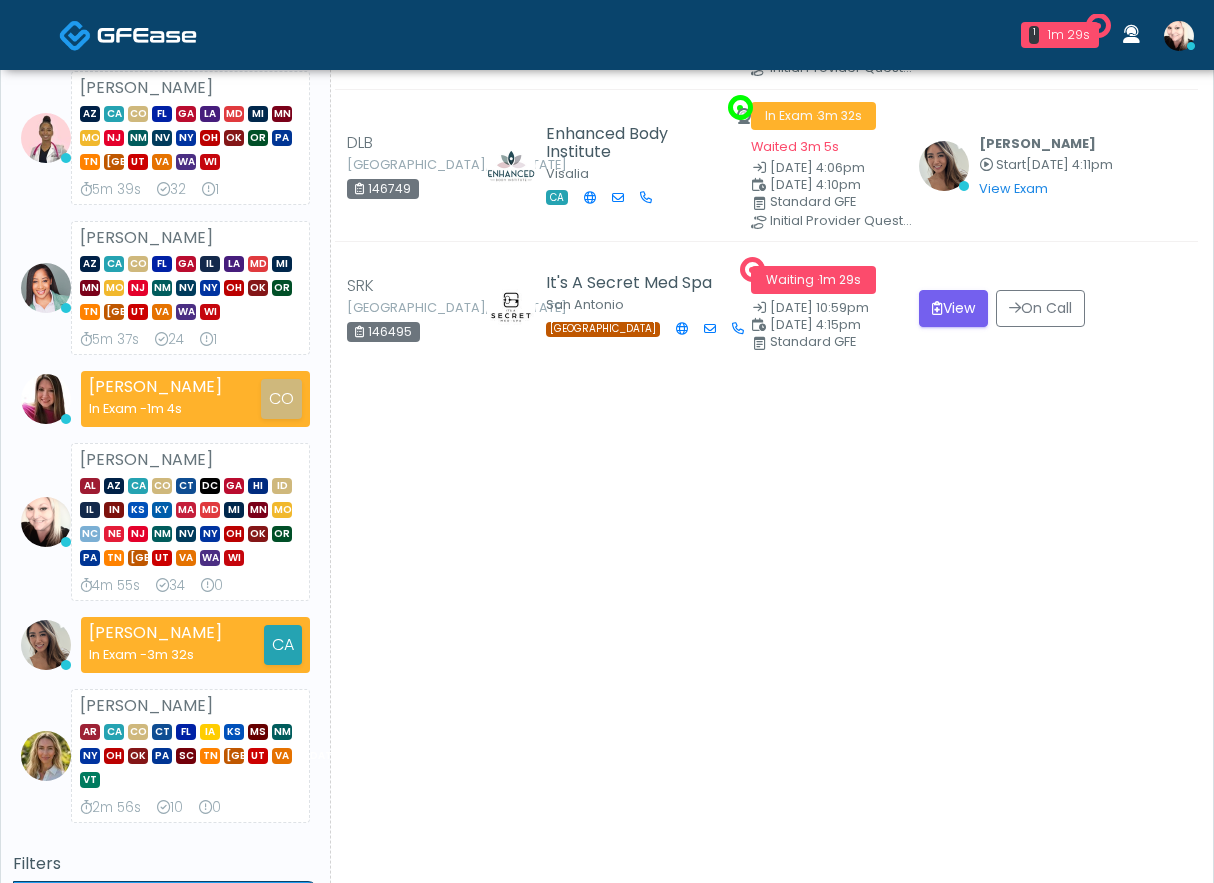 scroll, scrollTop: 194, scrollLeft: 0, axis: vertical 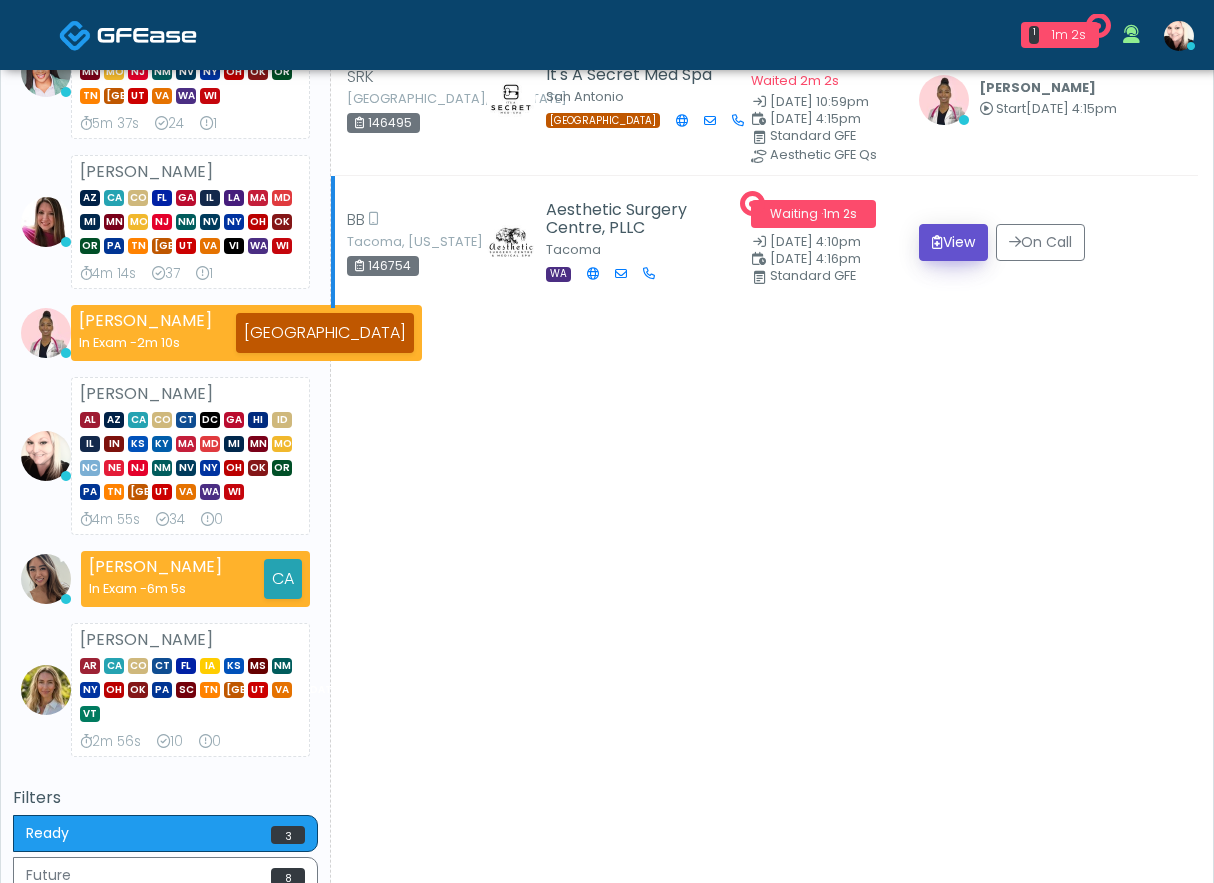 click on "View" at bounding box center [953, 242] 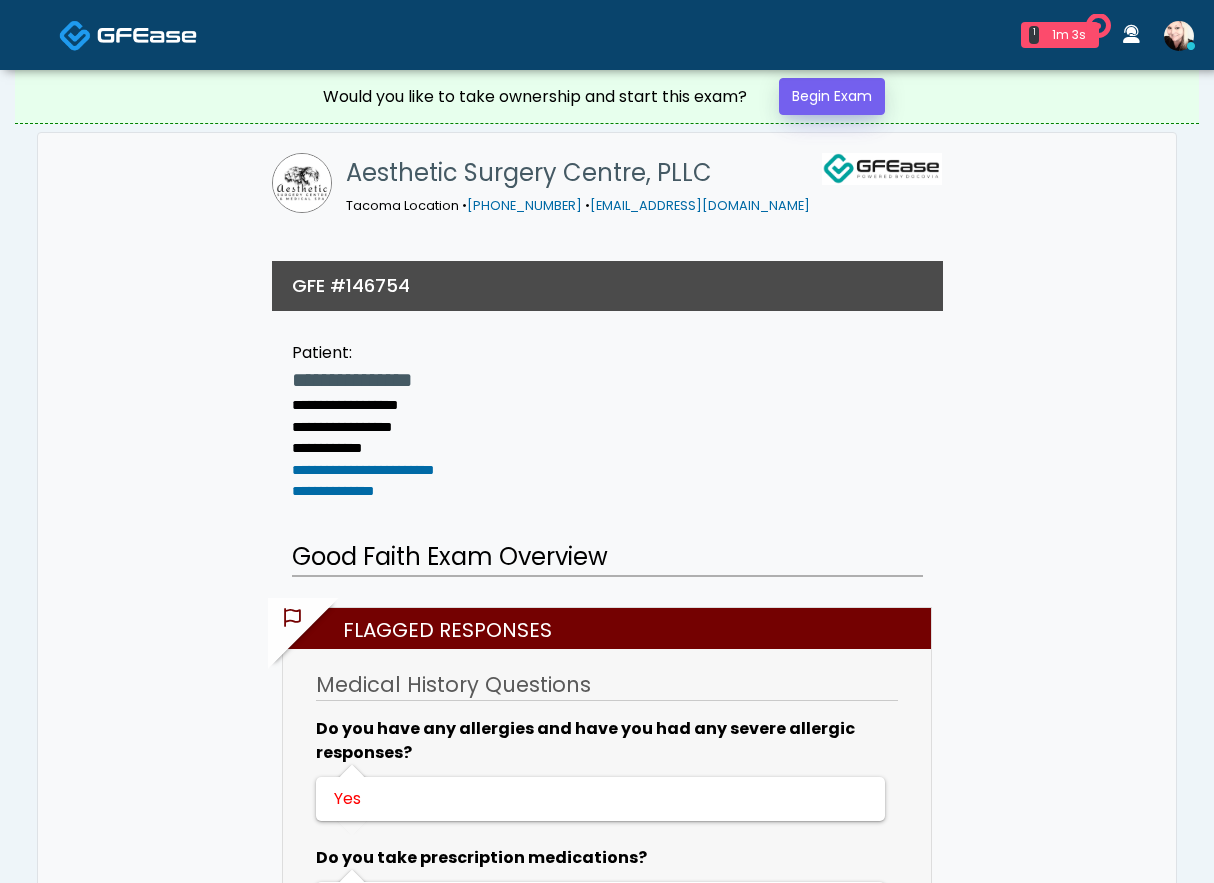 scroll, scrollTop: 0, scrollLeft: 0, axis: both 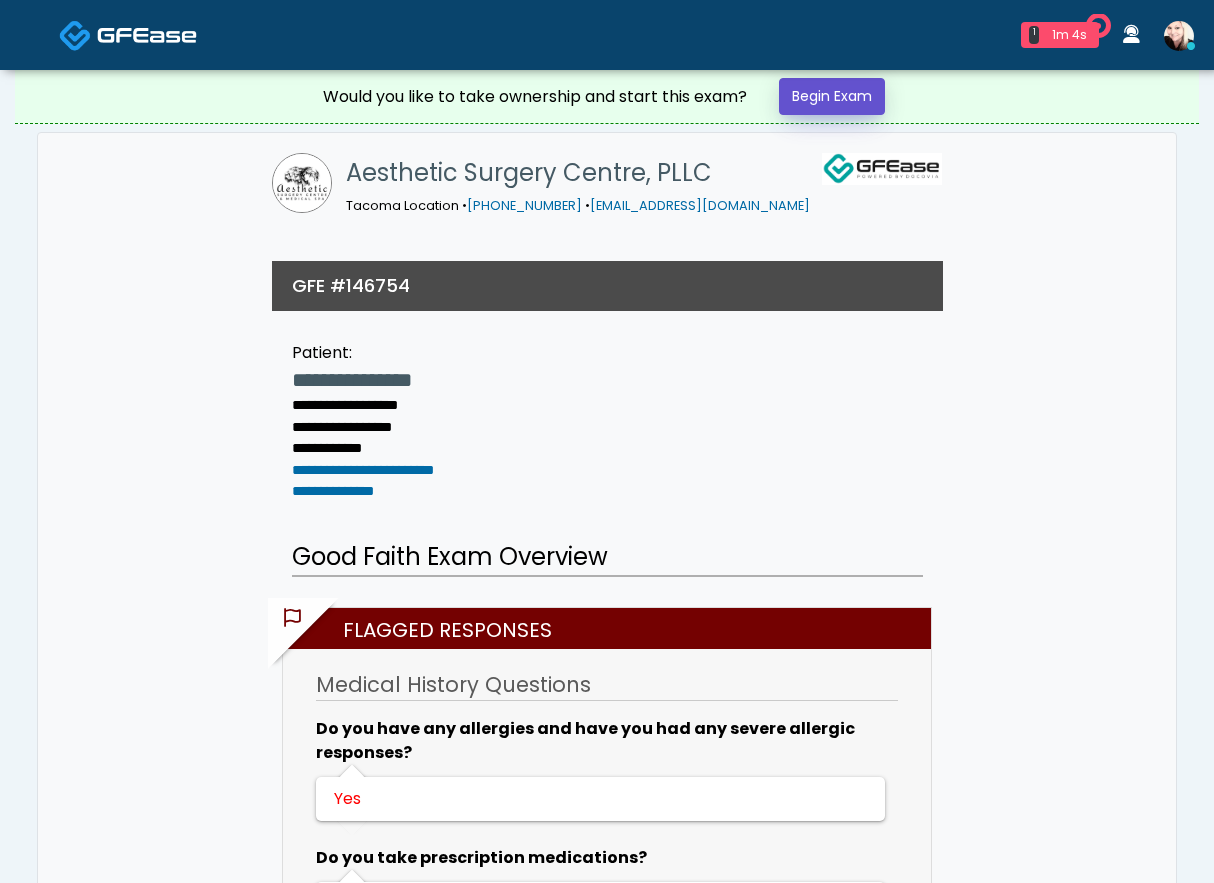 click on "Begin Exam" at bounding box center (832, 96) 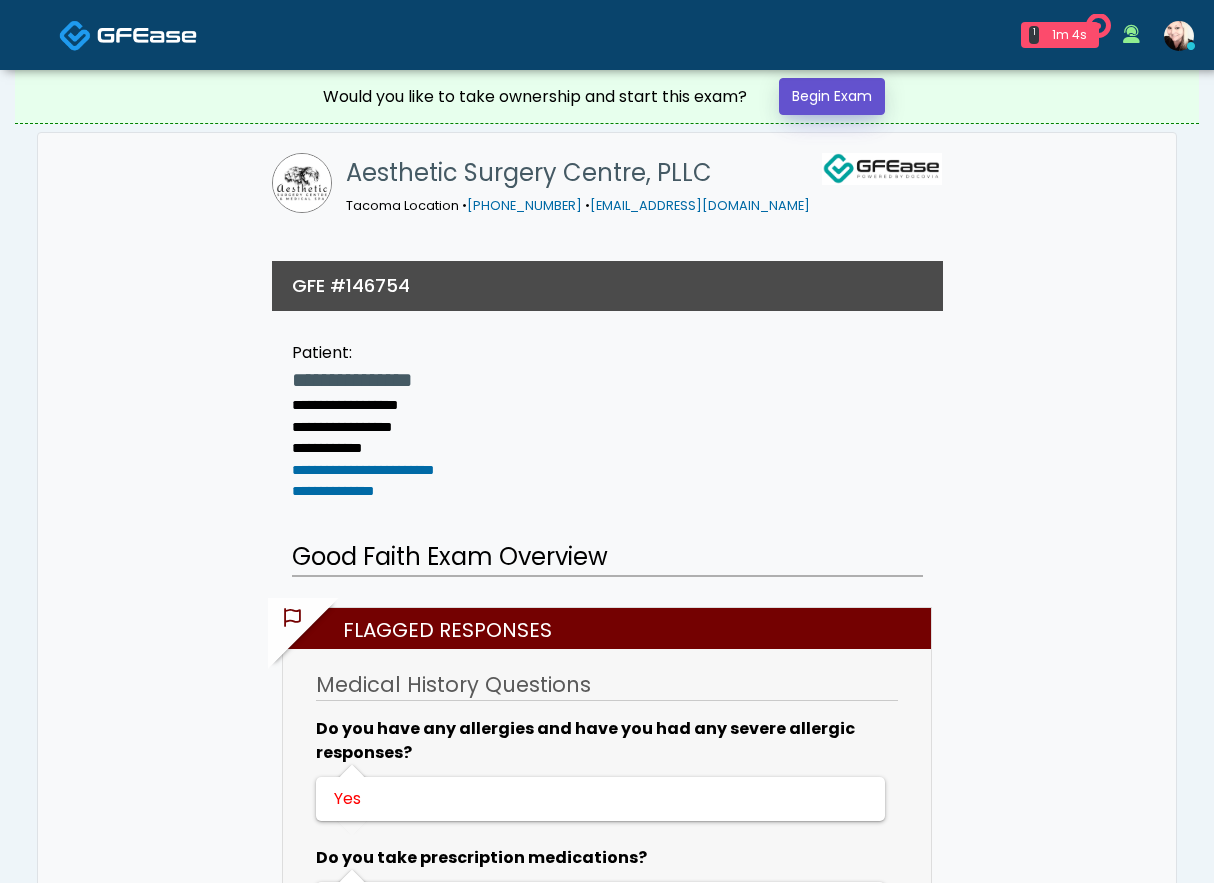 scroll, scrollTop: 0, scrollLeft: 0, axis: both 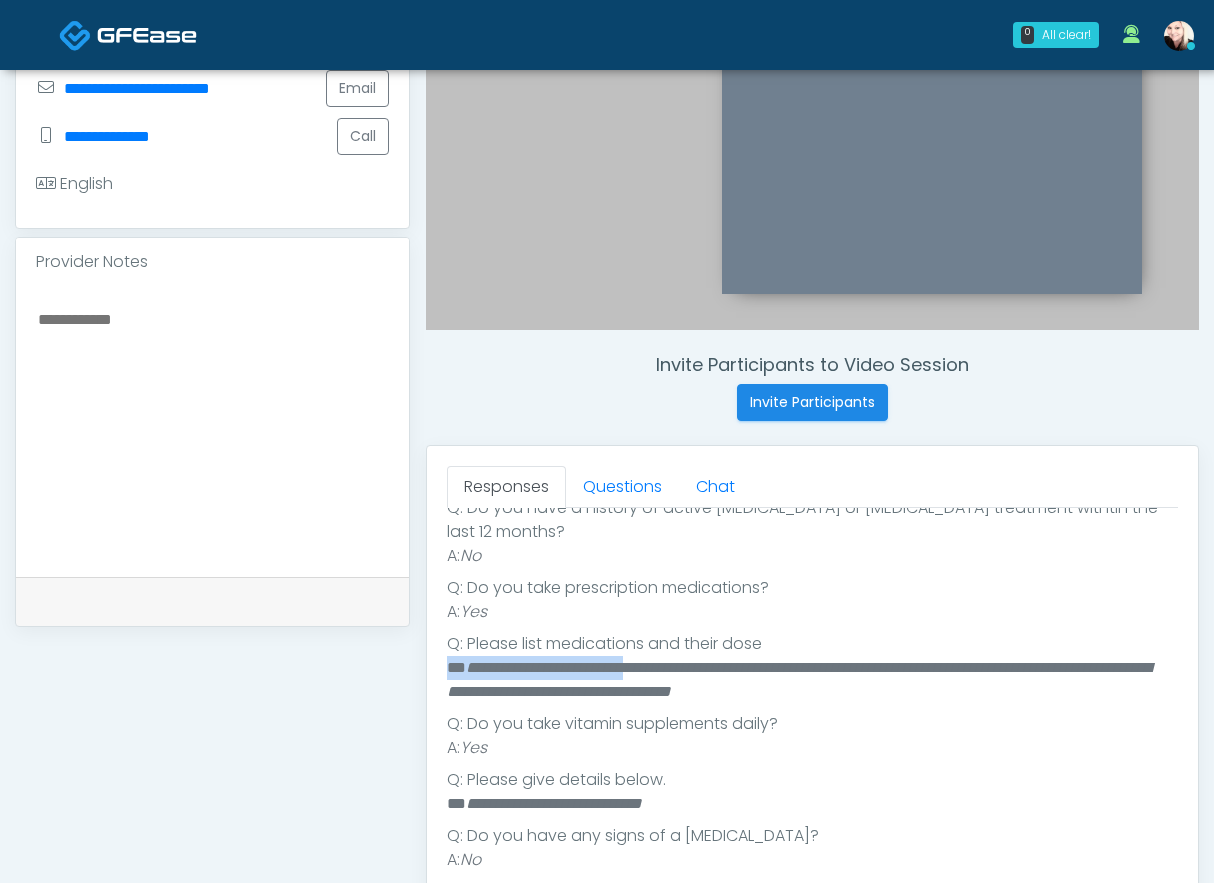 drag, startPoint x: 450, startPoint y: 641, endPoint x: 680, endPoint y: 655, distance: 230.42569 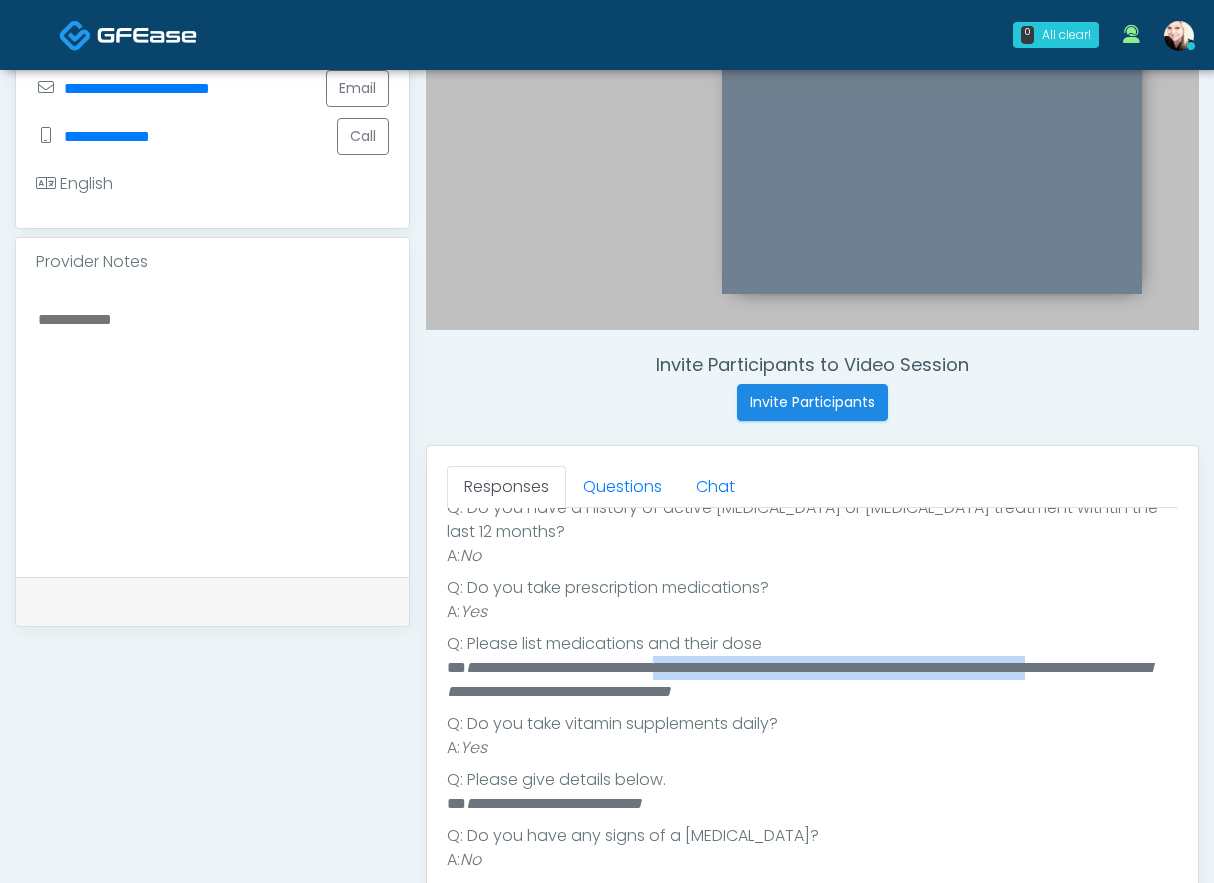 drag, startPoint x: 721, startPoint y: 638, endPoint x: 1176, endPoint y: 653, distance: 455.2472 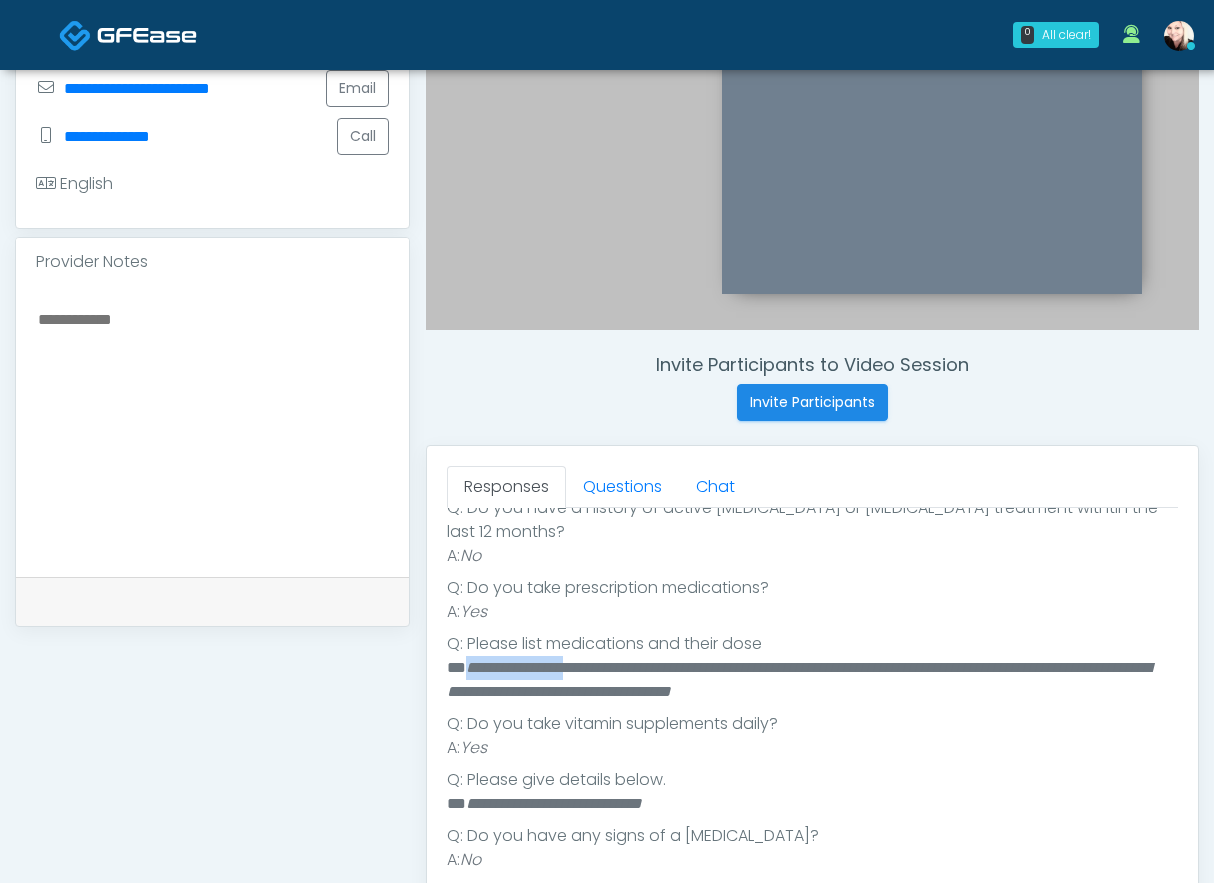 drag, startPoint x: 608, startPoint y: 645, endPoint x: 467, endPoint y: 641, distance: 141.05673 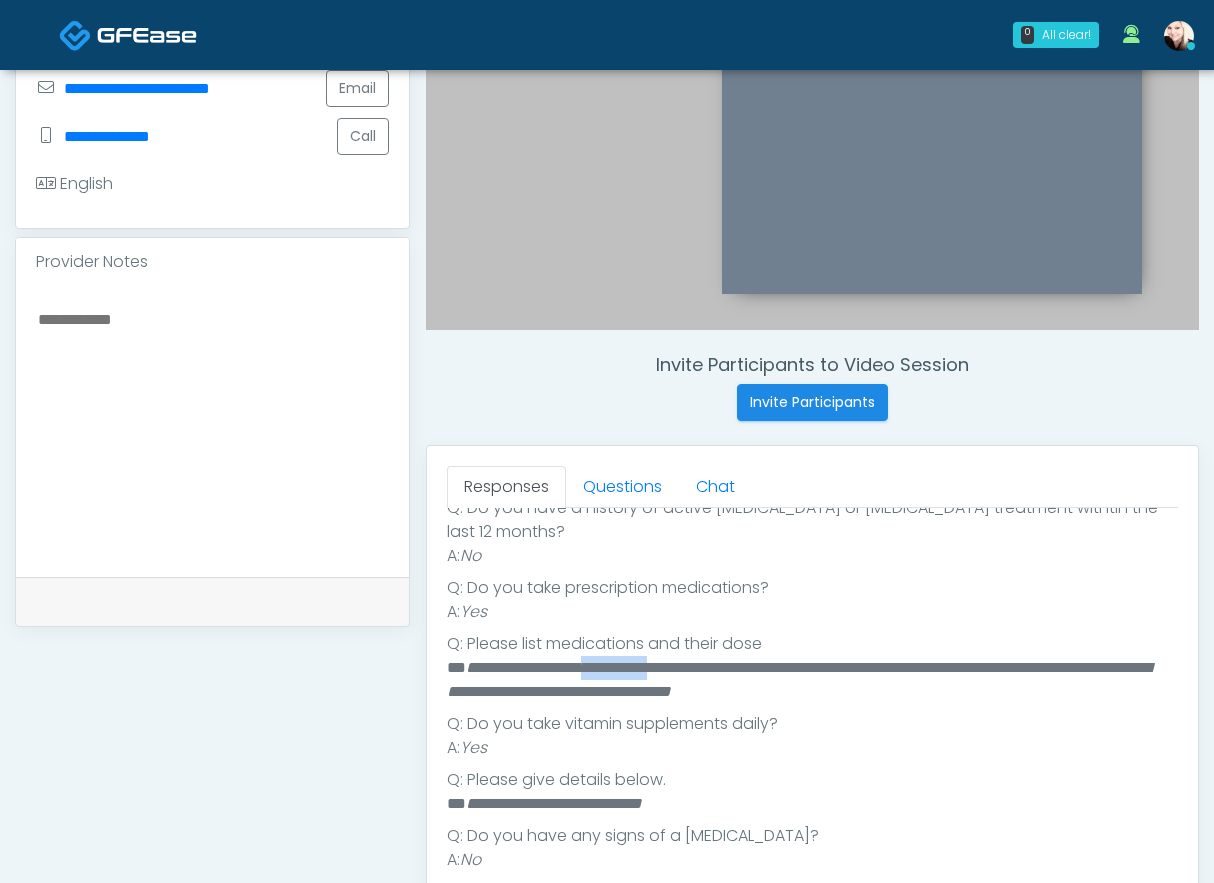 drag, startPoint x: 617, startPoint y: 637, endPoint x: 715, endPoint y: 638, distance: 98.005104 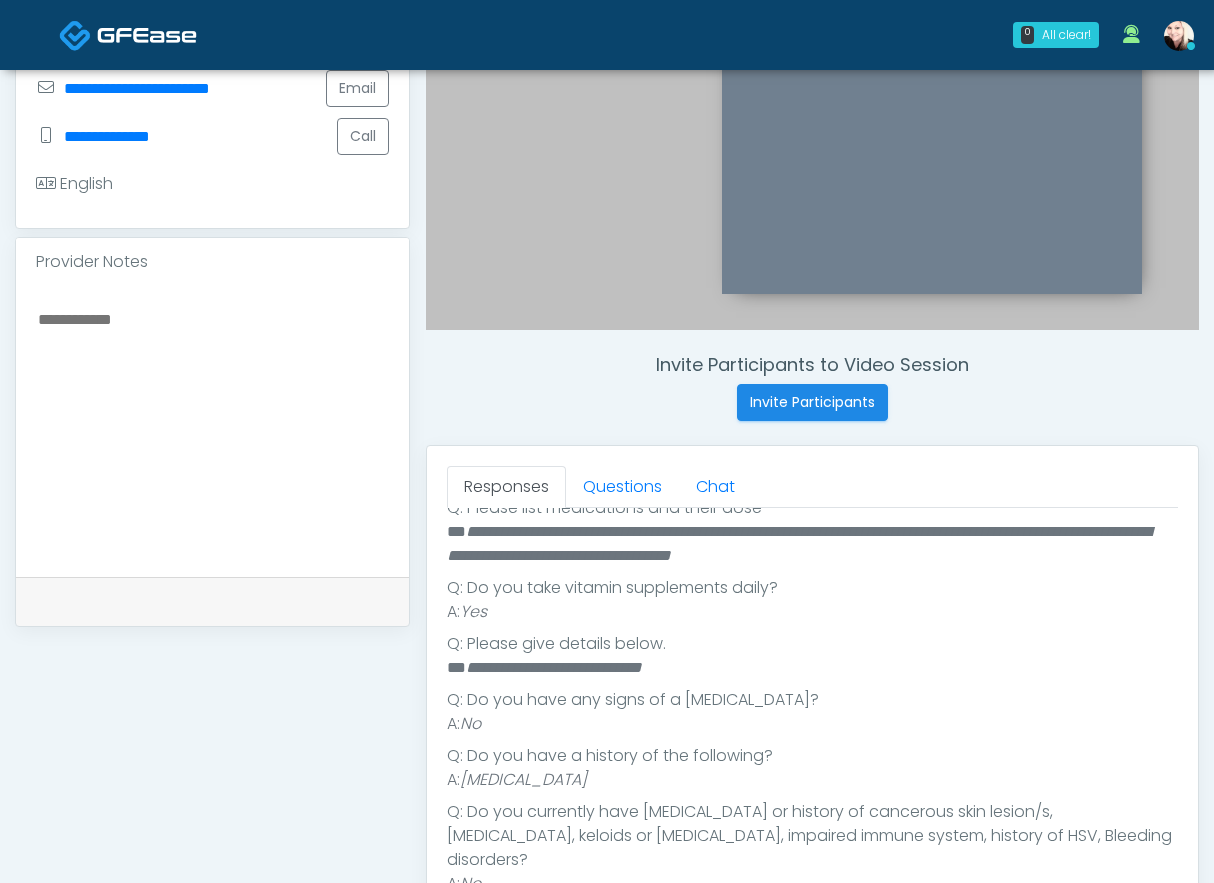 scroll, scrollTop: 834, scrollLeft: 0, axis: vertical 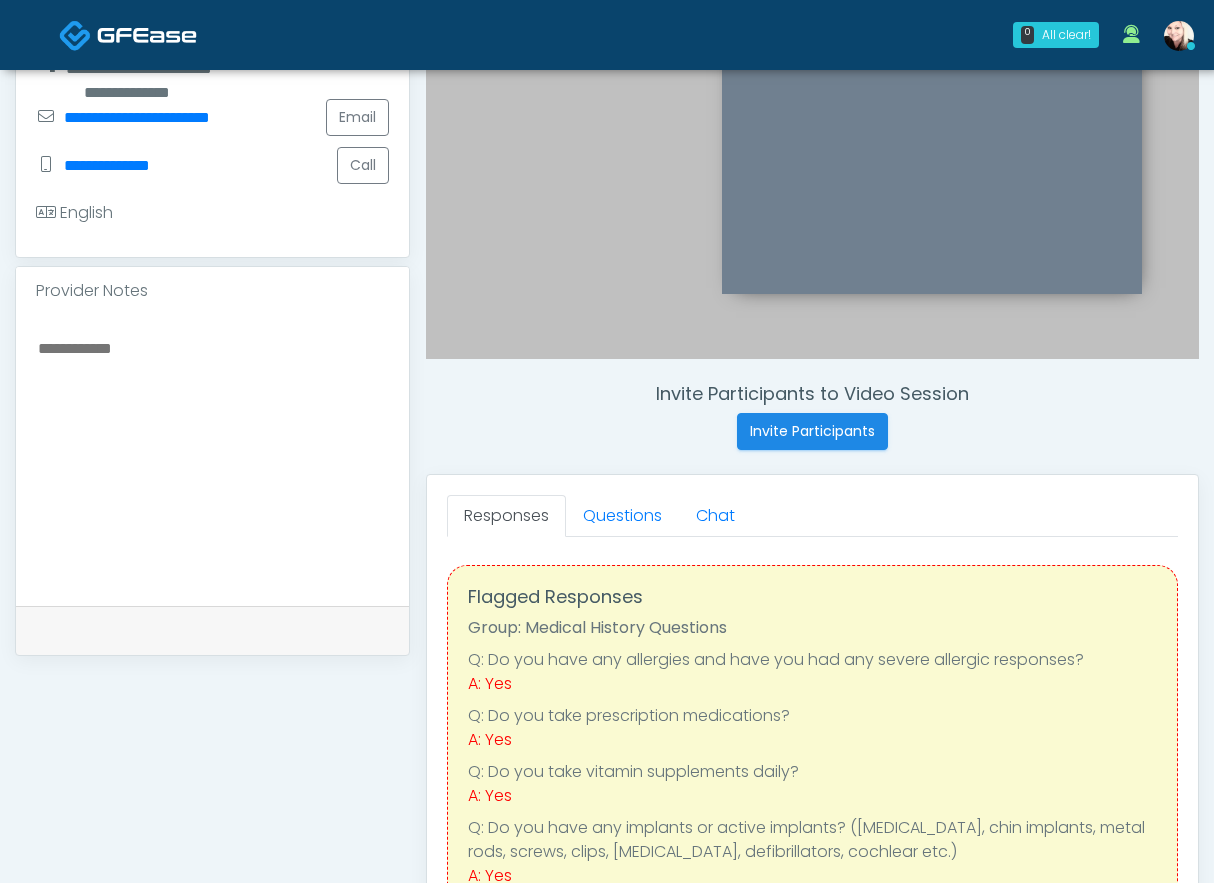click at bounding box center [212, 457] 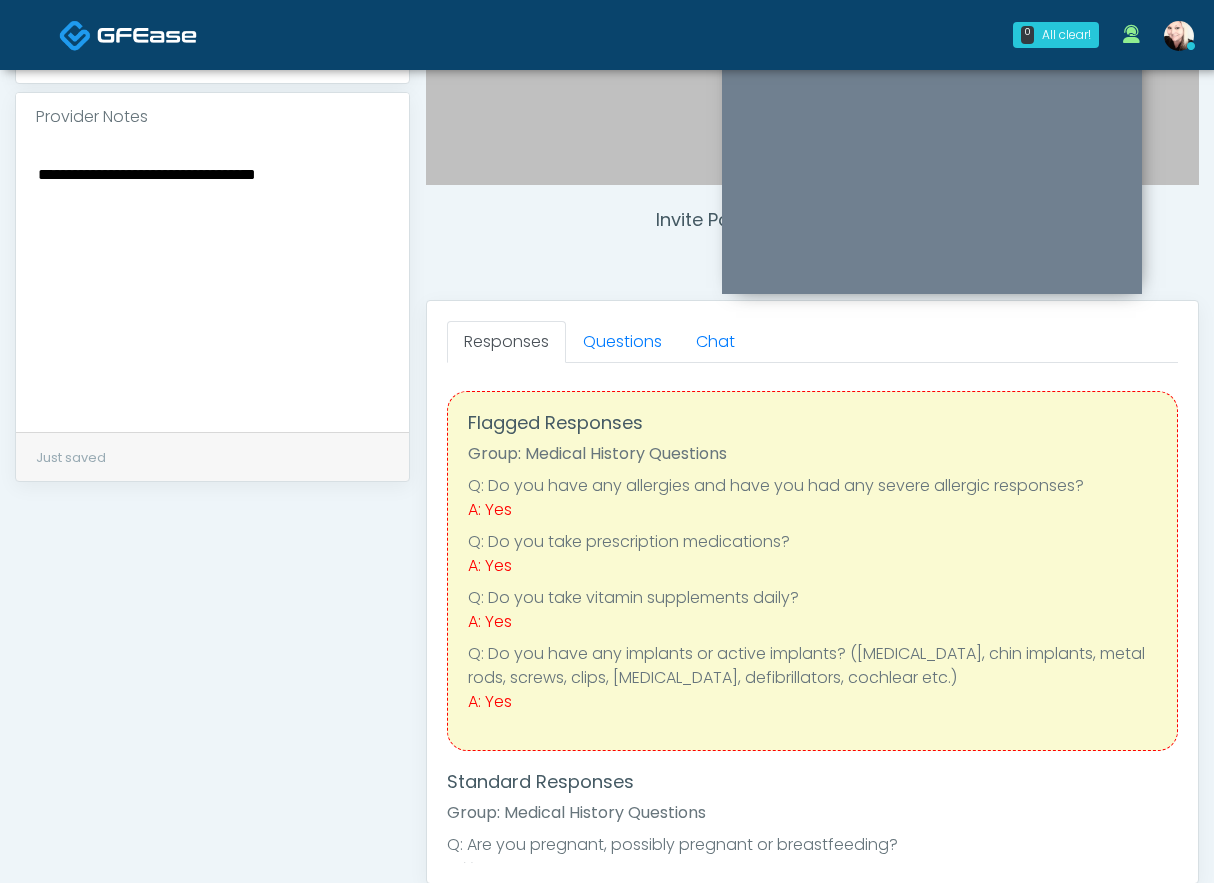 scroll, scrollTop: 646, scrollLeft: 0, axis: vertical 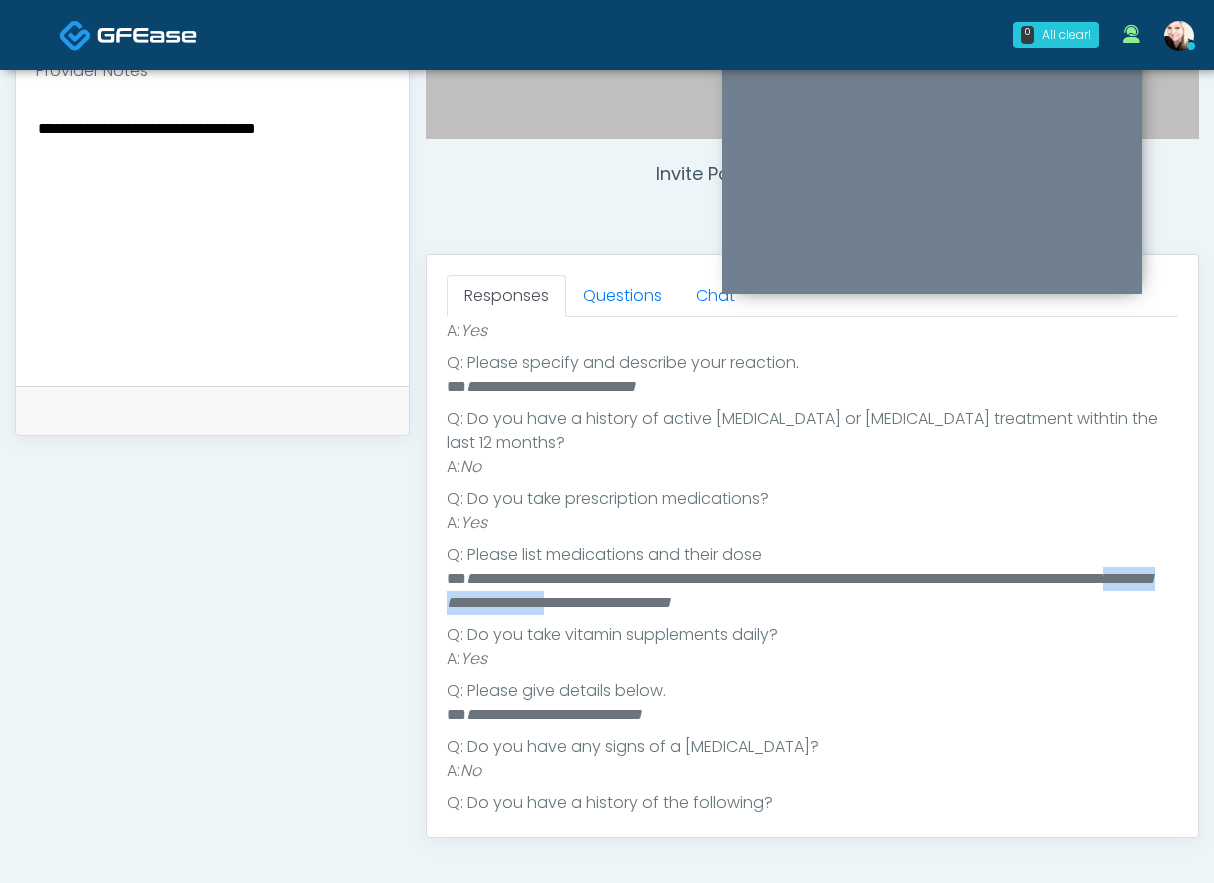 drag, startPoint x: 550, startPoint y: 579, endPoint x: 752, endPoint y: 582, distance: 202.02228 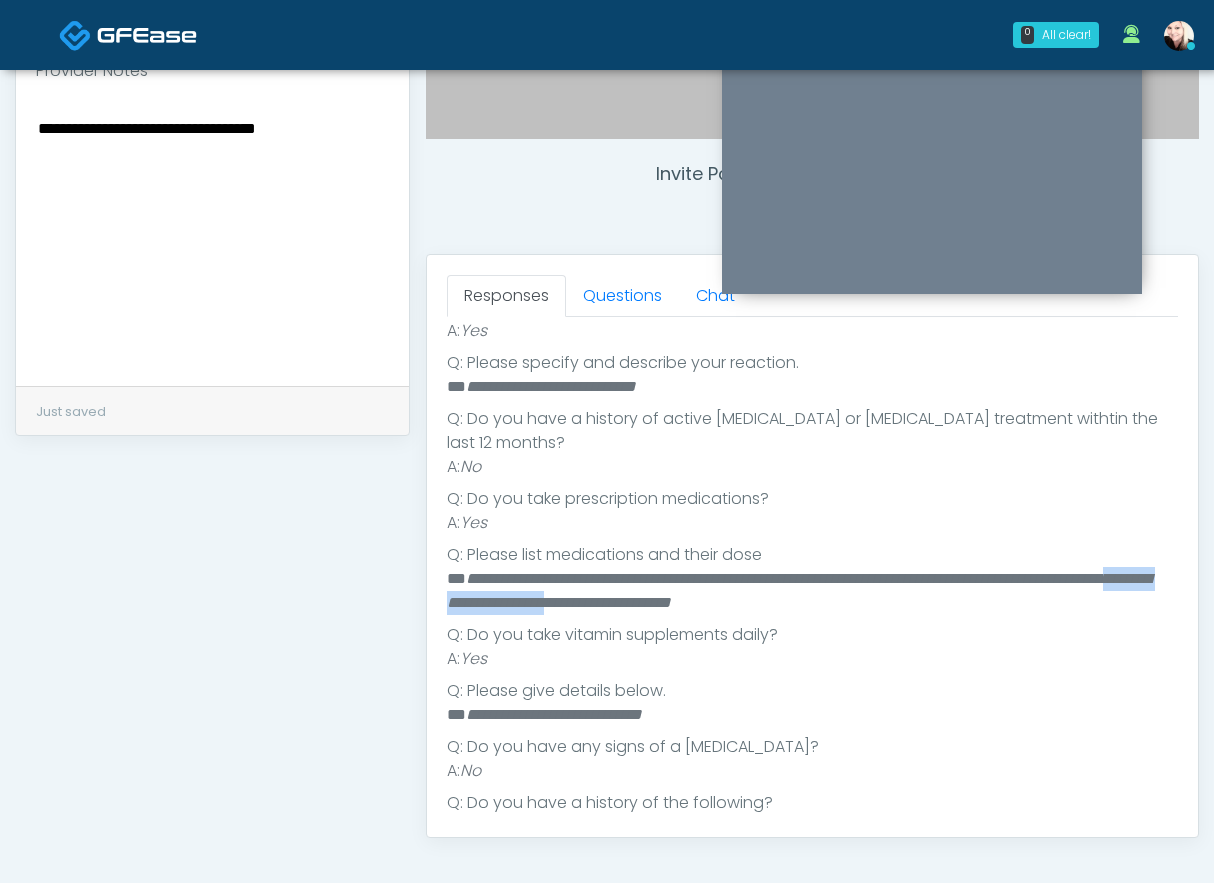 click on "**********" at bounding box center (799, 590) 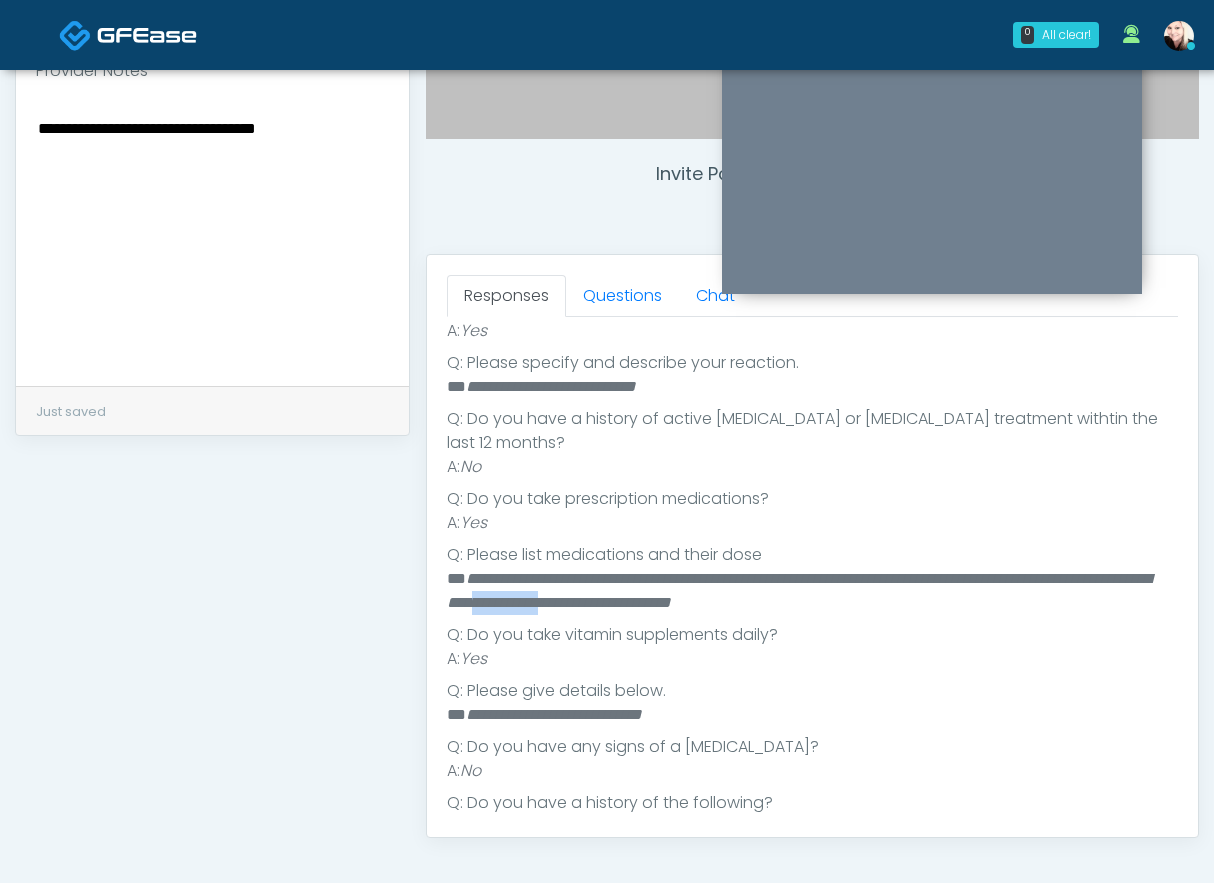 drag, startPoint x: 743, startPoint y: 578, endPoint x: 652, endPoint y: 575, distance: 91.04944 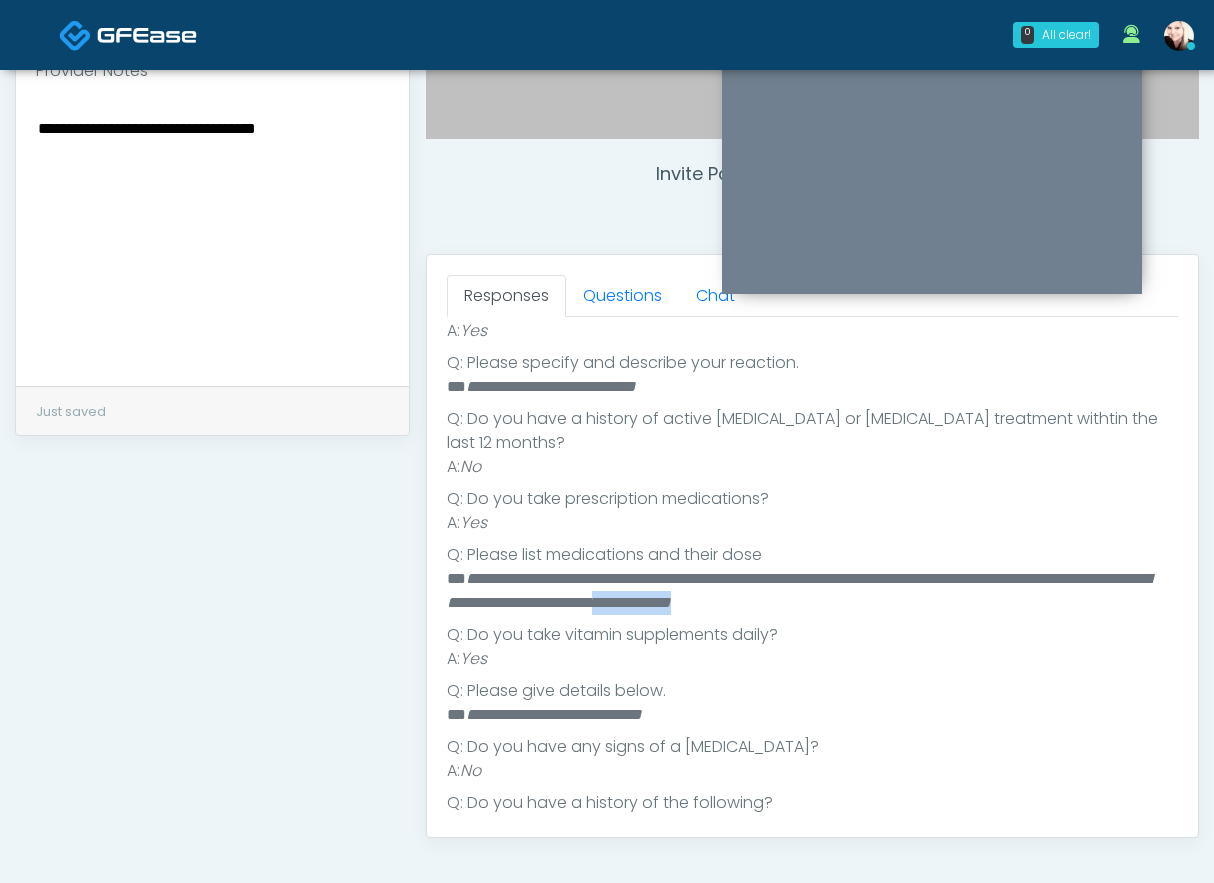 drag, startPoint x: 907, startPoint y: 583, endPoint x: 800, endPoint y: 581, distance: 107.01869 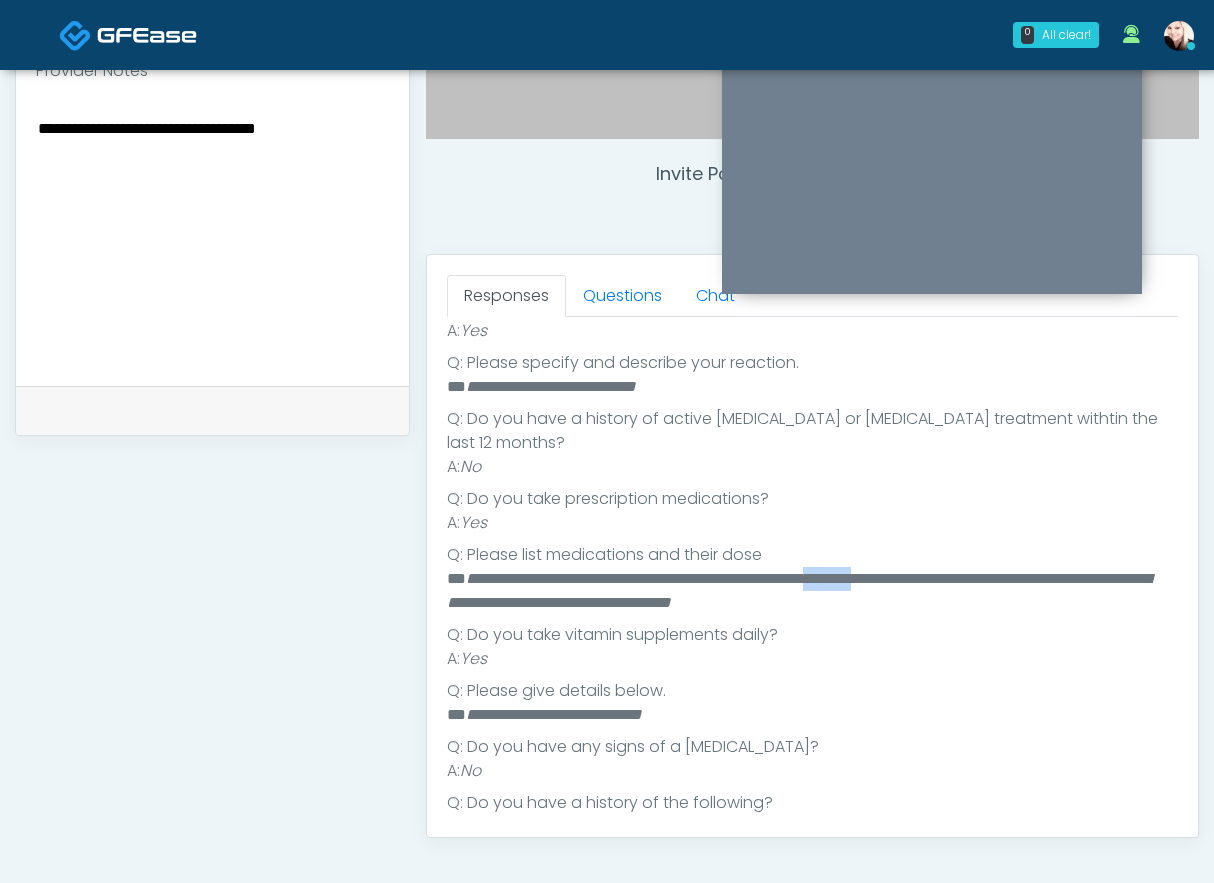 drag, startPoint x: 939, startPoint y: 556, endPoint x: 888, endPoint y: 555, distance: 51.009804 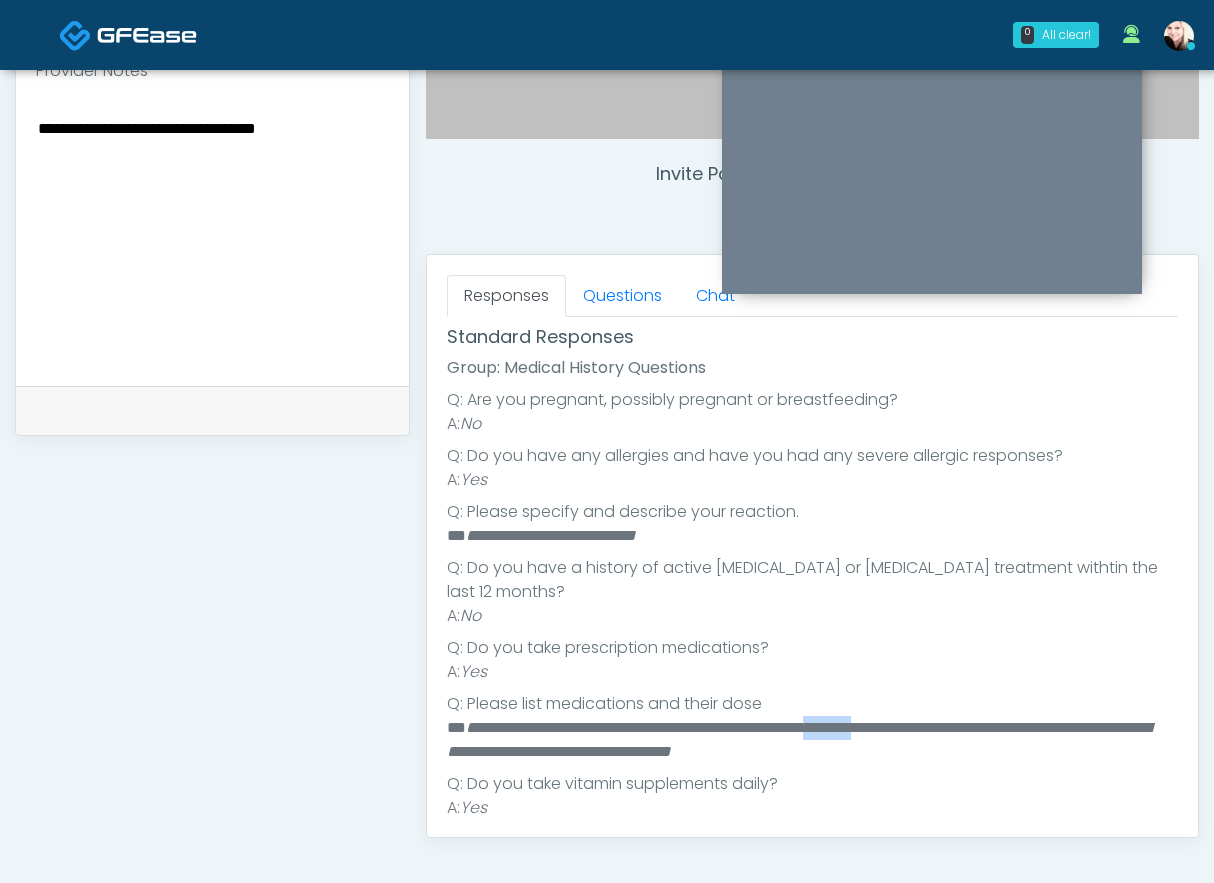 scroll, scrollTop: 533, scrollLeft: 0, axis: vertical 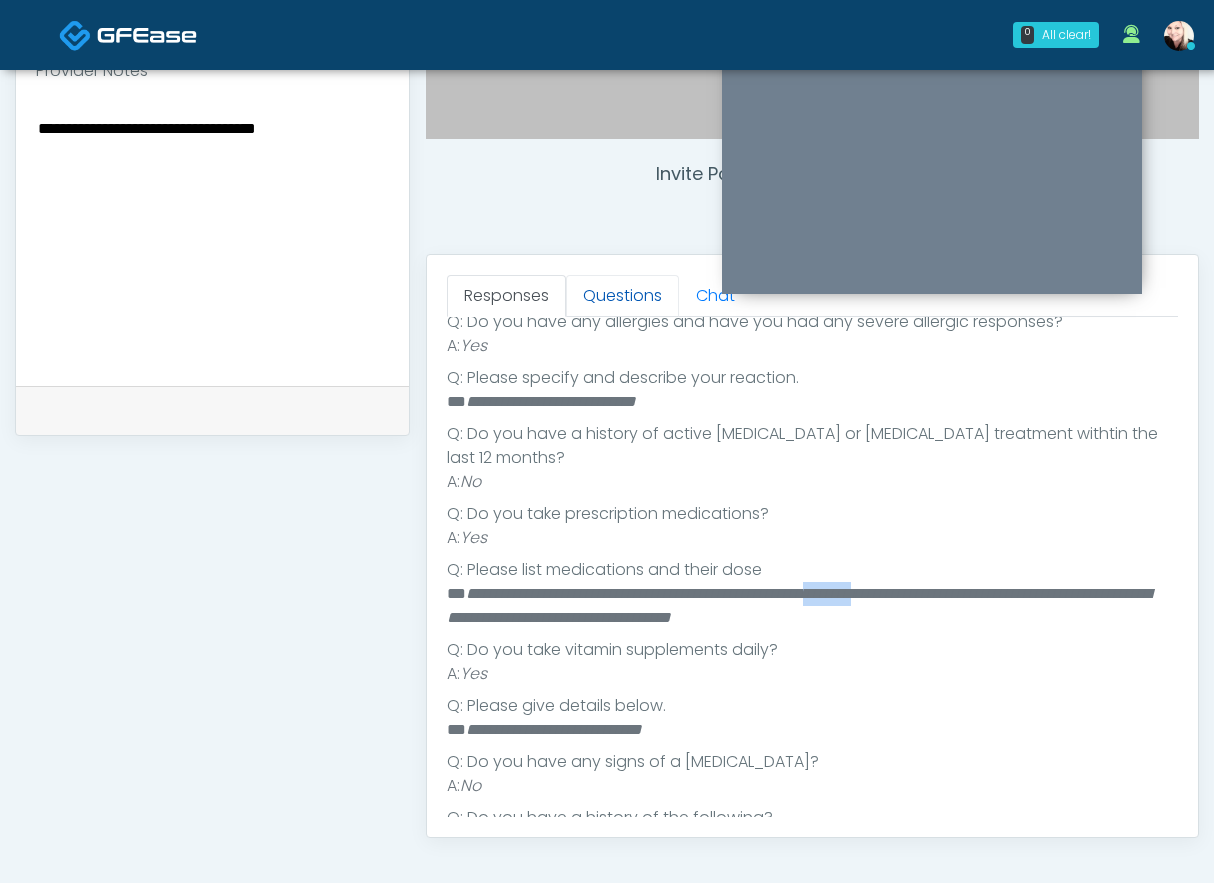 click on "Questions" at bounding box center (622, 296) 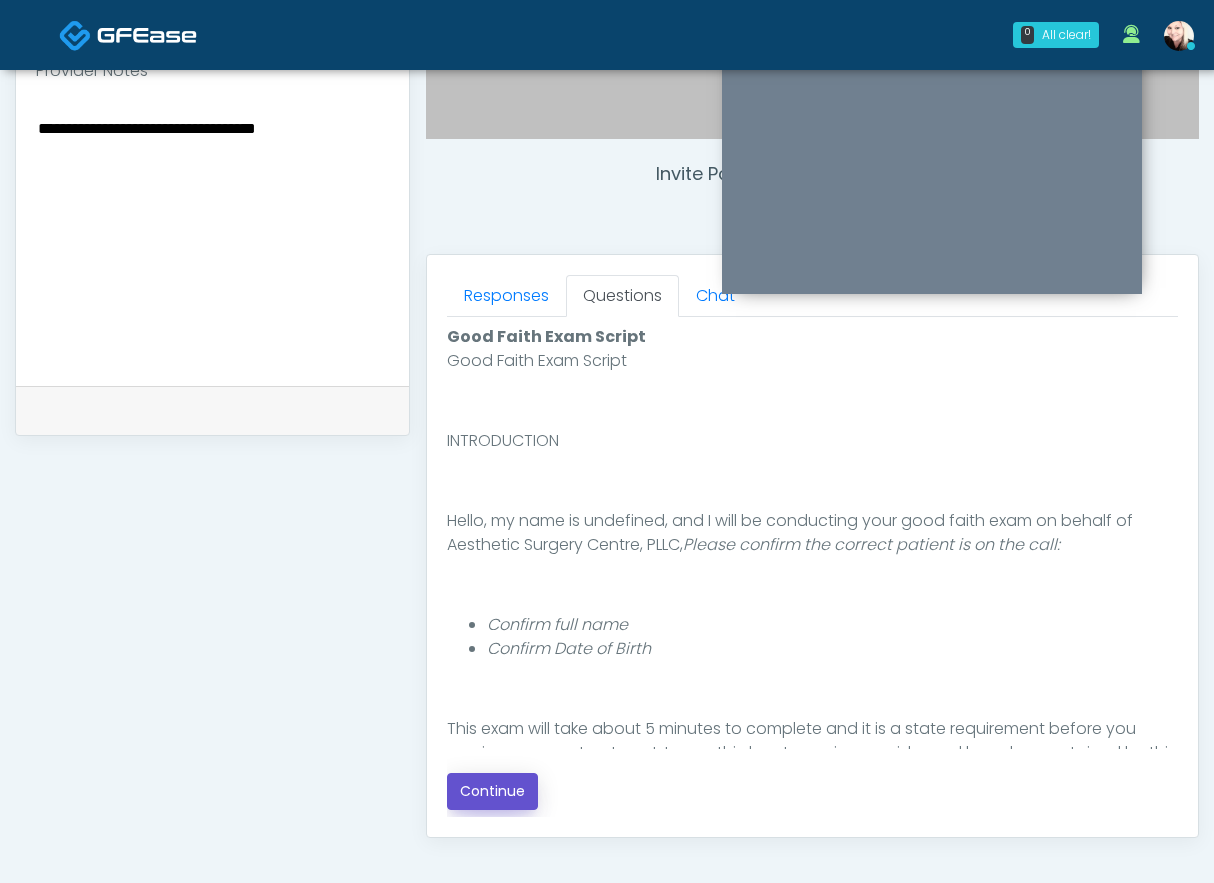 click on "Continue" at bounding box center [492, 791] 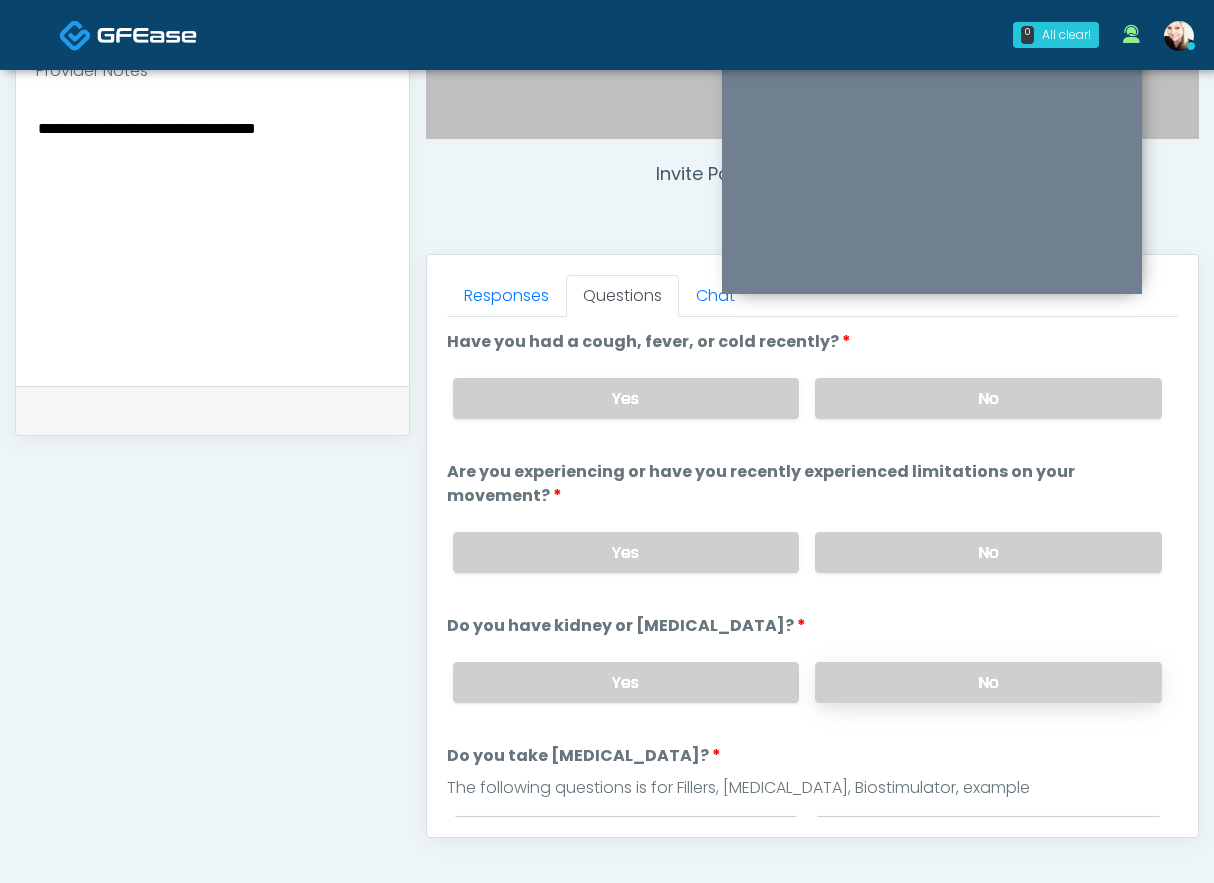click on "No" at bounding box center [988, 682] 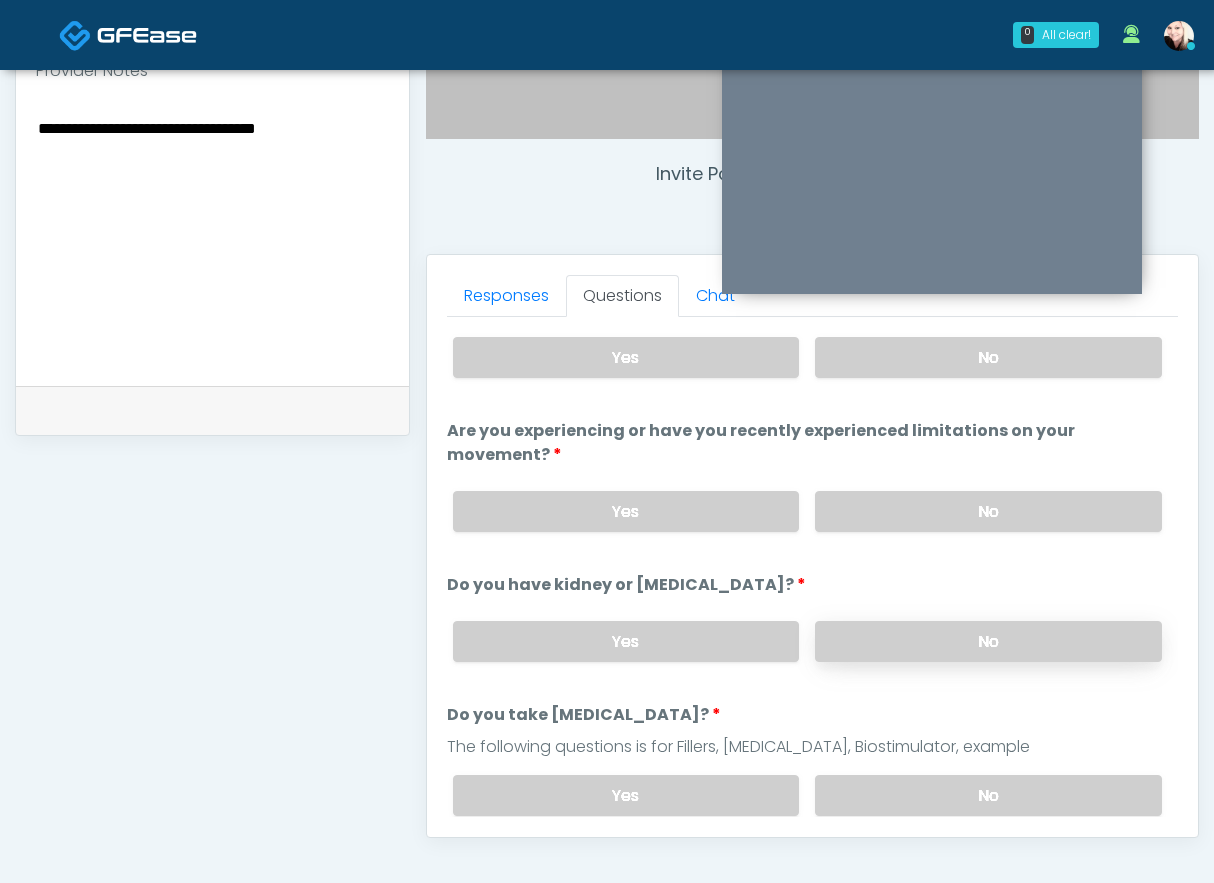 scroll, scrollTop: 55, scrollLeft: 0, axis: vertical 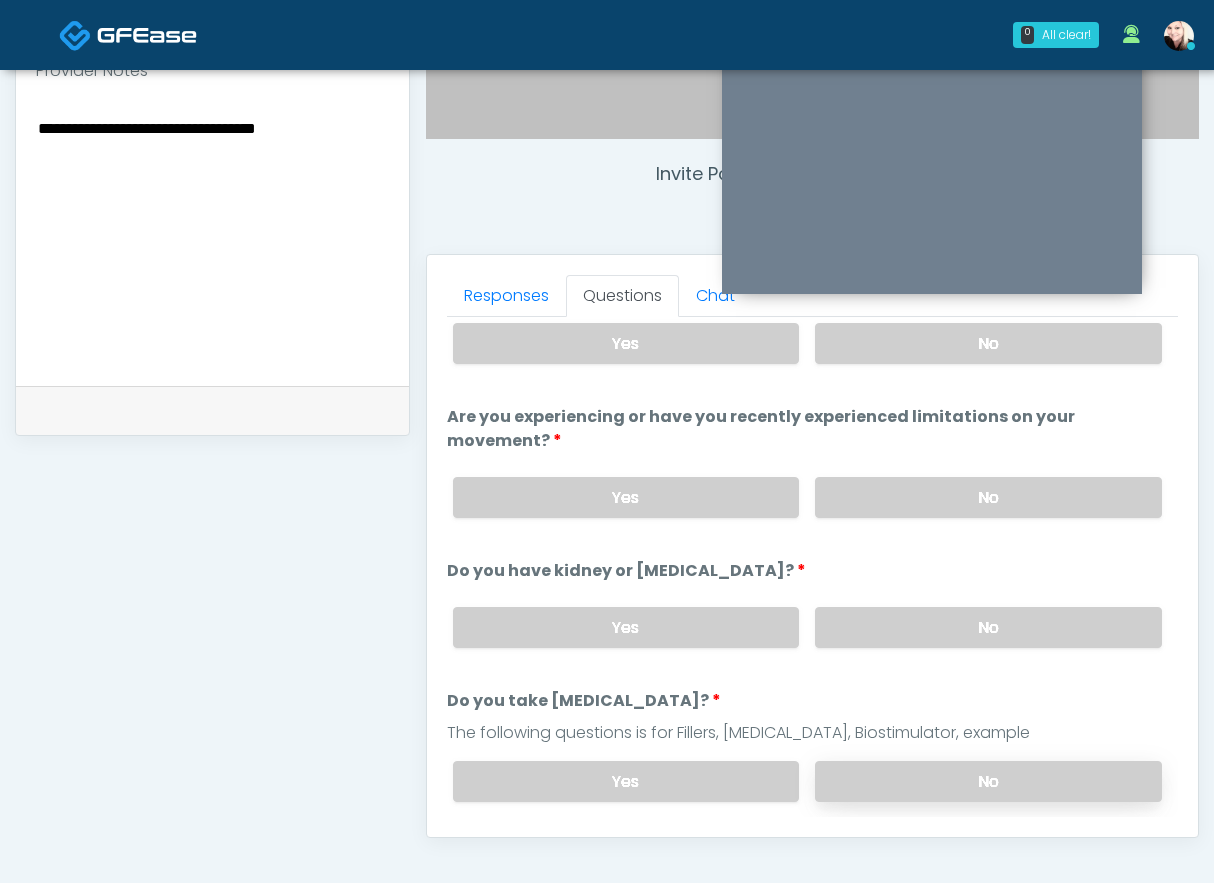 click on "No" at bounding box center [988, 781] 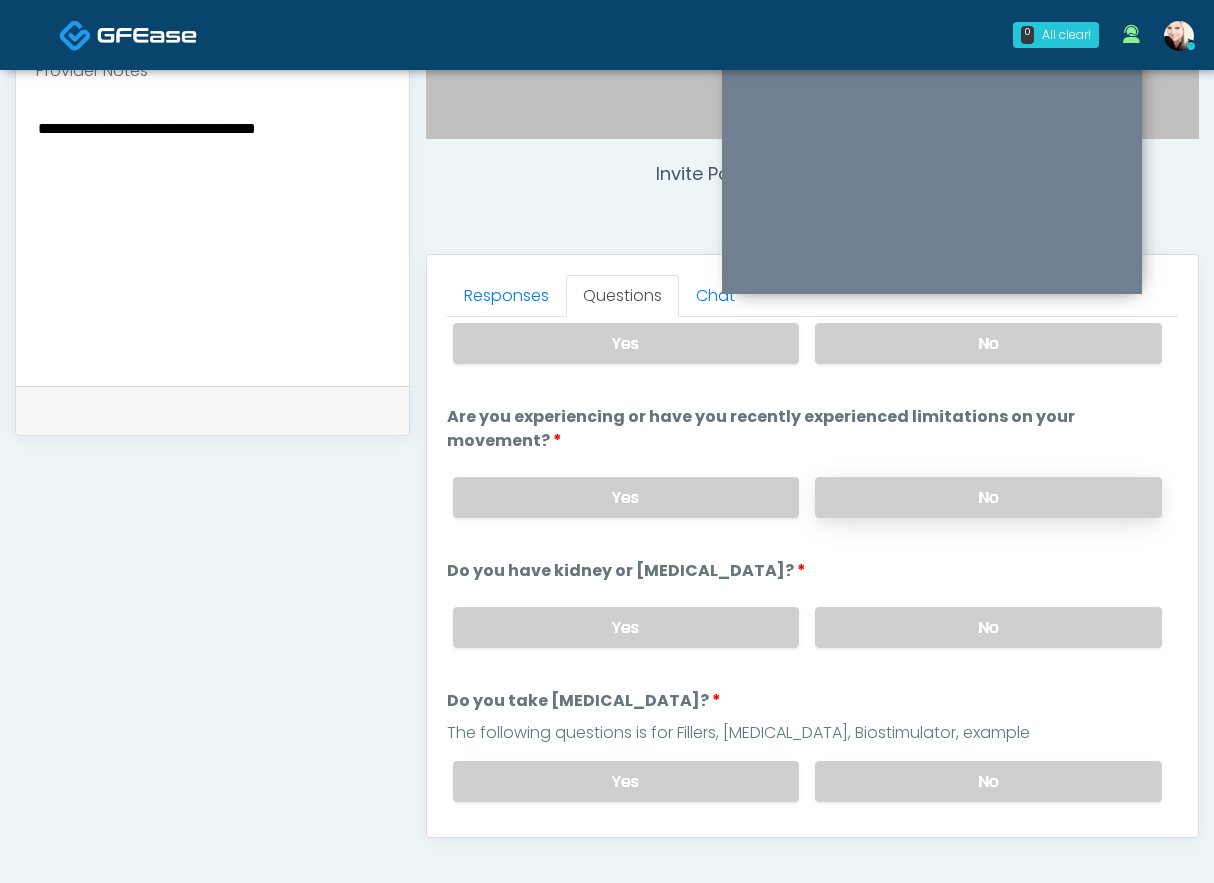 click on "No" at bounding box center (988, 497) 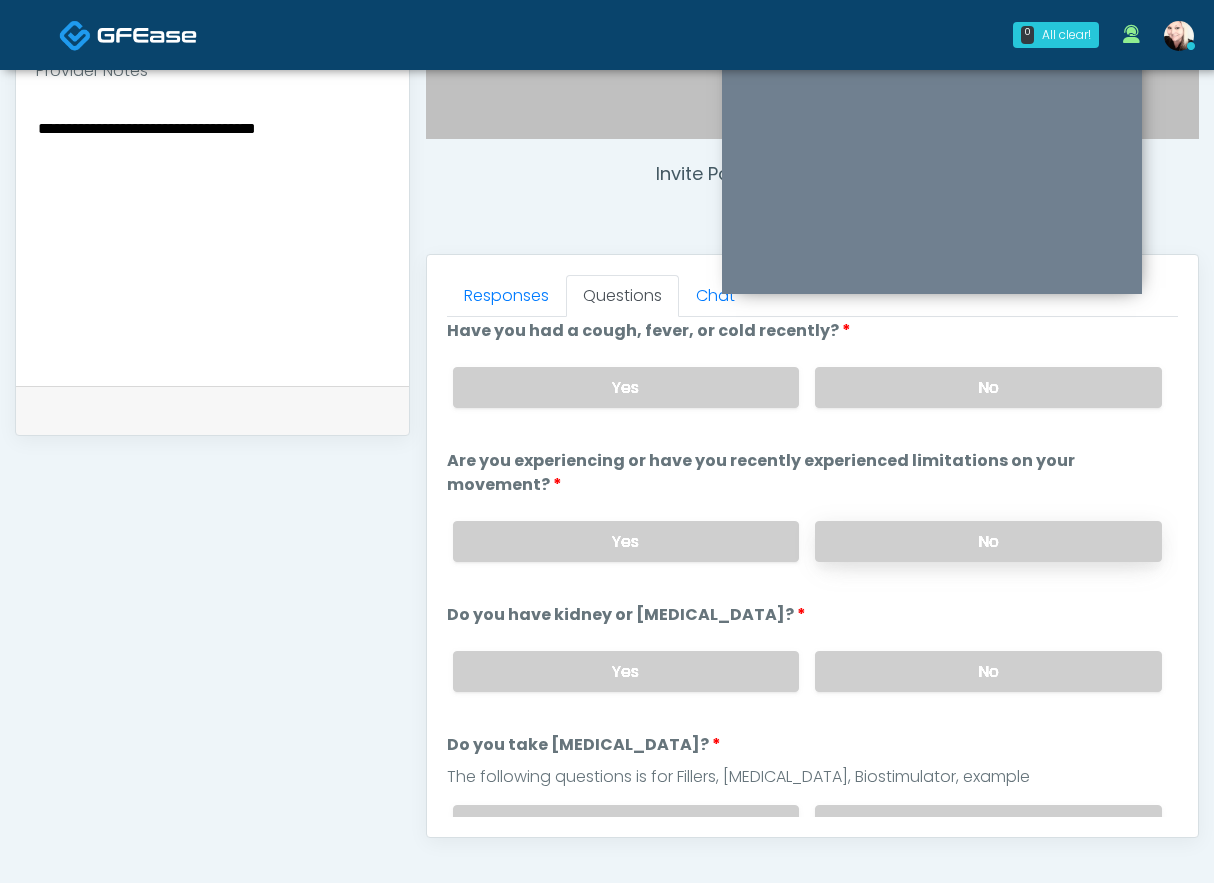 scroll, scrollTop: 7, scrollLeft: 0, axis: vertical 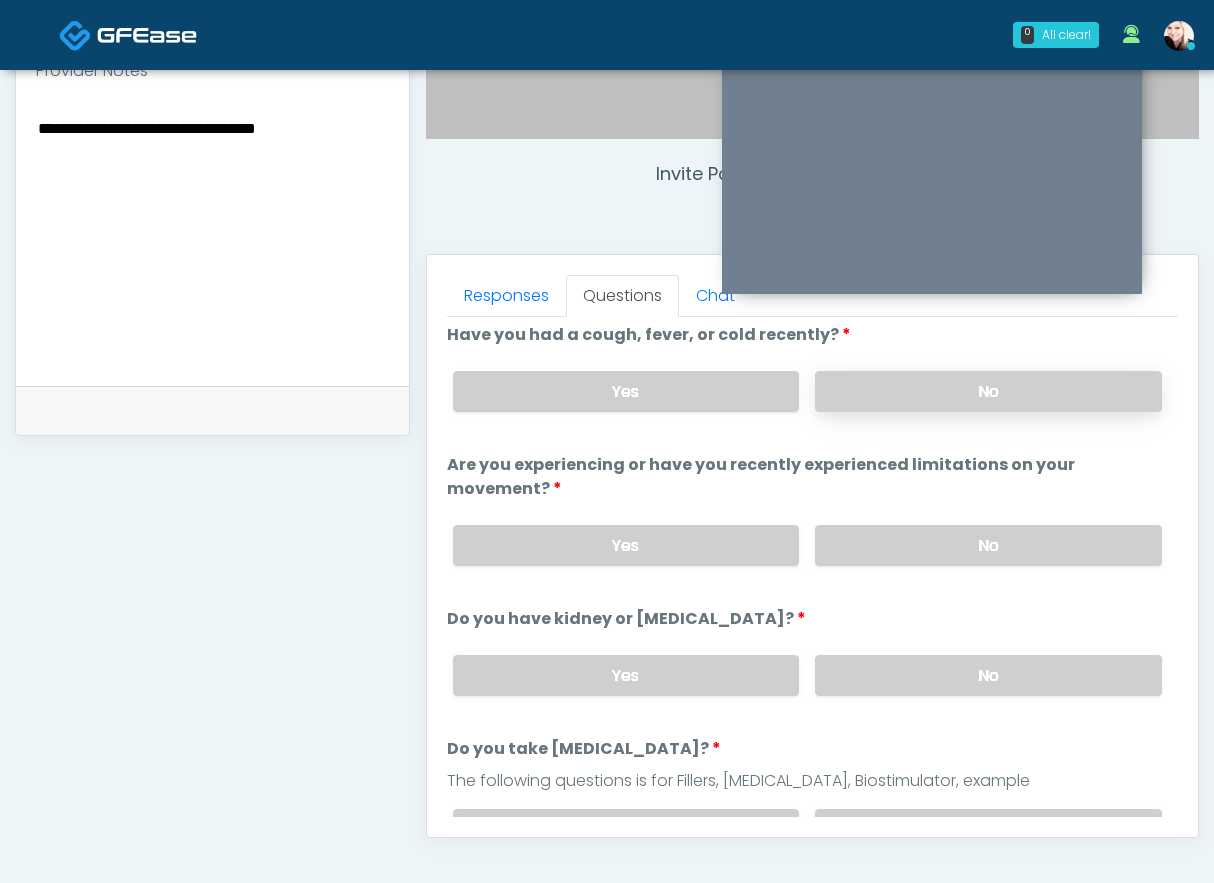 click on "No" at bounding box center [988, 391] 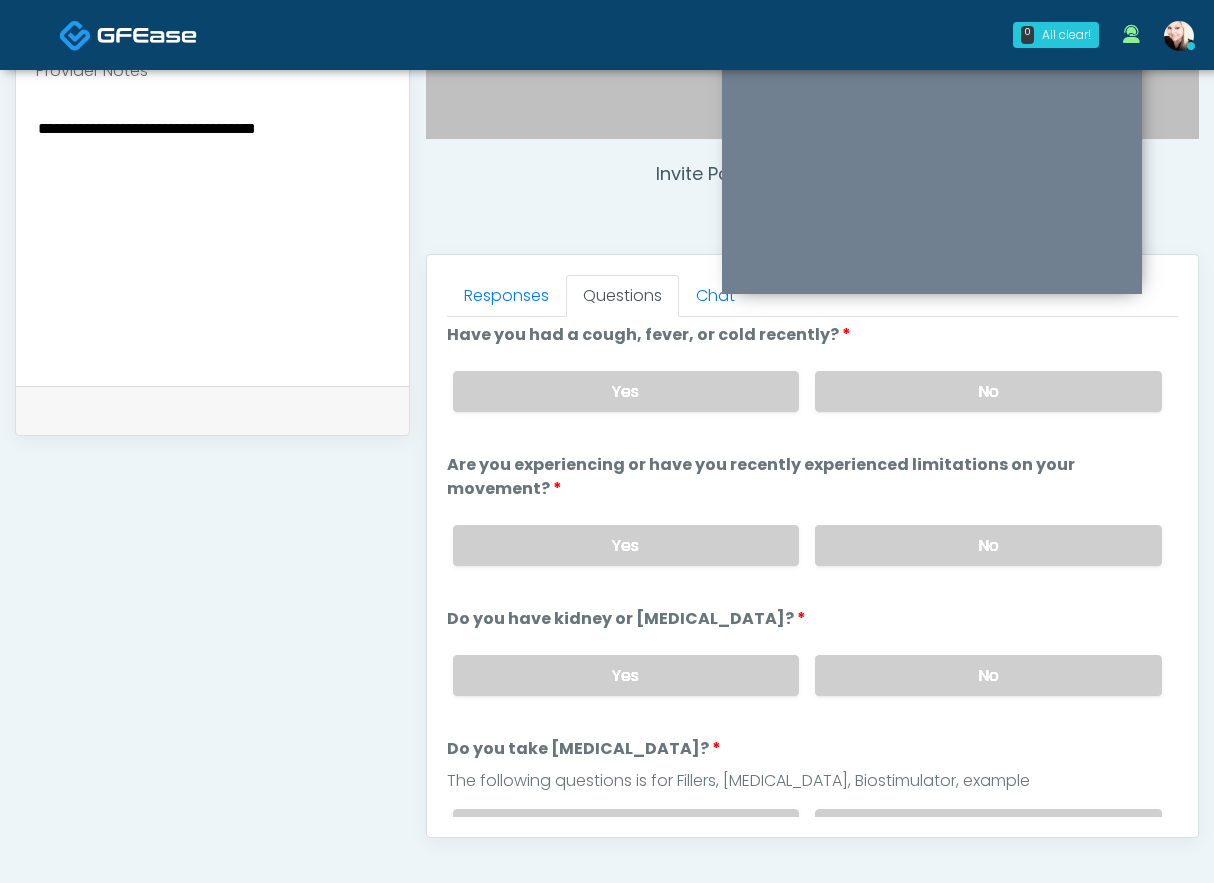 click on "**********" at bounding box center [212, 237] 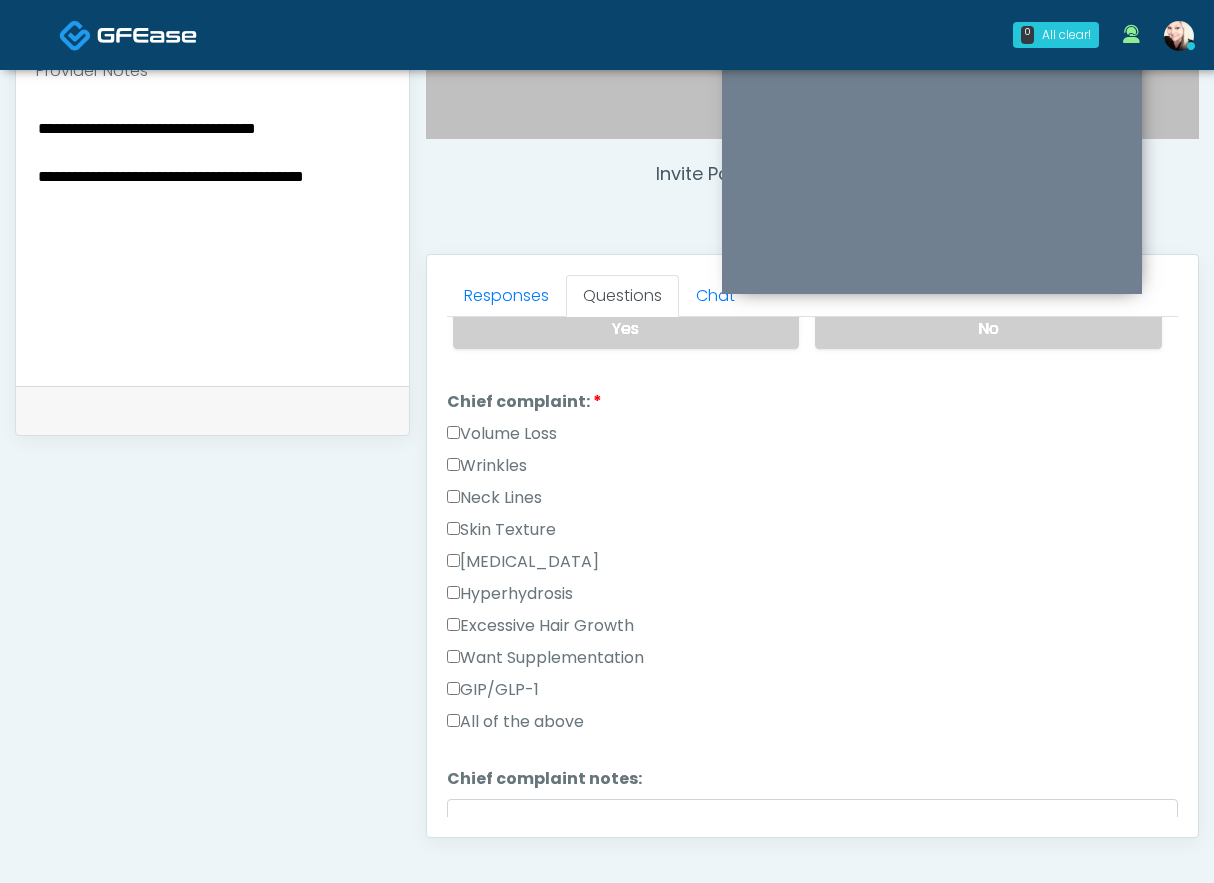 type on "**********" 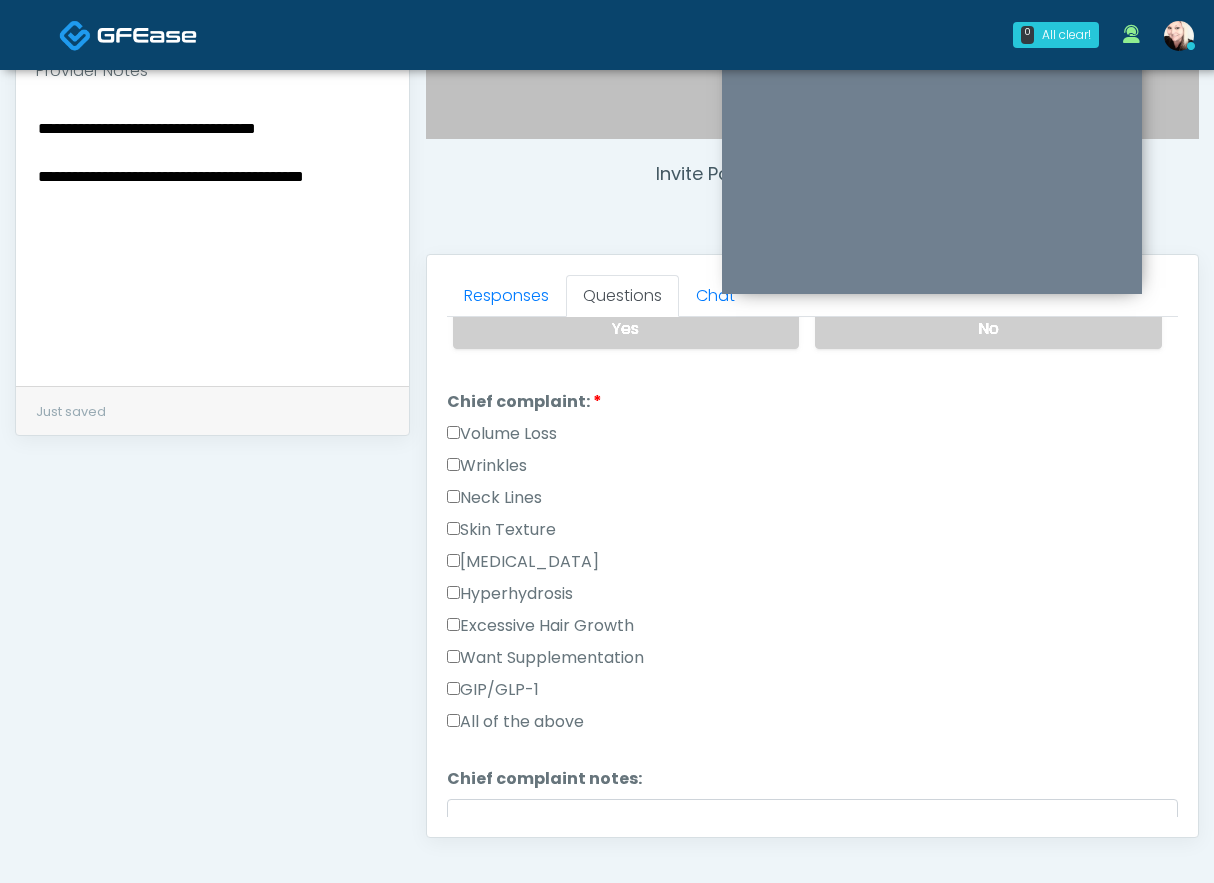click on "All of the above" at bounding box center (515, 722) 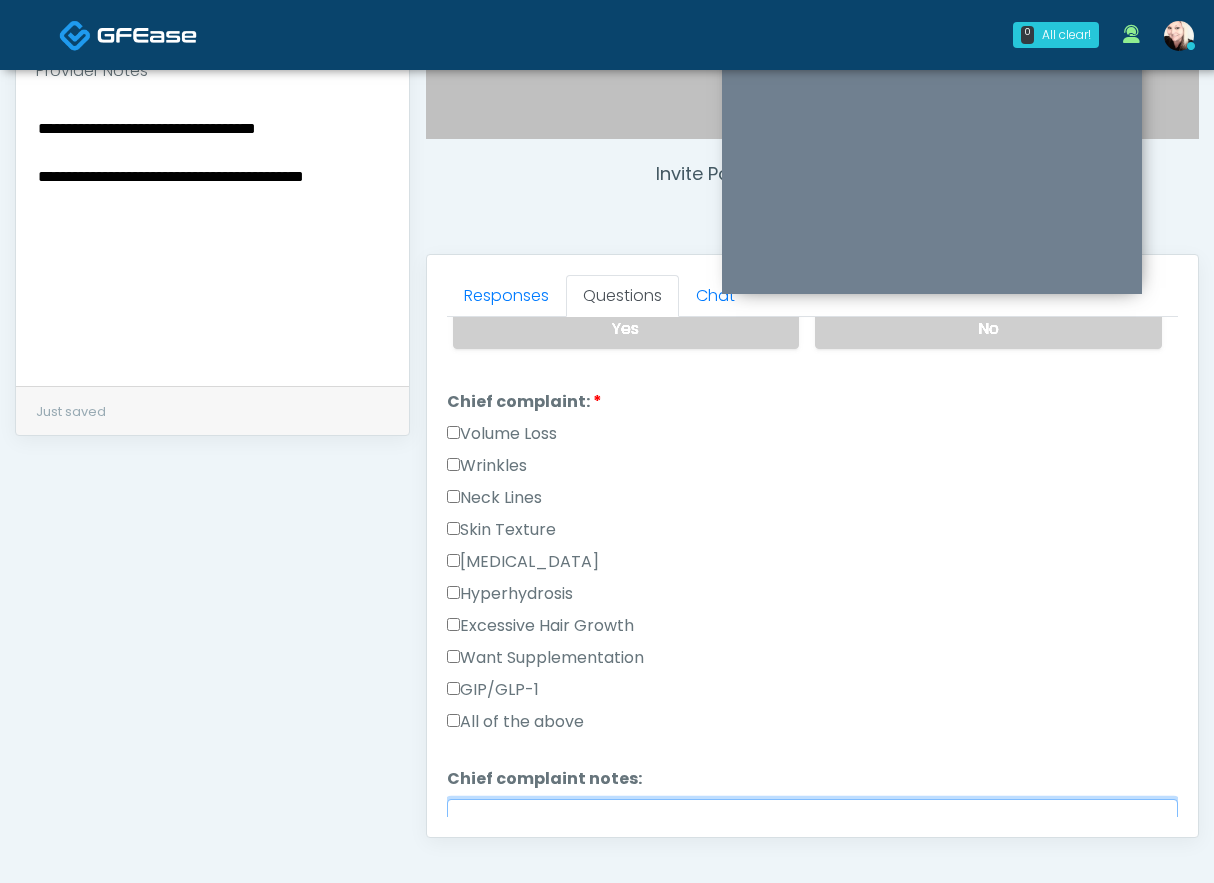 click on "Chief complaint notes:" at bounding box center [812, 842] 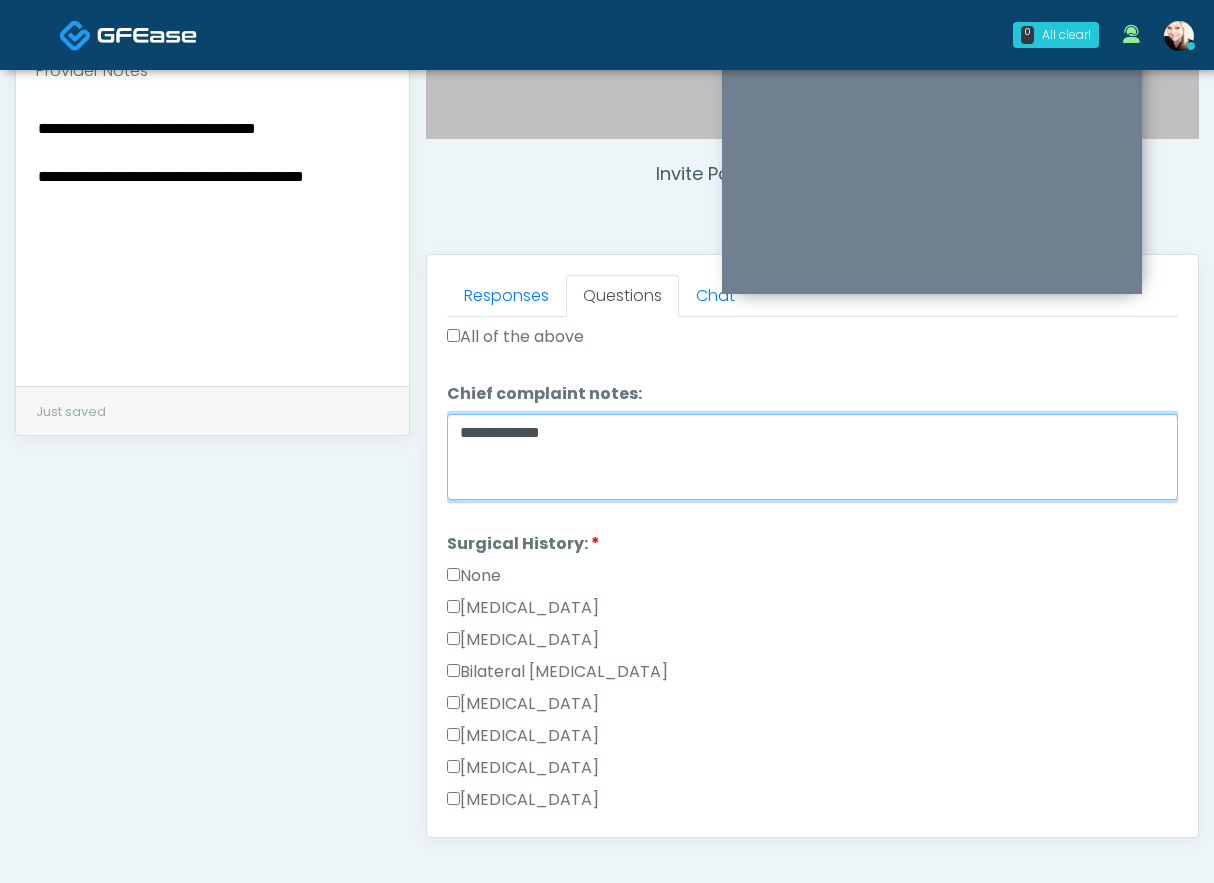 scroll, scrollTop: 894, scrollLeft: 0, axis: vertical 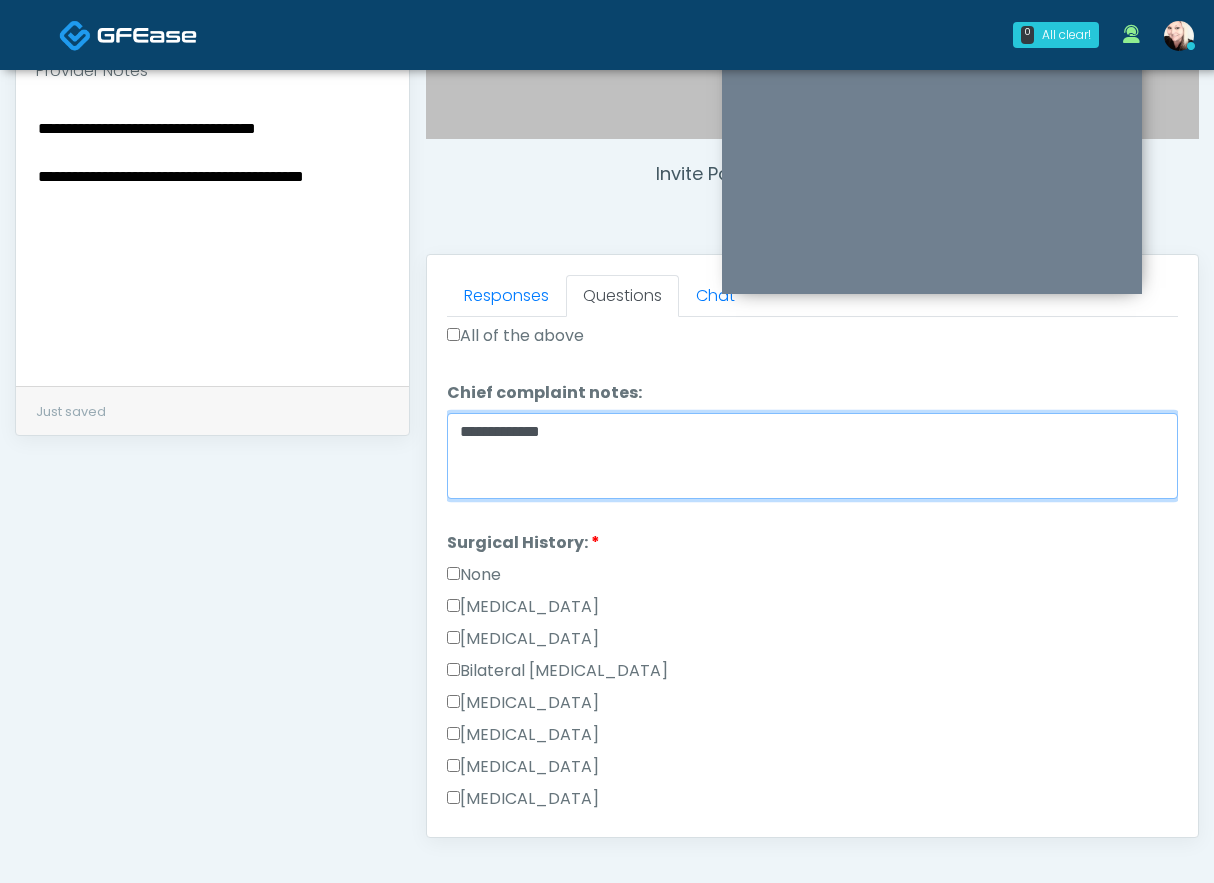 drag, startPoint x: 546, startPoint y: 412, endPoint x: 438, endPoint y: 386, distance: 111.085556 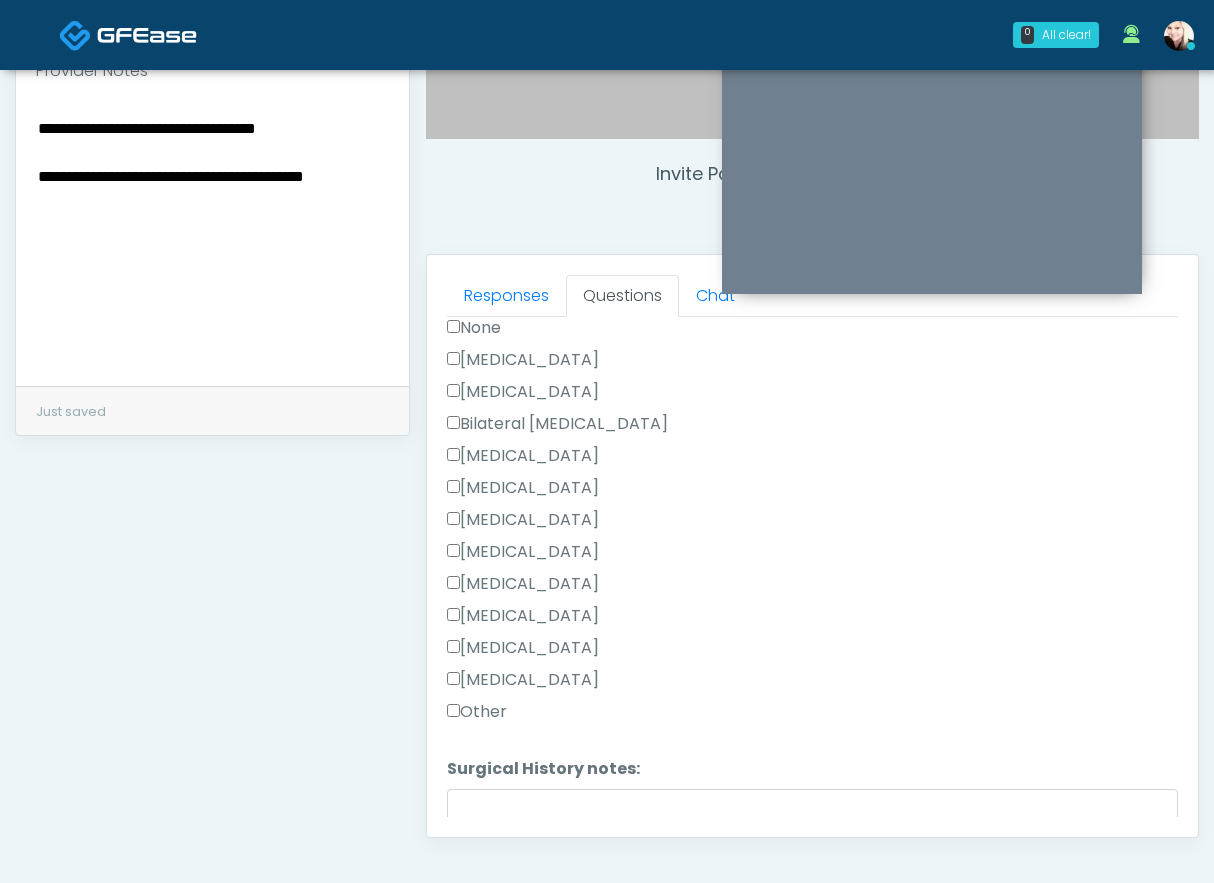scroll, scrollTop: 1149, scrollLeft: 0, axis: vertical 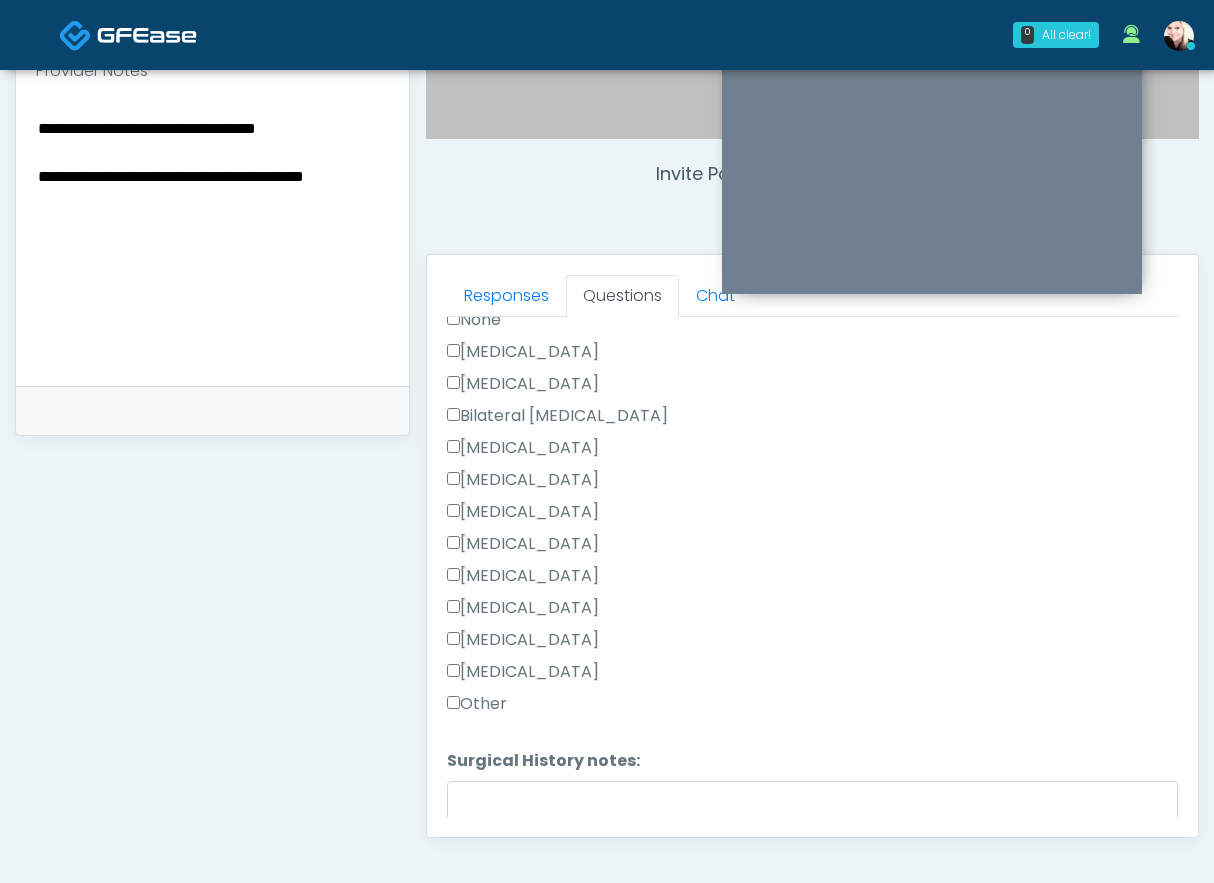 type on "**********" 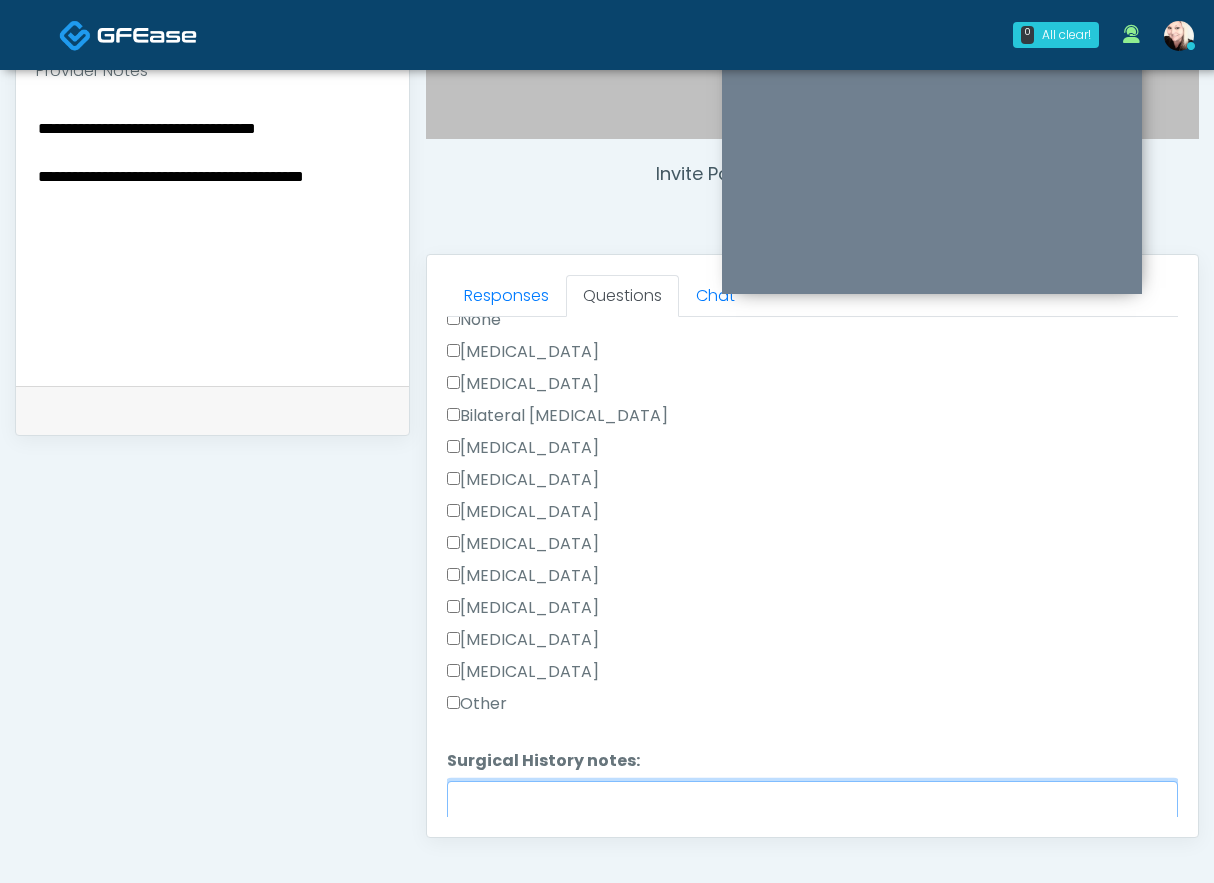 click on "Surgical History notes:" at bounding box center [812, 824] 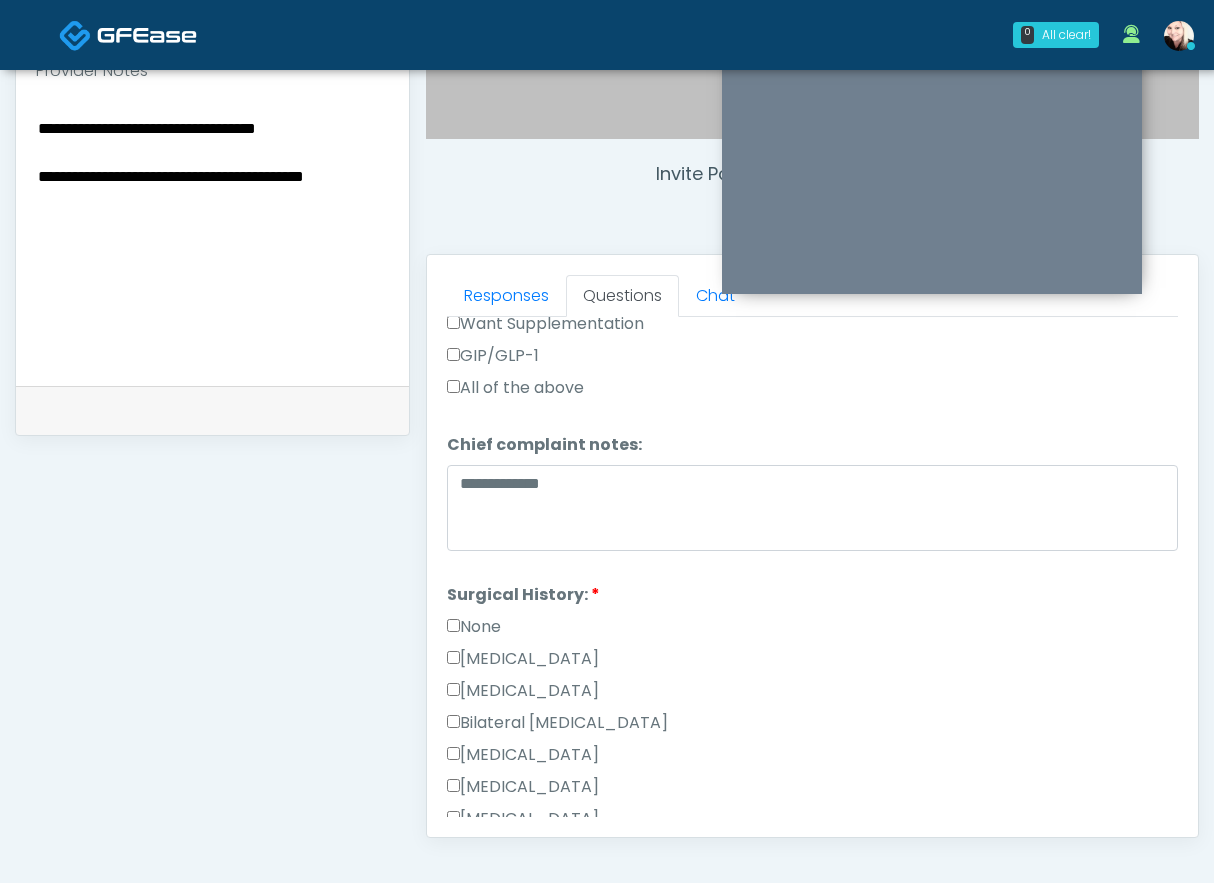 scroll, scrollTop: 827, scrollLeft: 0, axis: vertical 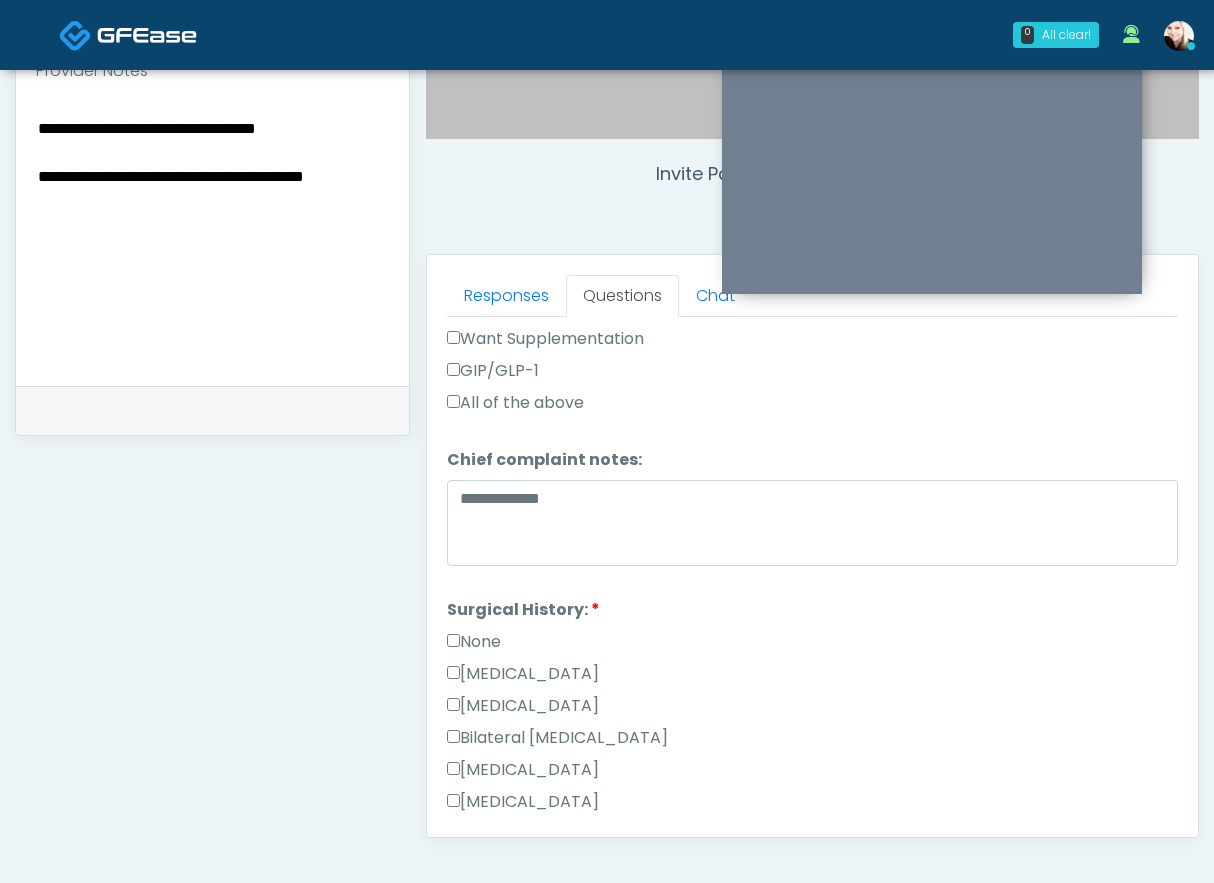 type on "**********" 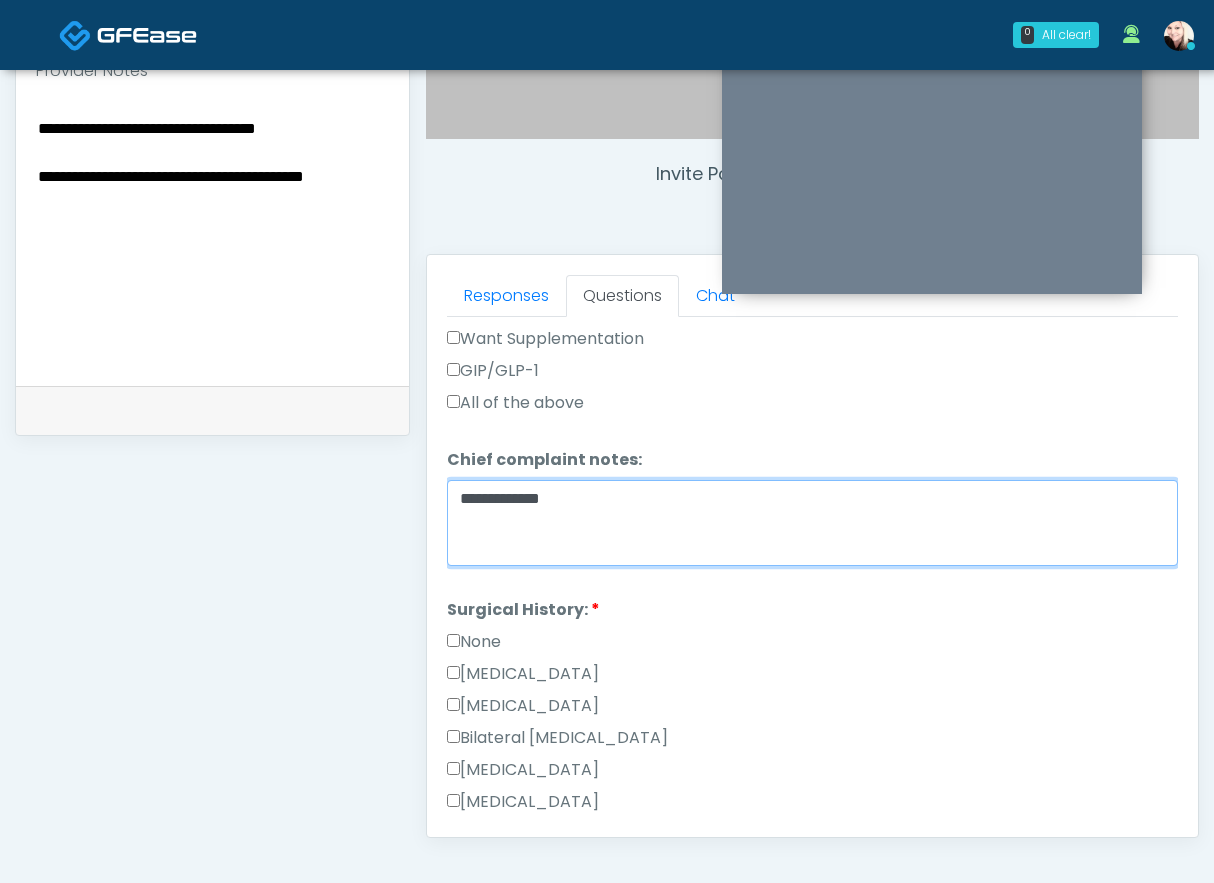 drag, startPoint x: 569, startPoint y: 478, endPoint x: 409, endPoint y: 455, distance: 161.64467 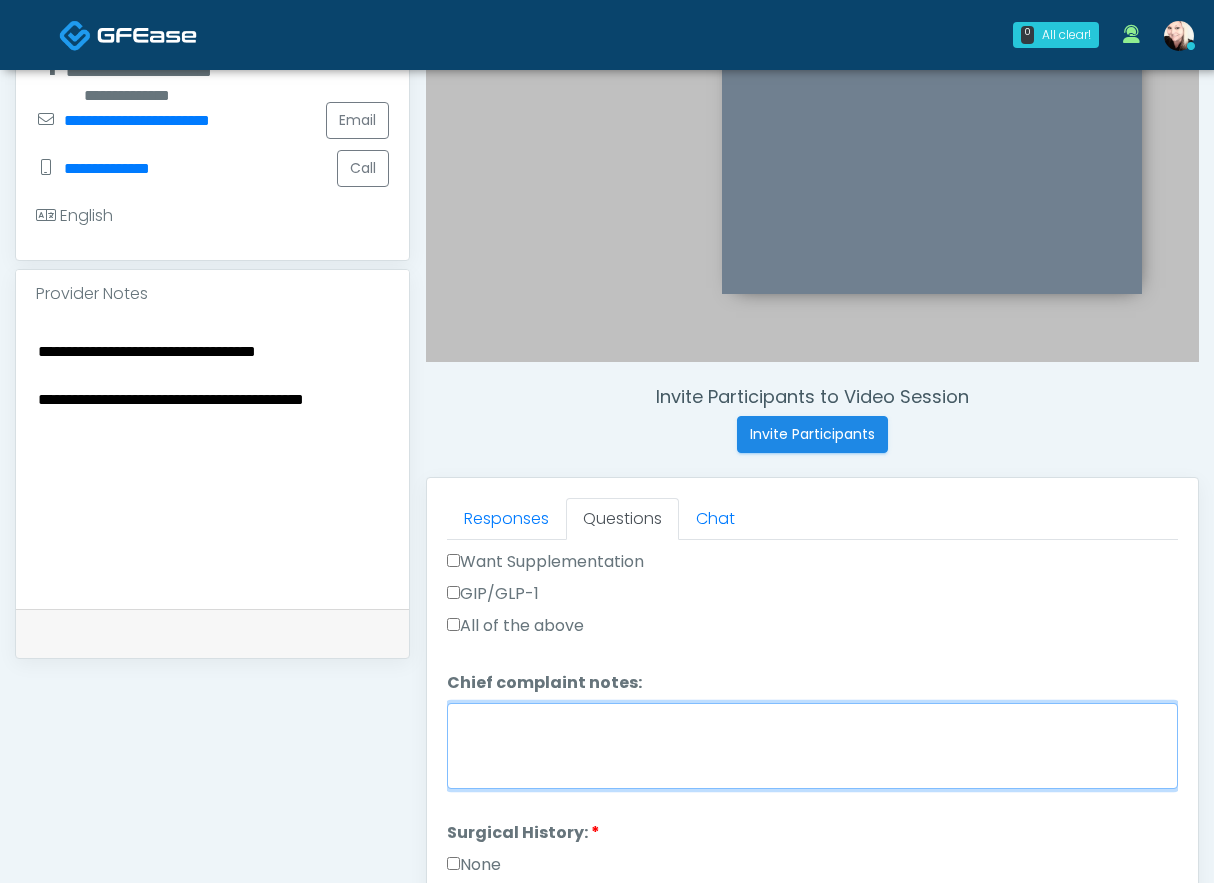 scroll, scrollTop: 453, scrollLeft: 0, axis: vertical 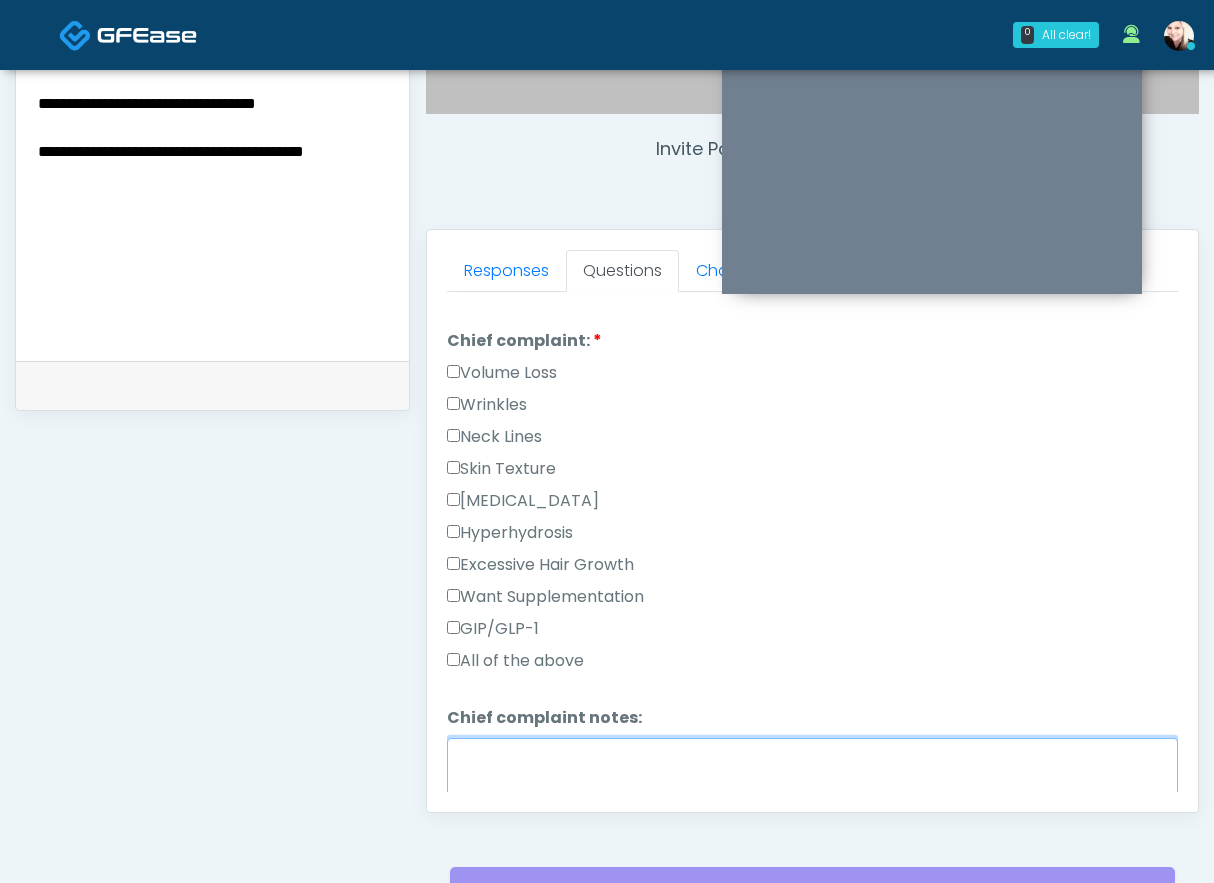 type 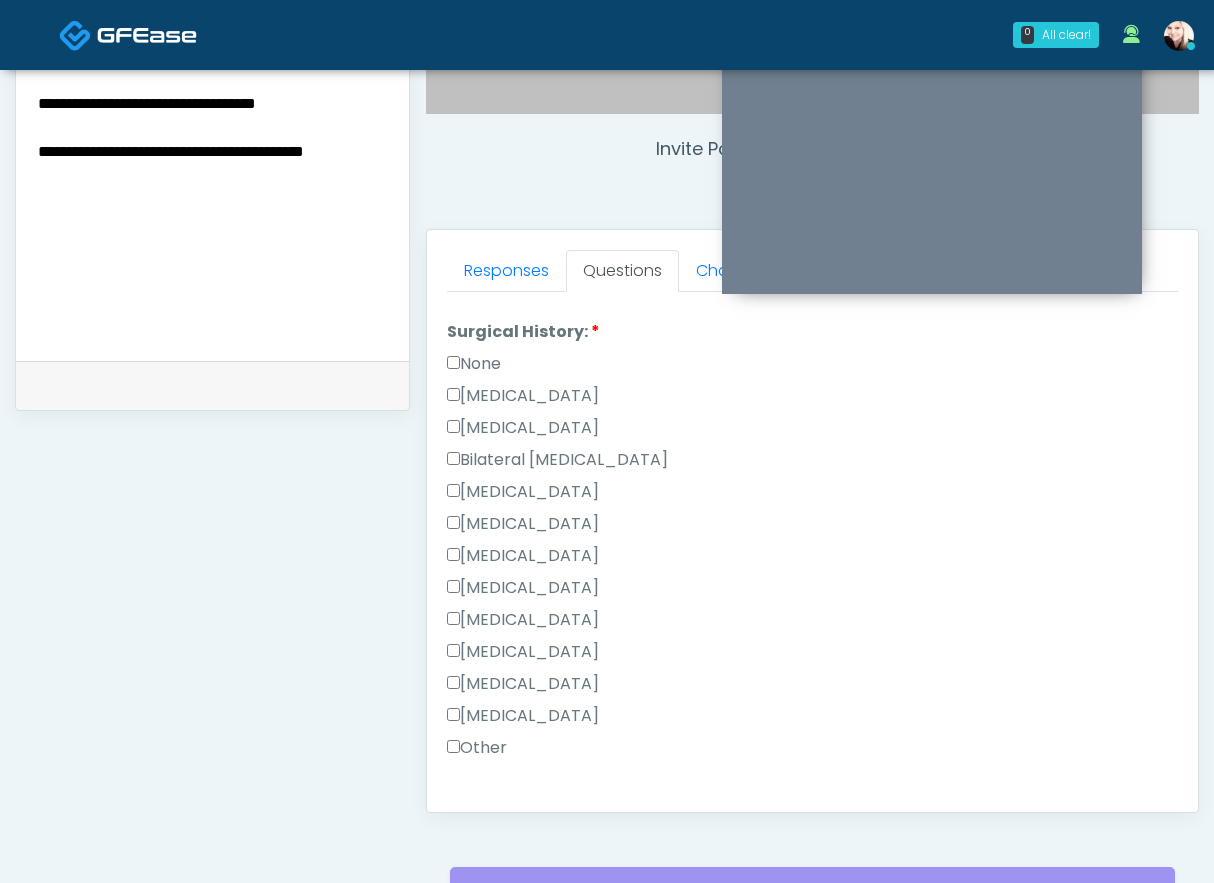 scroll, scrollTop: 1239, scrollLeft: 0, axis: vertical 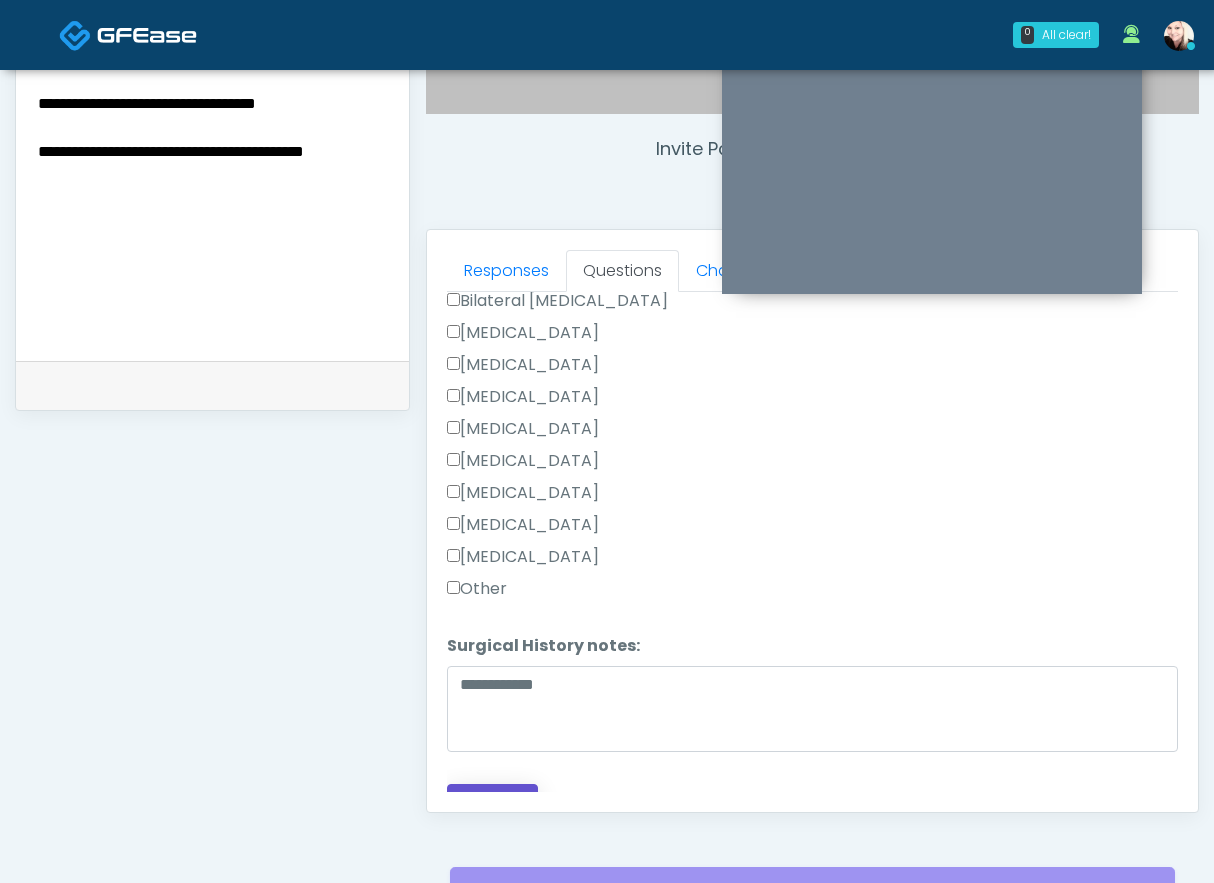 click on "Continue" at bounding box center [492, 802] 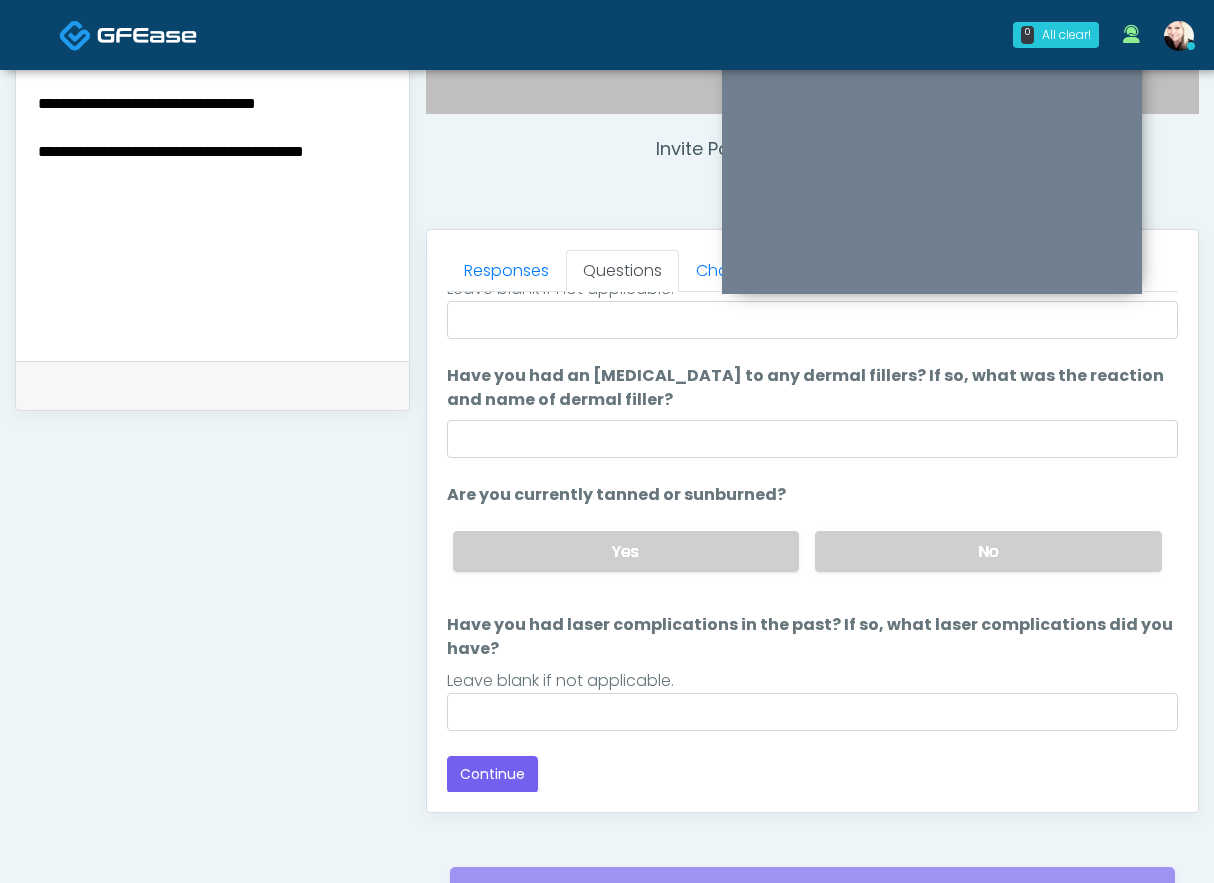 scroll, scrollTop: 0, scrollLeft: 0, axis: both 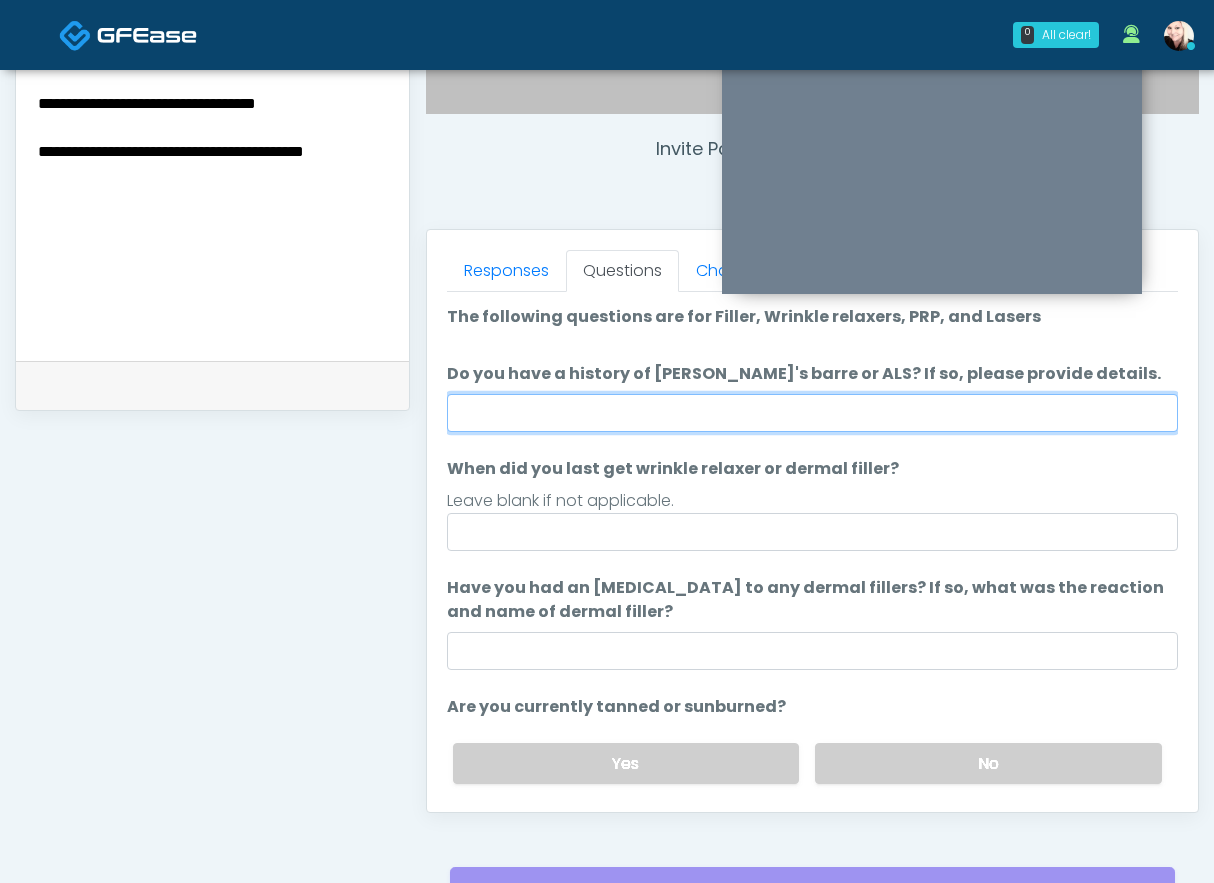click on "Do you have a history of Guillain's barre or ALS? If so, please provide details." at bounding box center [812, 413] 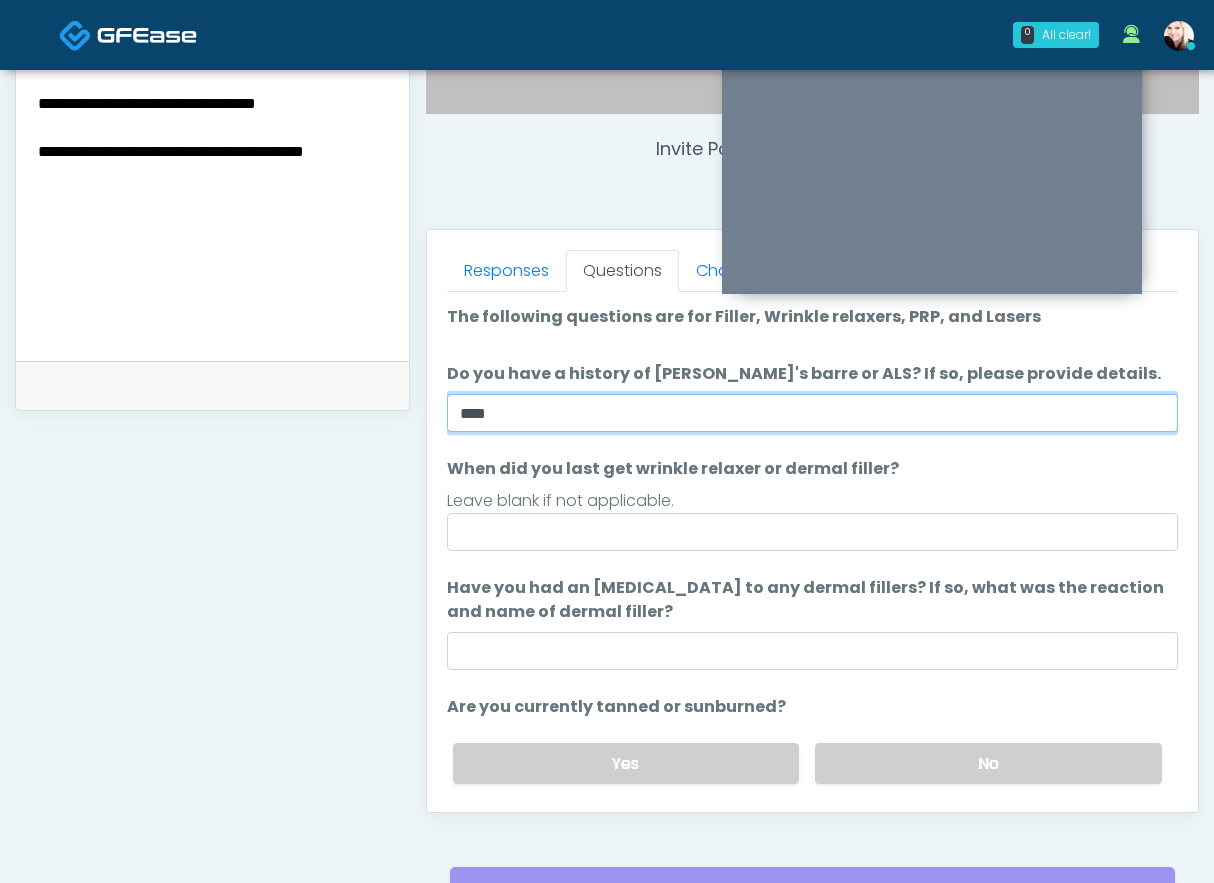 type on "****" 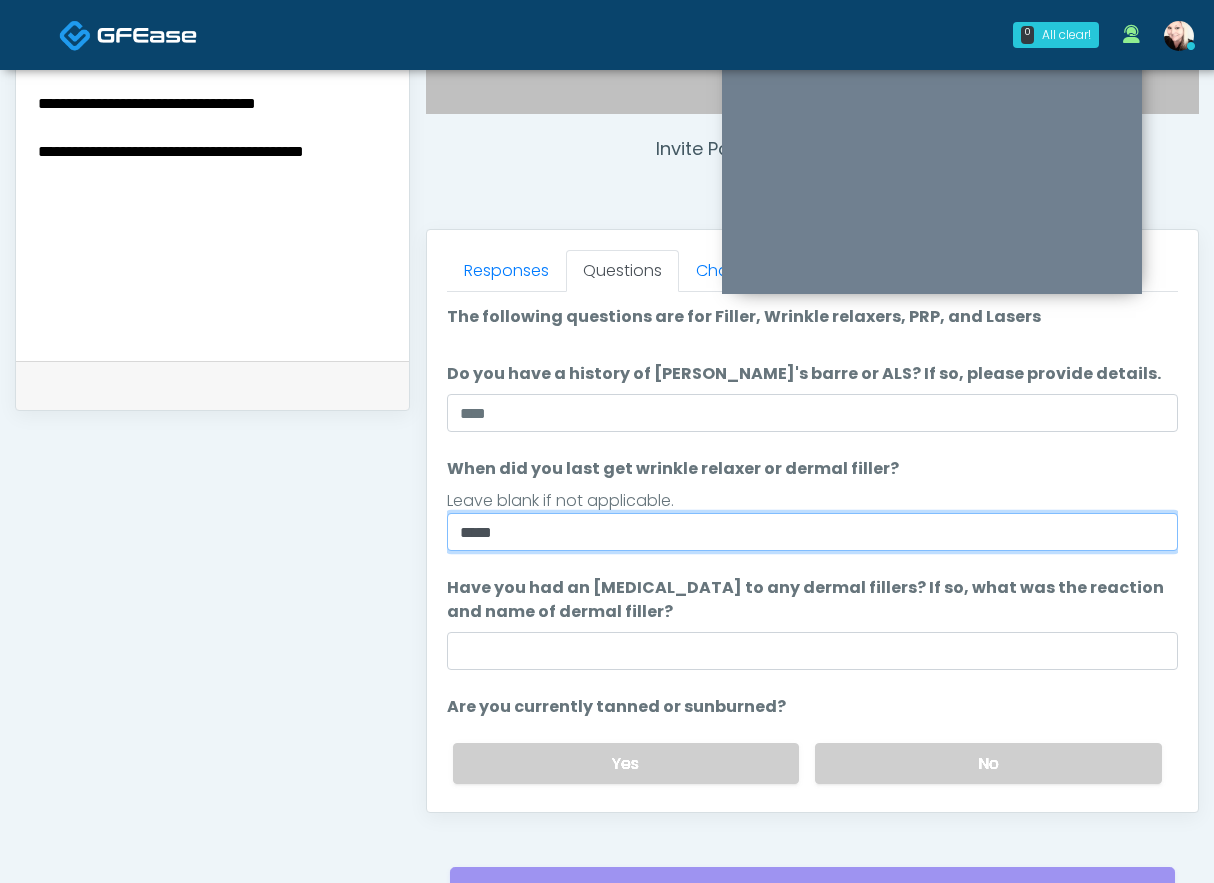 click on "****" at bounding box center [812, 532] 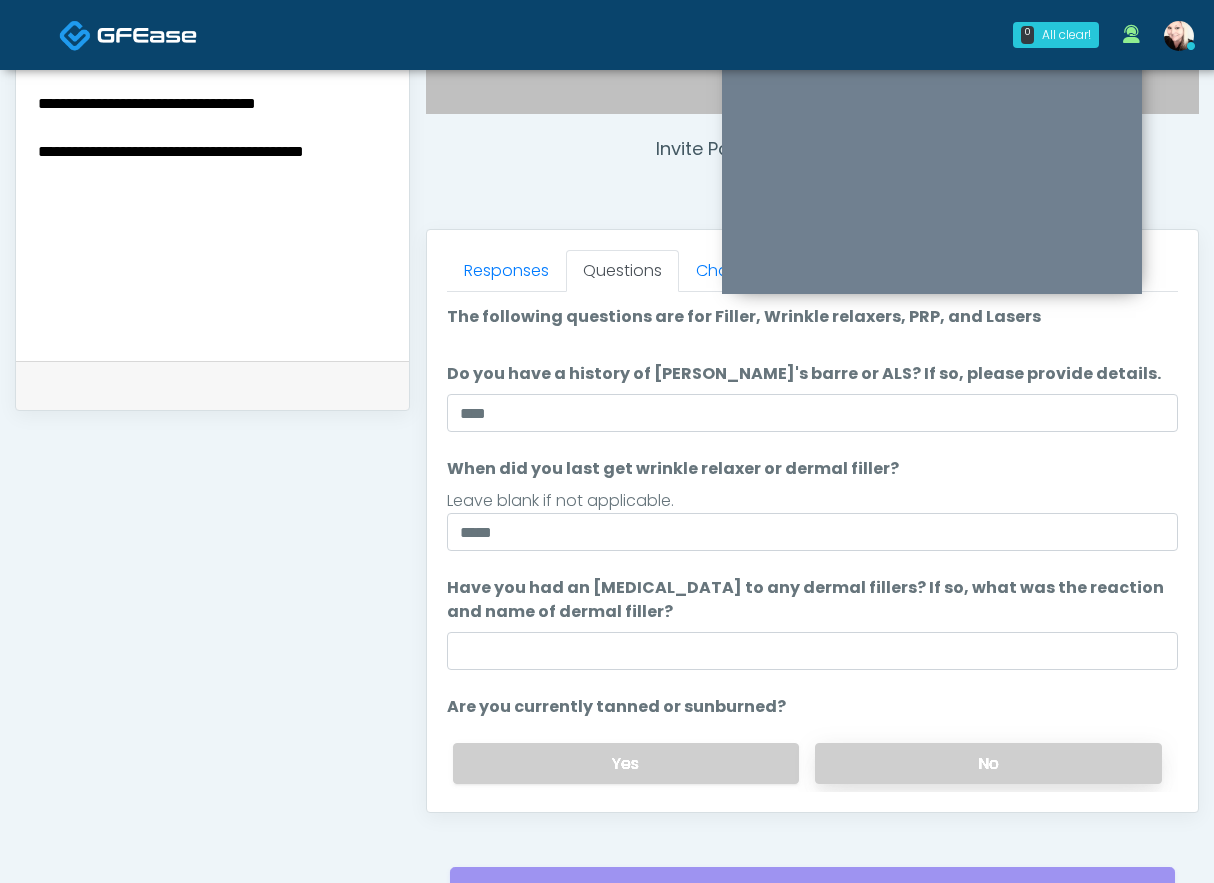 click on "No" at bounding box center [988, 763] 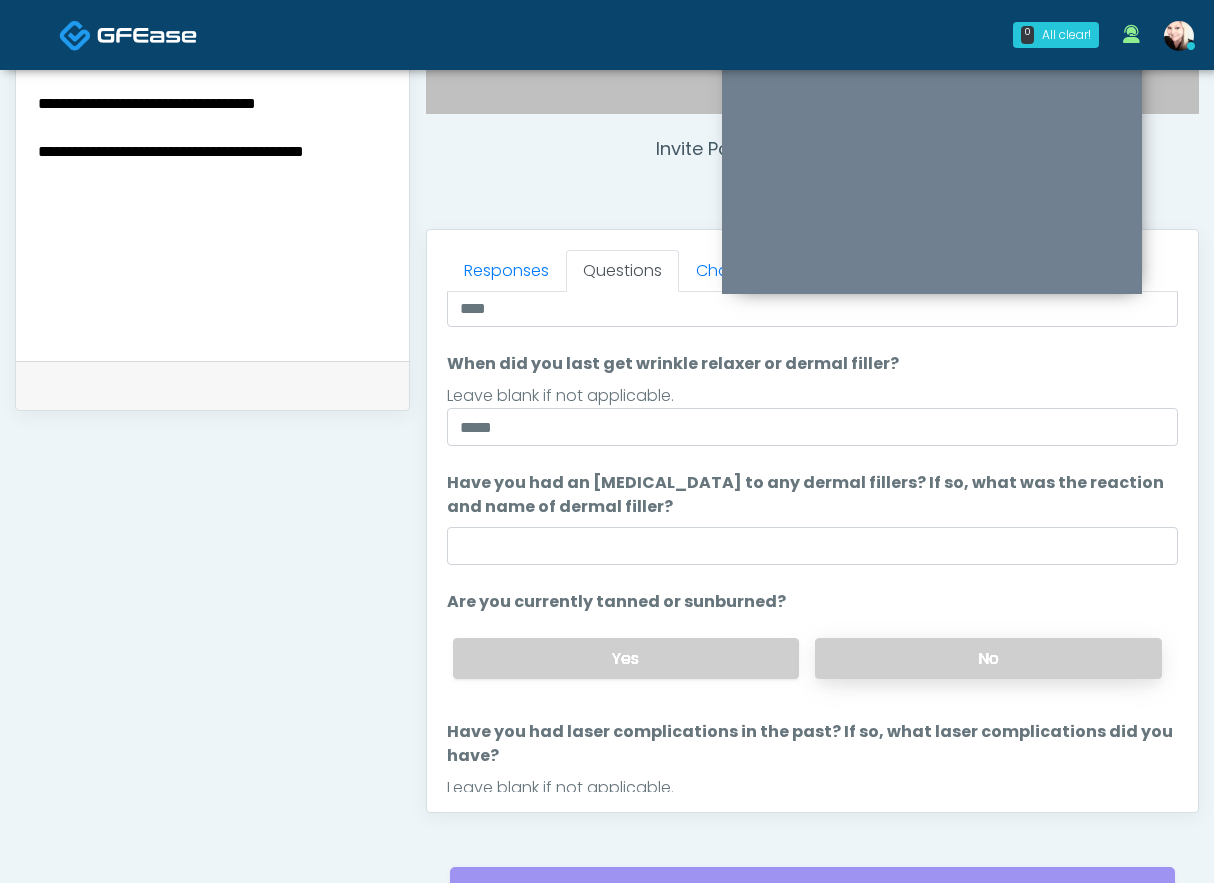 scroll, scrollTop: 107, scrollLeft: 0, axis: vertical 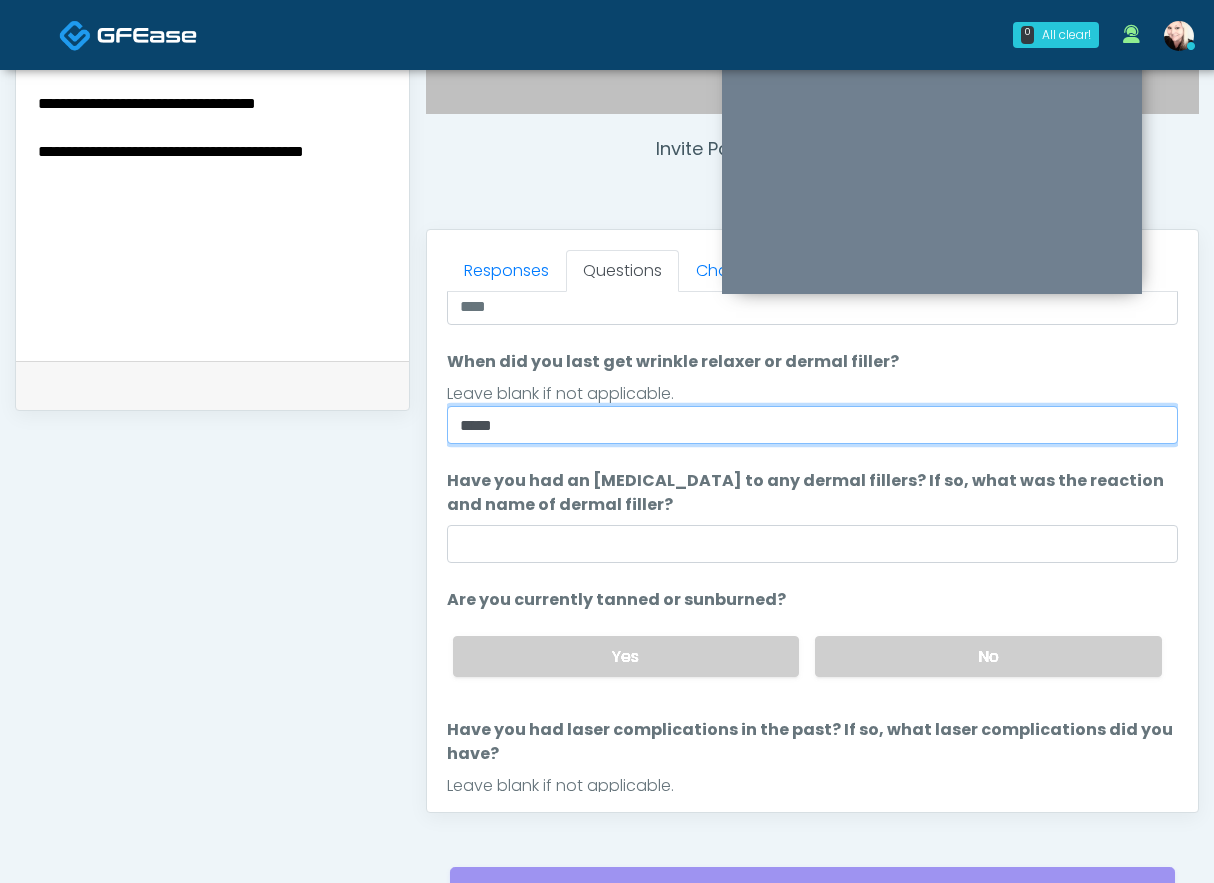 drag, startPoint x: 512, startPoint y: 415, endPoint x: 370, endPoint y: 396, distance: 143.26549 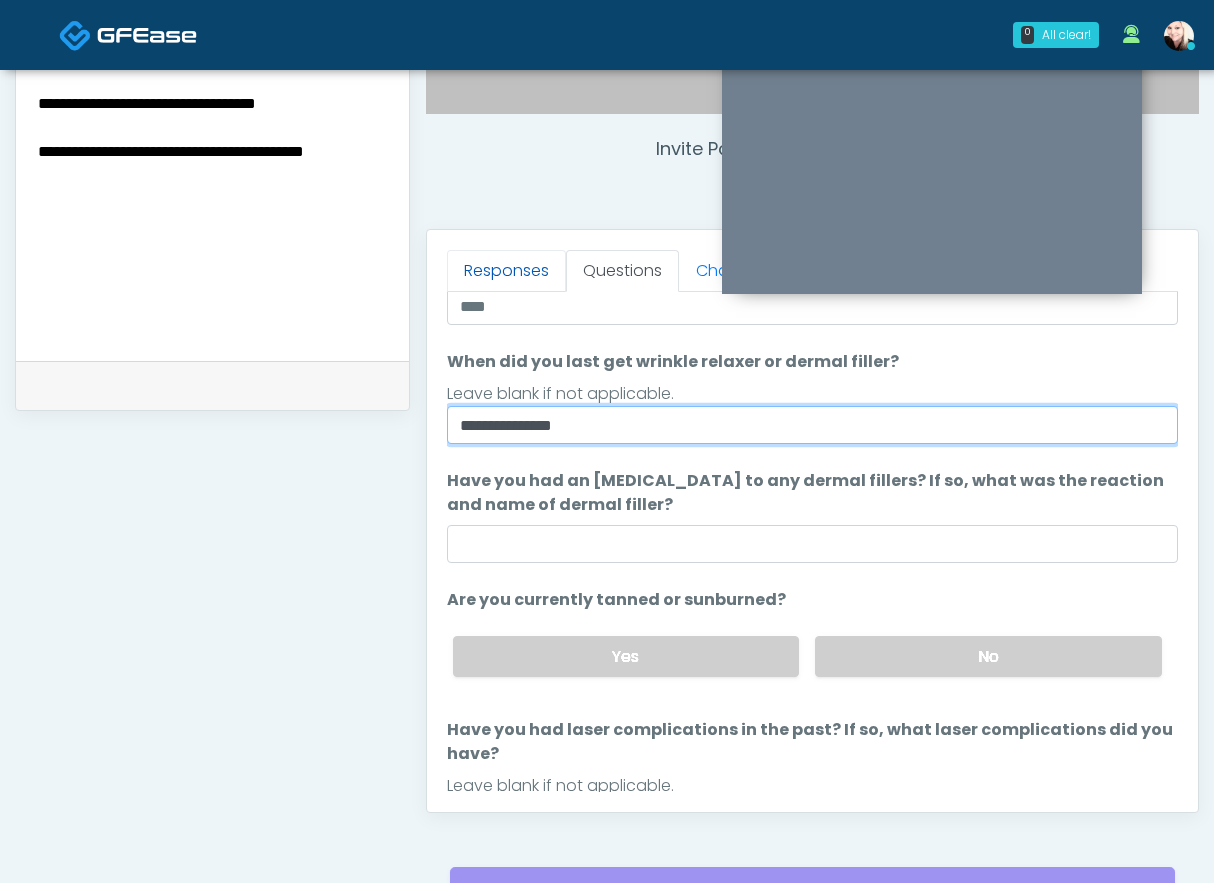 type on "**********" 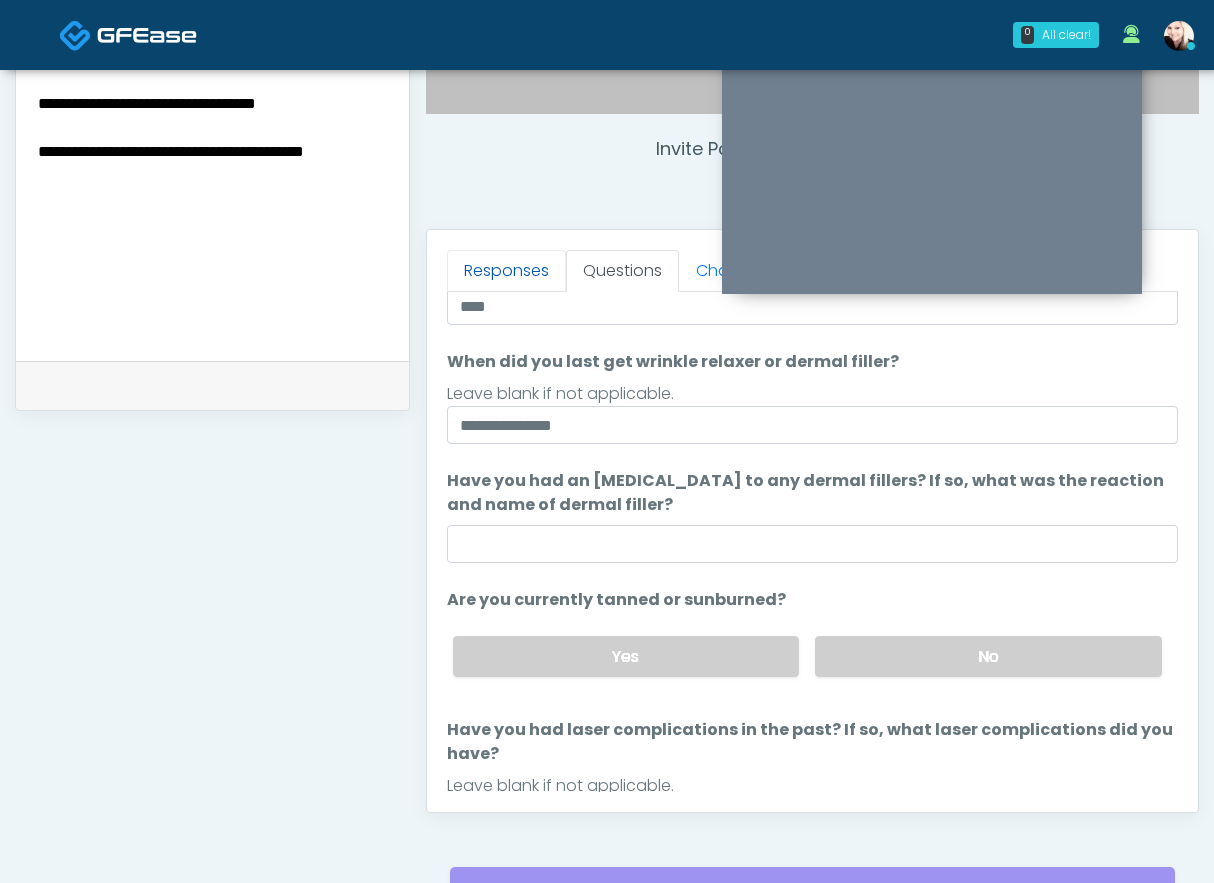 click on "Responses" at bounding box center (506, 271) 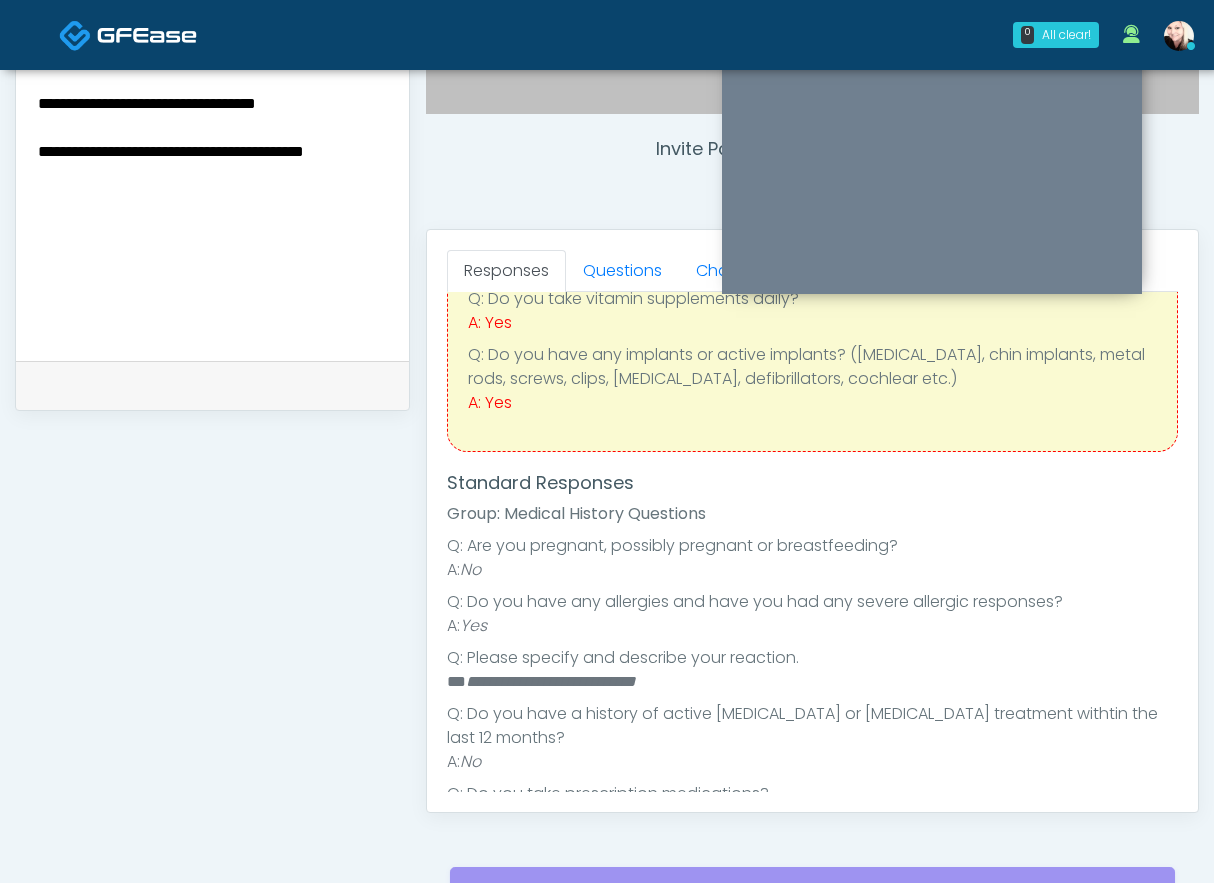 scroll, scrollTop: 0, scrollLeft: 0, axis: both 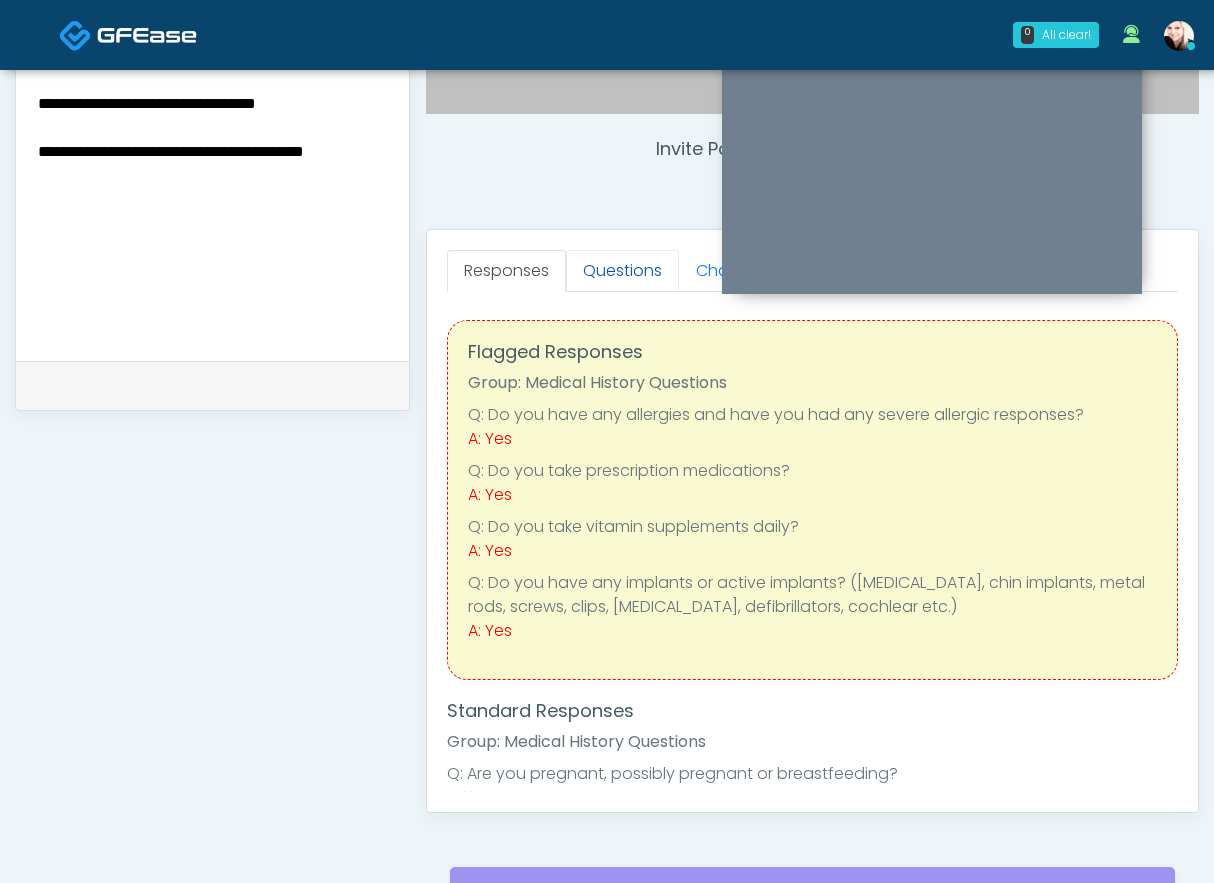 click on "Questions" at bounding box center (622, 271) 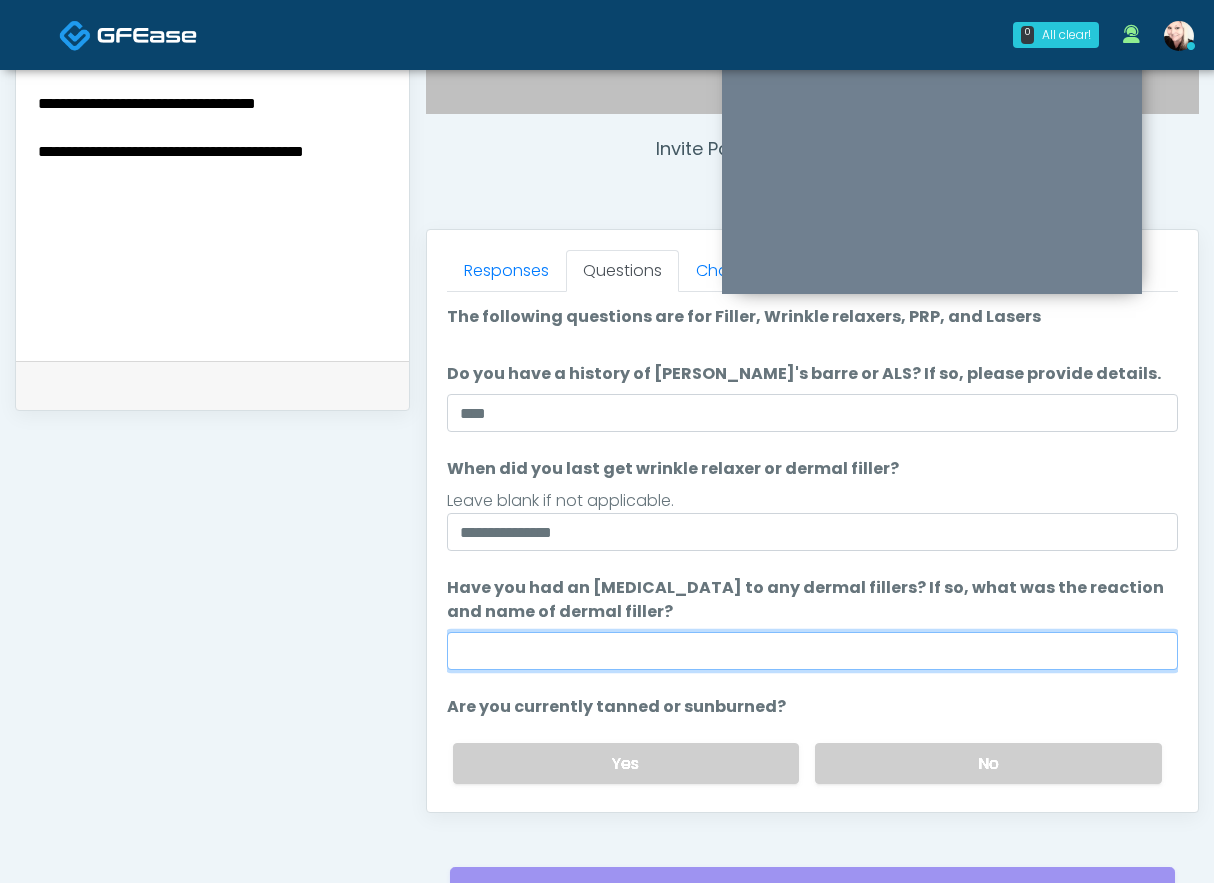 click on "Have you had an allergic response to any dermal fillers? If so, what was the reaction and name of dermal filler?" at bounding box center [812, 651] 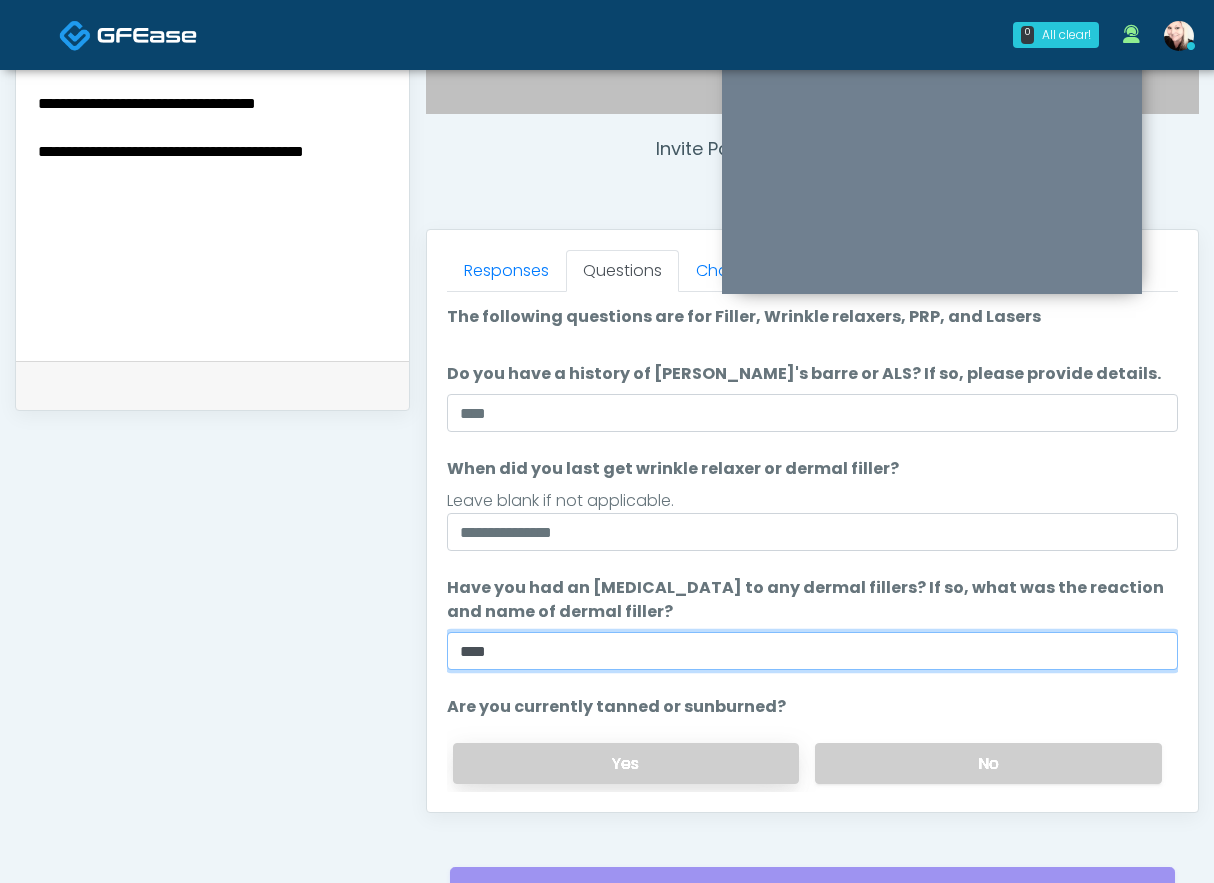 type on "****" 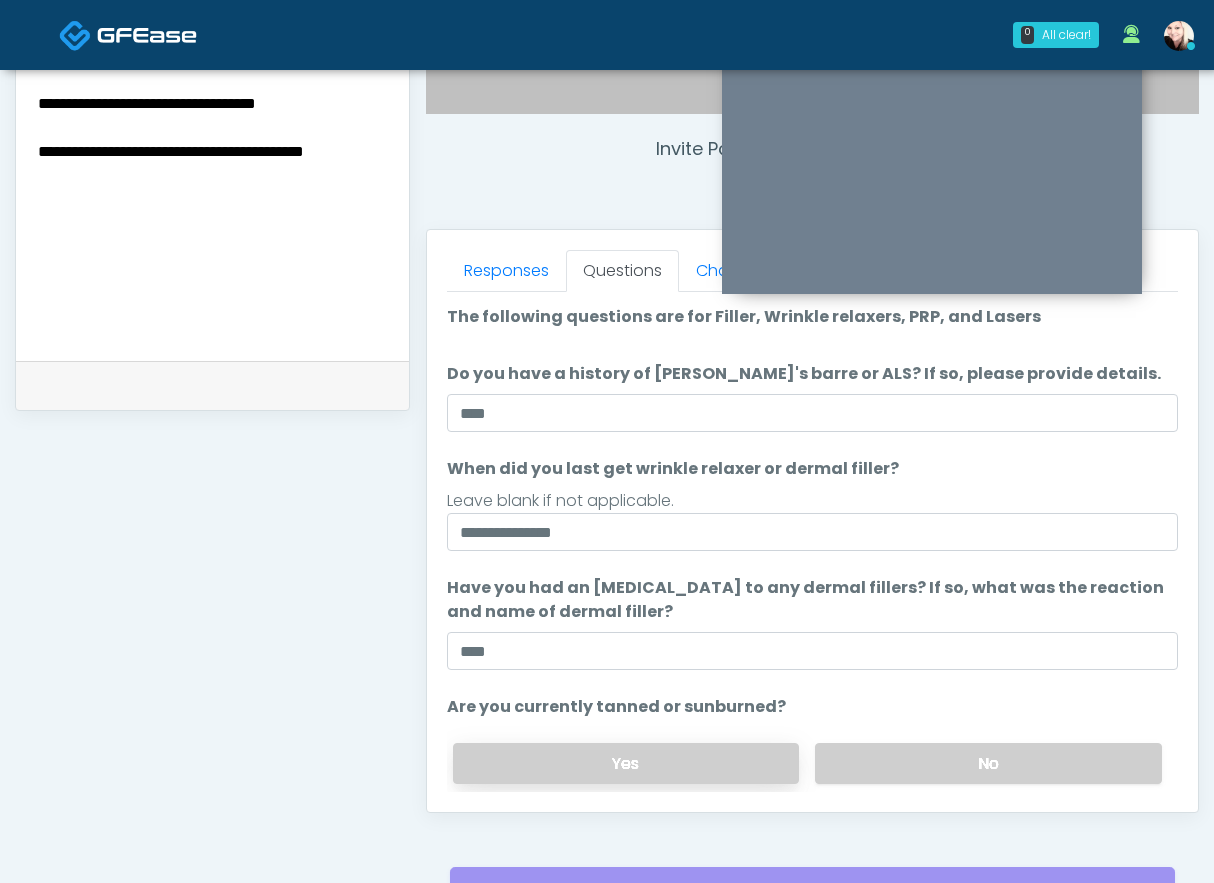 click on "Yes" at bounding box center [626, 763] 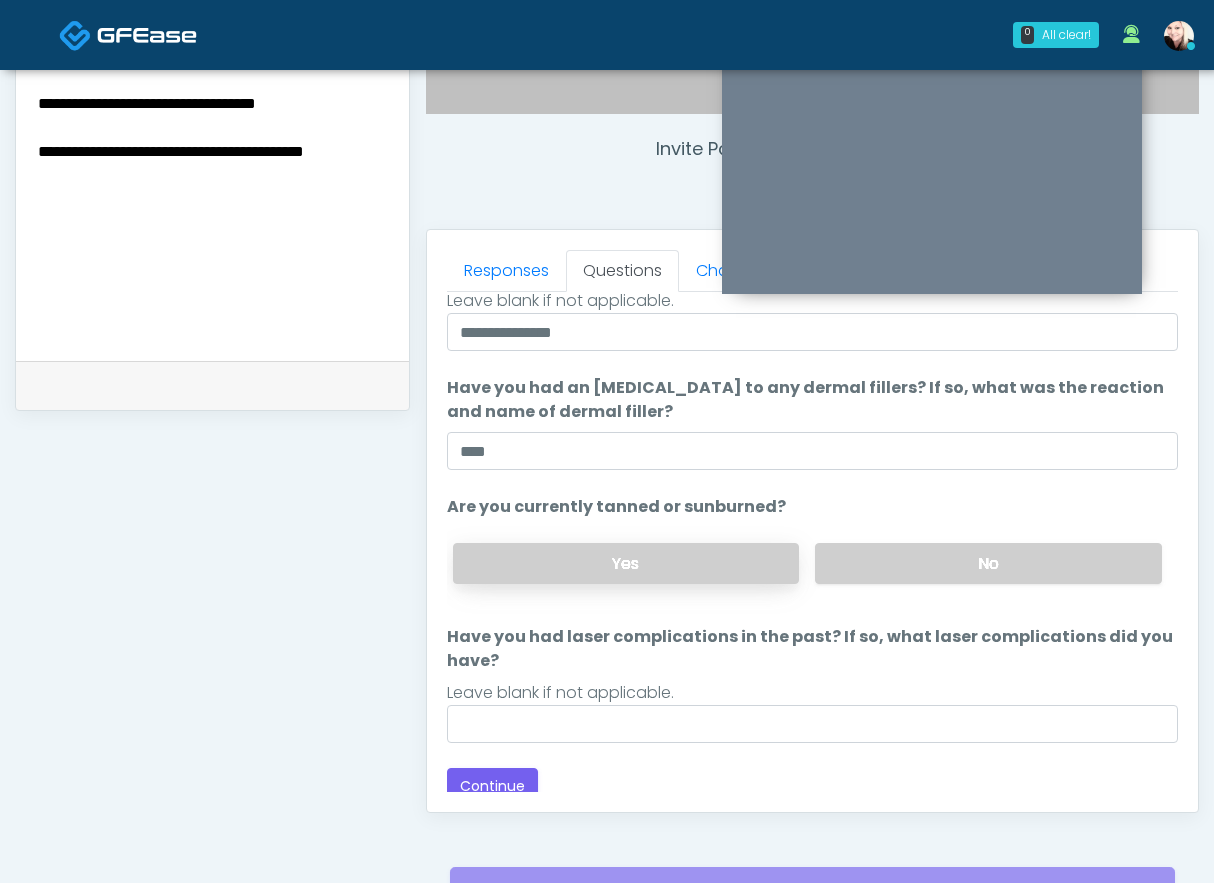 scroll, scrollTop: 211, scrollLeft: 0, axis: vertical 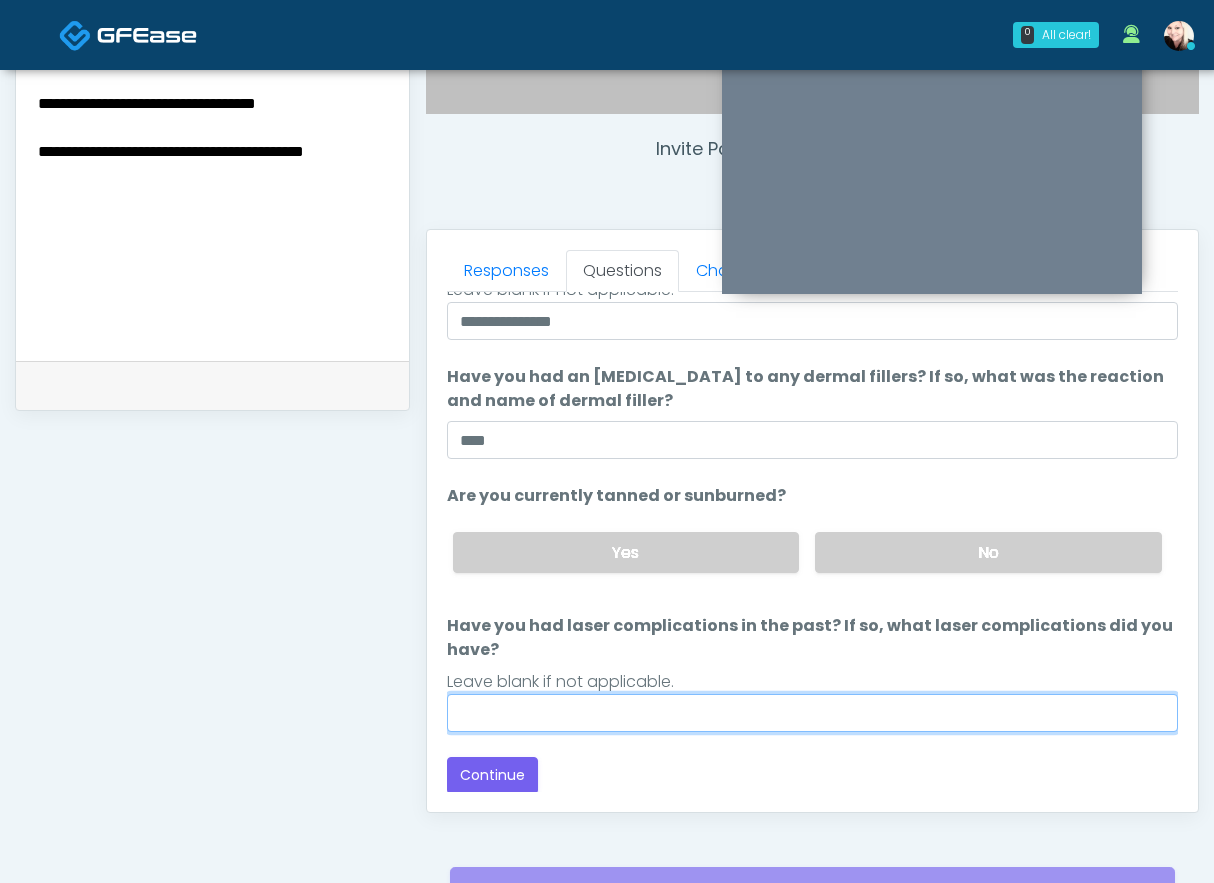 click on "Have you had laser complications in the past? If so, what laser complications did you have?" at bounding box center [812, 713] 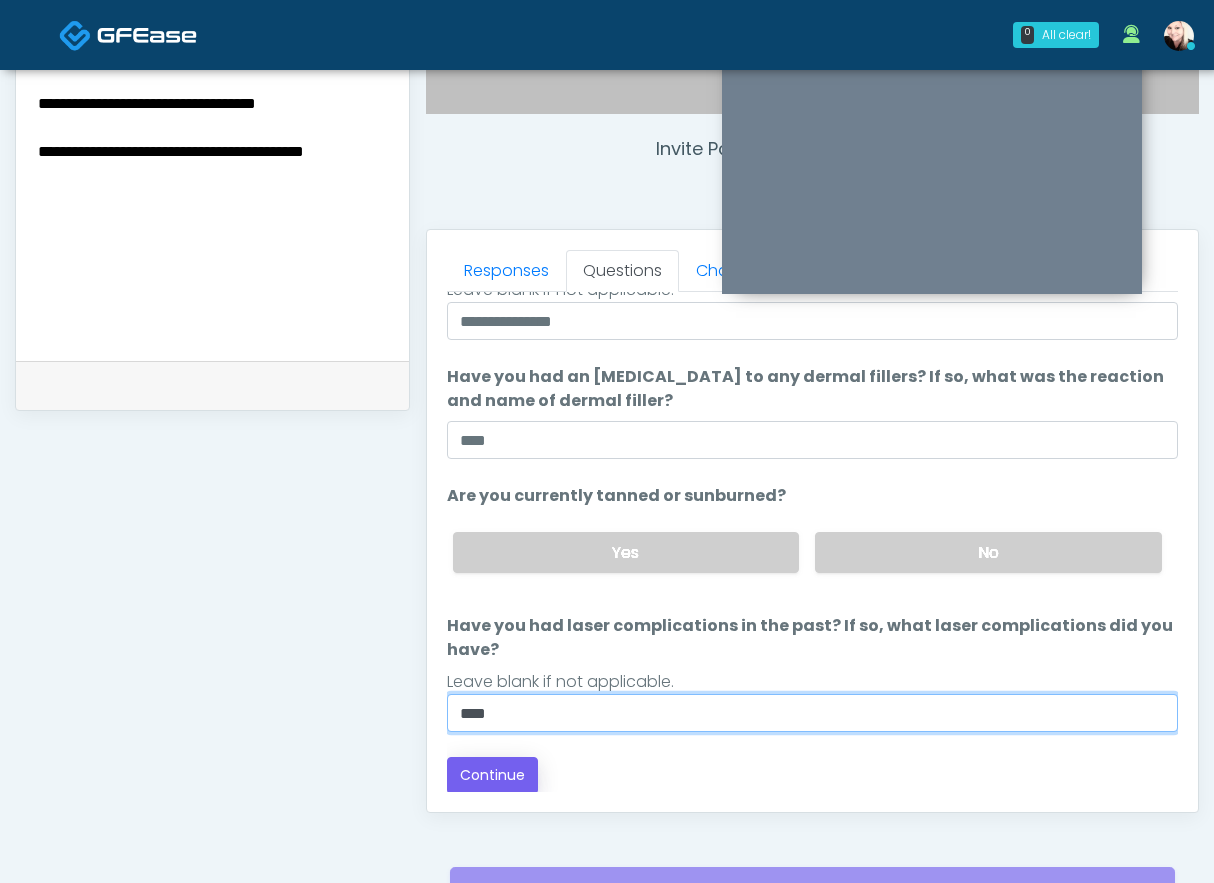 type on "****" 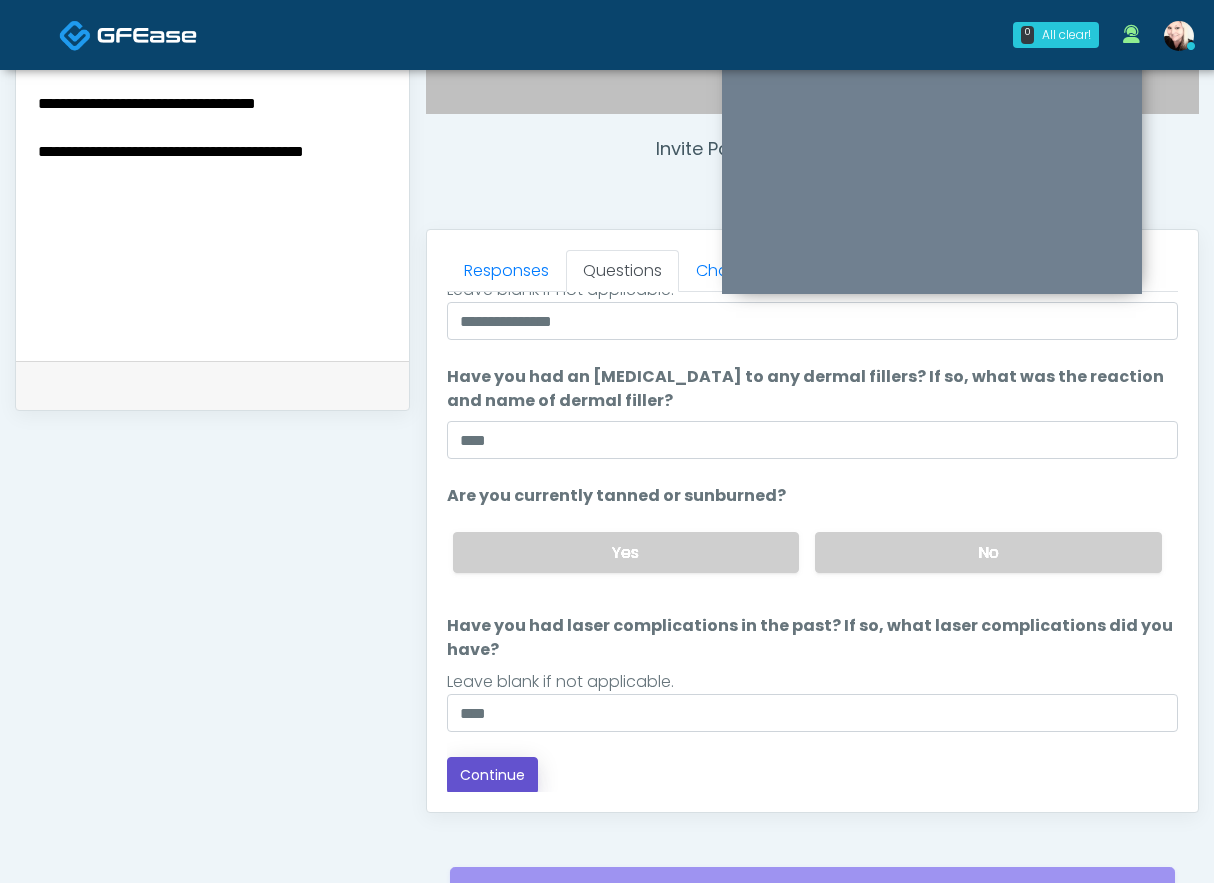 click on "Continue" at bounding box center (492, 775) 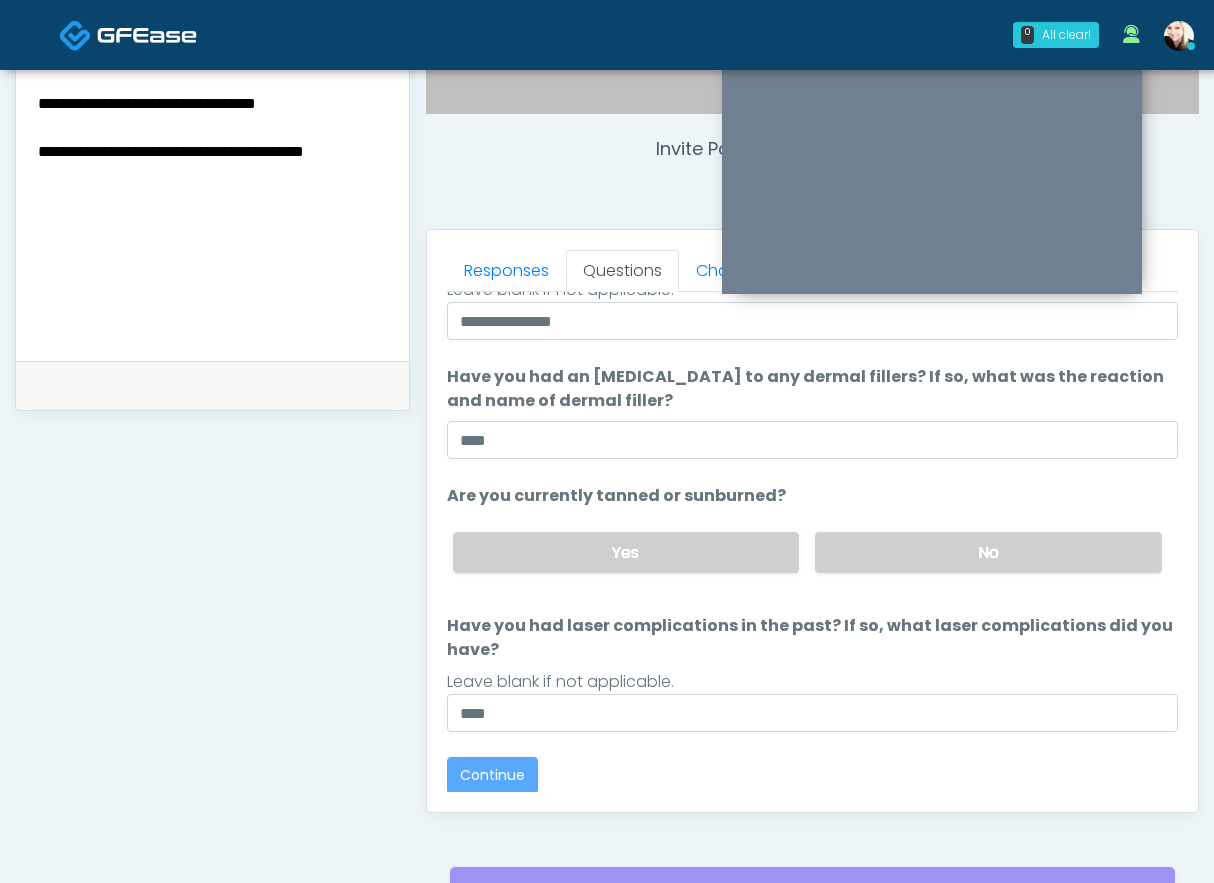 scroll, scrollTop: 0, scrollLeft: 0, axis: both 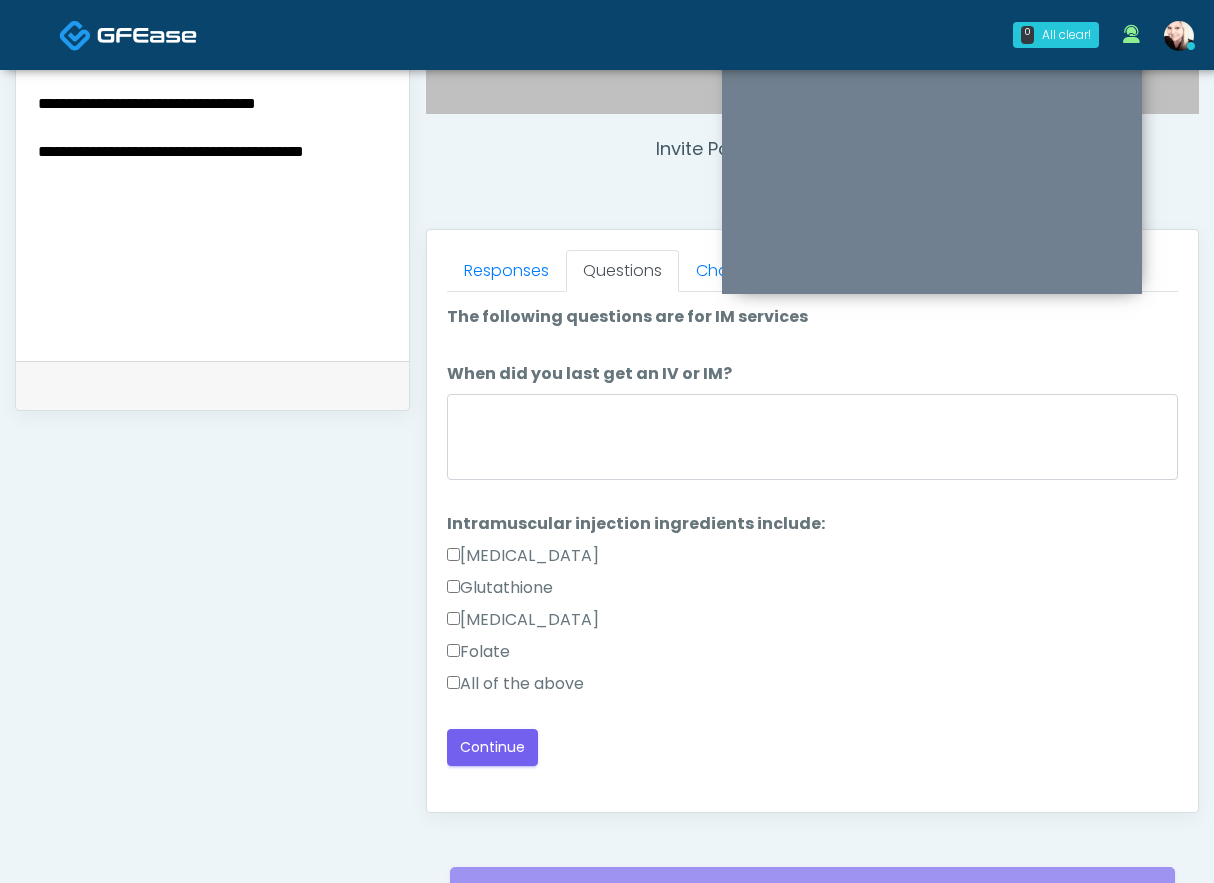 click on "All of the above" at bounding box center [515, 684] 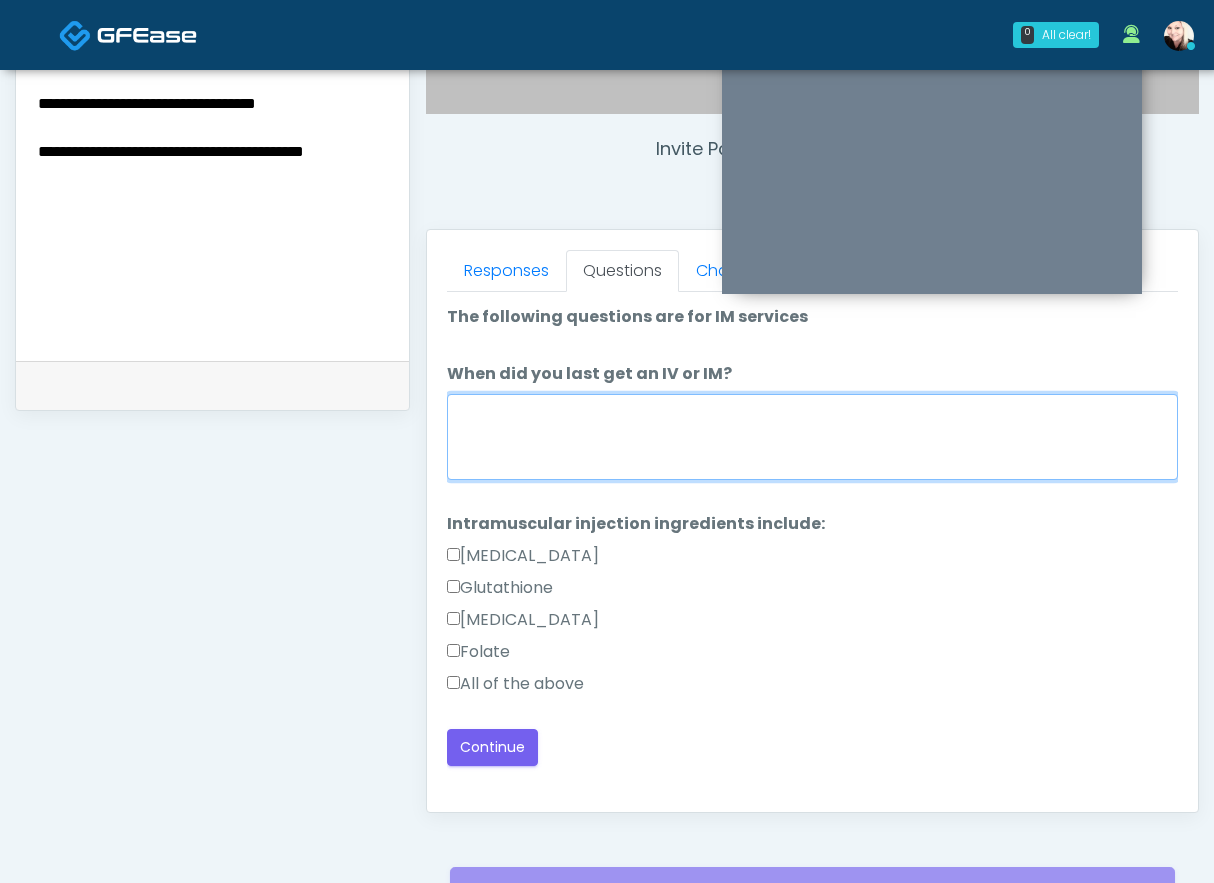 click on "When did you last get an IV or IM?" at bounding box center [812, 437] 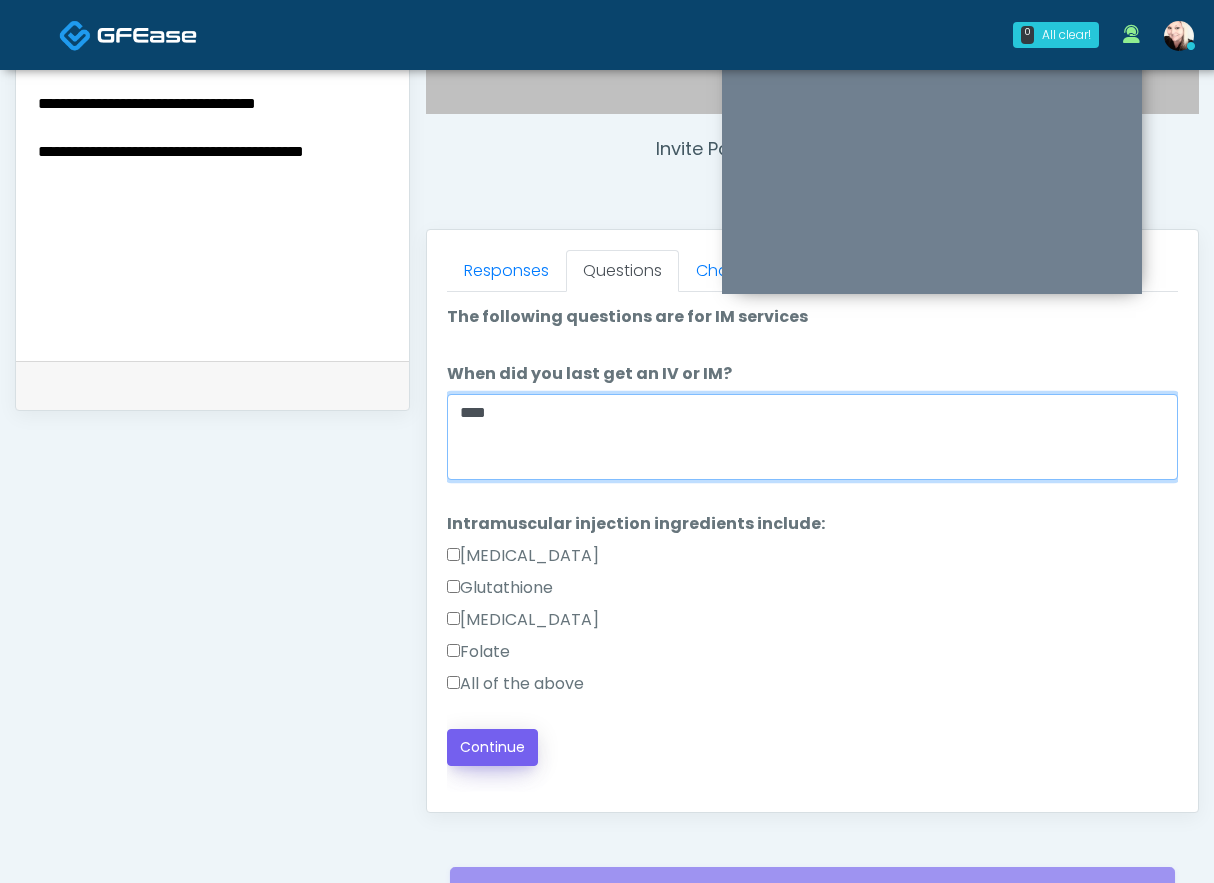 type on "****" 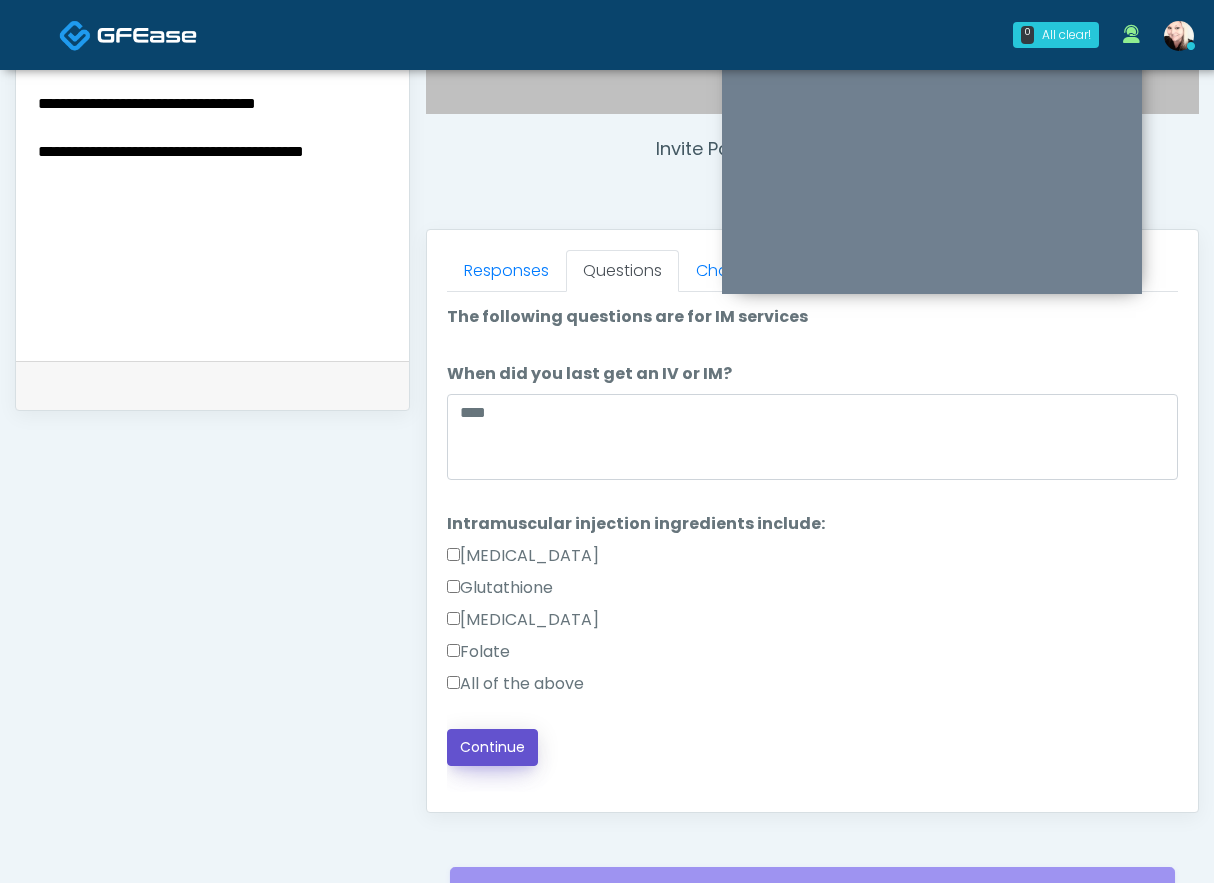 click on "Continue" at bounding box center (492, 747) 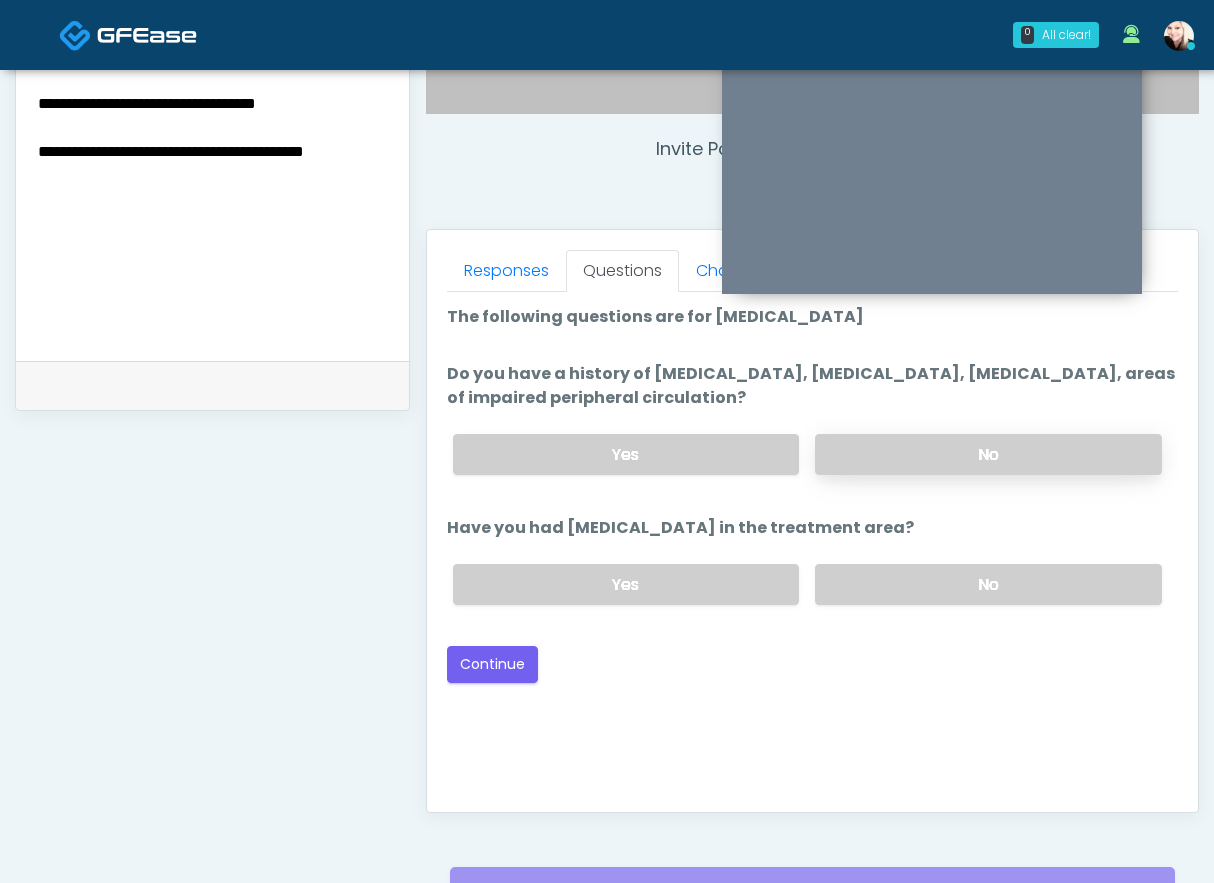 click on "No" at bounding box center (988, 454) 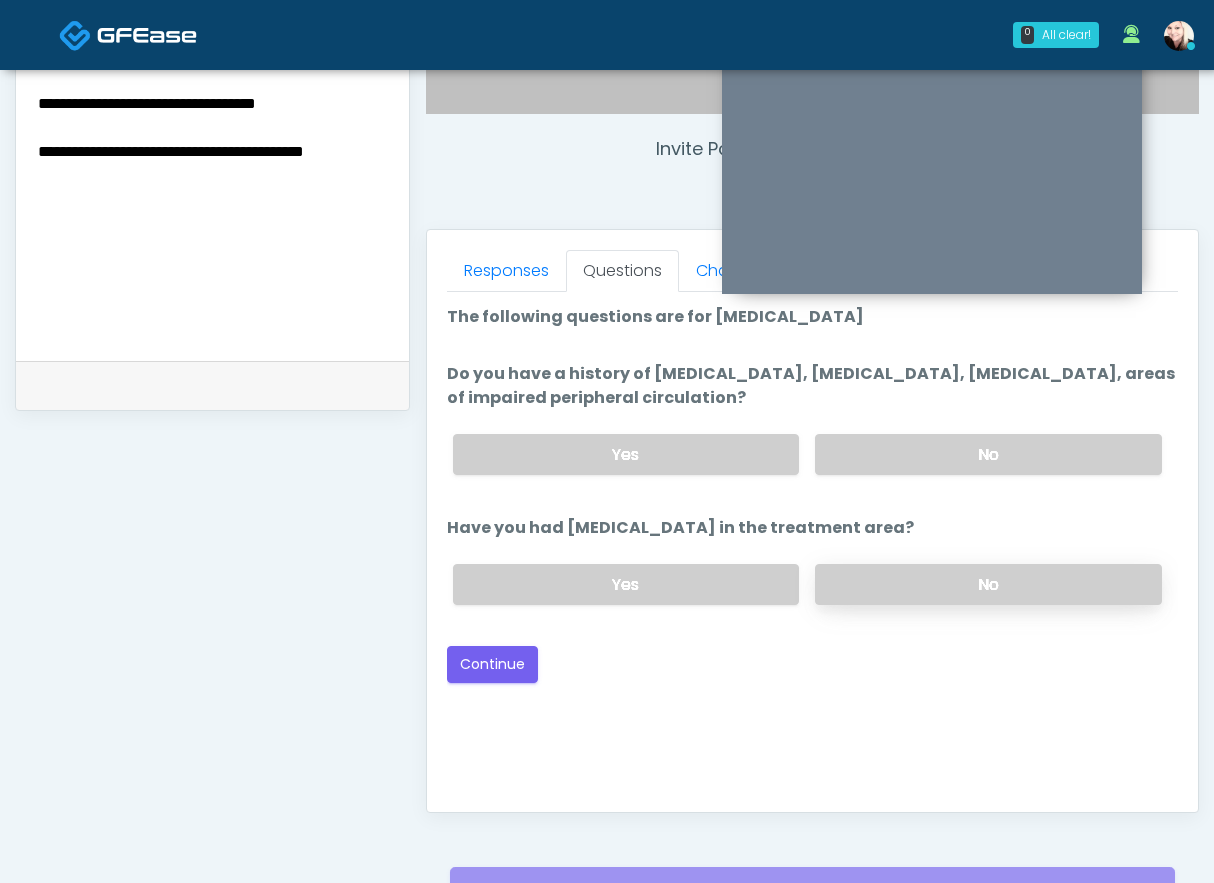 click on "No" at bounding box center [988, 584] 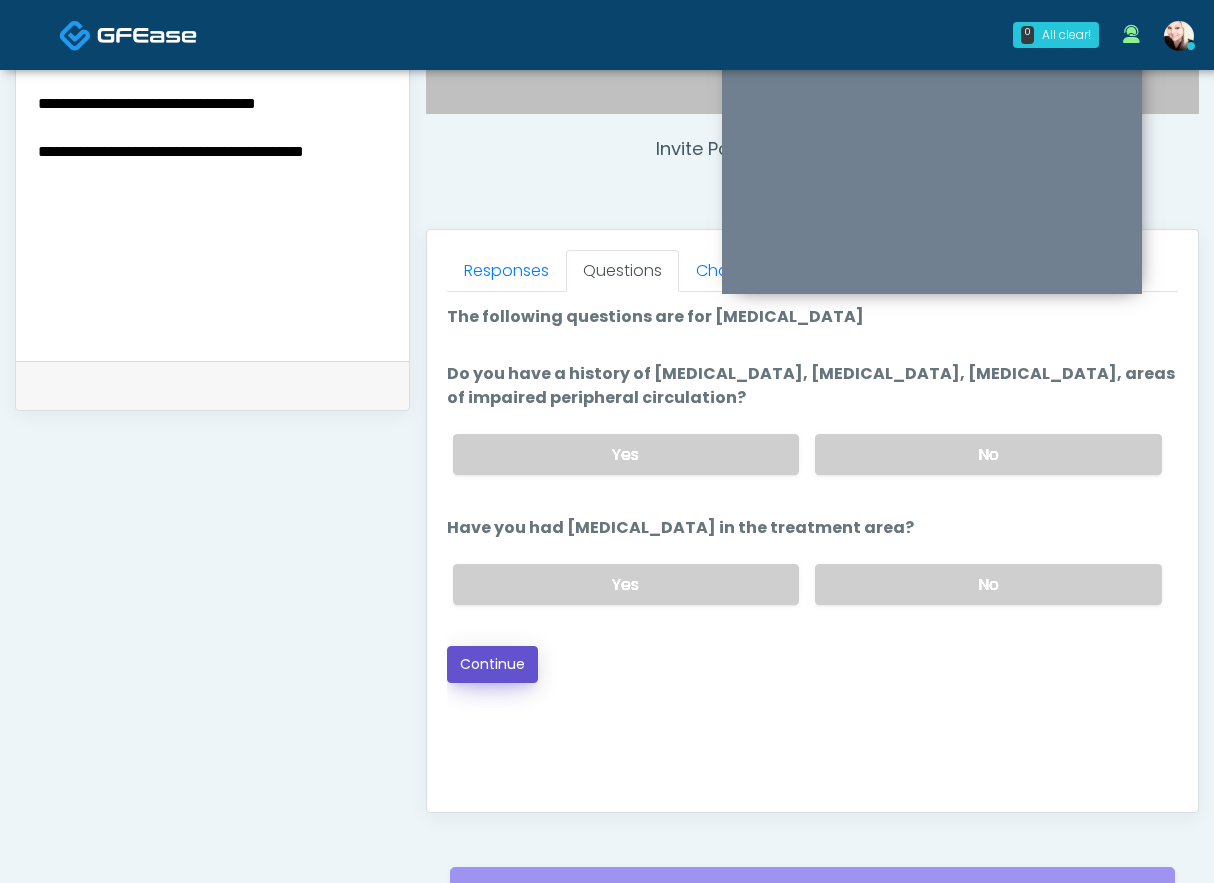 click on "Continue" at bounding box center [492, 664] 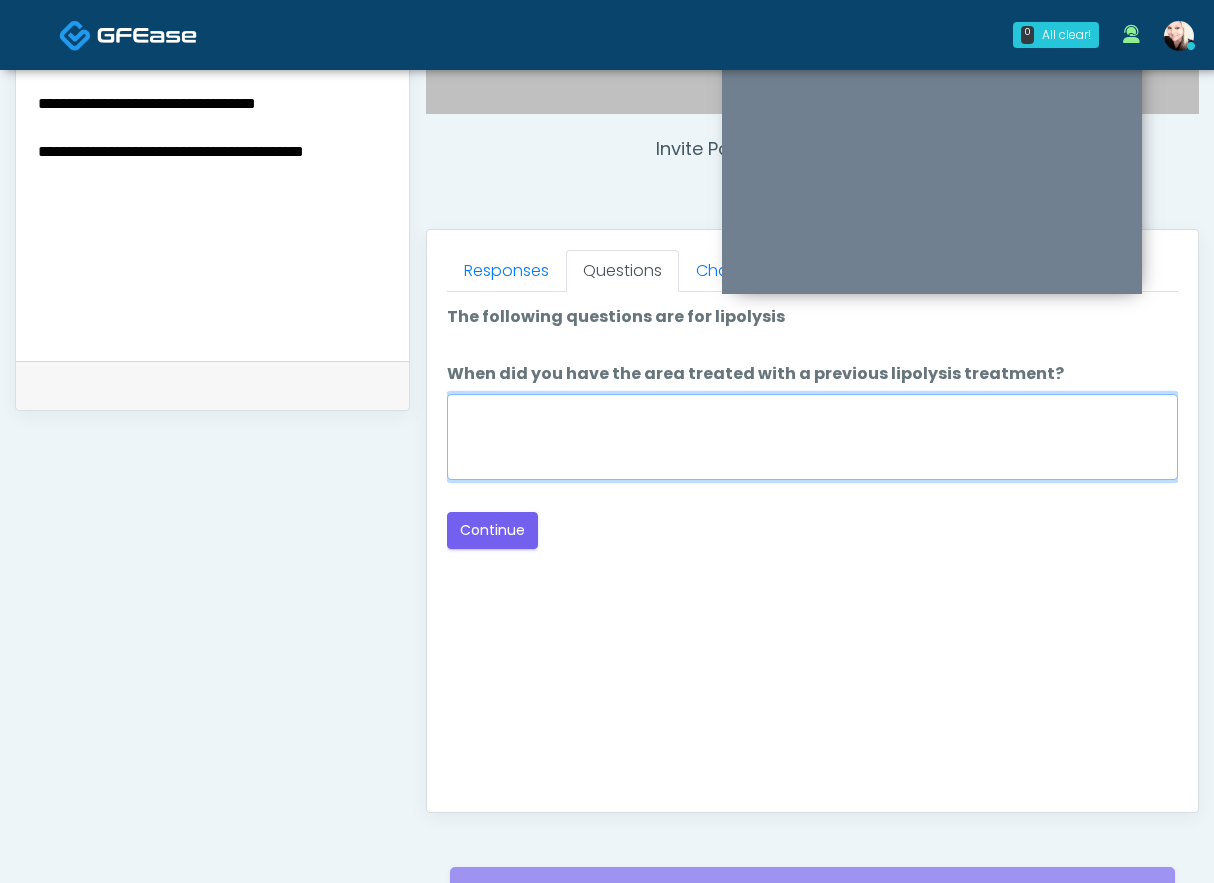 click on "When did you have the area treated with a previous lipolysis treatment?" at bounding box center [812, 437] 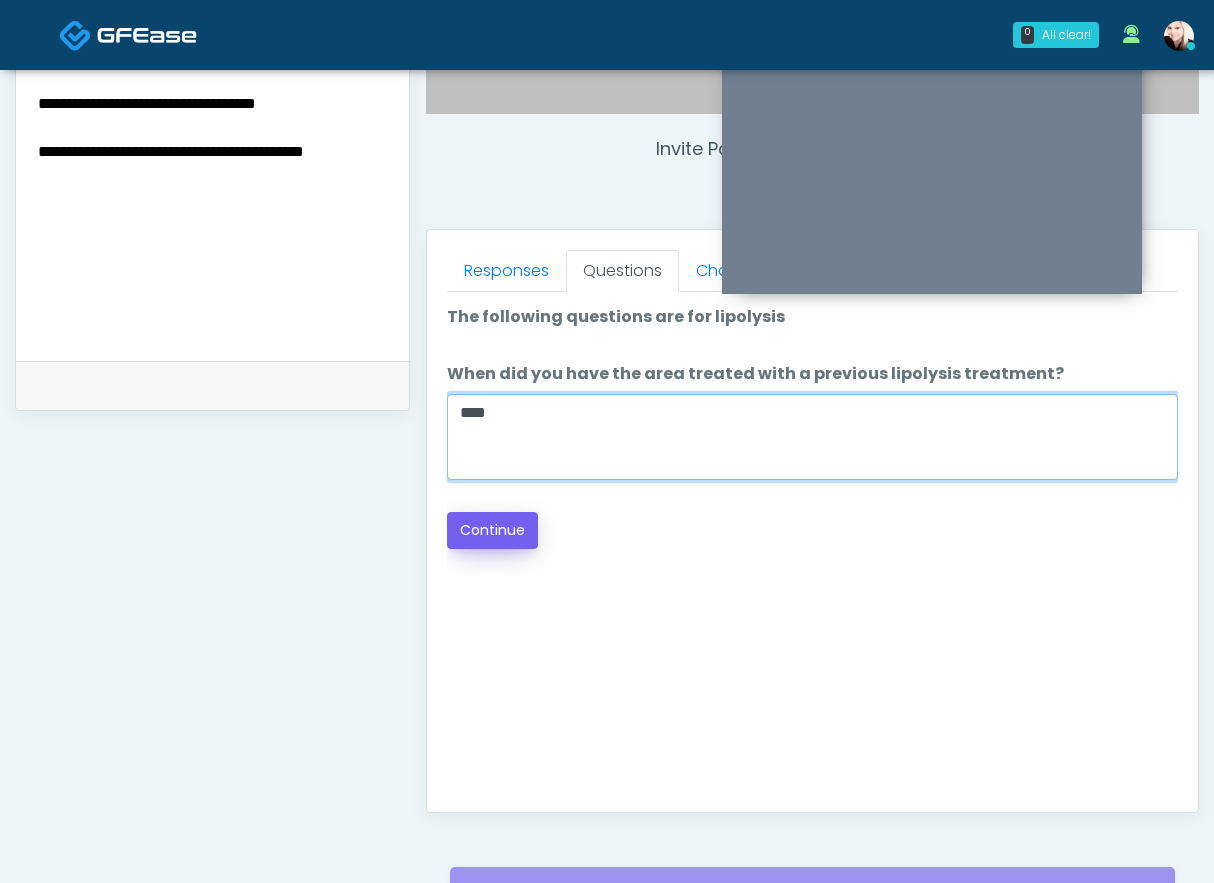 type on "****" 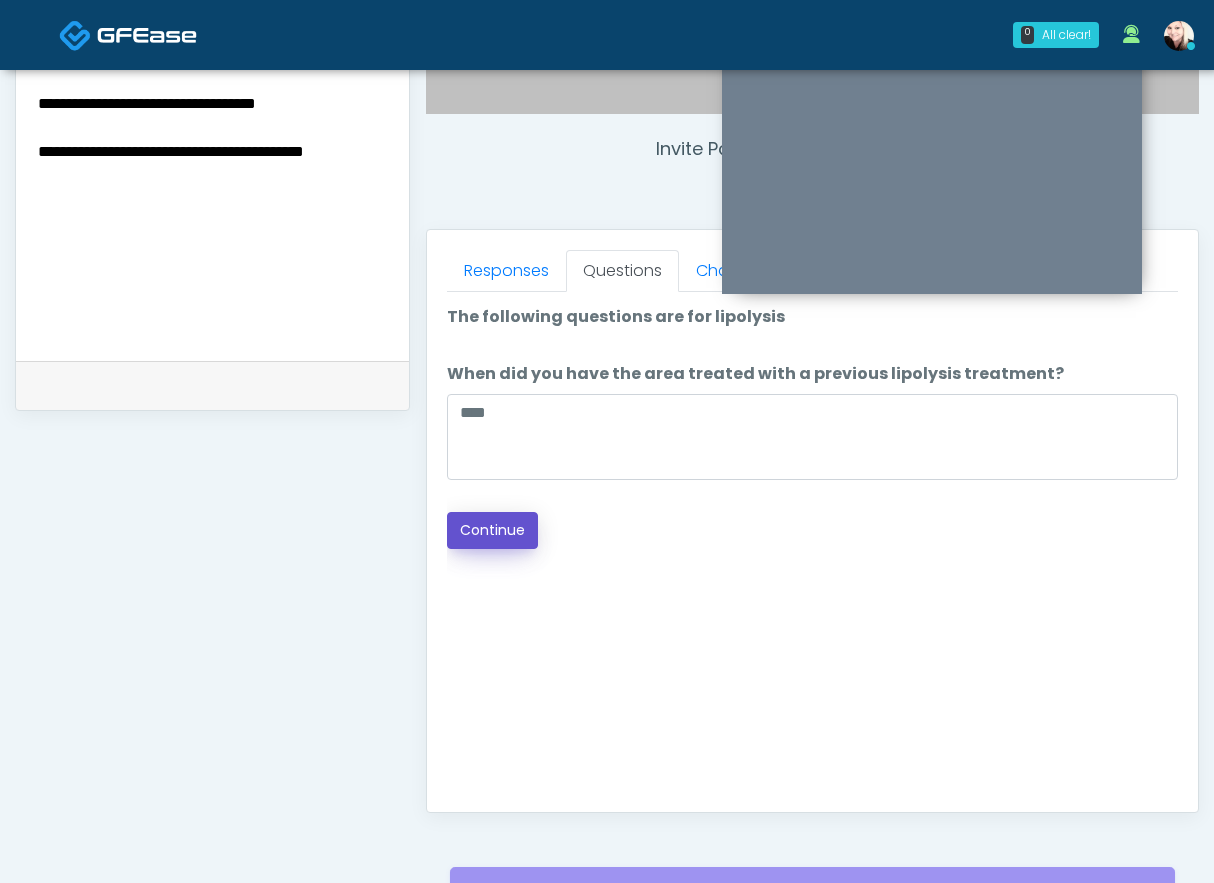 click on "Continue" at bounding box center [492, 530] 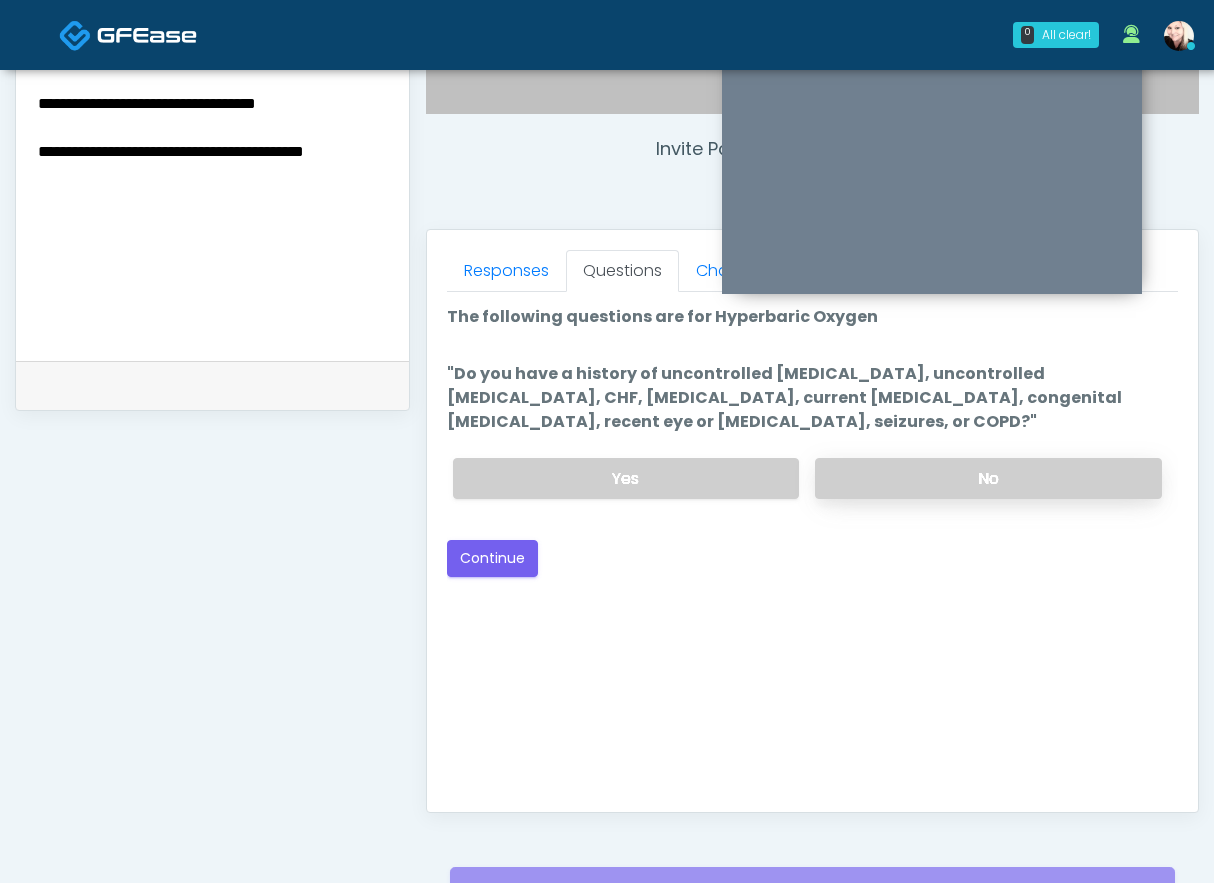 click on "No" at bounding box center [988, 478] 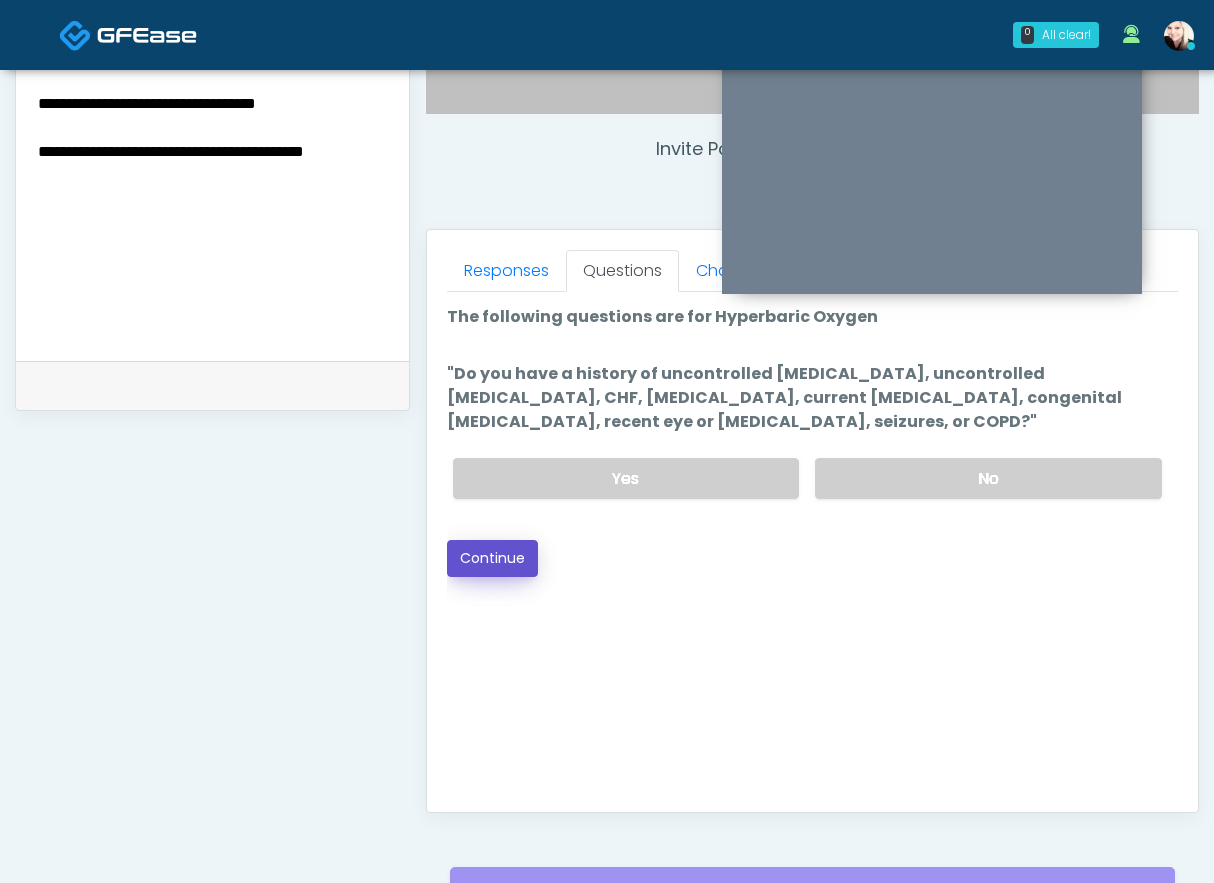 click on "Continue" at bounding box center [492, 558] 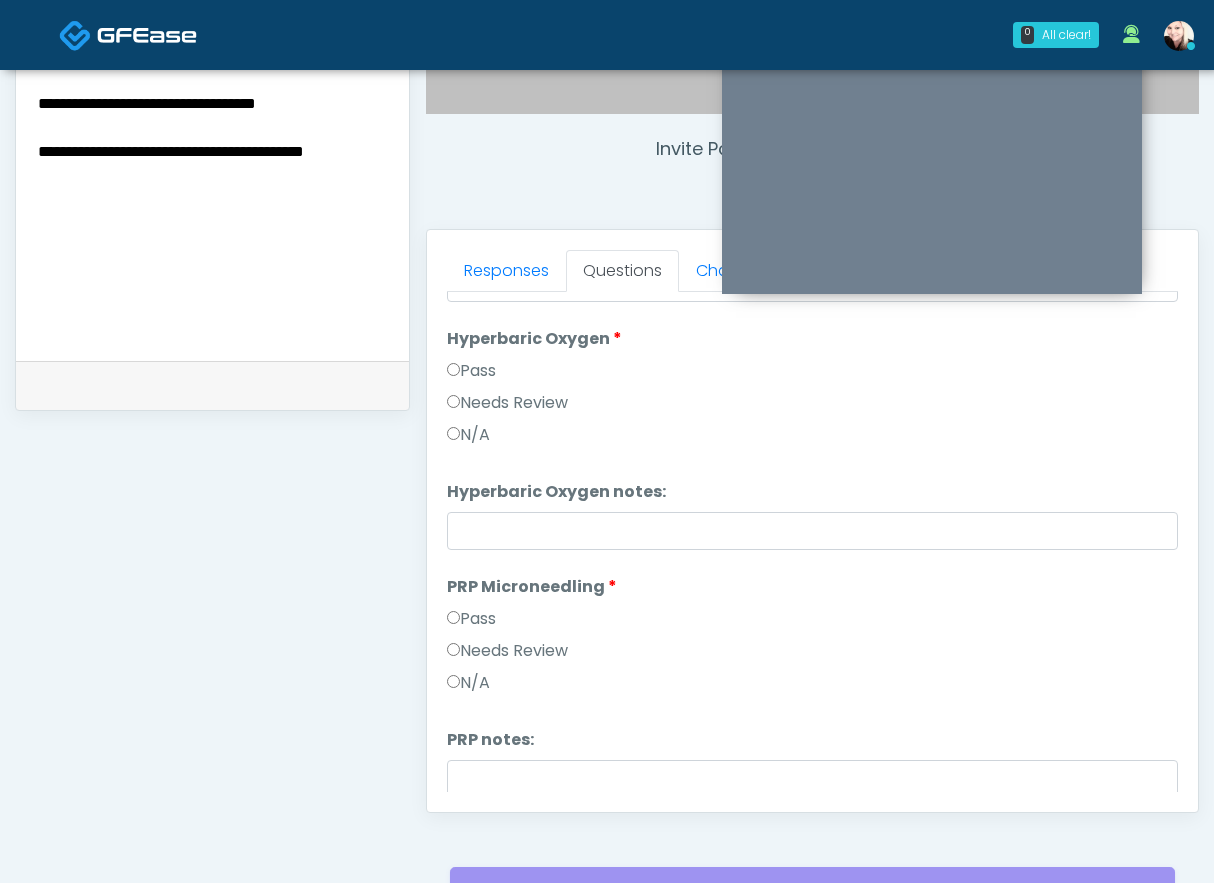 scroll, scrollTop: 530, scrollLeft: 0, axis: vertical 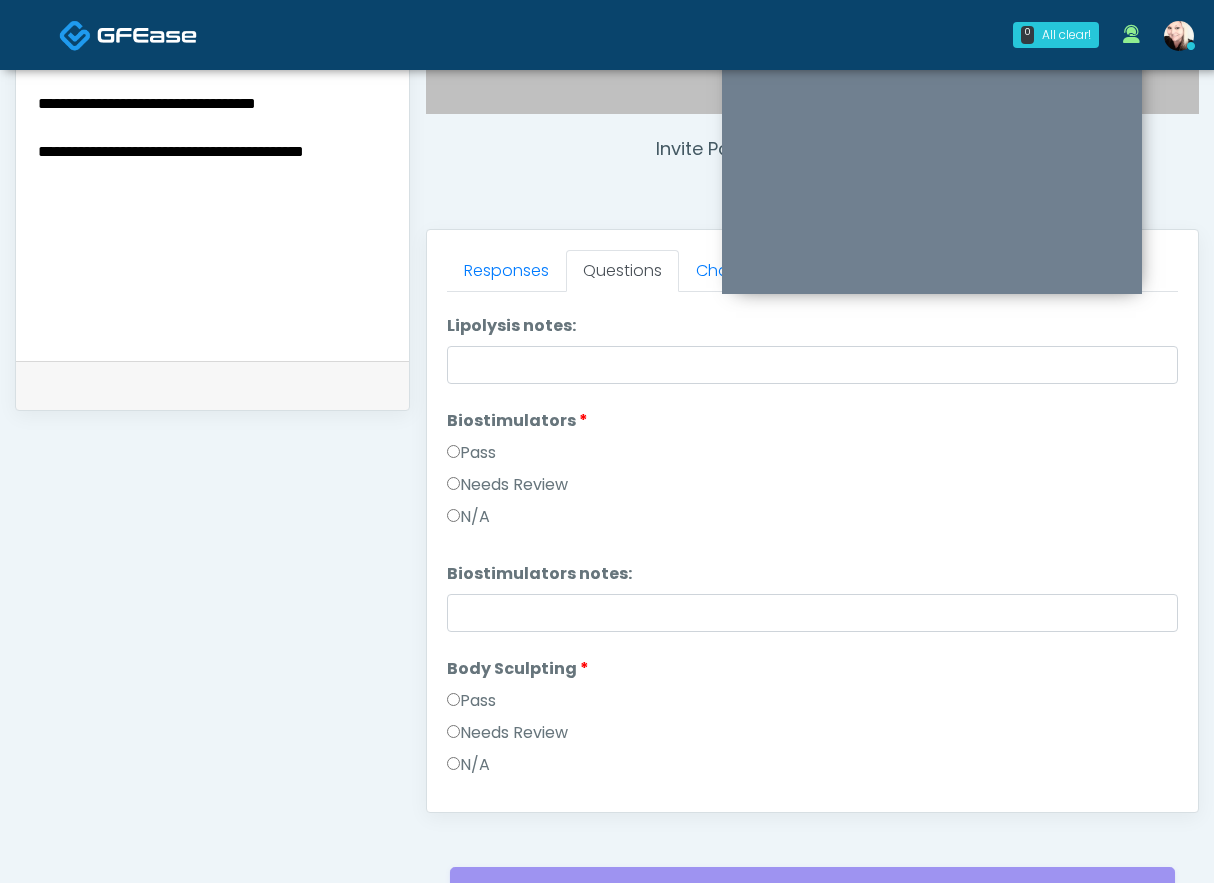 click on "Pass" at bounding box center (471, 453) 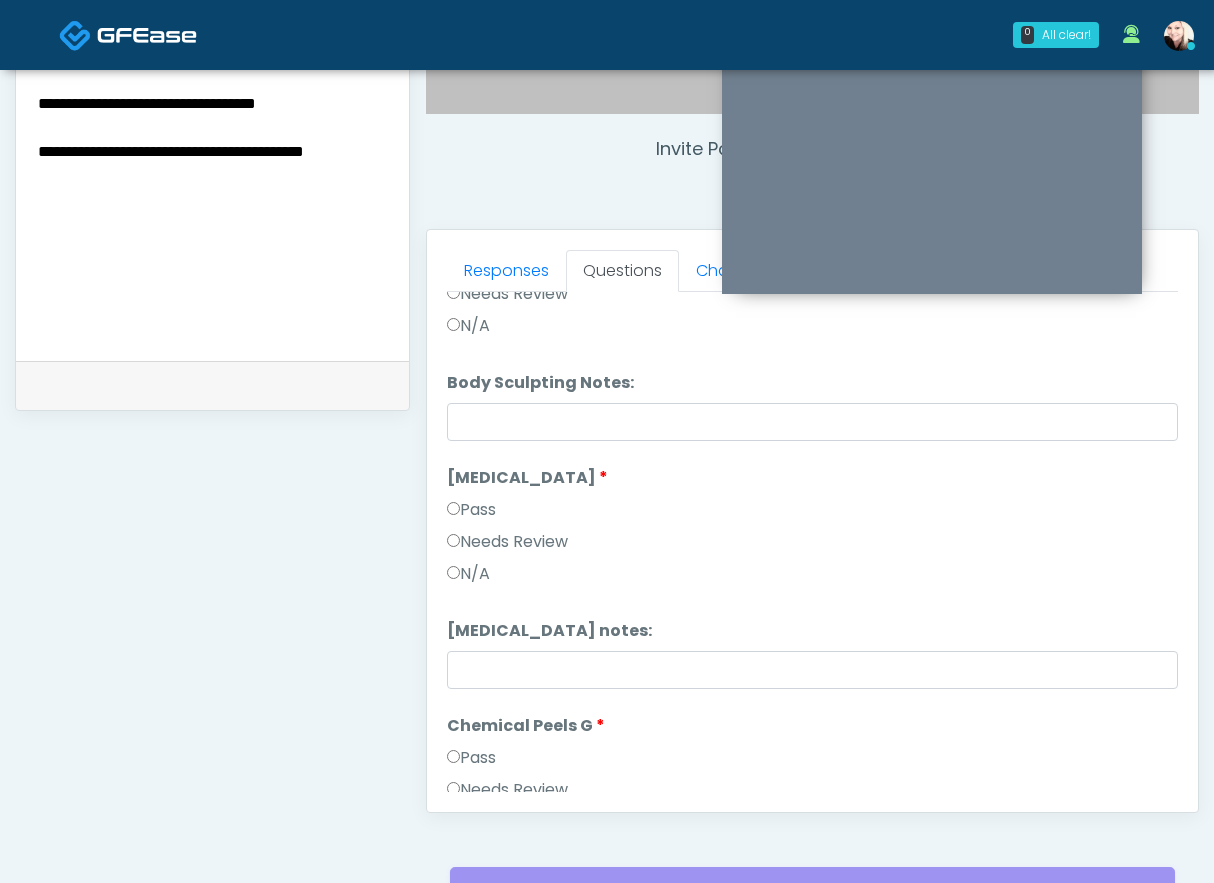 scroll, scrollTop: 2171, scrollLeft: 0, axis: vertical 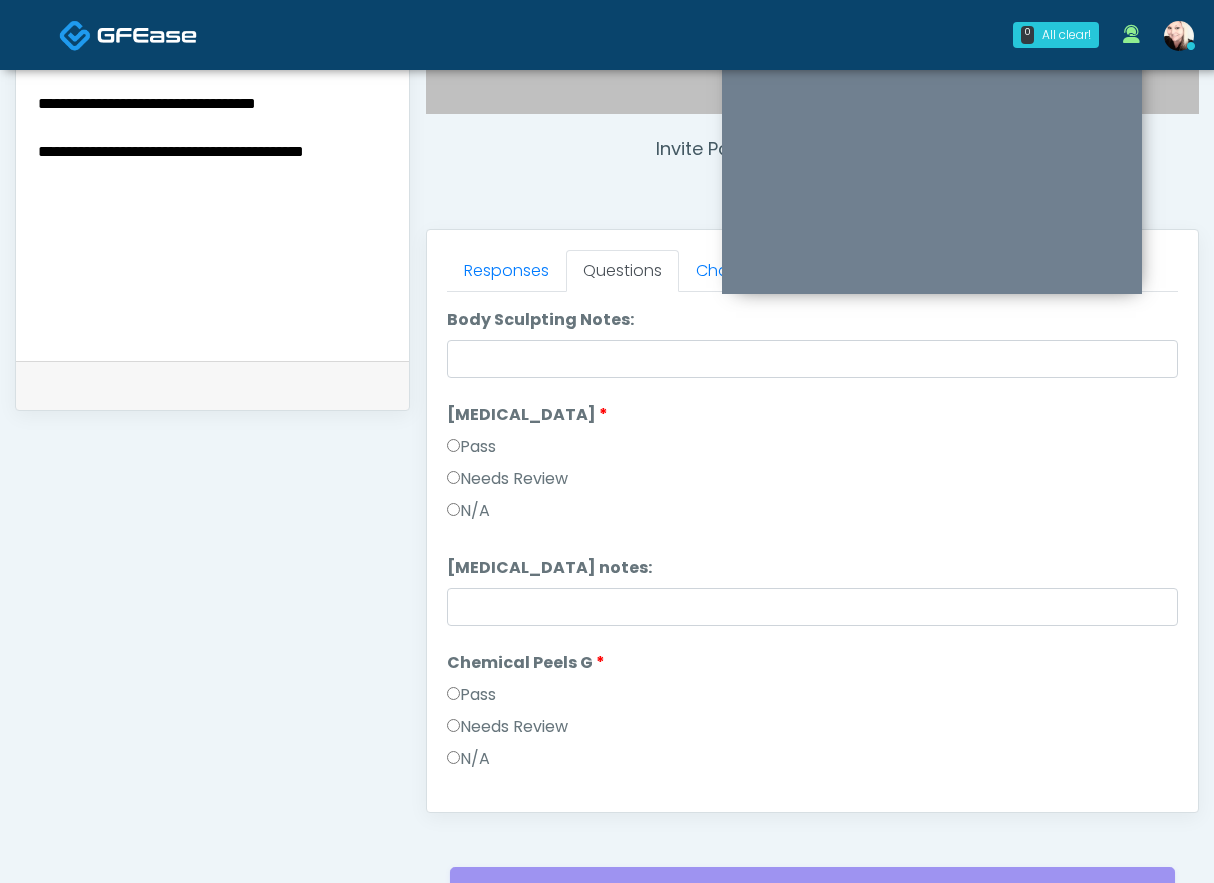 click on "Pass" at bounding box center [471, 447] 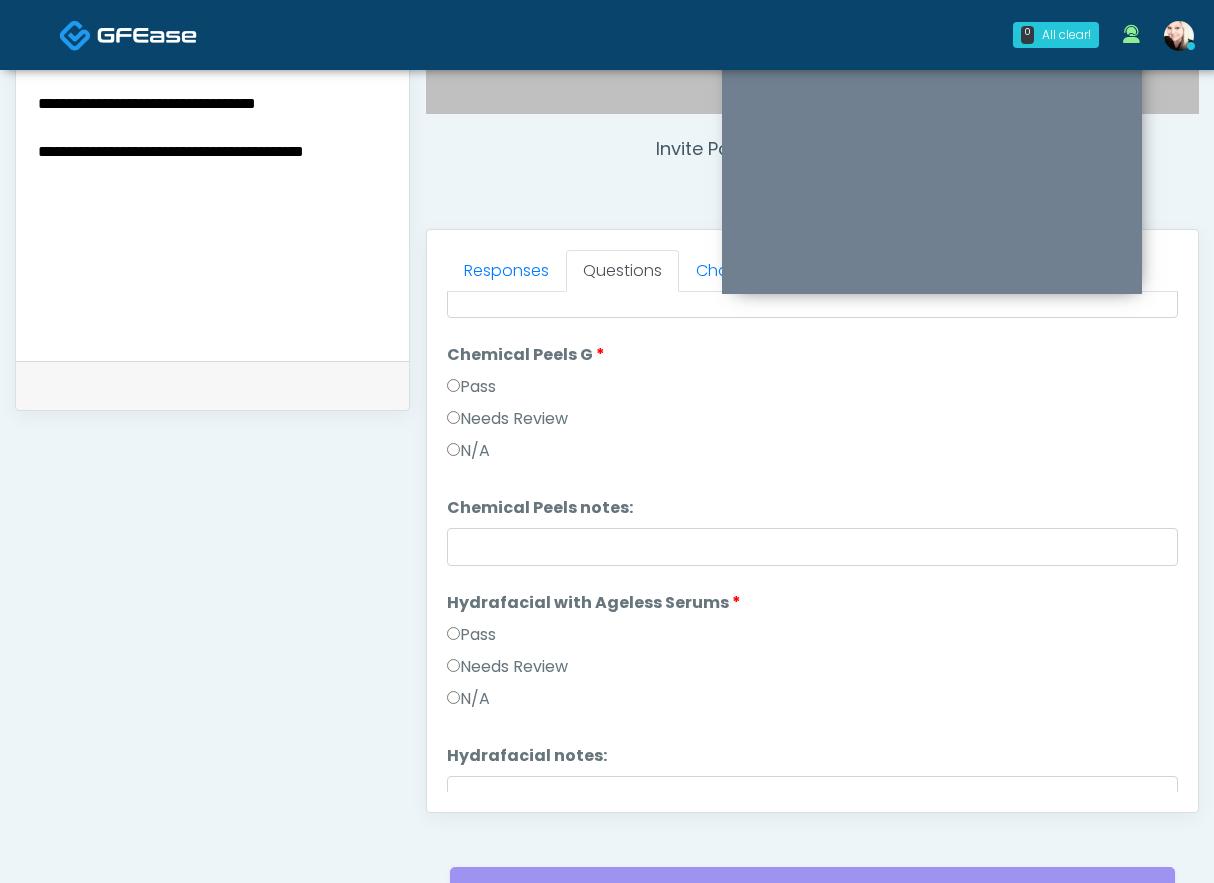 scroll, scrollTop: 2501, scrollLeft: 0, axis: vertical 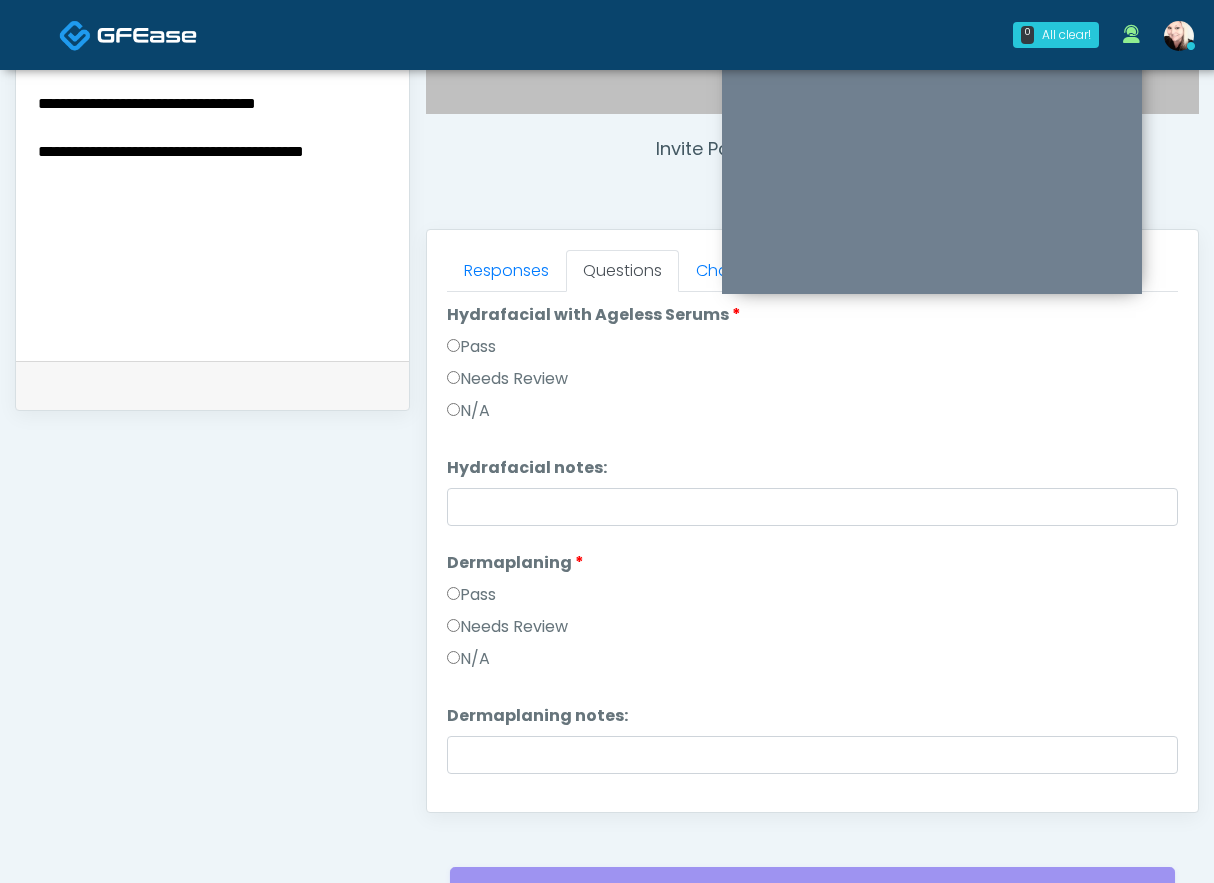 click on "Pass" at bounding box center (471, 595) 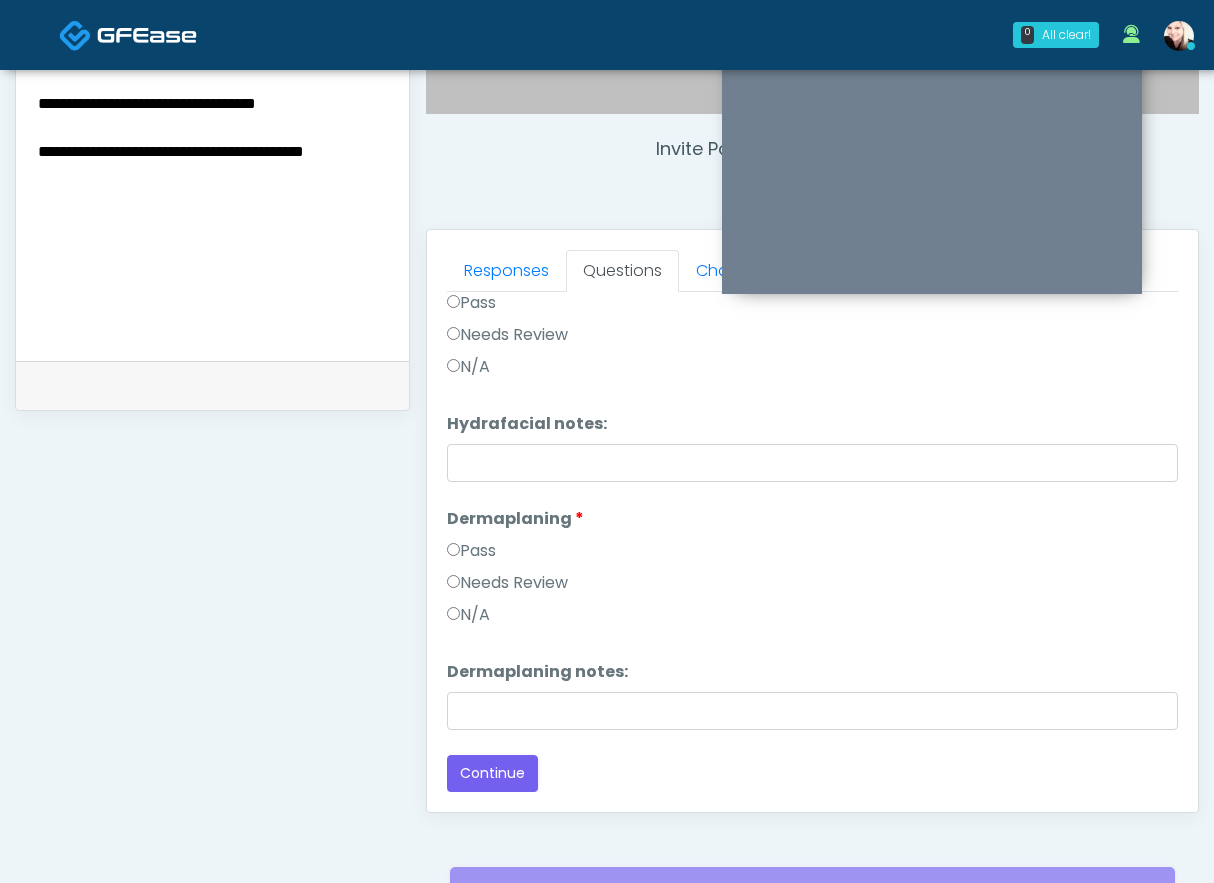 click on "Responses
Questions
Chat
Good Faith Exam Script
Good Faith Exam Script INTRODUCTION Hello, my name is undefined, and I will be conducting your good faith exam on behalf of Aesthetic Surgery Centre, PLLC,  Please confirm the correct patient is on the call: Confirm full name Confirm Date of Birth ﻿﻿ This exam will take about 5 minutes to complete and it is a state requirement before you receive any new treatment. I am a third party service provider and have been retained by this practice to collect and review your medical history and ensure you're a good candidate for your treatment. all information collected, stored and transmitted as part of this exam is confidential and covered by the HIPAA act." at bounding box center (812, 521) 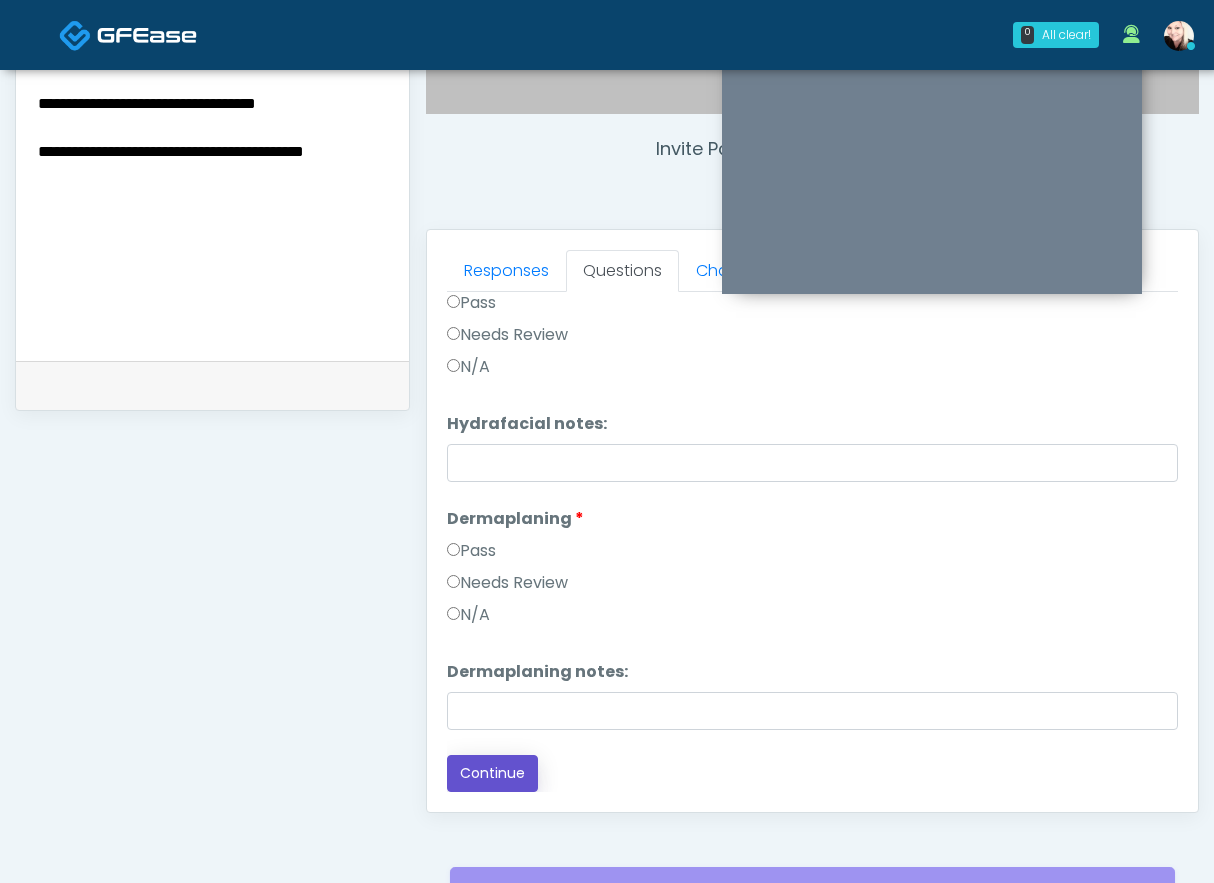 click on "Continue" at bounding box center (492, 773) 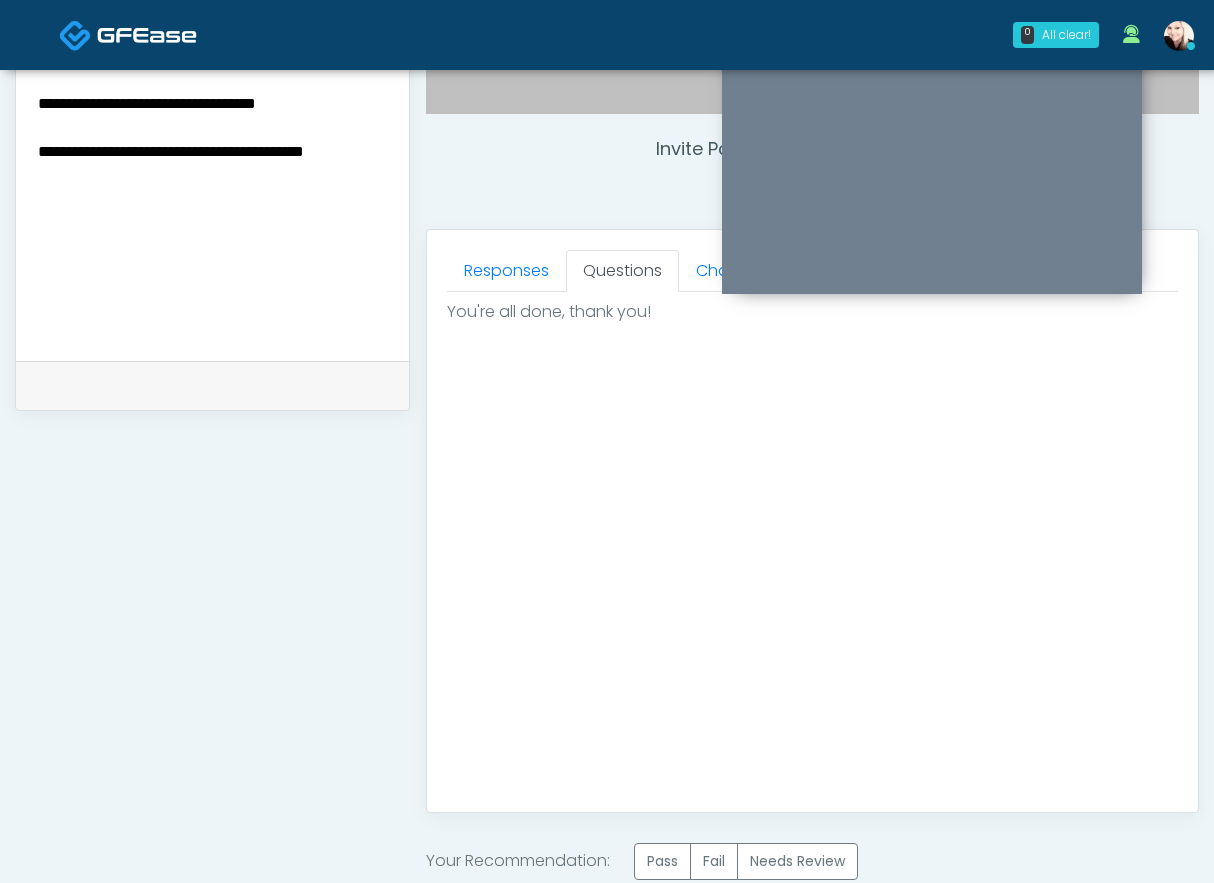 scroll, scrollTop: 912, scrollLeft: 0, axis: vertical 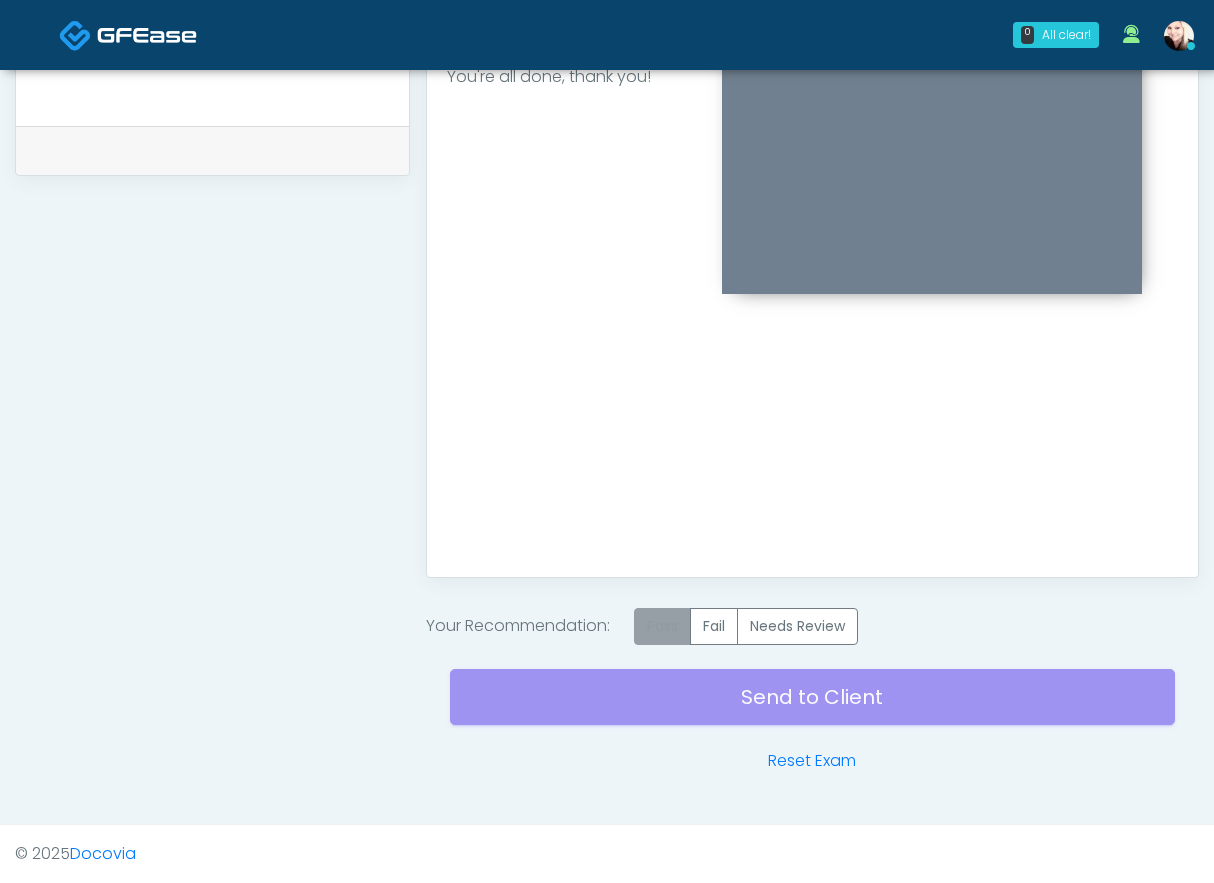 click on "Pass" at bounding box center [662, 626] 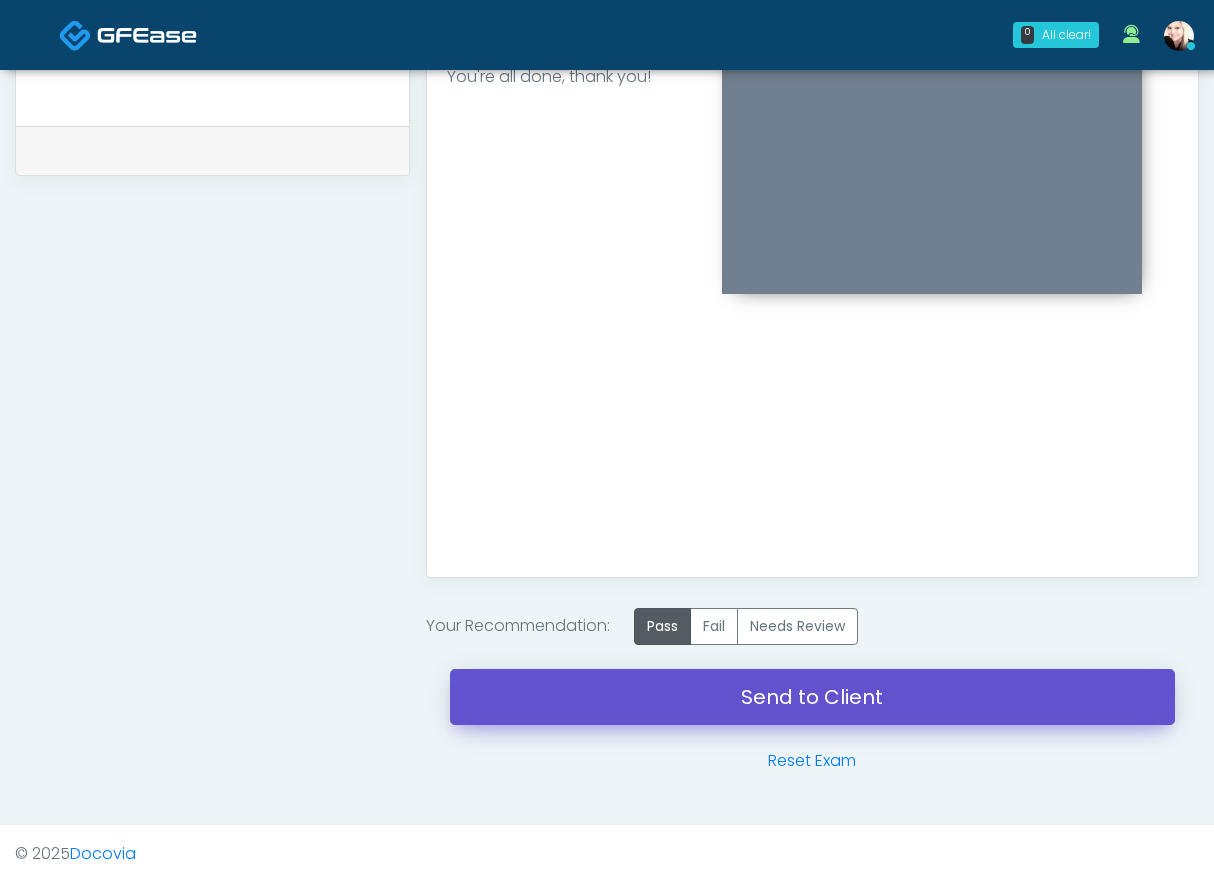 click on "Send to Client" at bounding box center [812, 697] 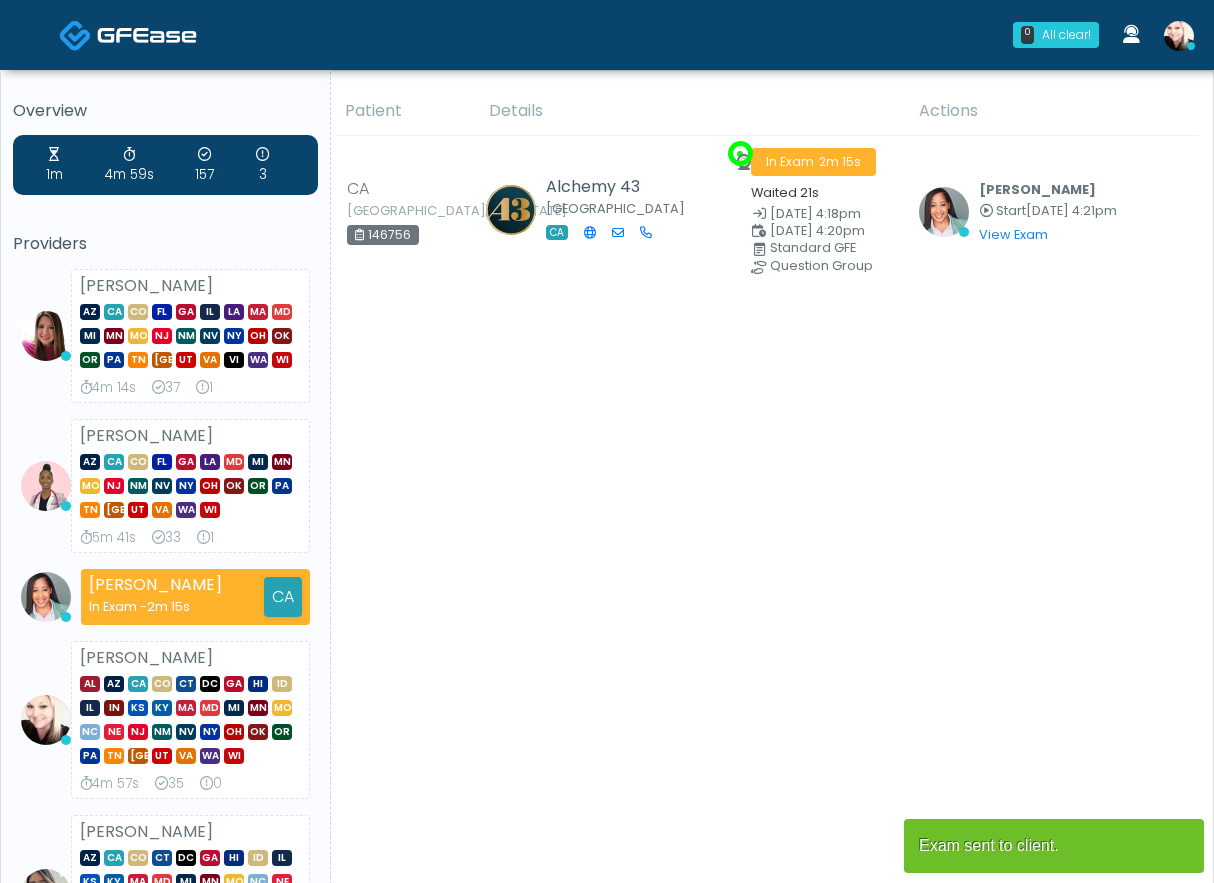 scroll, scrollTop: 0, scrollLeft: 0, axis: both 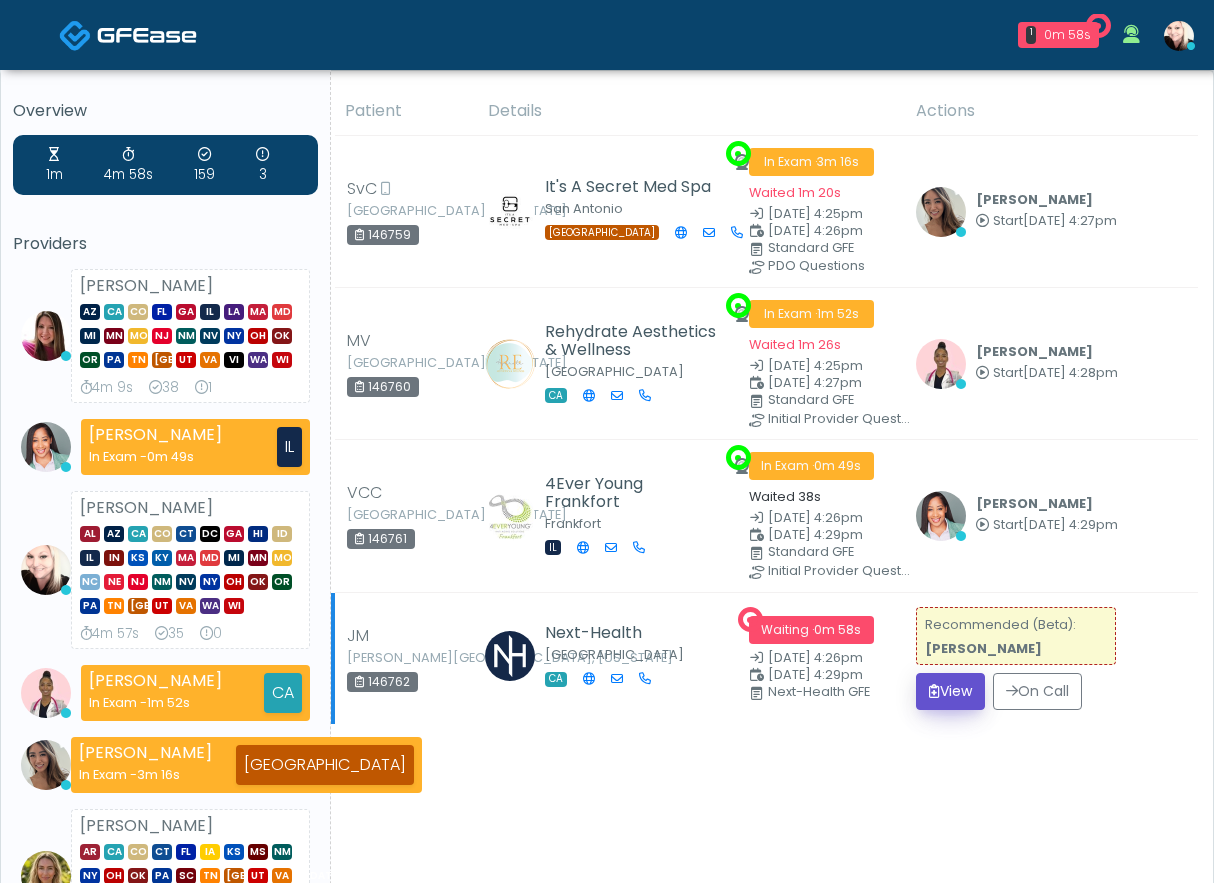 click at bounding box center [934, 691] 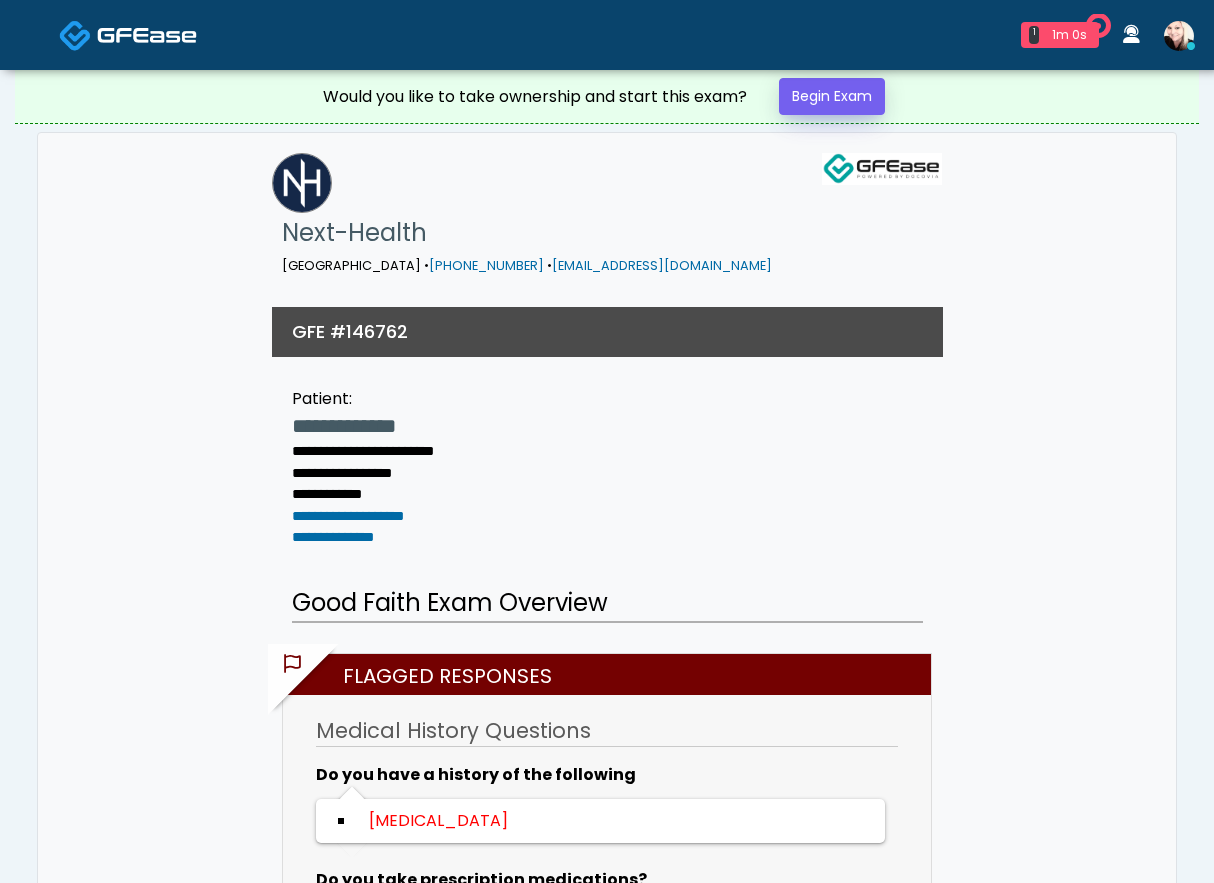 scroll, scrollTop: 0, scrollLeft: 0, axis: both 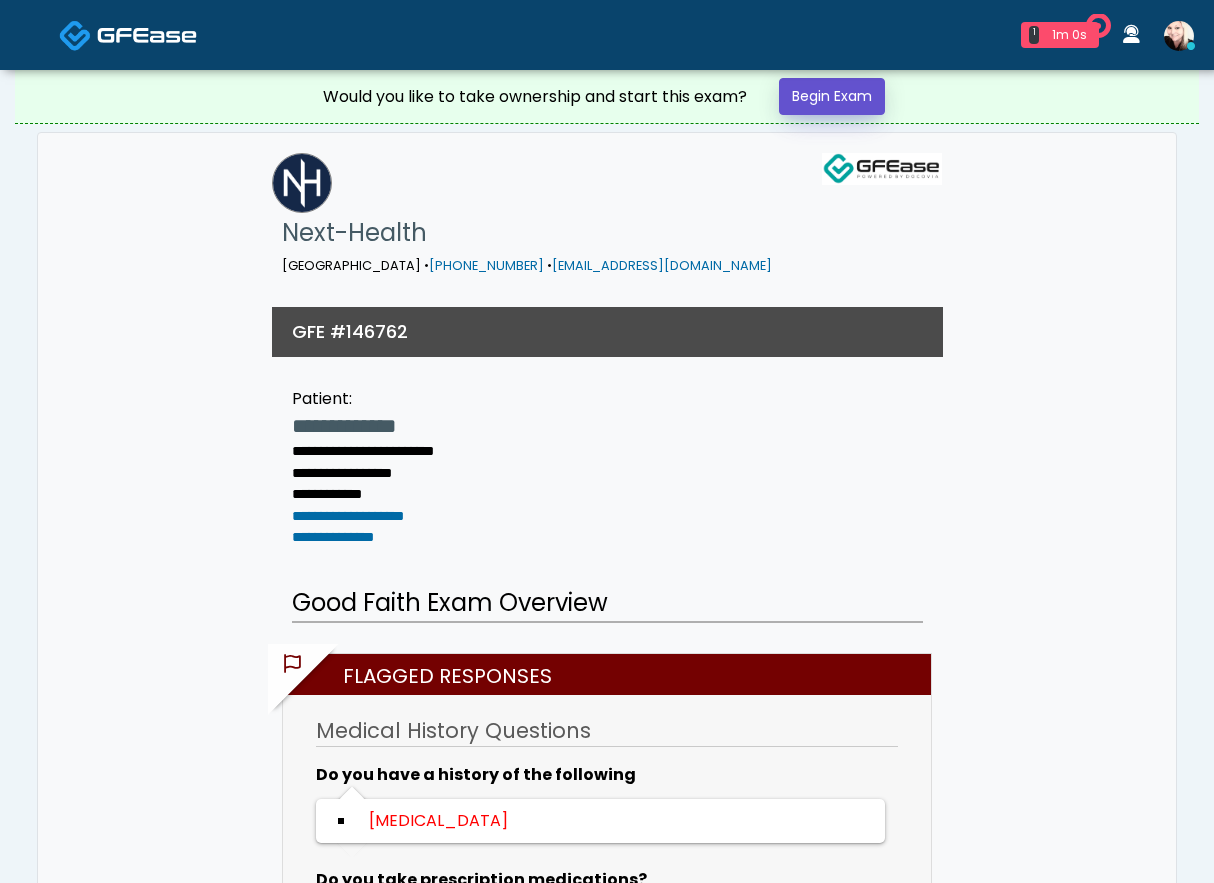 click on "Begin Exam" at bounding box center (832, 96) 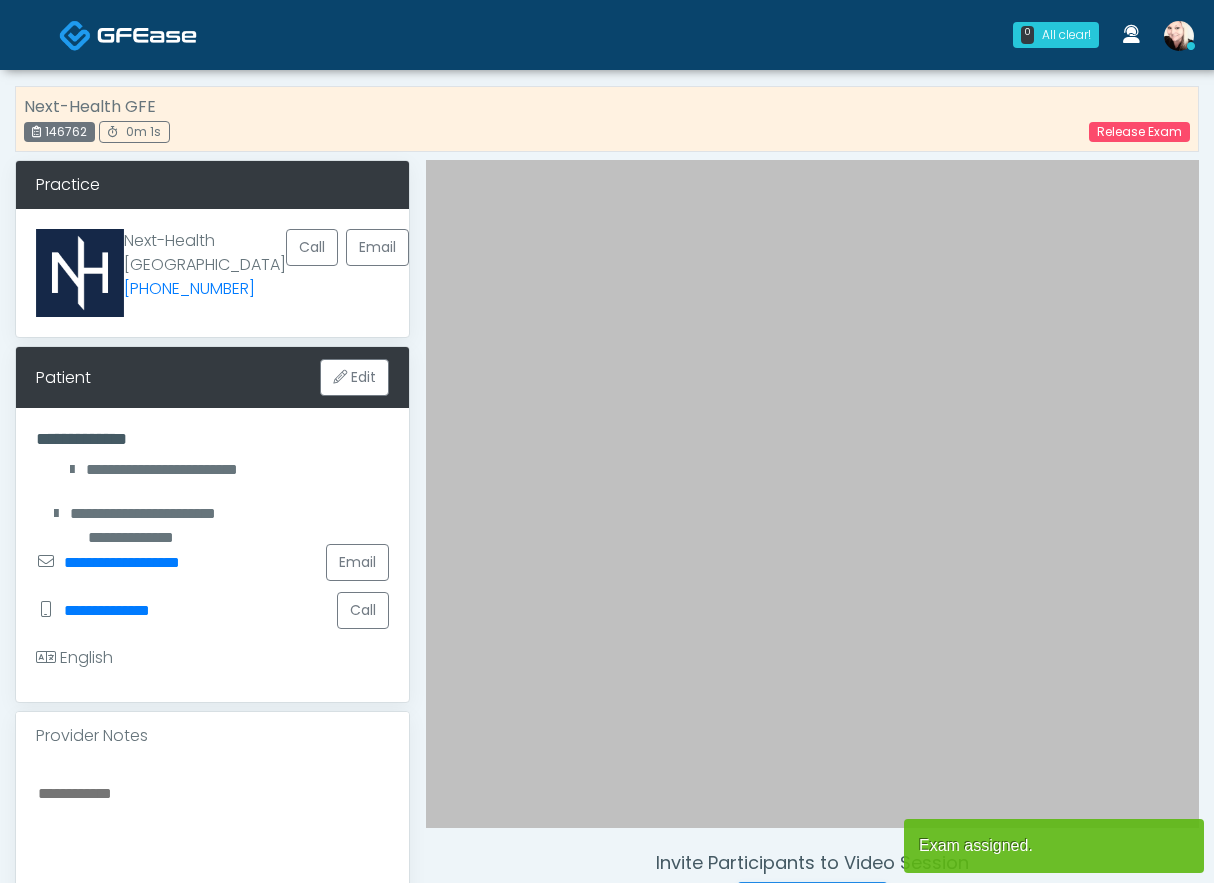scroll, scrollTop: 0, scrollLeft: 0, axis: both 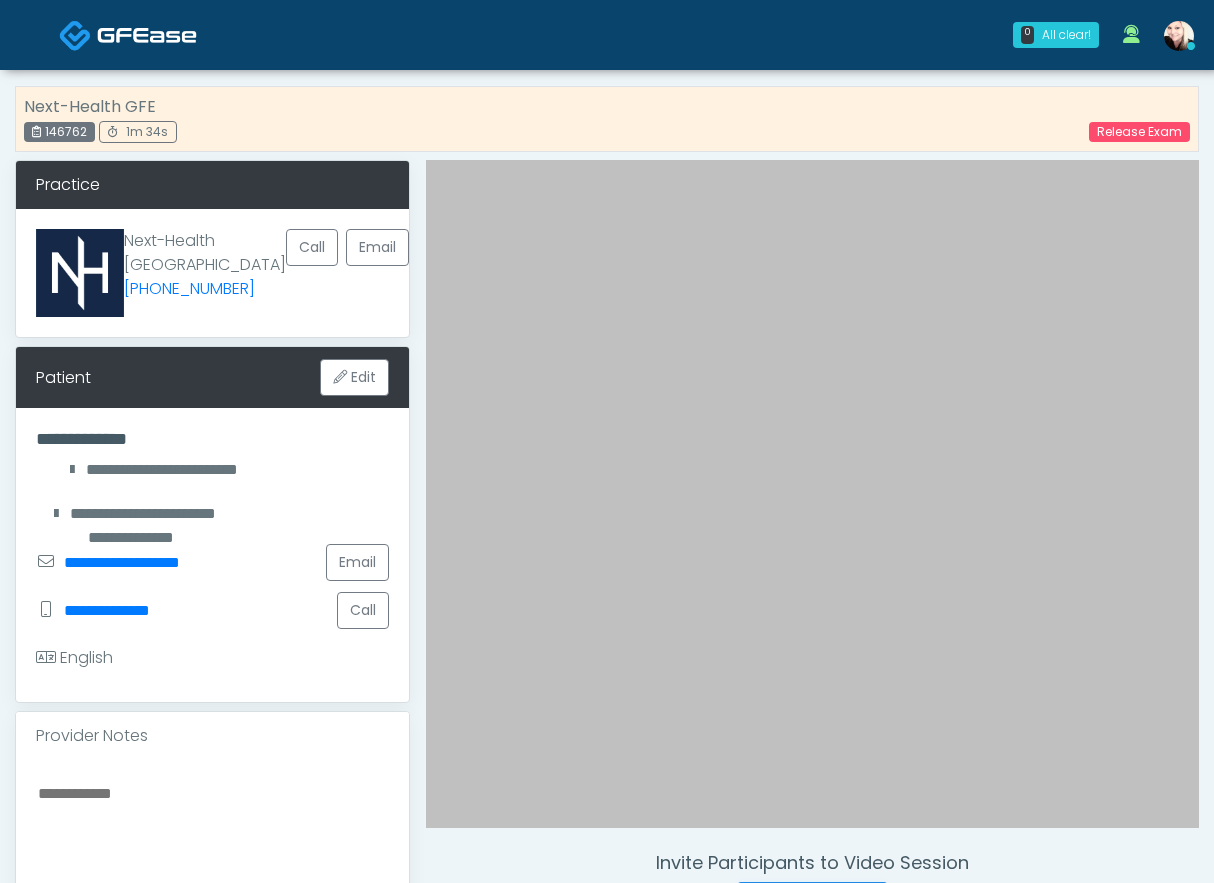 click on "Next-Health GFE
146762
1m 34s
Release Exam" at bounding box center (607, 123) 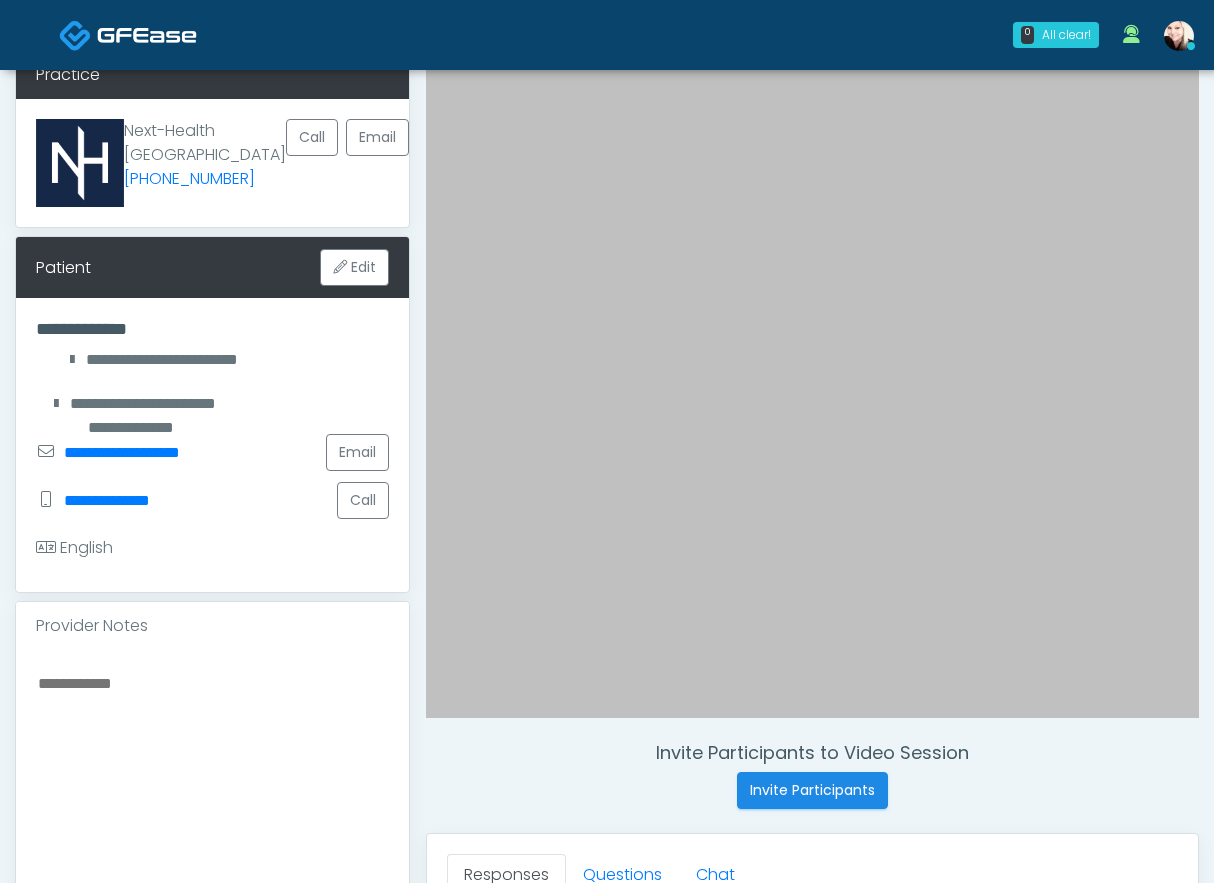 scroll, scrollTop: 181, scrollLeft: 0, axis: vertical 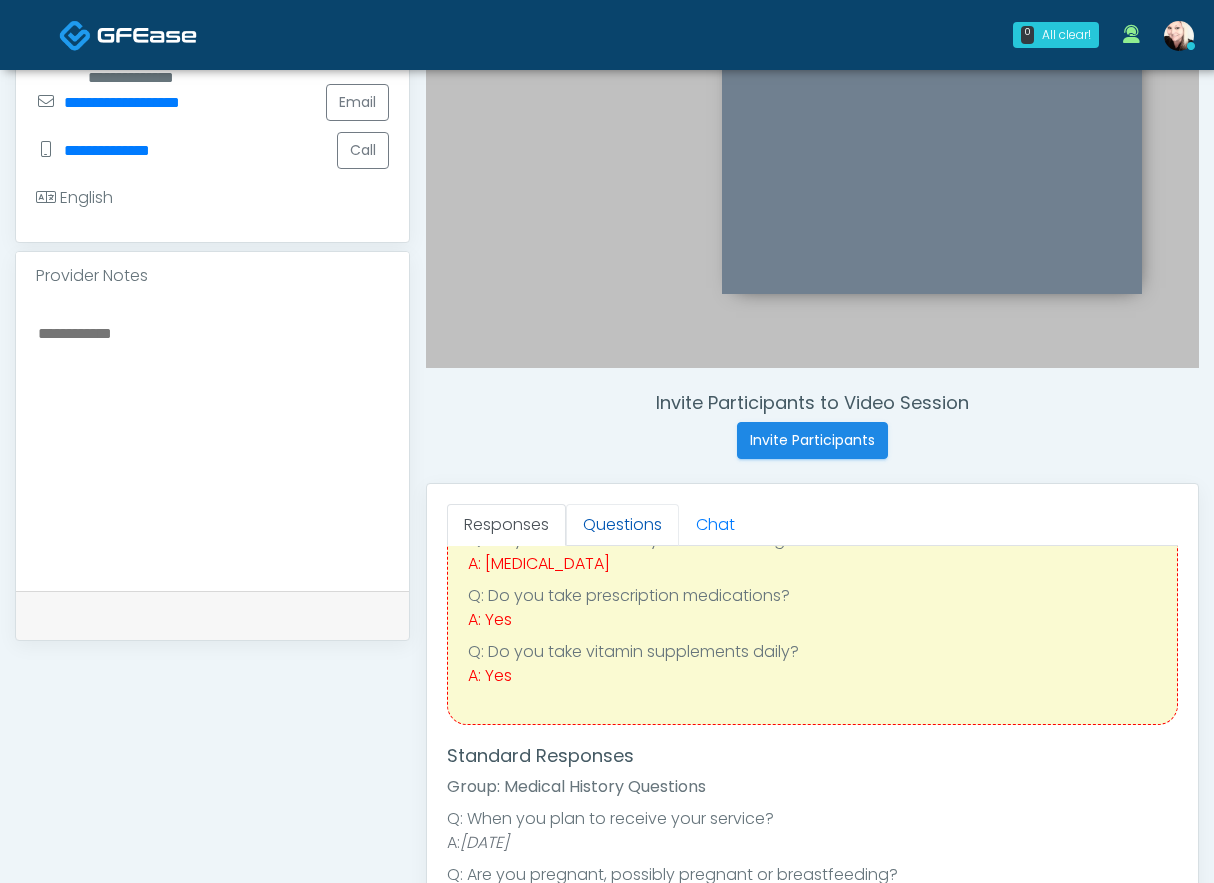 click on "Questions" at bounding box center (622, 525) 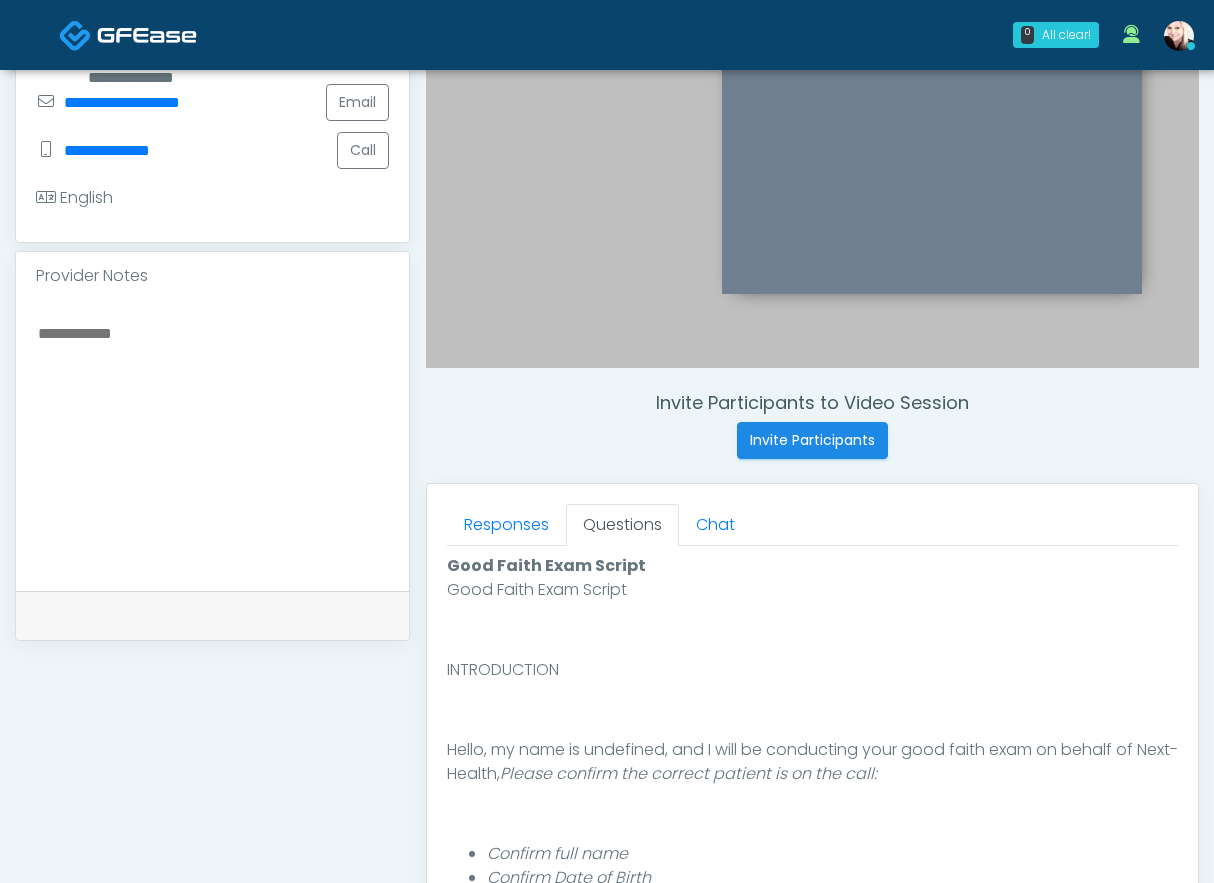 scroll, scrollTop: 0, scrollLeft: 0, axis: both 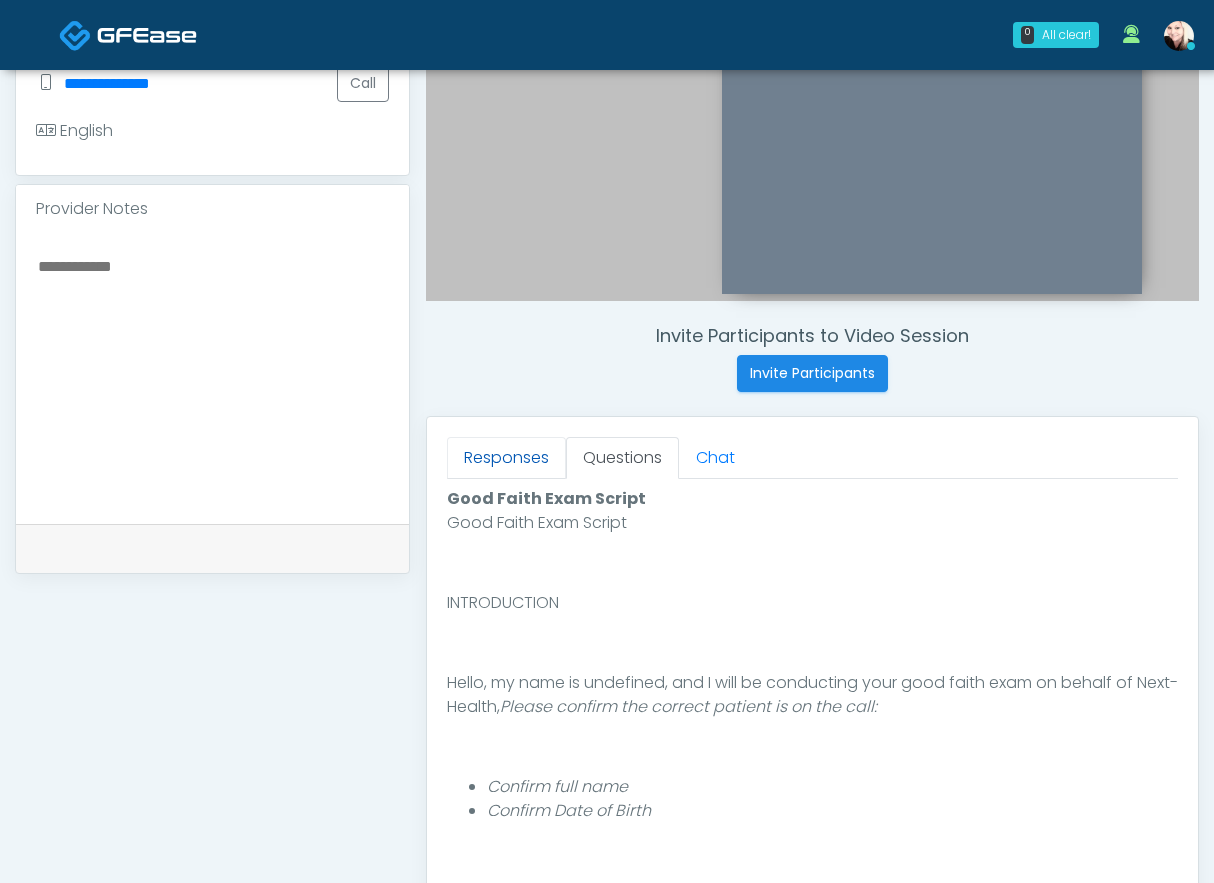 click on "Responses" at bounding box center (506, 458) 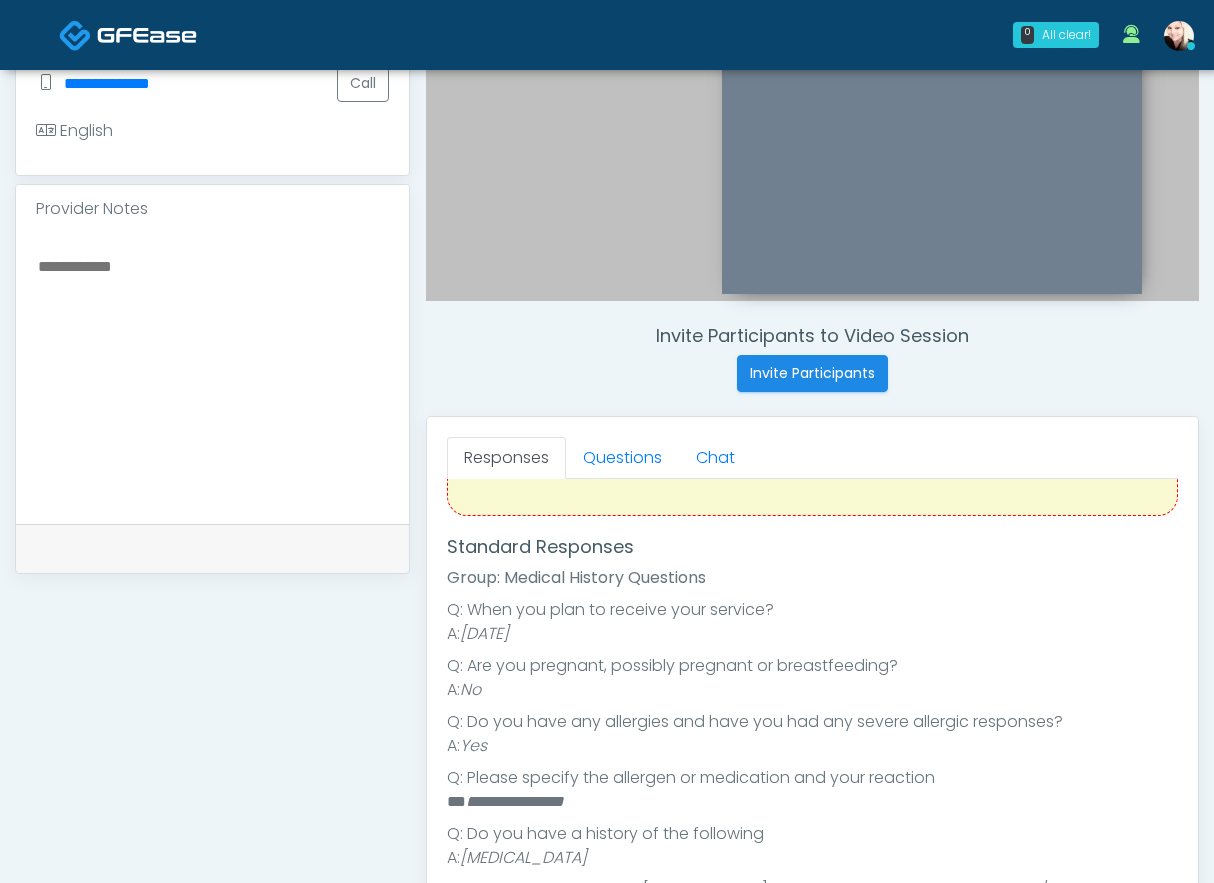 scroll, scrollTop: 339, scrollLeft: 0, axis: vertical 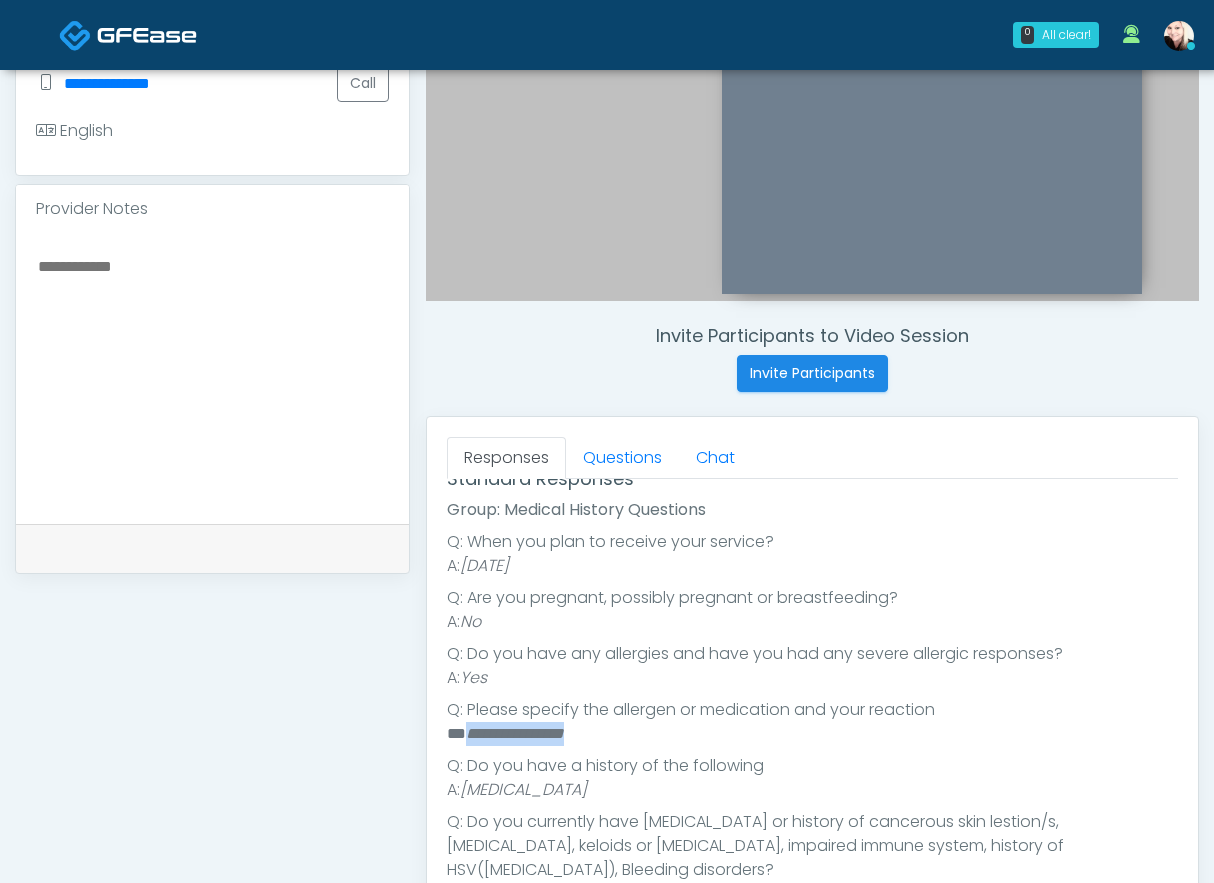 drag, startPoint x: 600, startPoint y: 741, endPoint x: 466, endPoint y: 737, distance: 134.0597 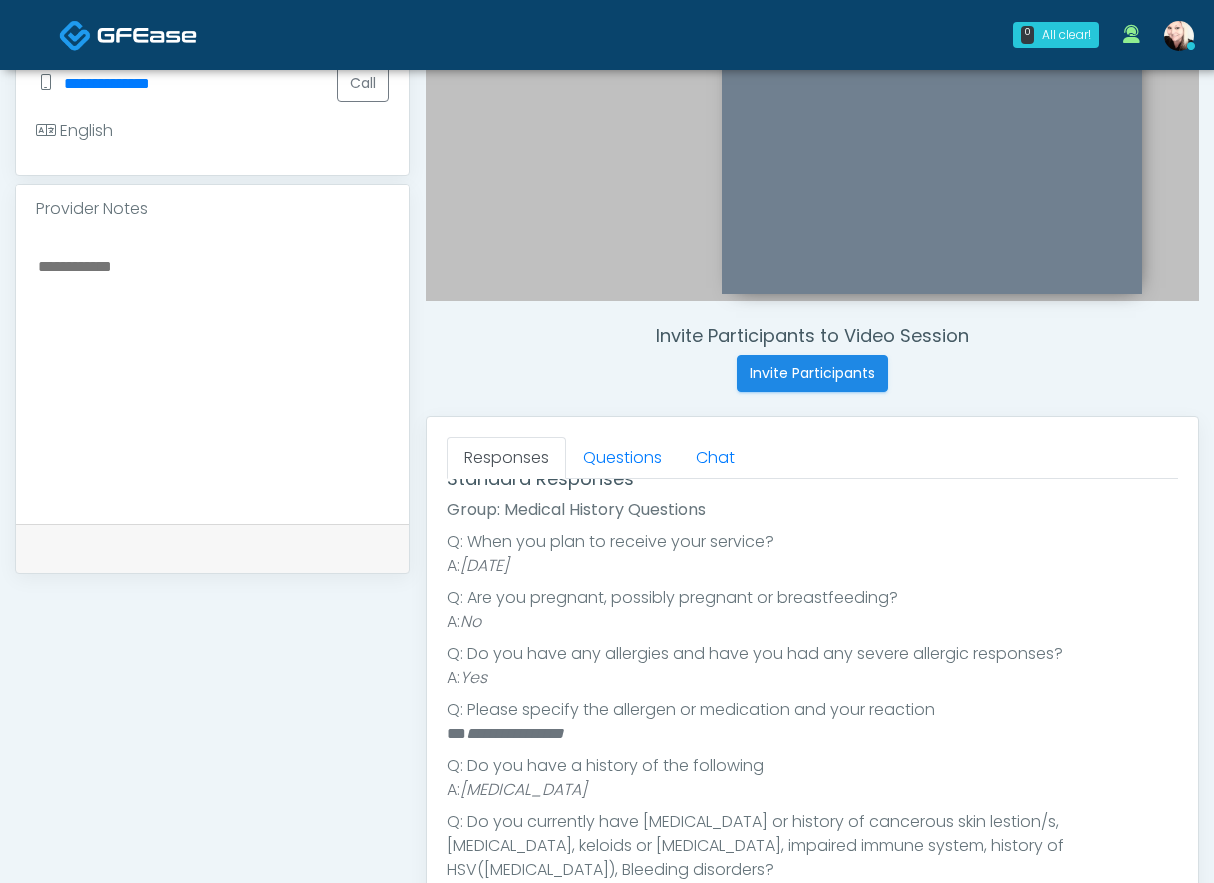 click at bounding box center (212, 375) 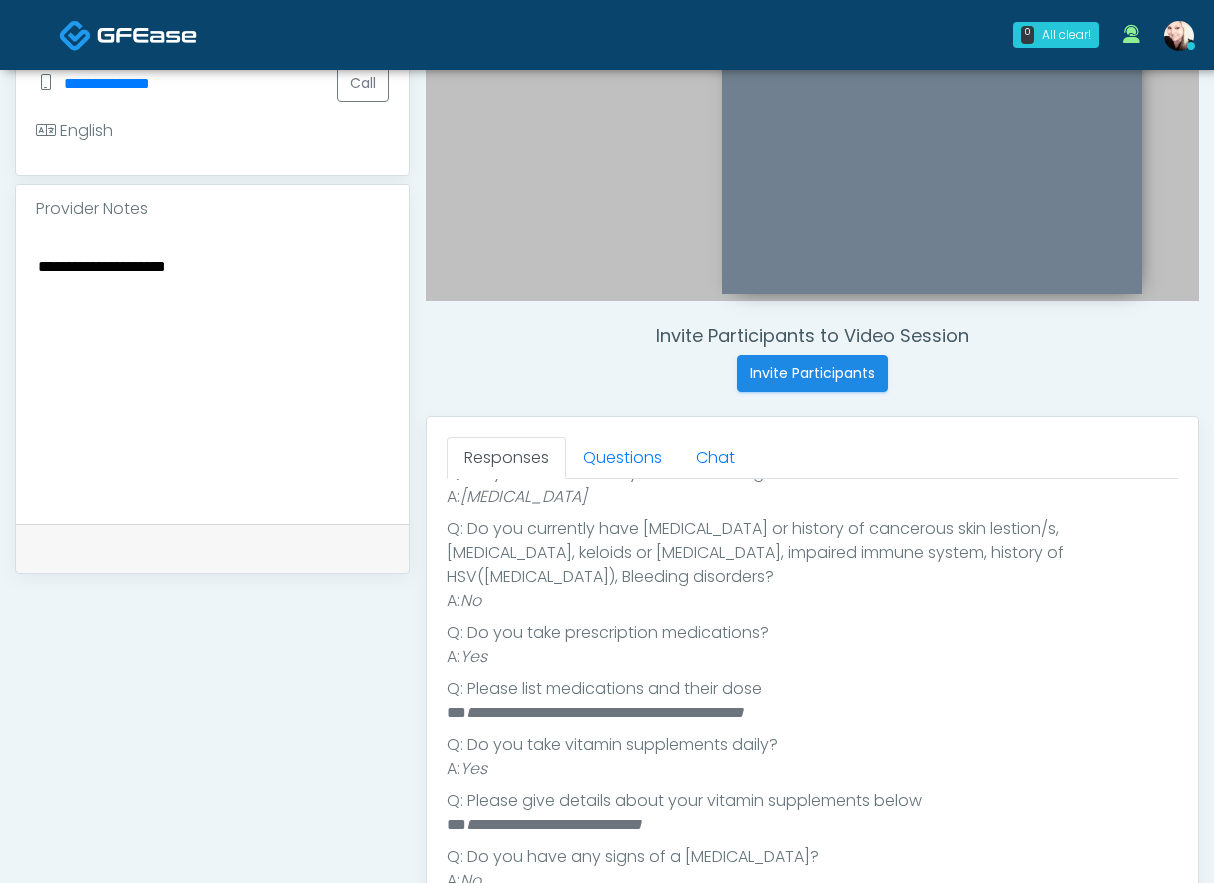 scroll, scrollTop: 636, scrollLeft: 0, axis: vertical 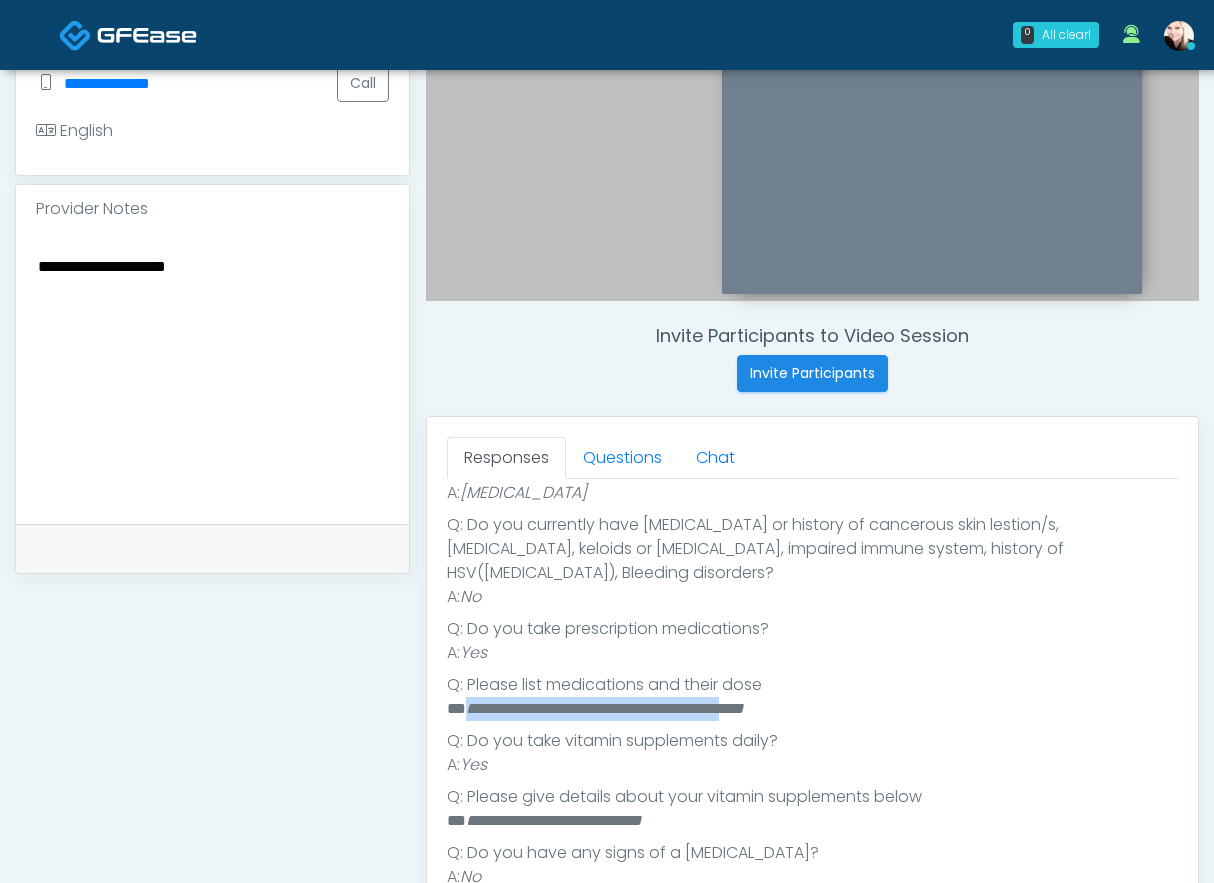 drag, startPoint x: 466, startPoint y: 684, endPoint x: 804, endPoint y: 689, distance: 338.037 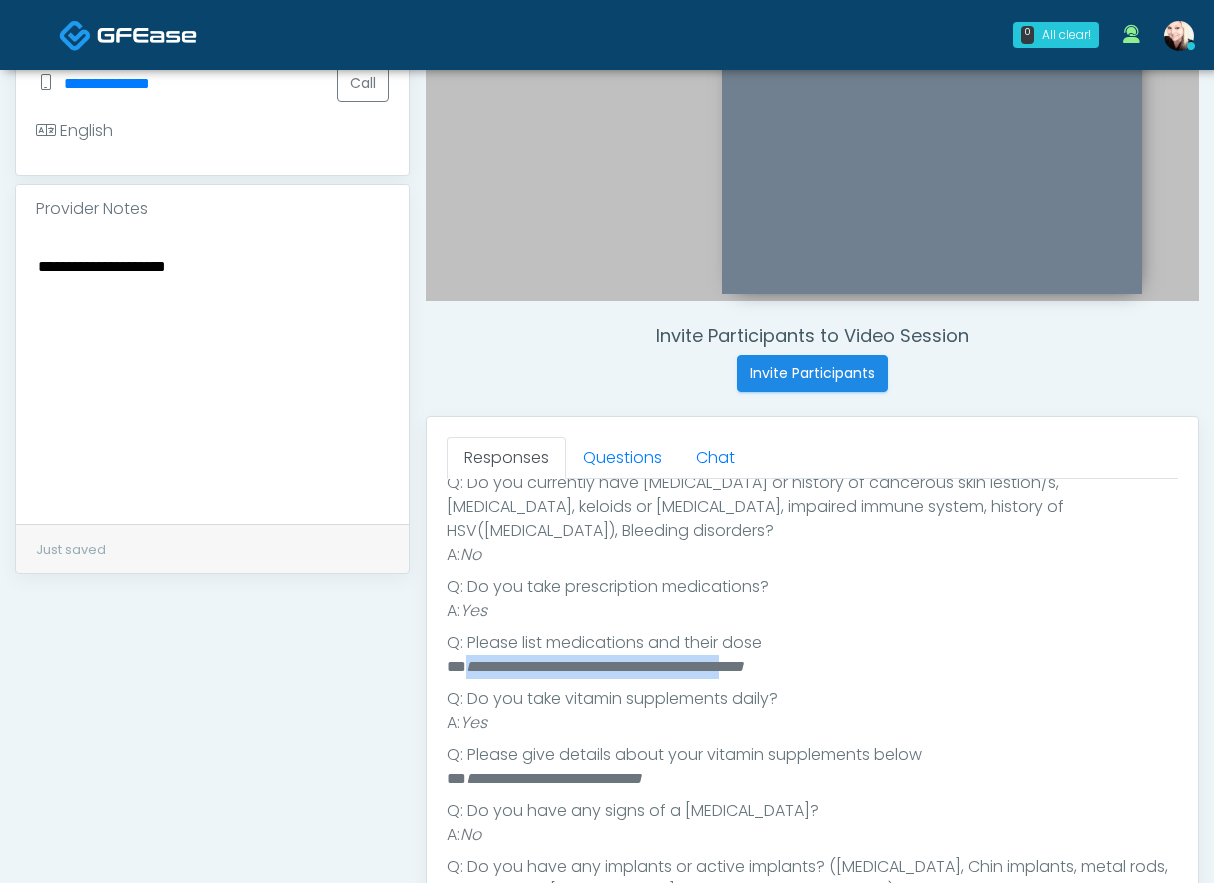 scroll, scrollTop: 698, scrollLeft: 0, axis: vertical 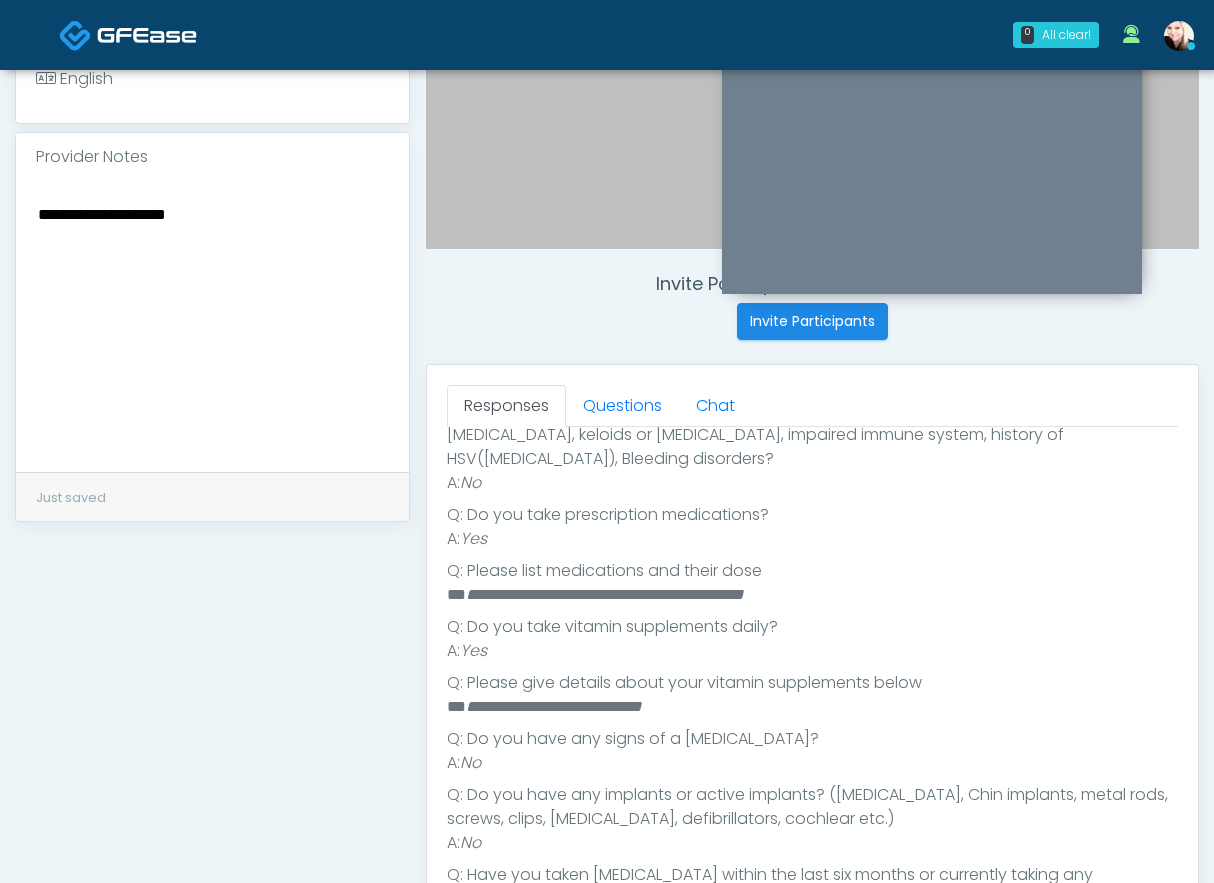 click on "**********" at bounding box center (212, 323) 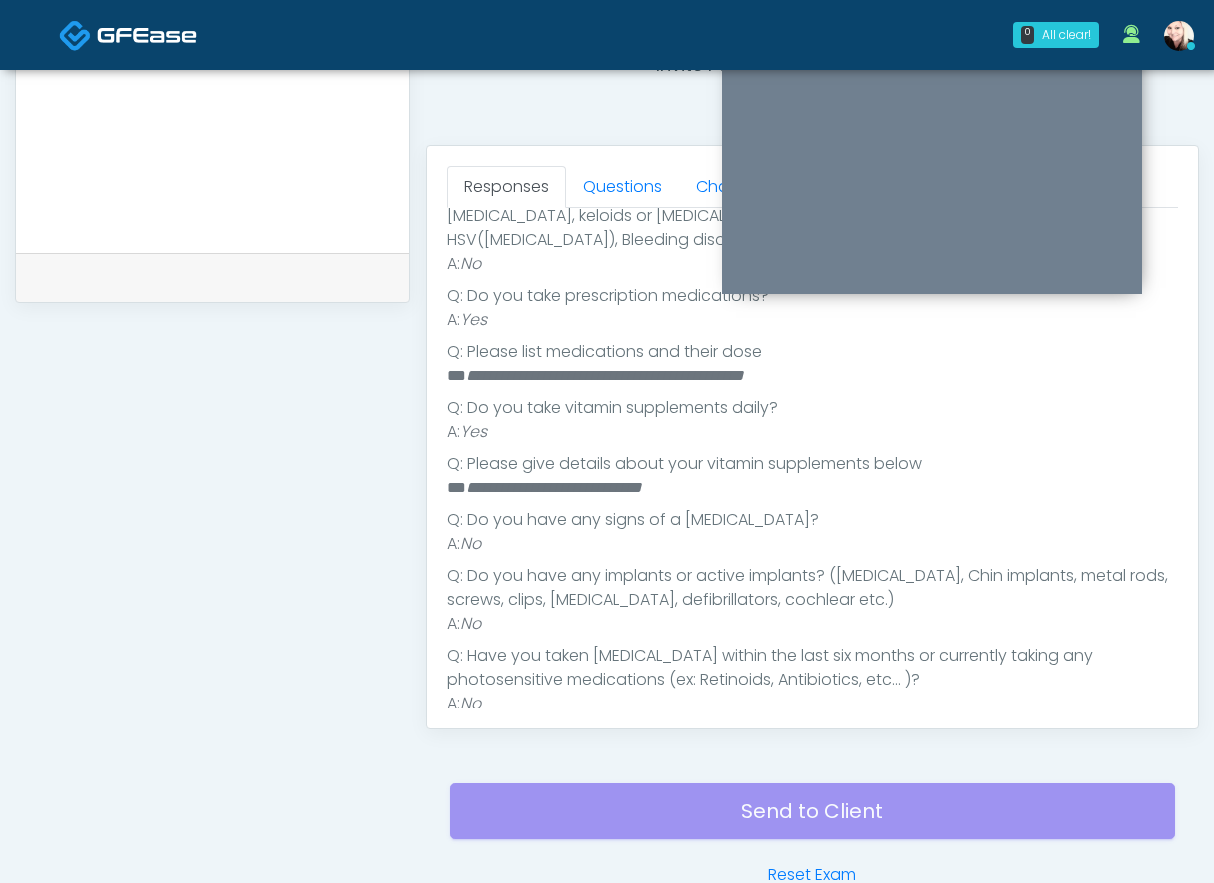 scroll, scrollTop: 804, scrollLeft: 0, axis: vertical 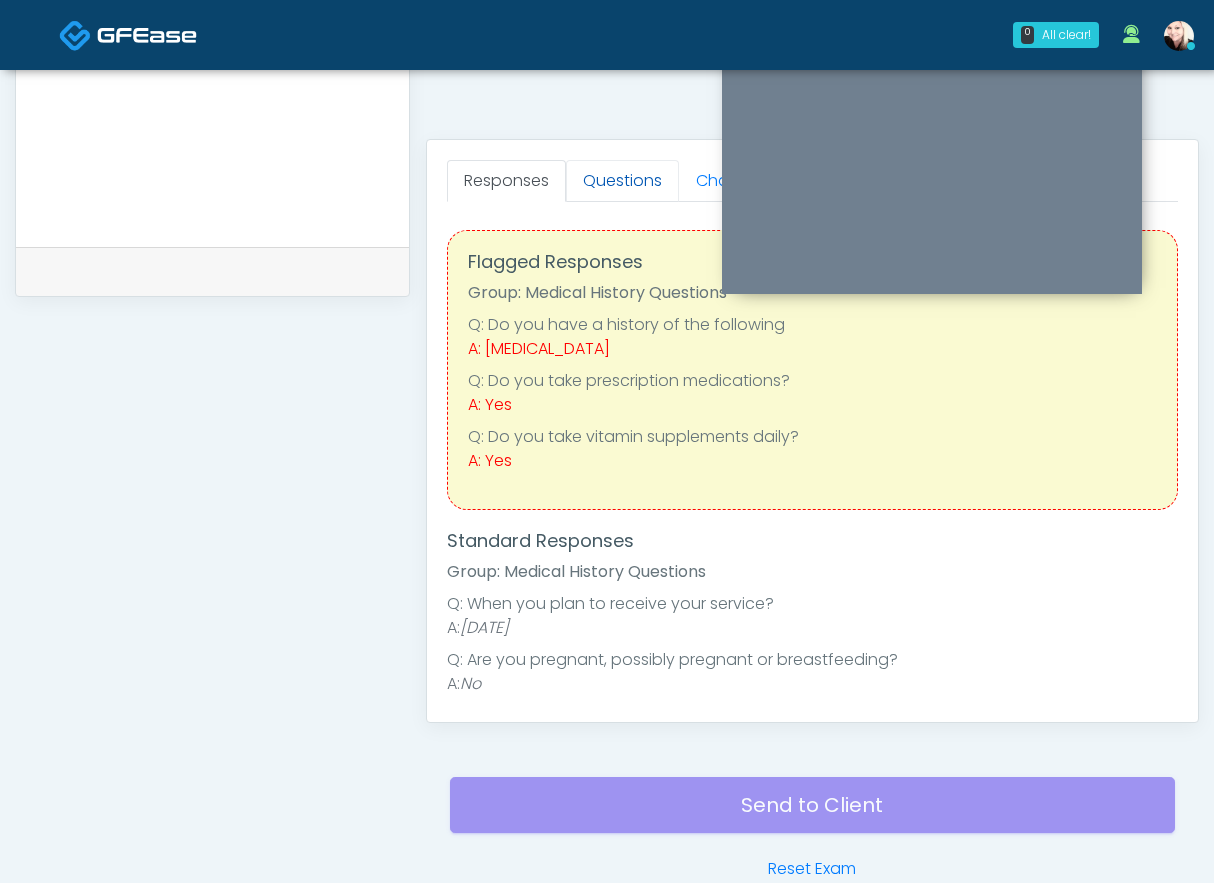 click on "Questions" at bounding box center [622, 181] 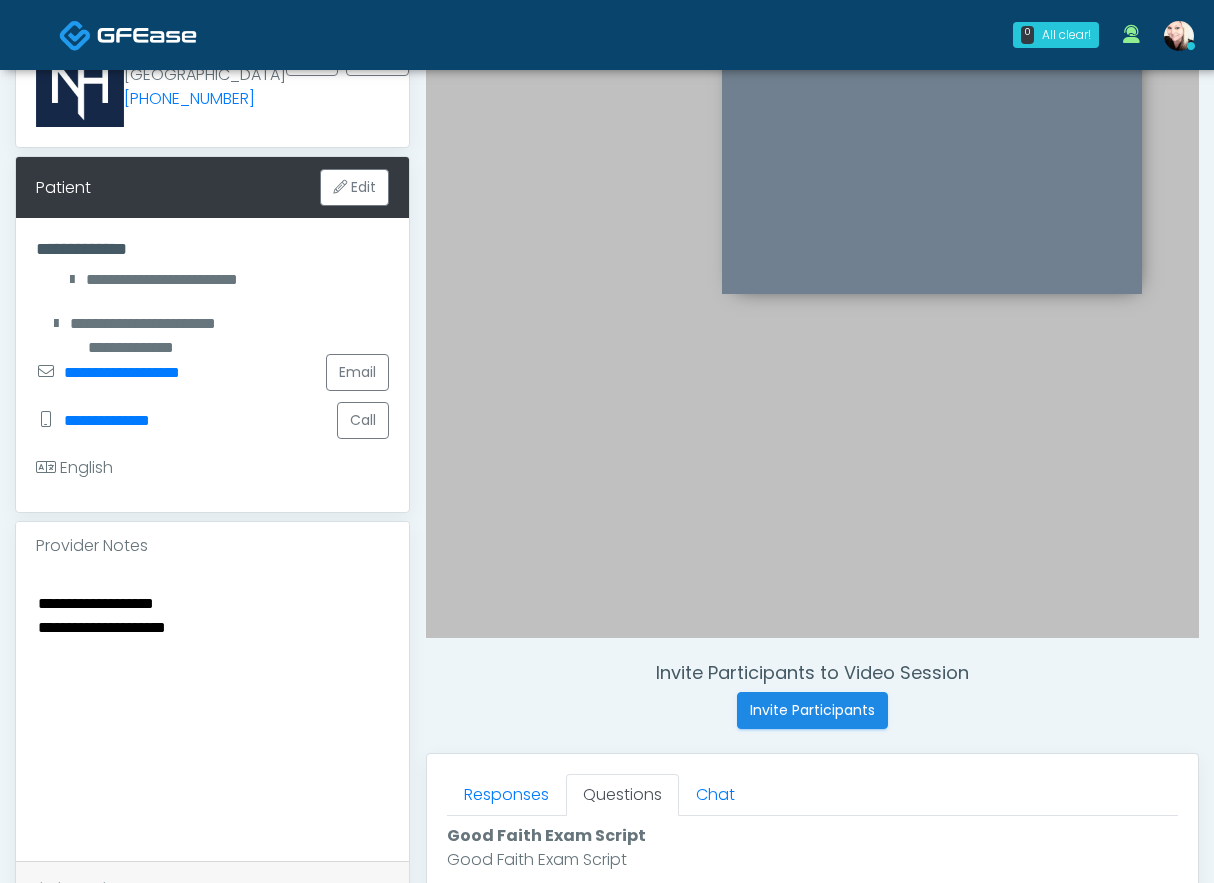scroll, scrollTop: 509, scrollLeft: 0, axis: vertical 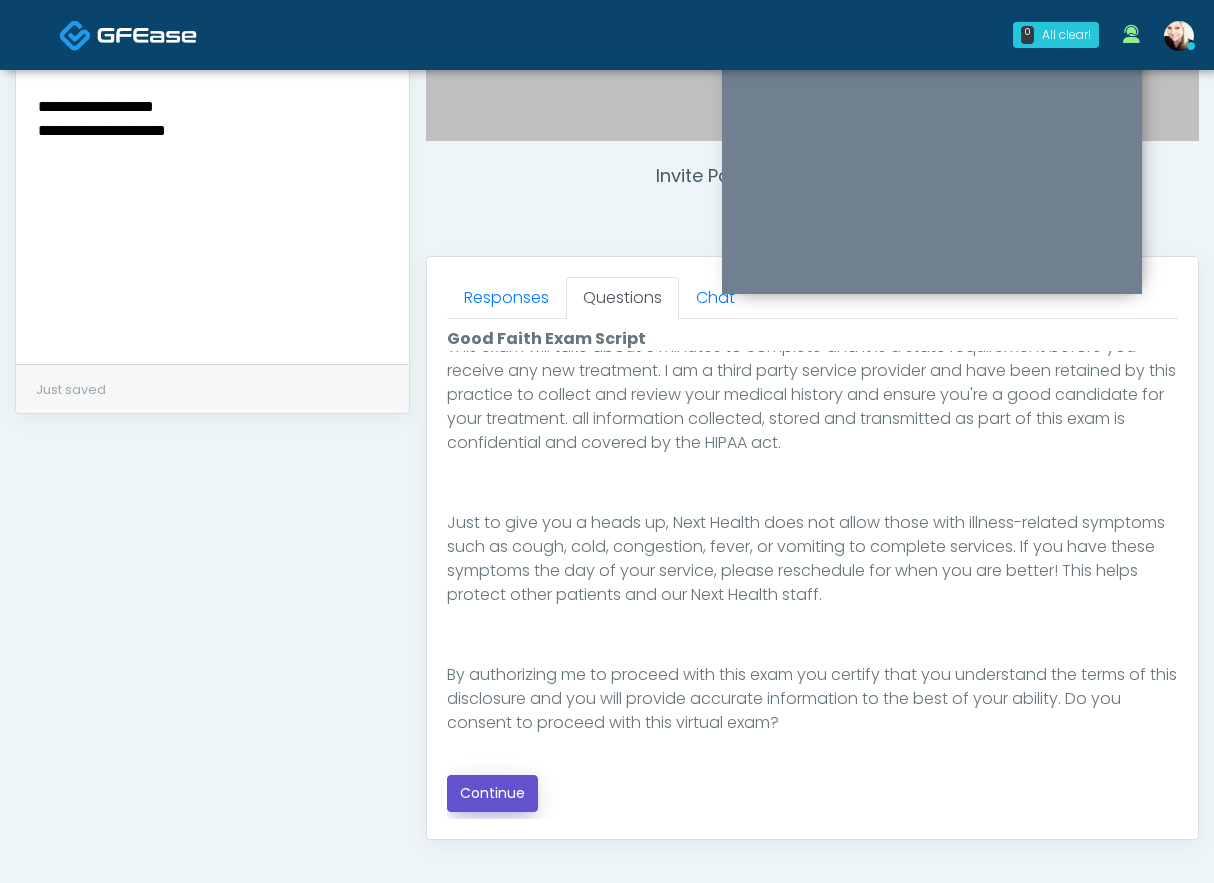 click on "Continue" at bounding box center (492, 793) 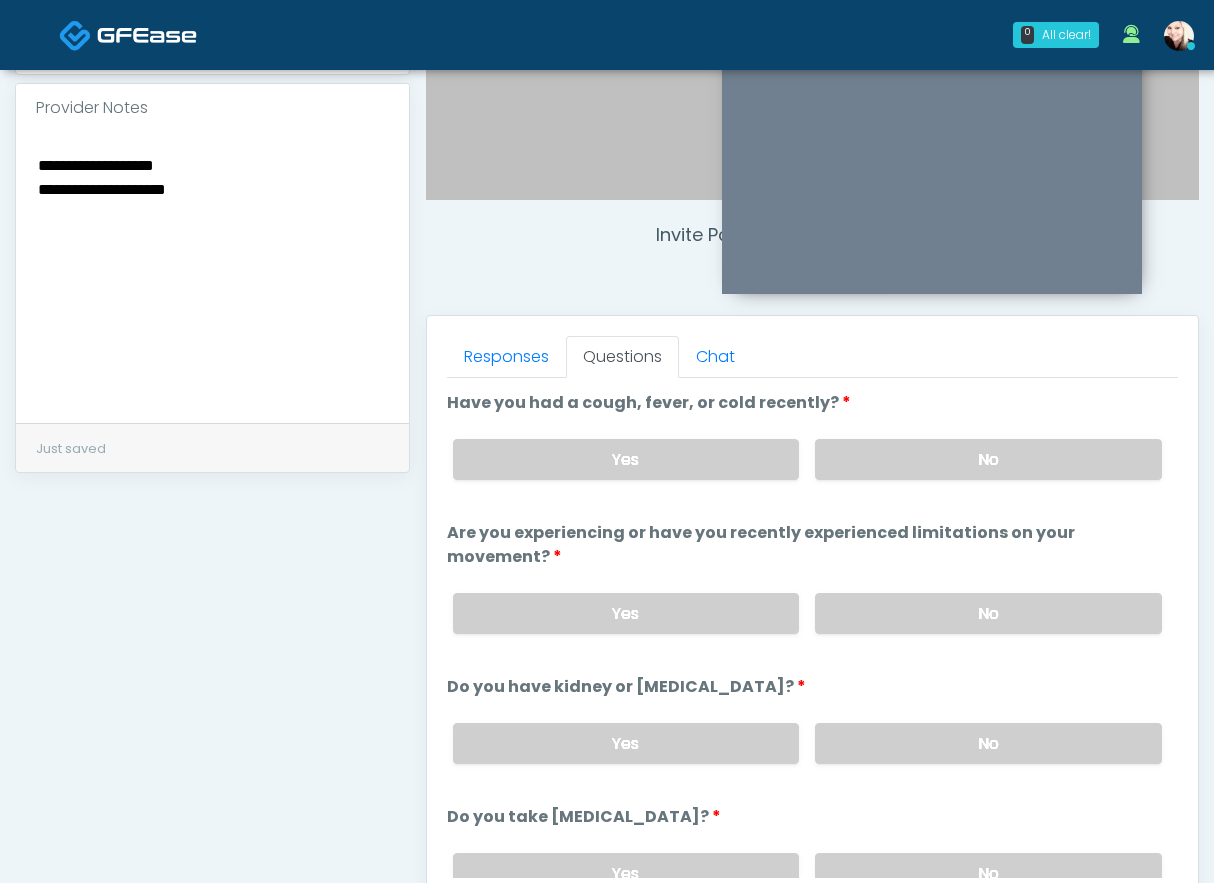 scroll, scrollTop: 619, scrollLeft: 0, axis: vertical 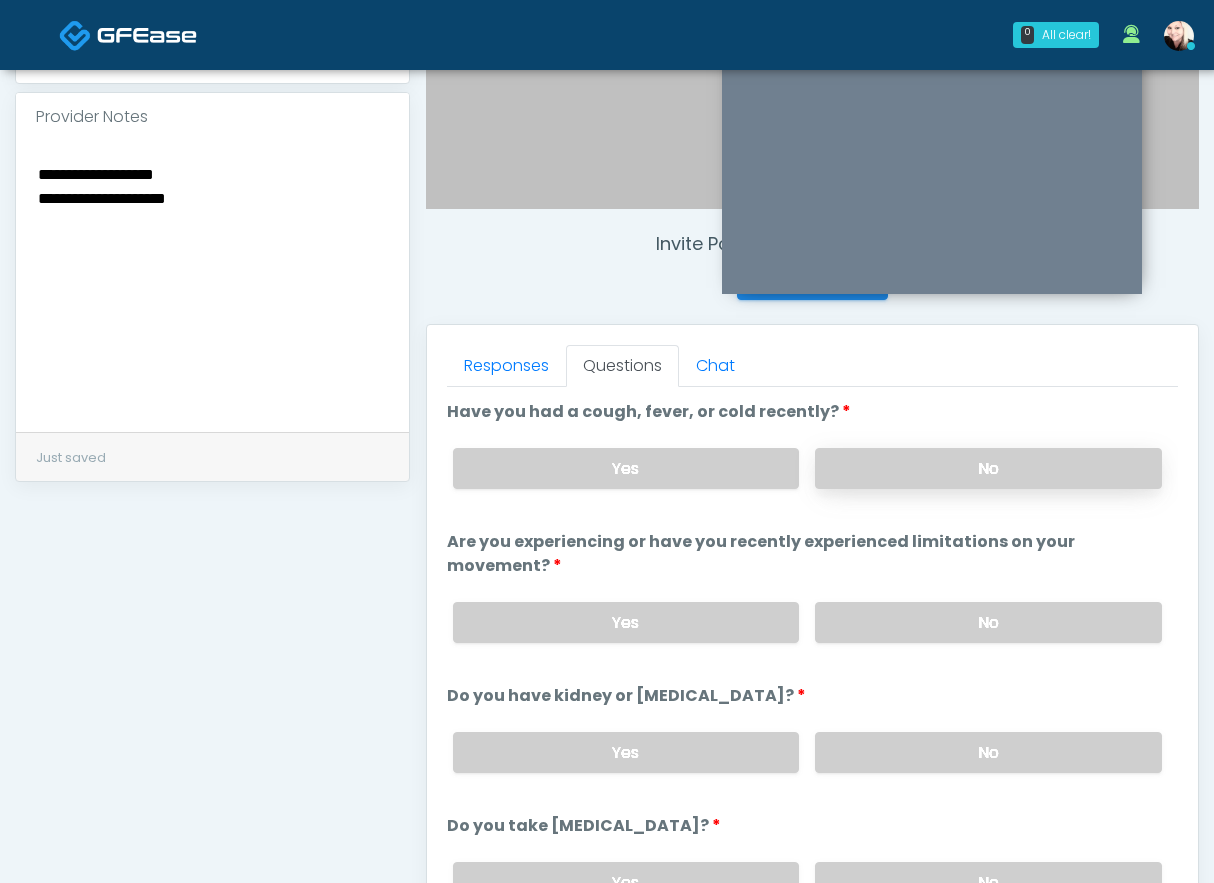 click on "No" at bounding box center (988, 468) 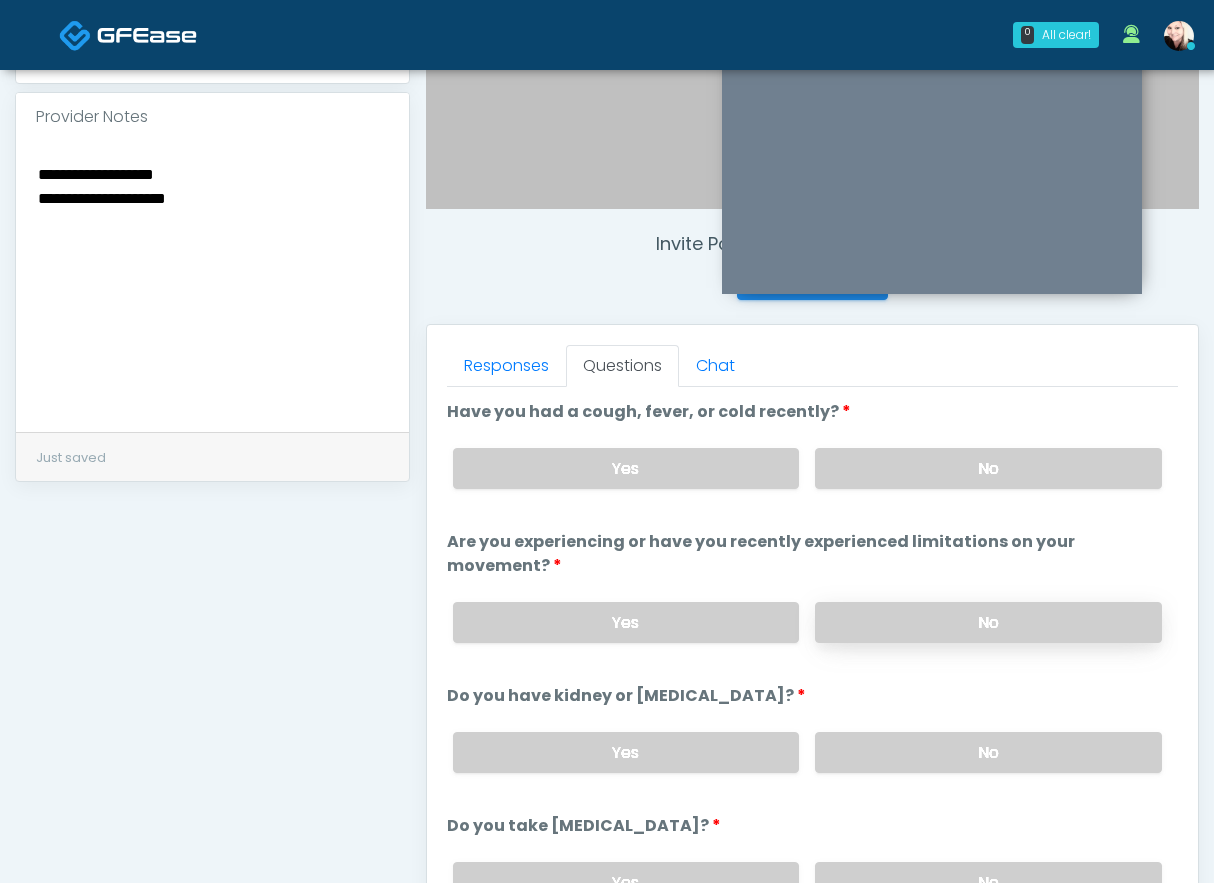 click on "No" at bounding box center (988, 622) 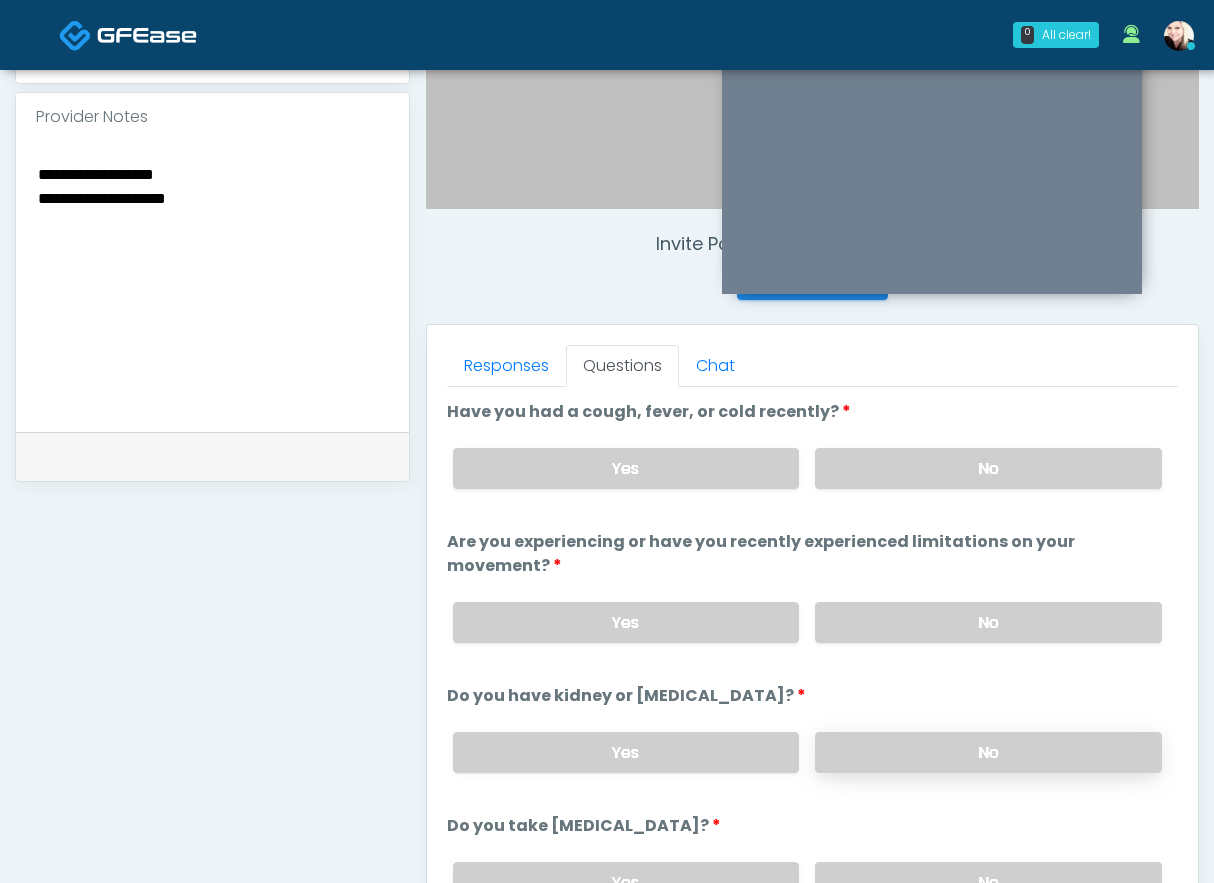 click on "No" at bounding box center [988, 752] 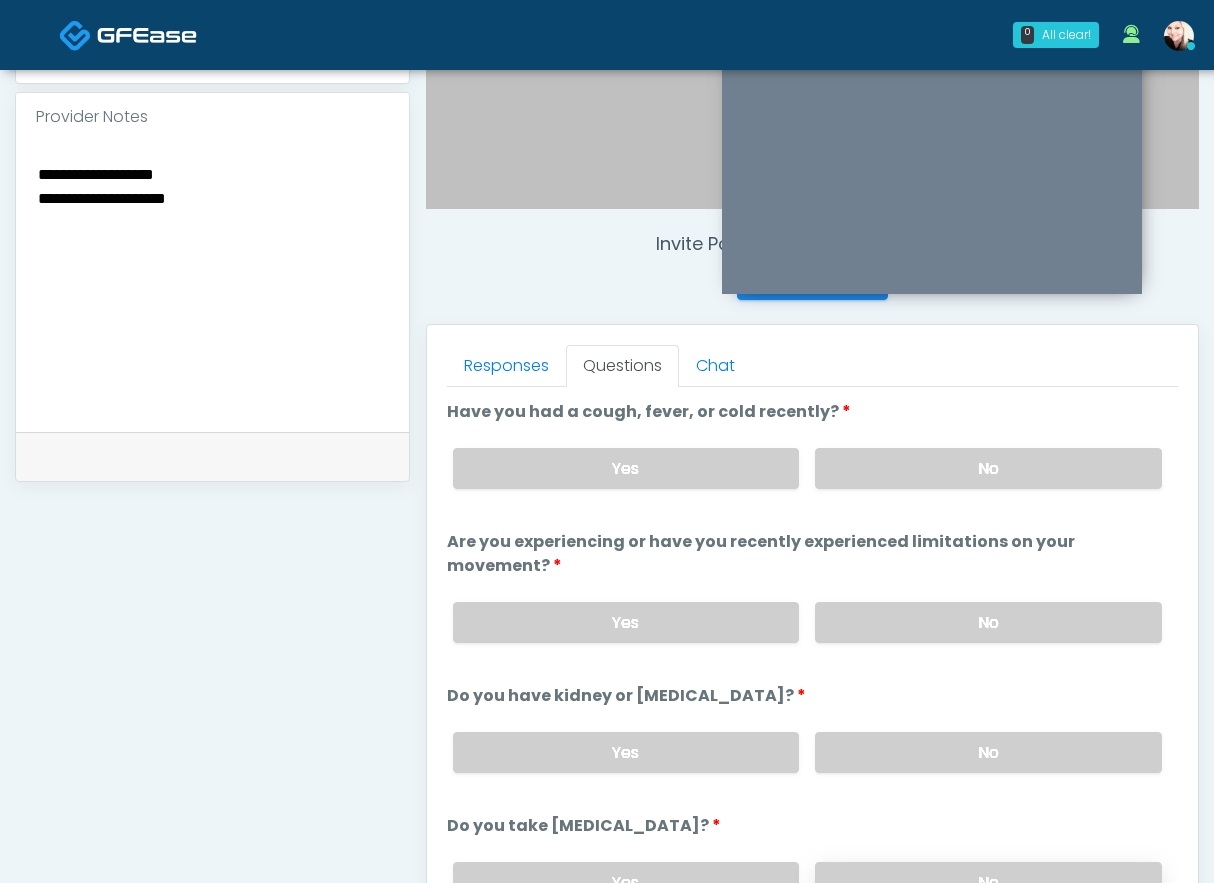 click on "No" at bounding box center (988, 882) 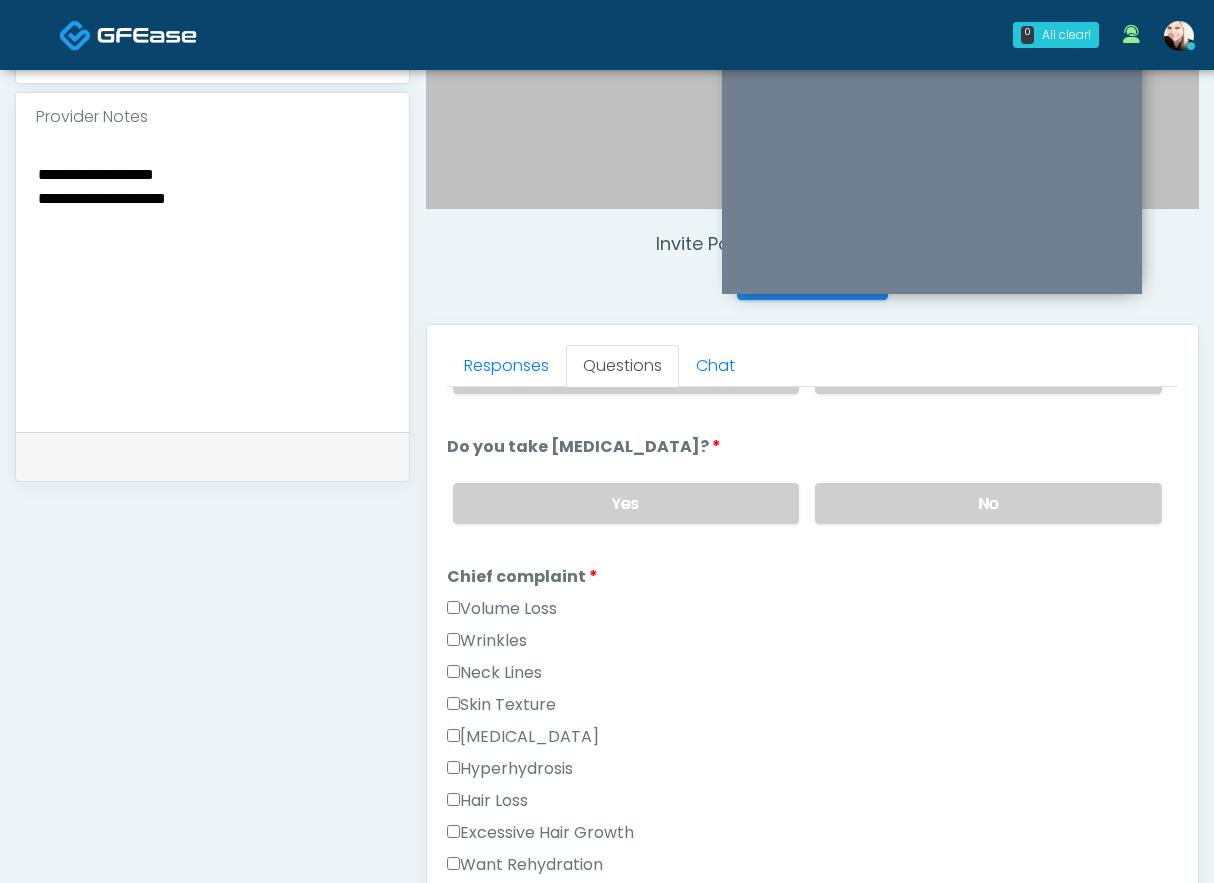 scroll, scrollTop: 331, scrollLeft: 0, axis: vertical 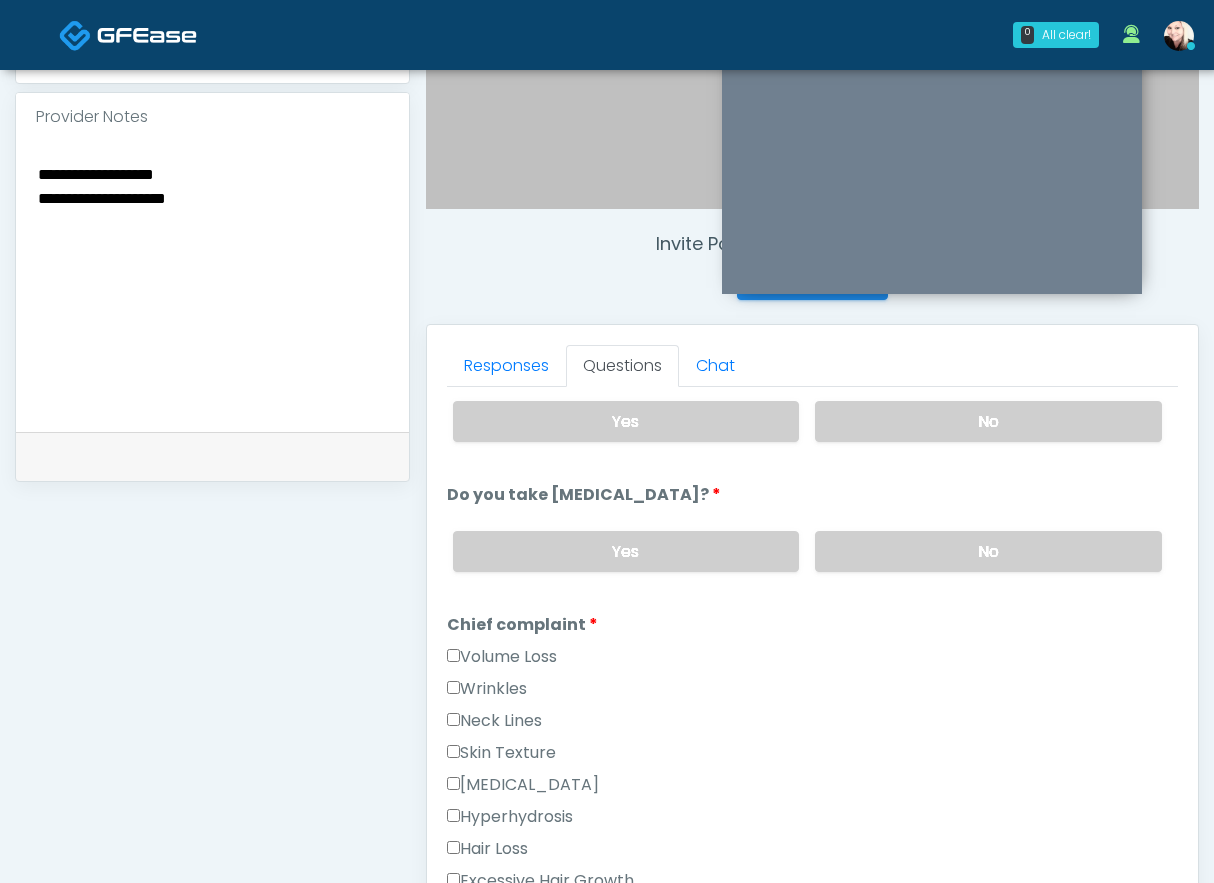 click on "**********" at bounding box center [212, 283] 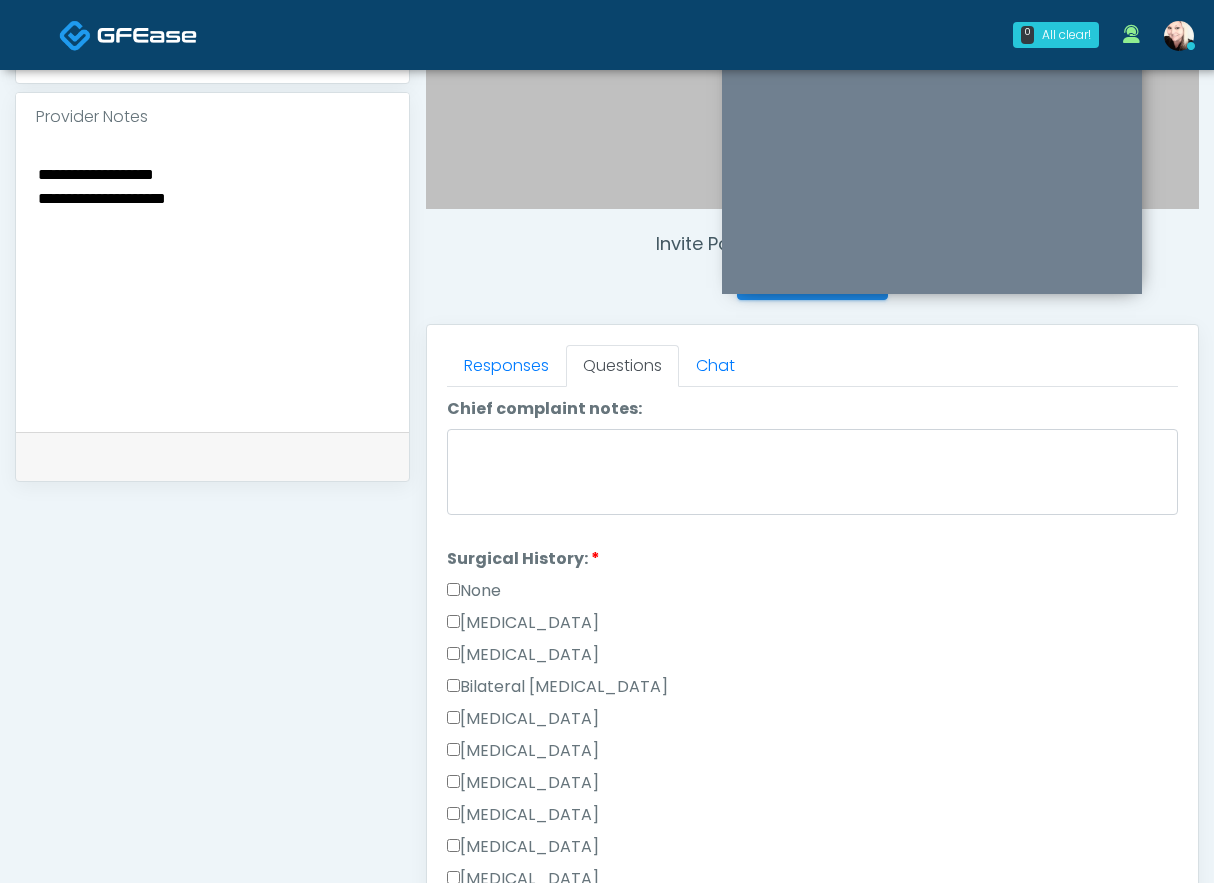 scroll, scrollTop: 1001, scrollLeft: 0, axis: vertical 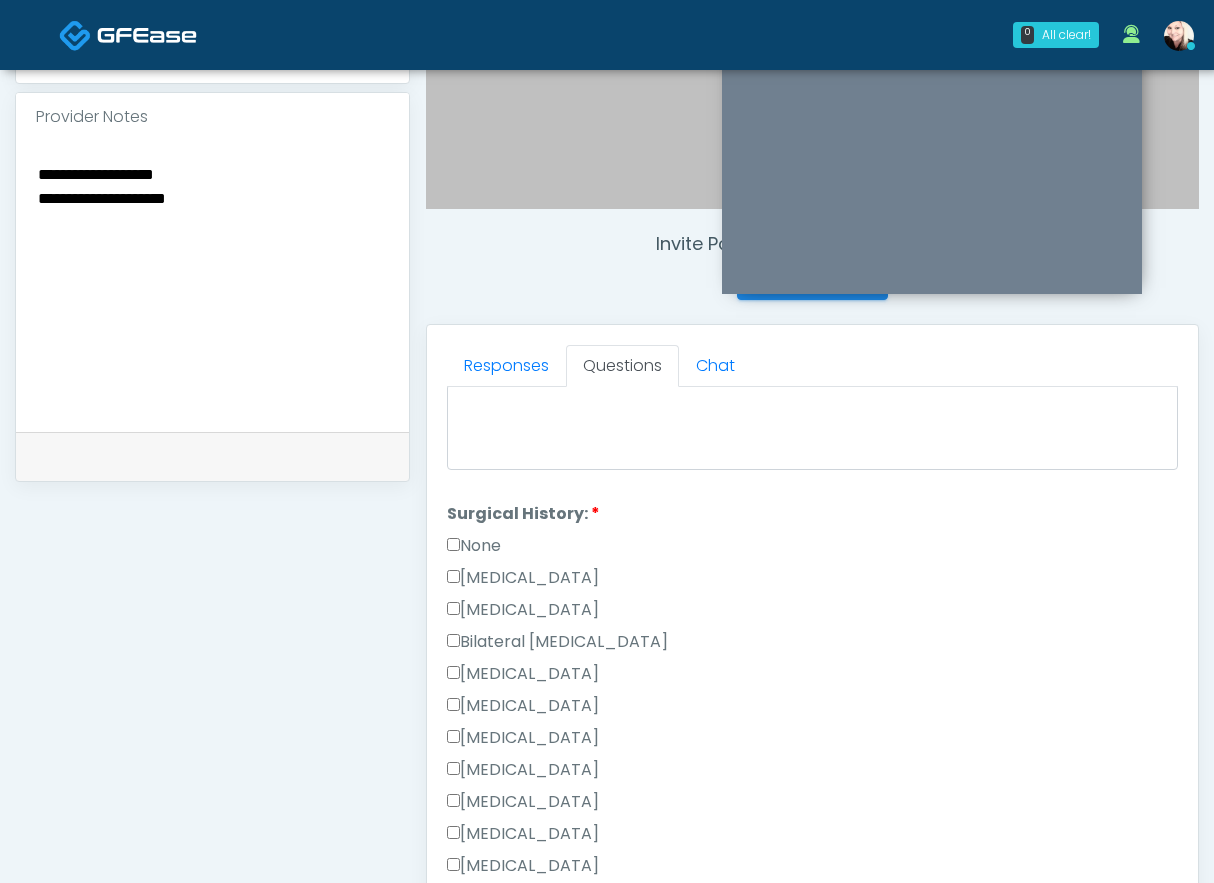 drag, startPoint x: 206, startPoint y: 197, endPoint x: 212, endPoint y: 209, distance: 13.416408 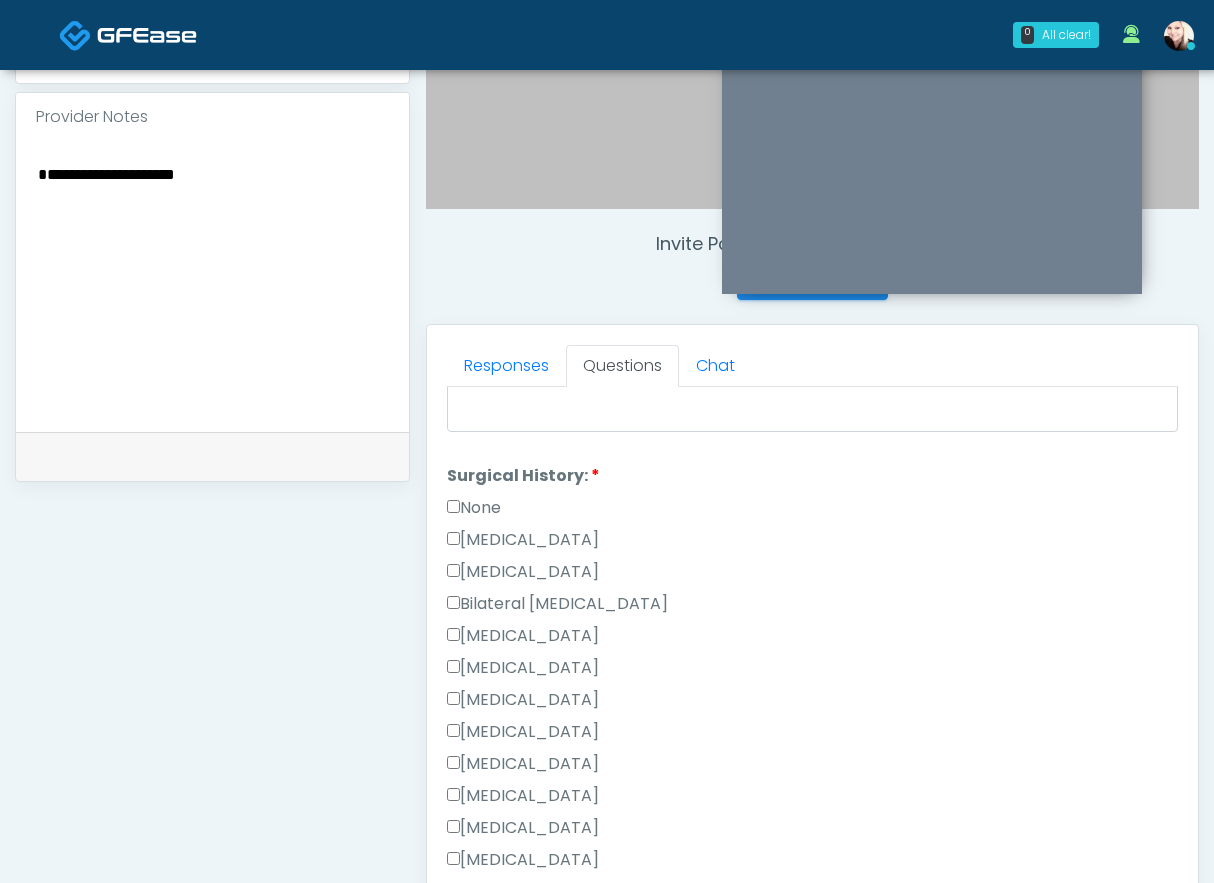 scroll, scrollTop: 1040, scrollLeft: 0, axis: vertical 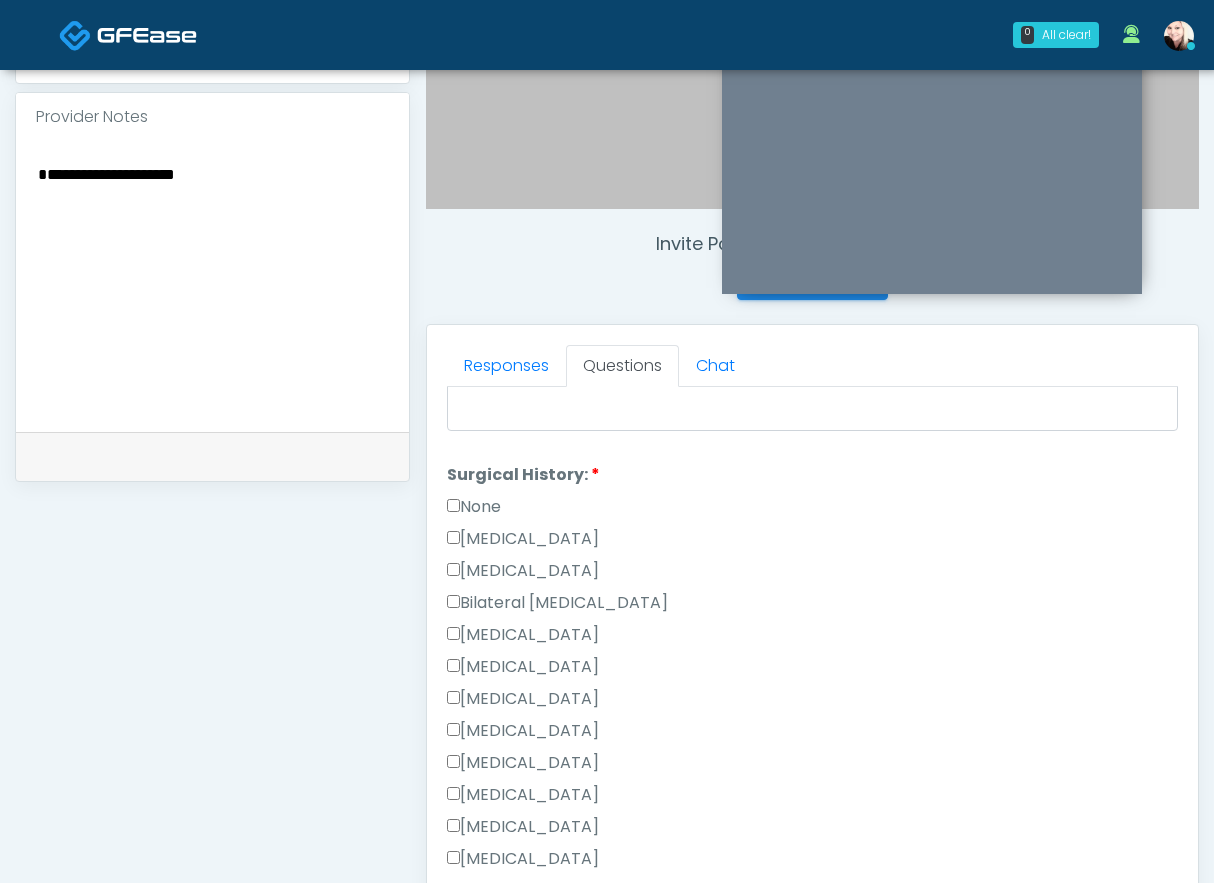 type on "**********" 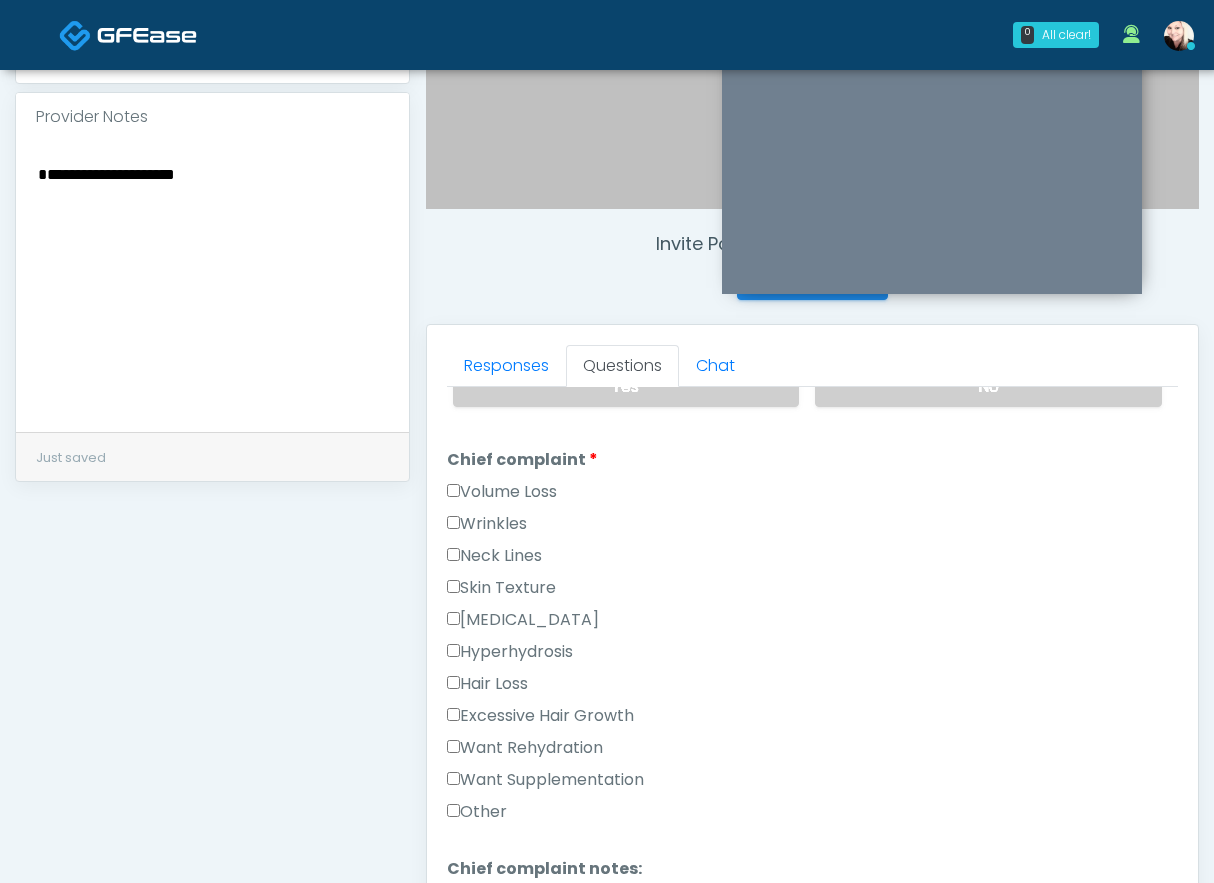 scroll, scrollTop: 482, scrollLeft: 0, axis: vertical 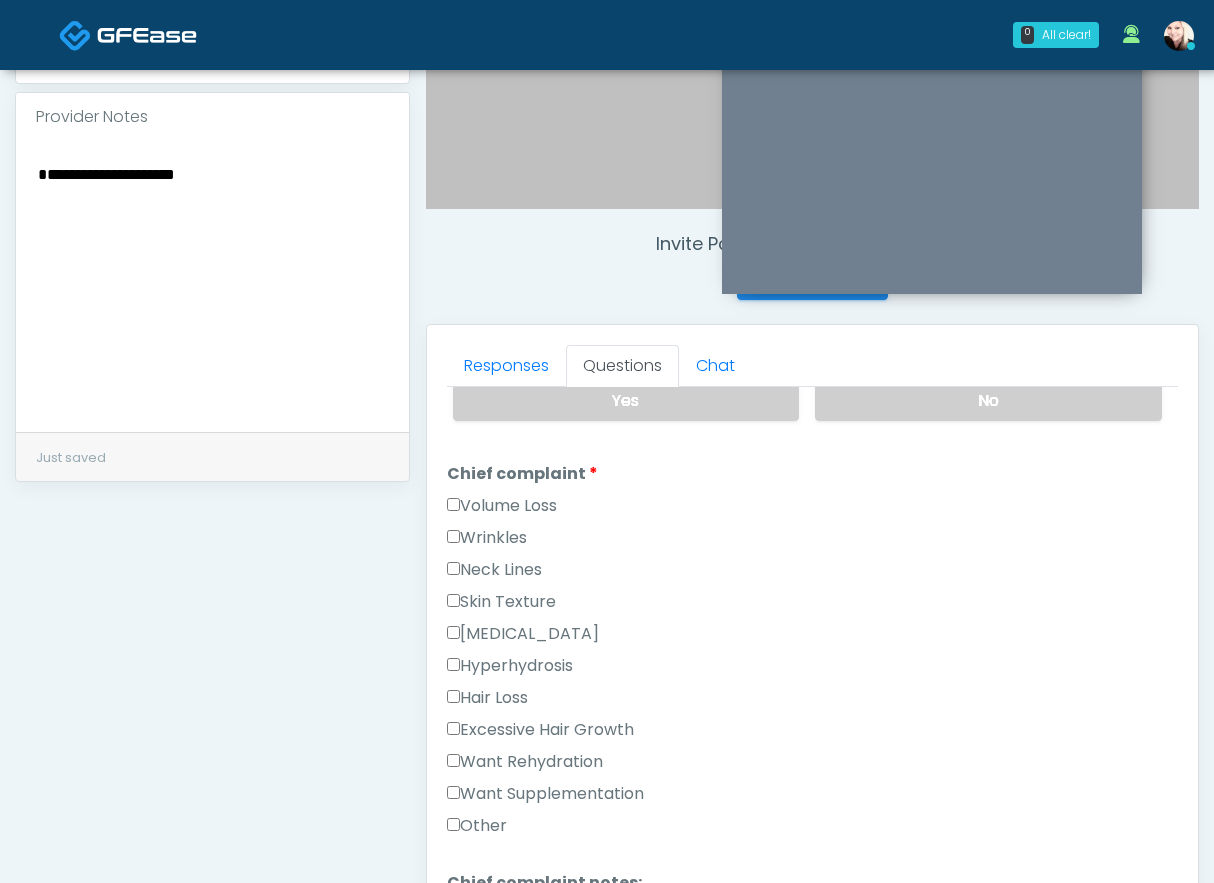 click on "Wrinkles" at bounding box center (487, 538) 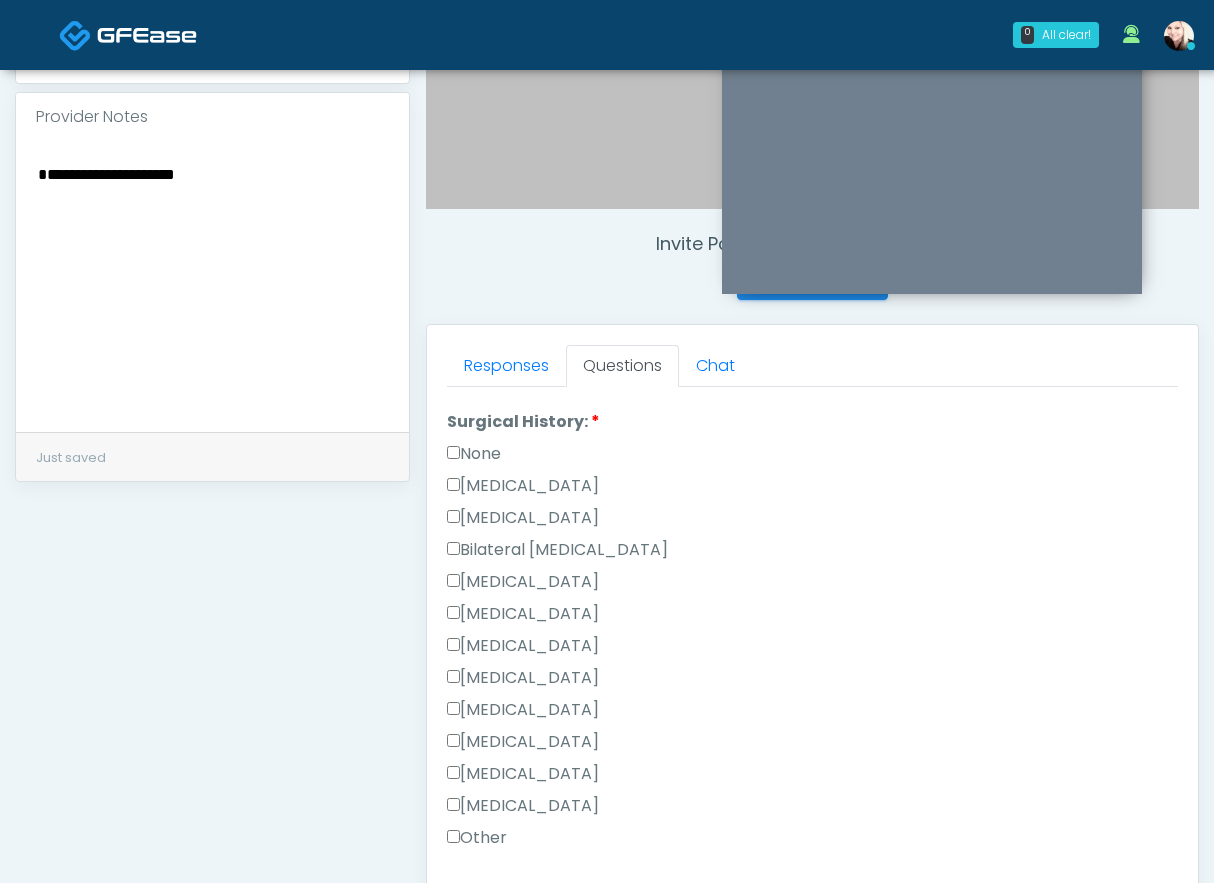 scroll, scrollTop: 1247, scrollLeft: 0, axis: vertical 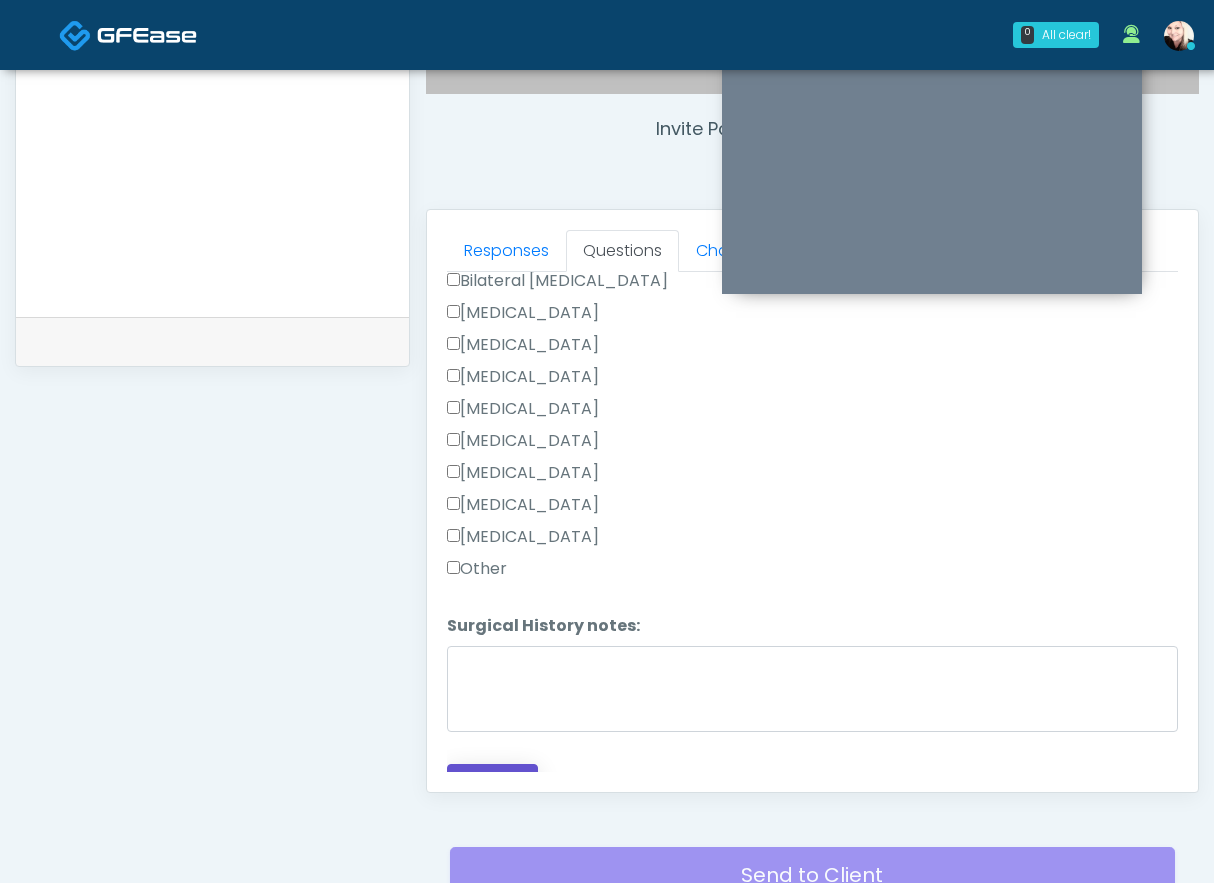 click on "Continue" at bounding box center (492, 782) 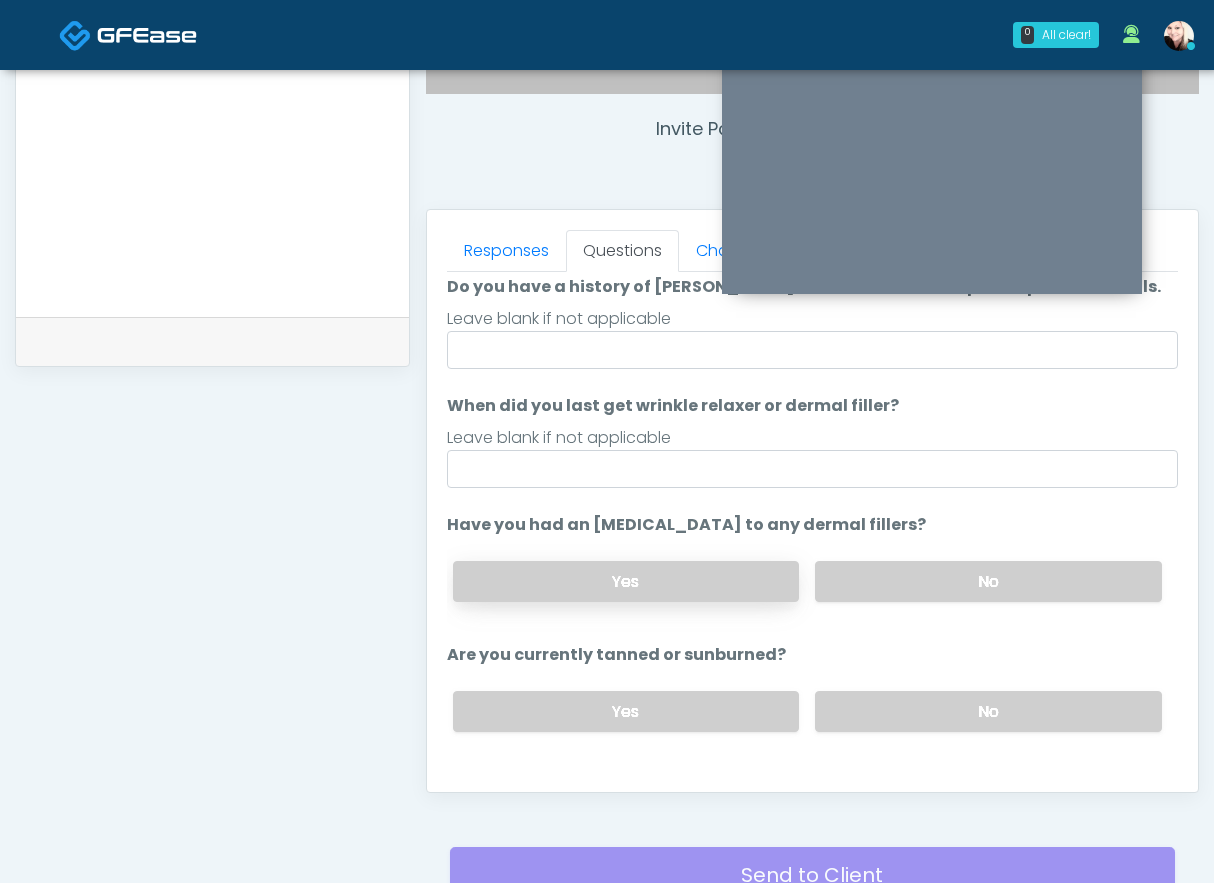 scroll, scrollTop: 0, scrollLeft: 0, axis: both 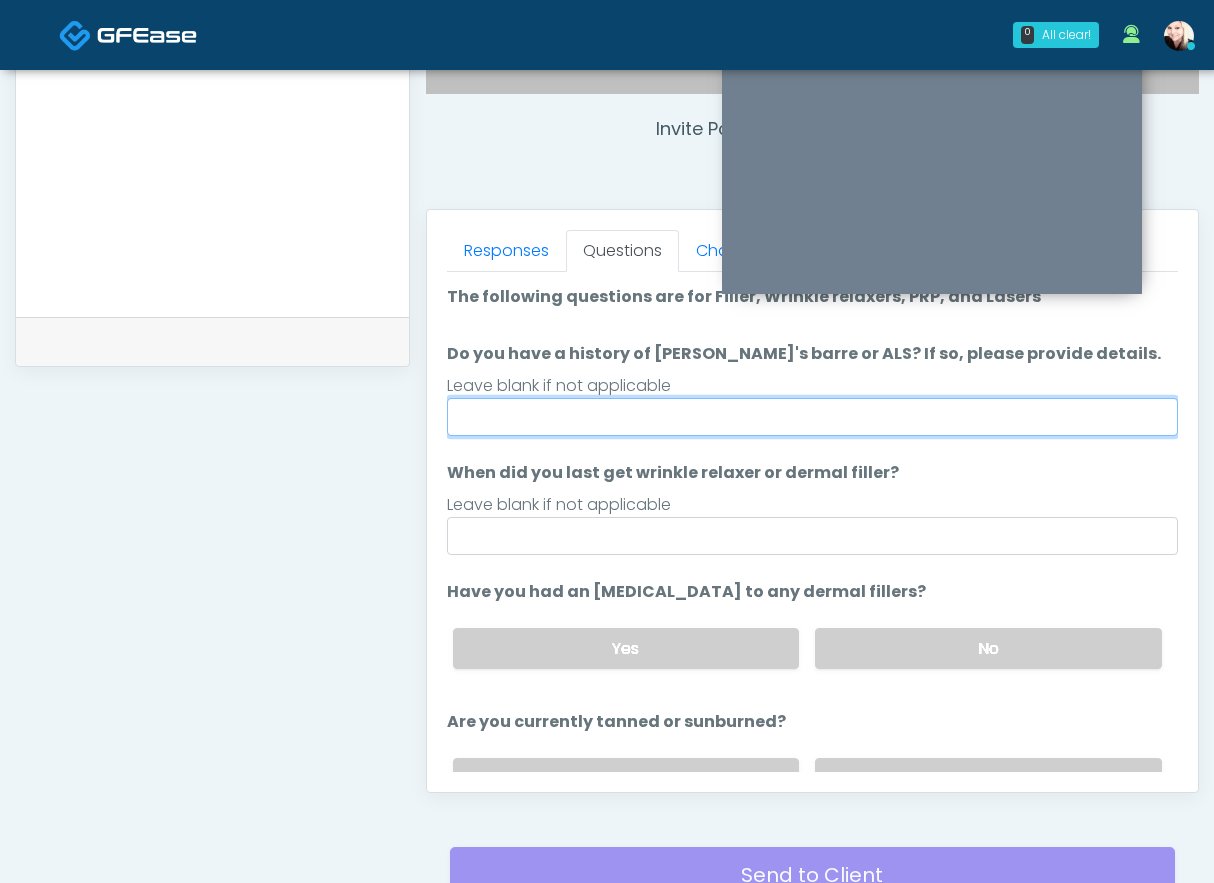 click on "Do you have a history of [PERSON_NAME]'s barre or ALS? If so, please provide details." at bounding box center [812, 417] 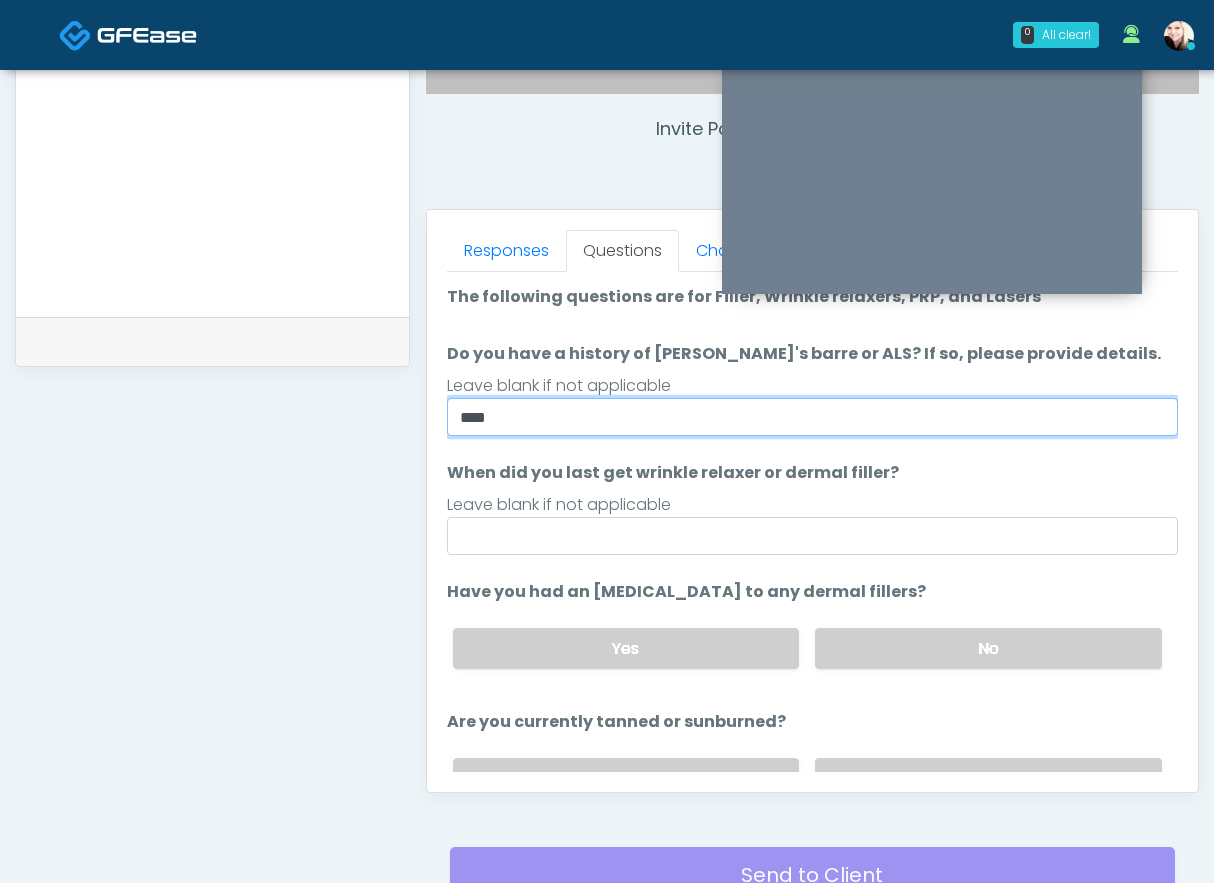 type on "****" 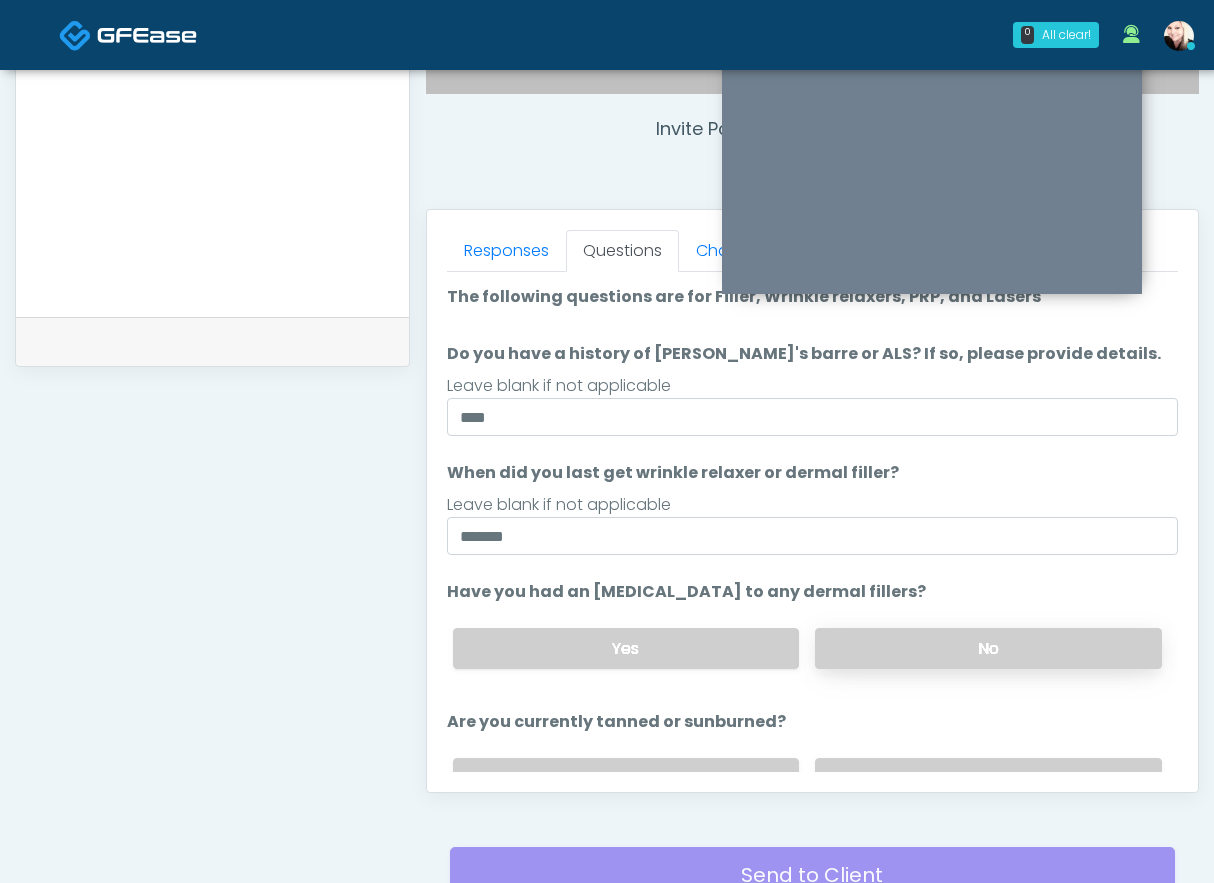 click on "No" at bounding box center [988, 648] 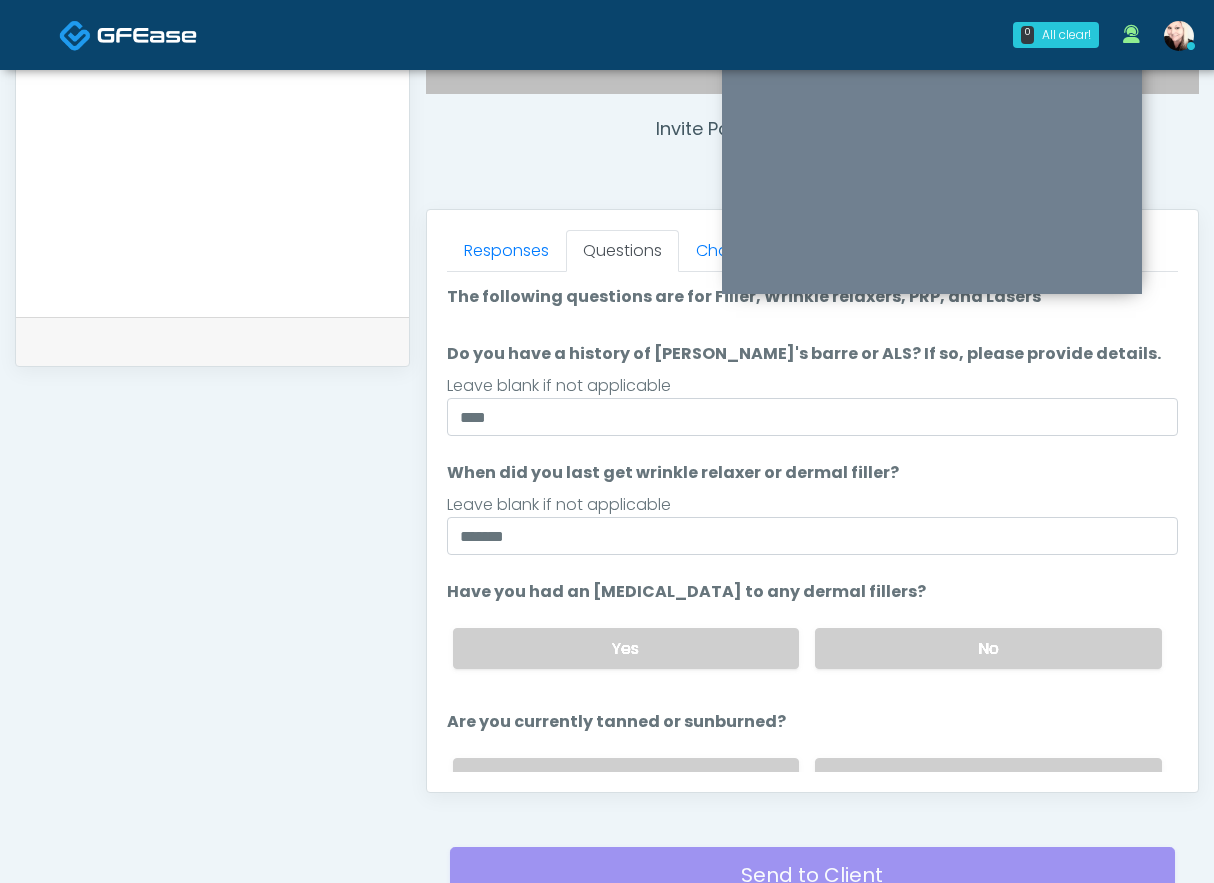 scroll, scrollTop: 16, scrollLeft: 0, axis: vertical 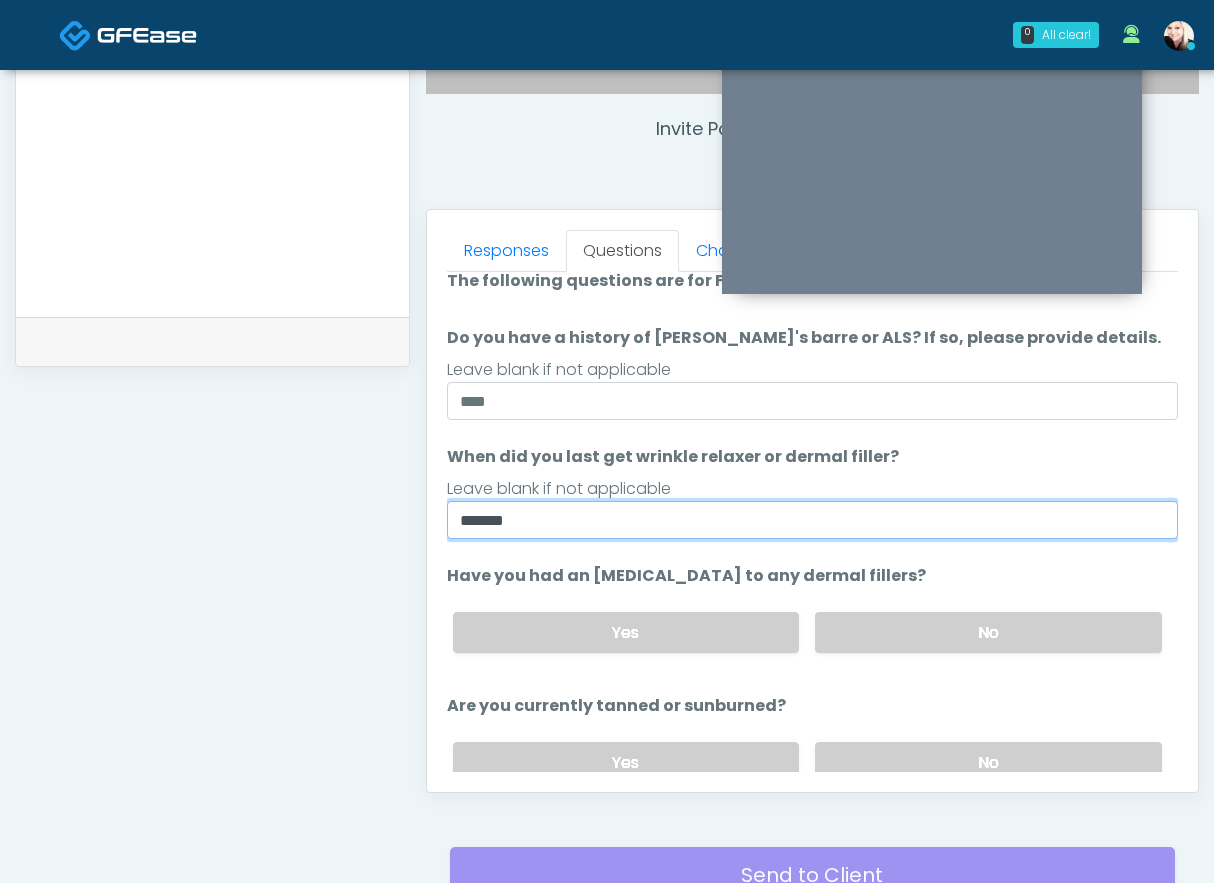 click on "******" at bounding box center [812, 520] 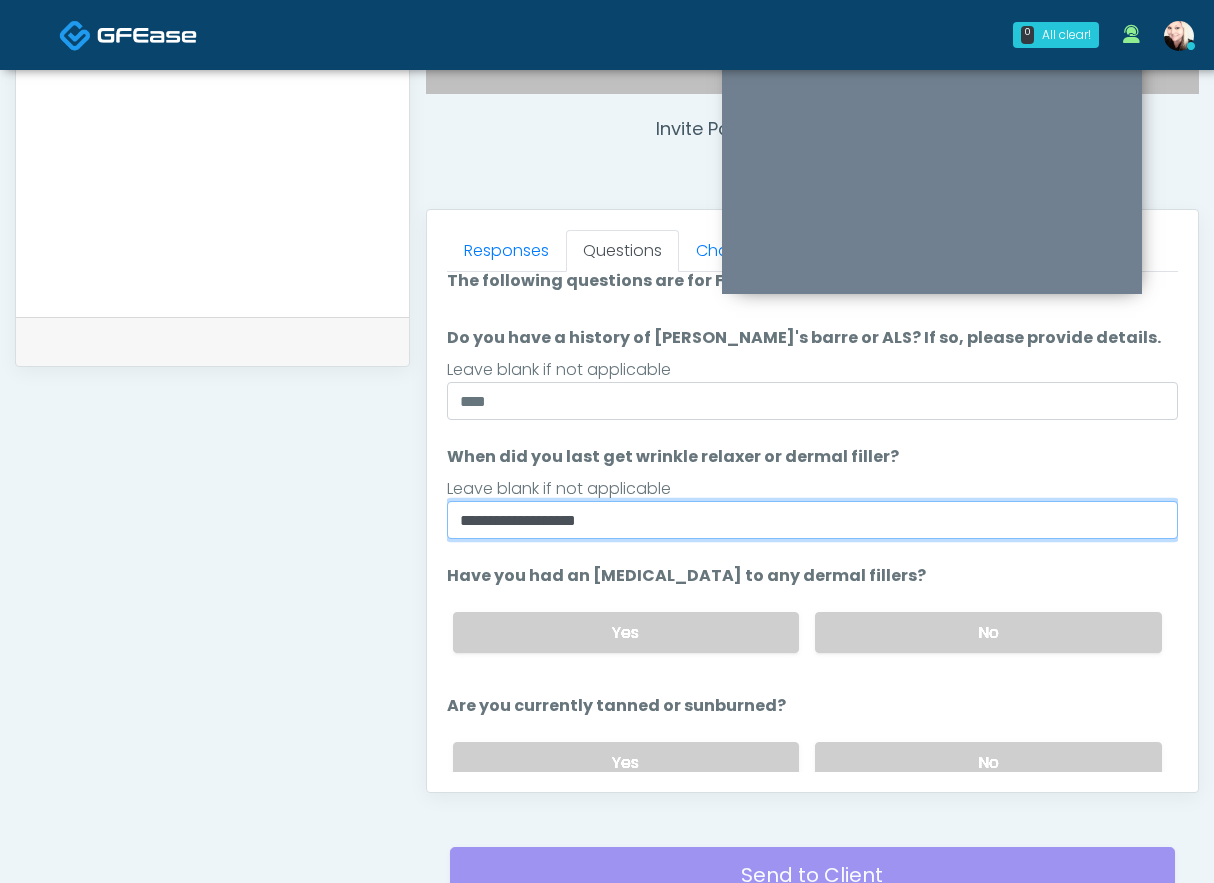 scroll, scrollTop: 141, scrollLeft: 0, axis: vertical 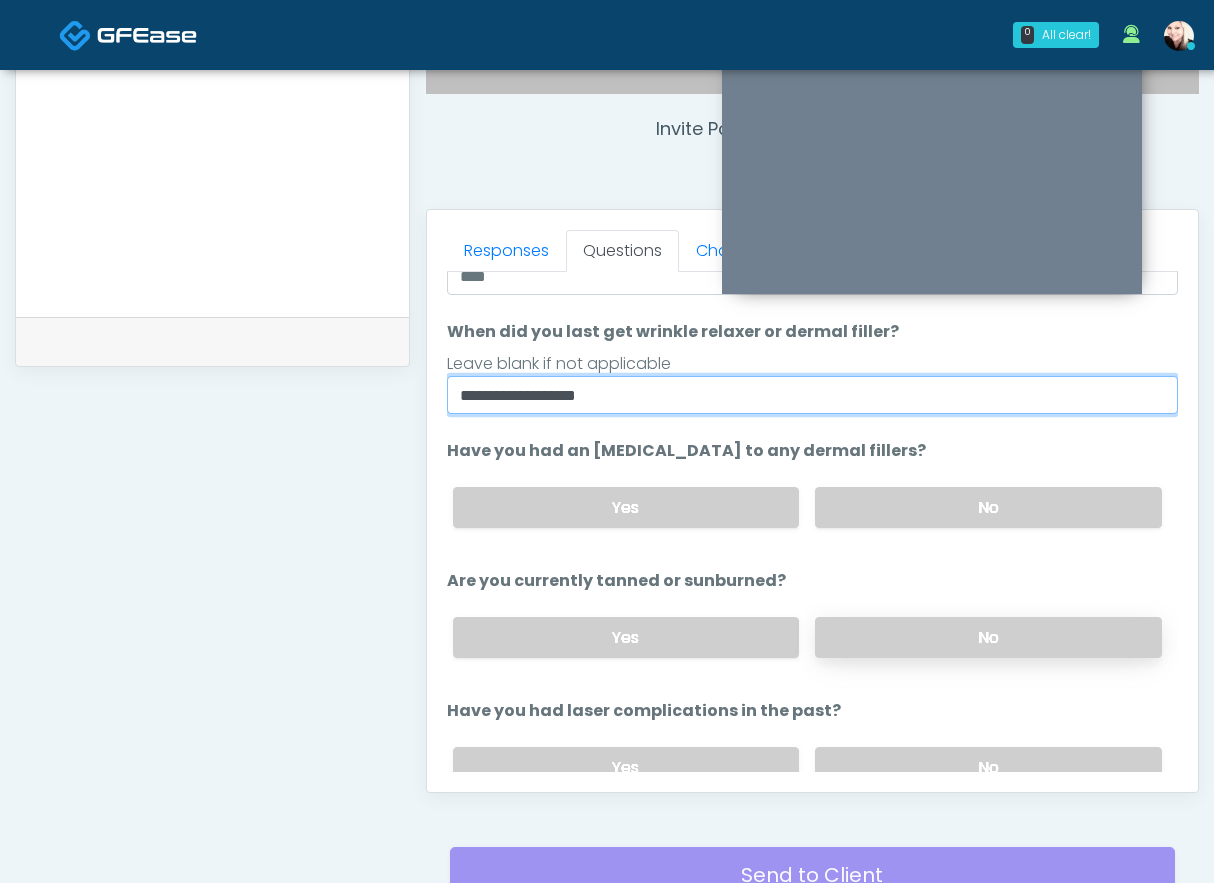 type on "**********" 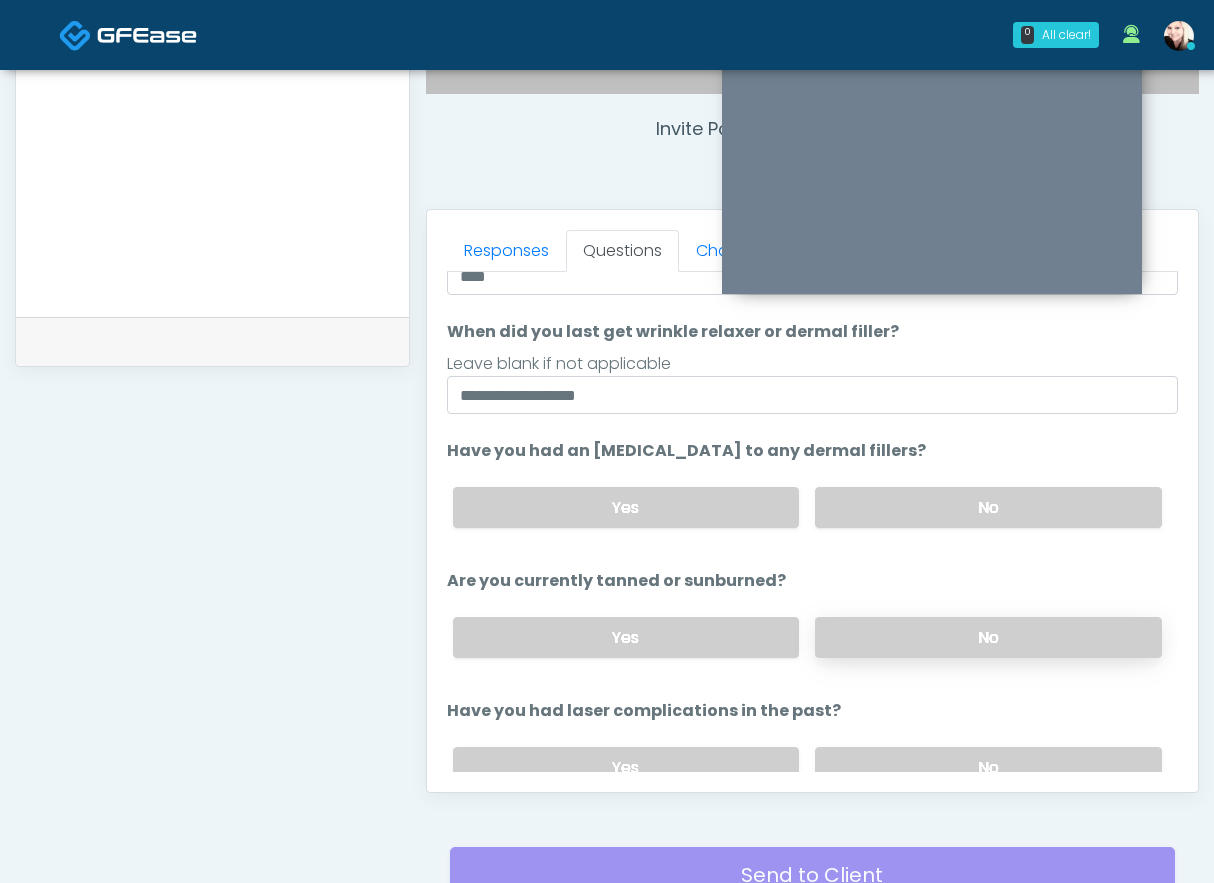 click on "No" at bounding box center (988, 637) 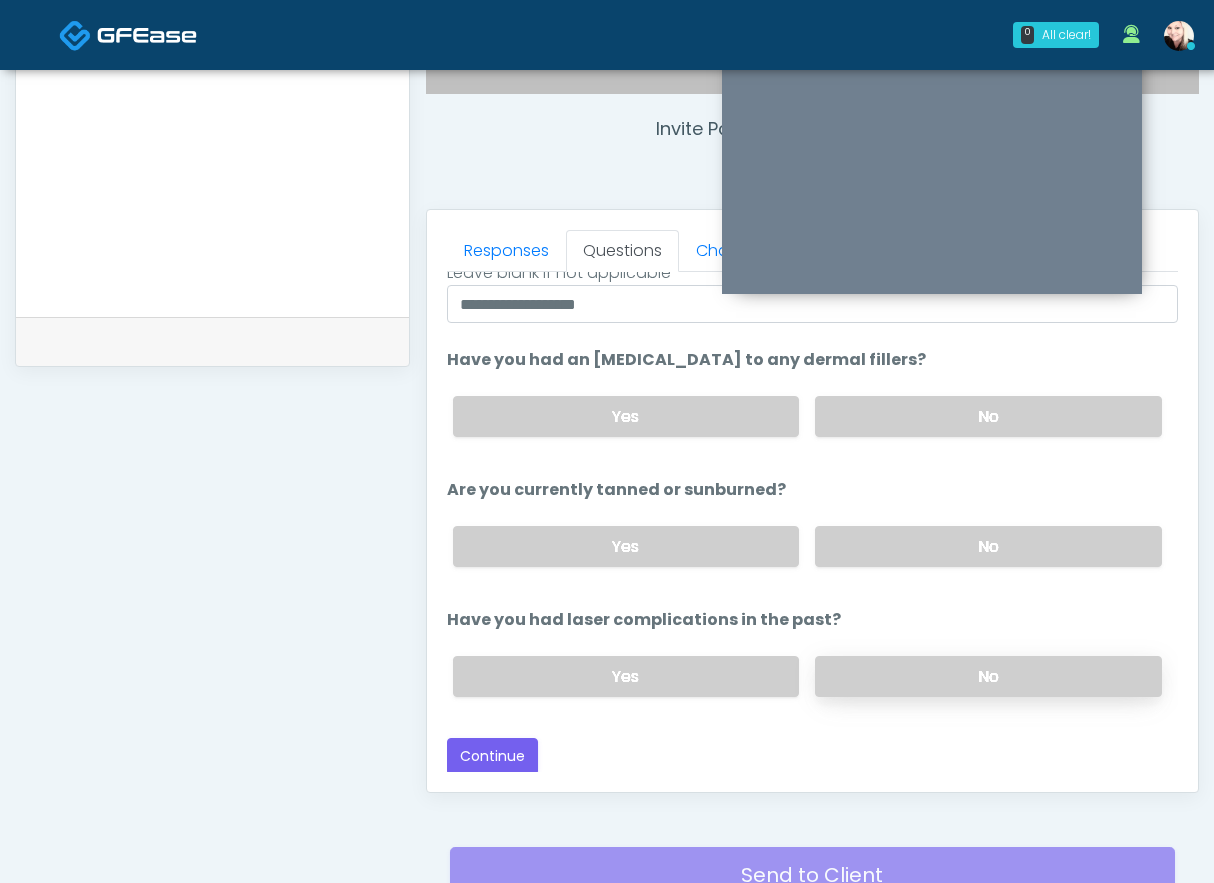 click on "No" at bounding box center [988, 676] 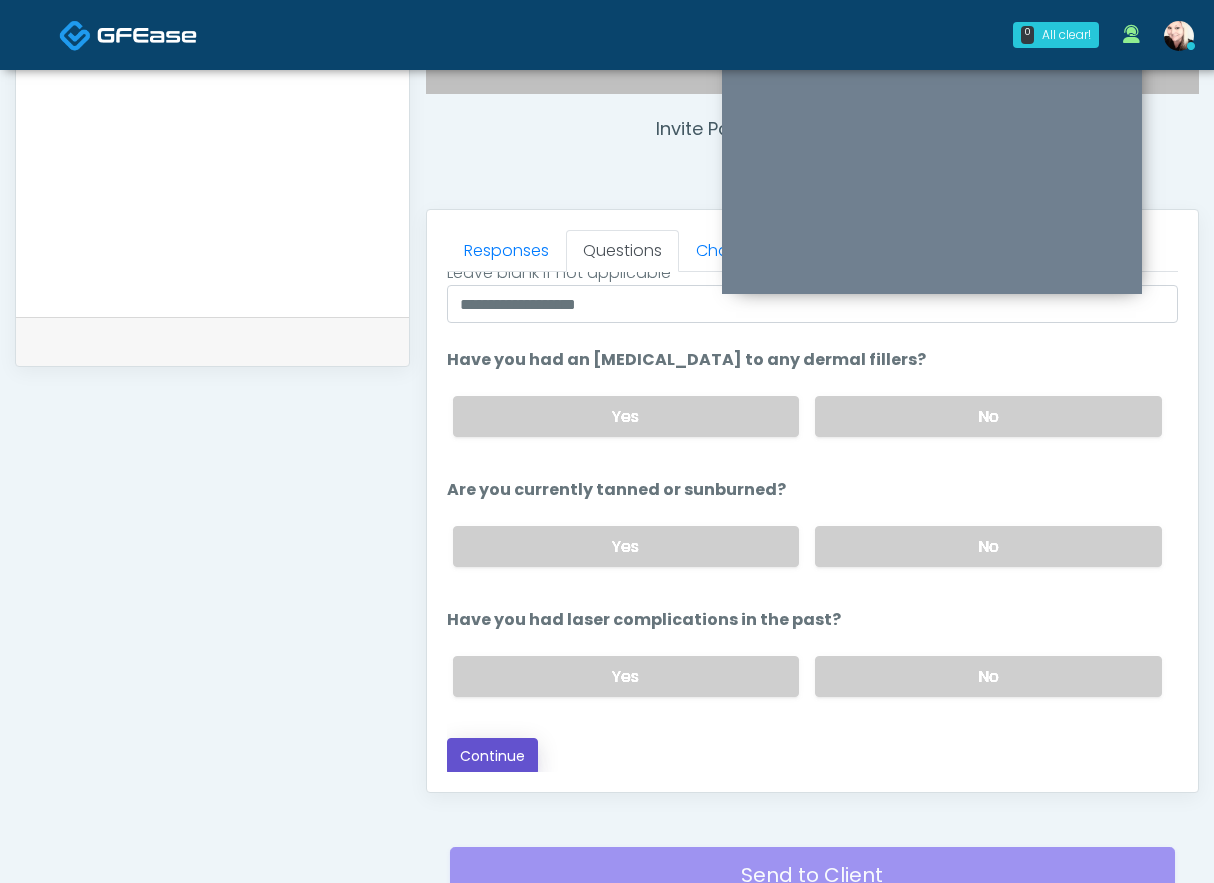 click on "Continue" at bounding box center (492, 756) 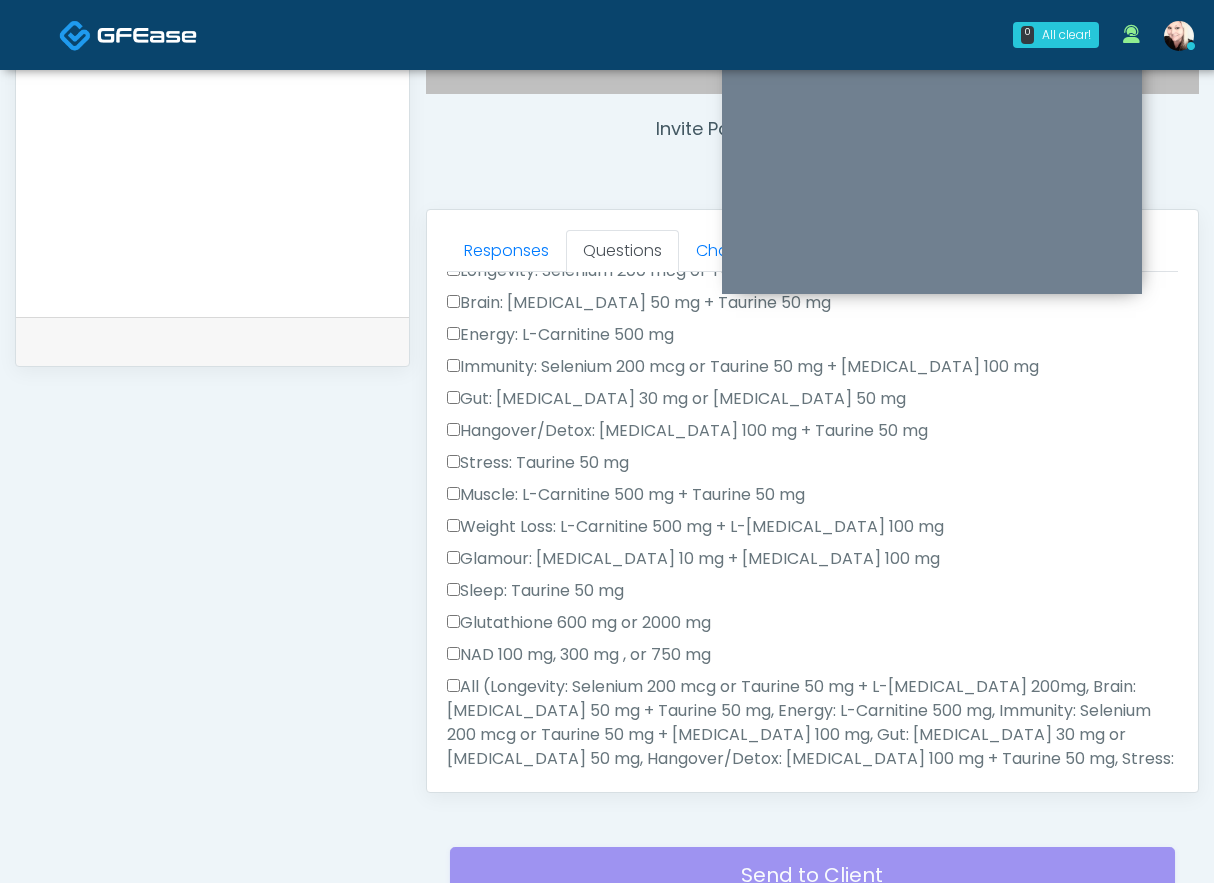 scroll, scrollTop: 1303, scrollLeft: 0, axis: vertical 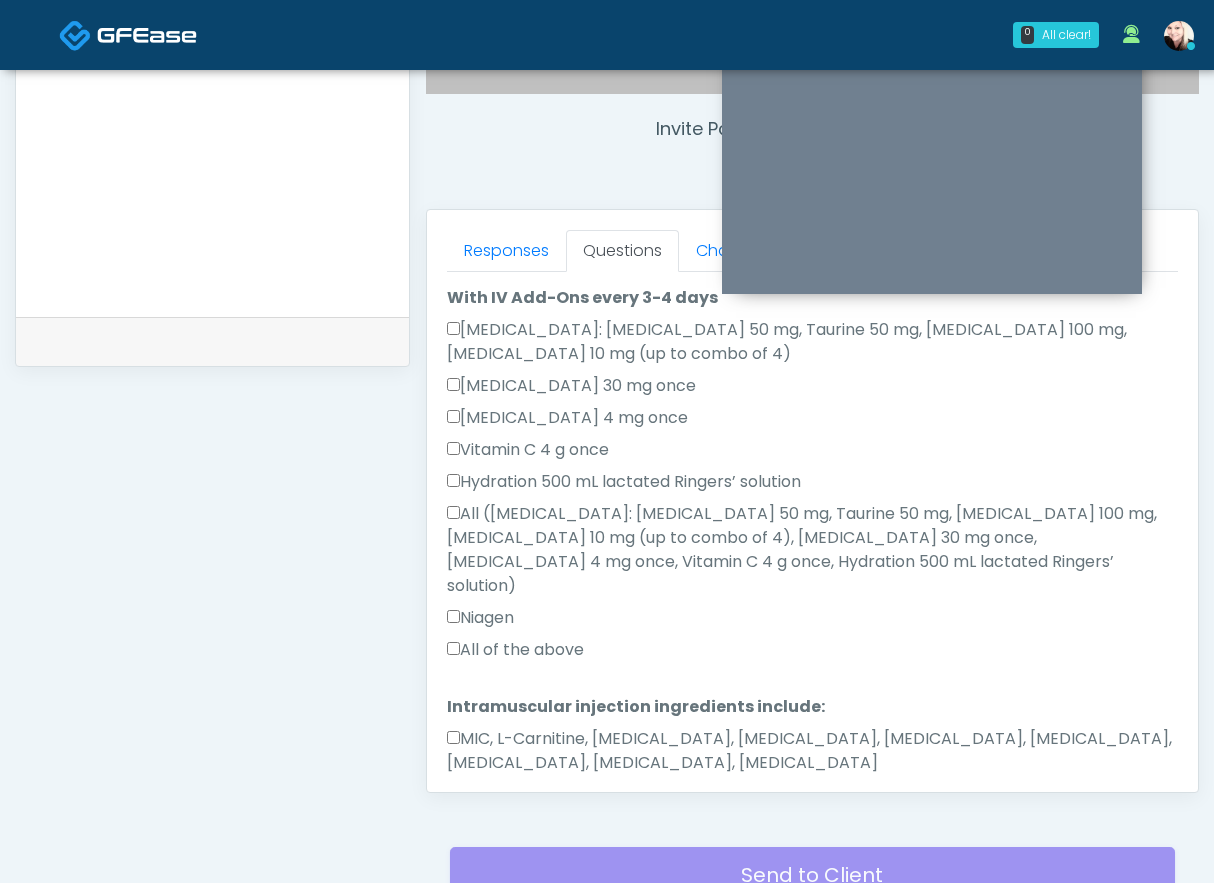 click on "MIC, L-Carnitine, Methylcobalamin, Glycine, B-Complex, Lycine, Biotin, Vitamin D, CoQ10" at bounding box center (812, 751) 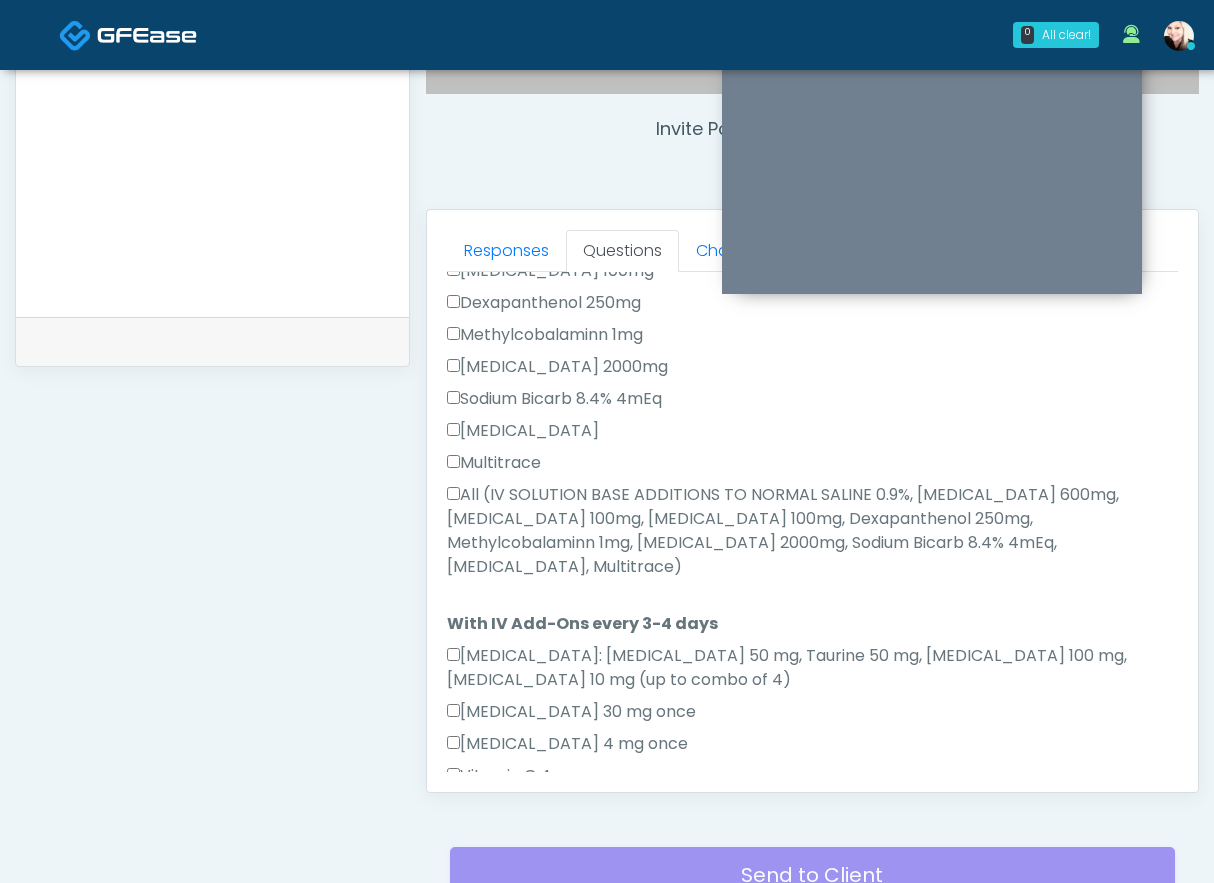 click on "All (IV SOLUTION BASE ADDITIONS TO NORMAL SALINE 0.9%, Magnesium Chloride 600mg, Calcium Chloride 100mg, Pyridoxine 100mg, Dexapanthenol 250mg, Methylcobalaminn 1mg, Ascorbic Acid 2000mg, Sodium Bicarb 8.4% 4mEq, B-Complex, Multitrace)" at bounding box center (812, 531) 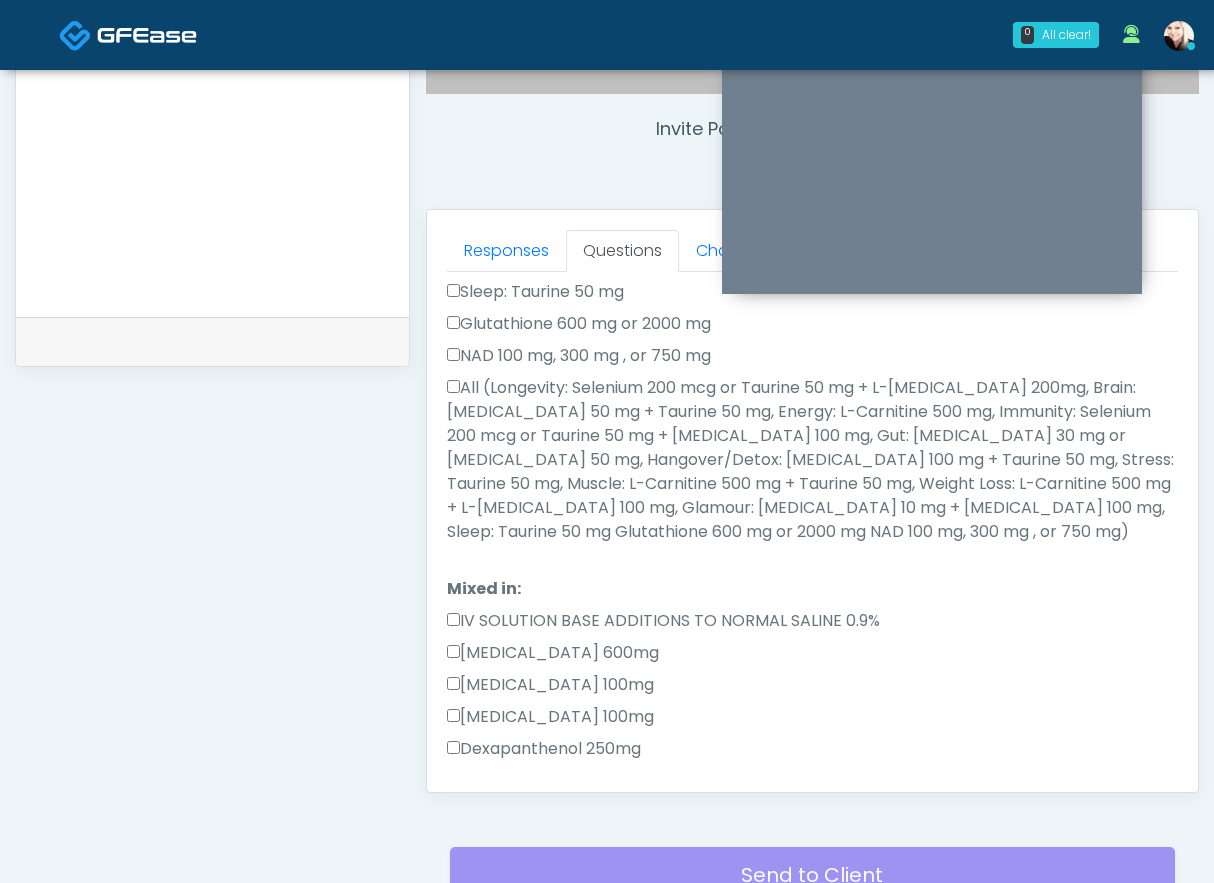 click on "All (Longevity: Selenium 200 mcg or Taurine 50 mg + L-Arginine 200mg, Brain: Glycine 50 mg + Taurine 50 mg, Energy: L-Carnitine 500 mg, Immunity: Selenium 200 mcg or Taurine 50 mg + L-Lysine 100 mg, Gut: Glutamine 30 mg or Glycine 50 mg, Hangover/Detox: Thiamine 100 mg + Taurine 50 mg, Stress: Taurine 50 mg, Muscle: L-Carnitine 500 mg + Taurine 50 mg, Weight Loss: L-Carnitine 500 mg + L-Arginine 100 mg, Glamour: Biotin 10 mg + L-Lysine 100 mg, Sleep: Taurine 50 mg Glutathione 600 mg or 2000 mg NAD 100 mg, 300 mg , or 750 mg)" at bounding box center (812, 460) 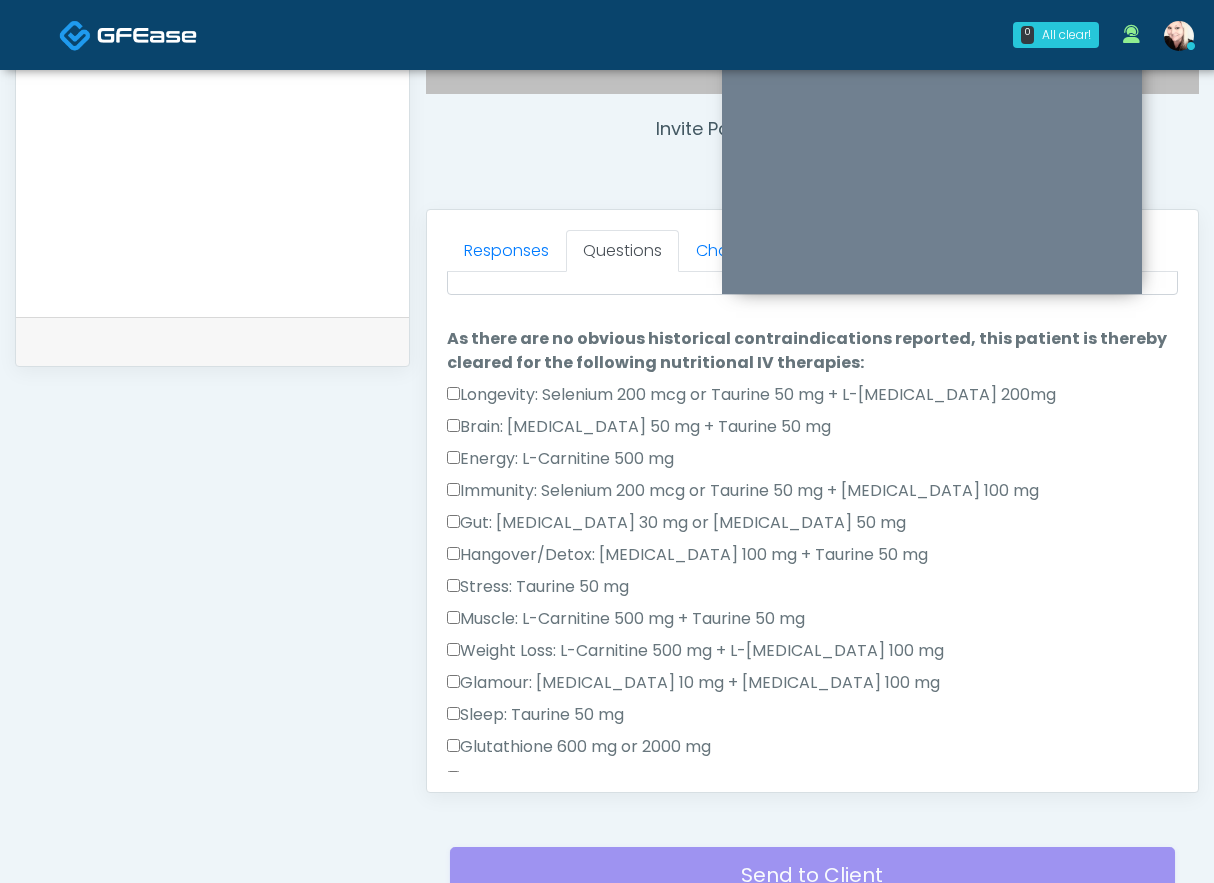 scroll, scrollTop: 0, scrollLeft: 0, axis: both 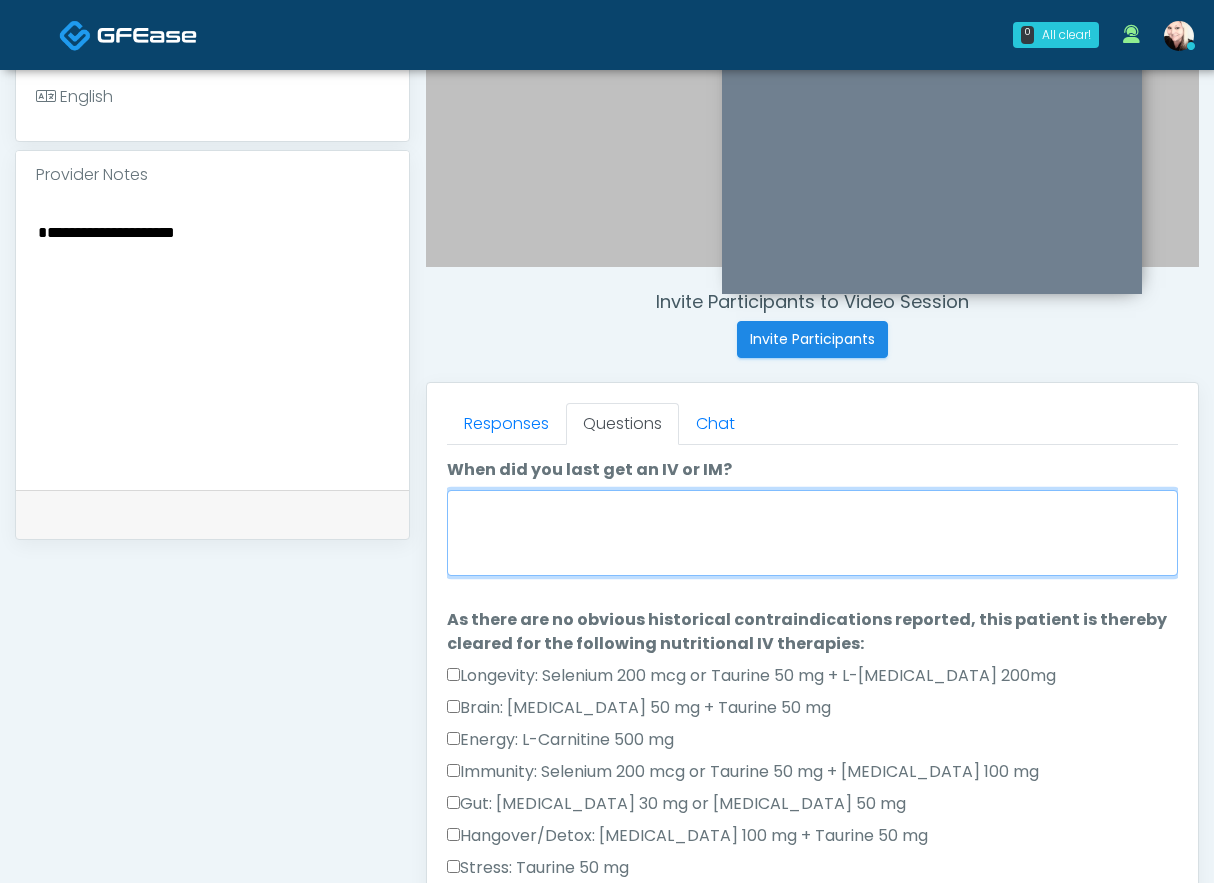 click on "When did you last get an IV or IM?" at bounding box center (812, 533) 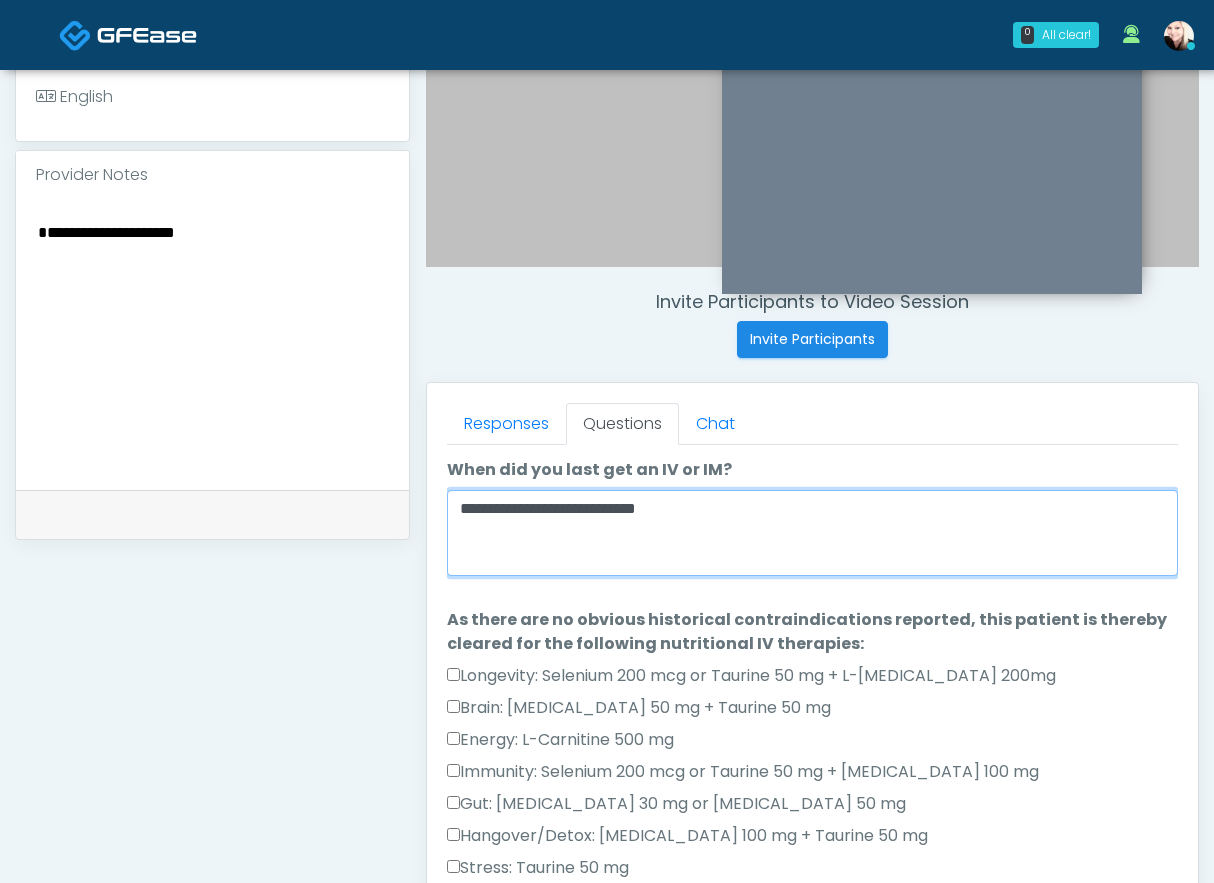 scroll, scrollTop: 1303, scrollLeft: 0, axis: vertical 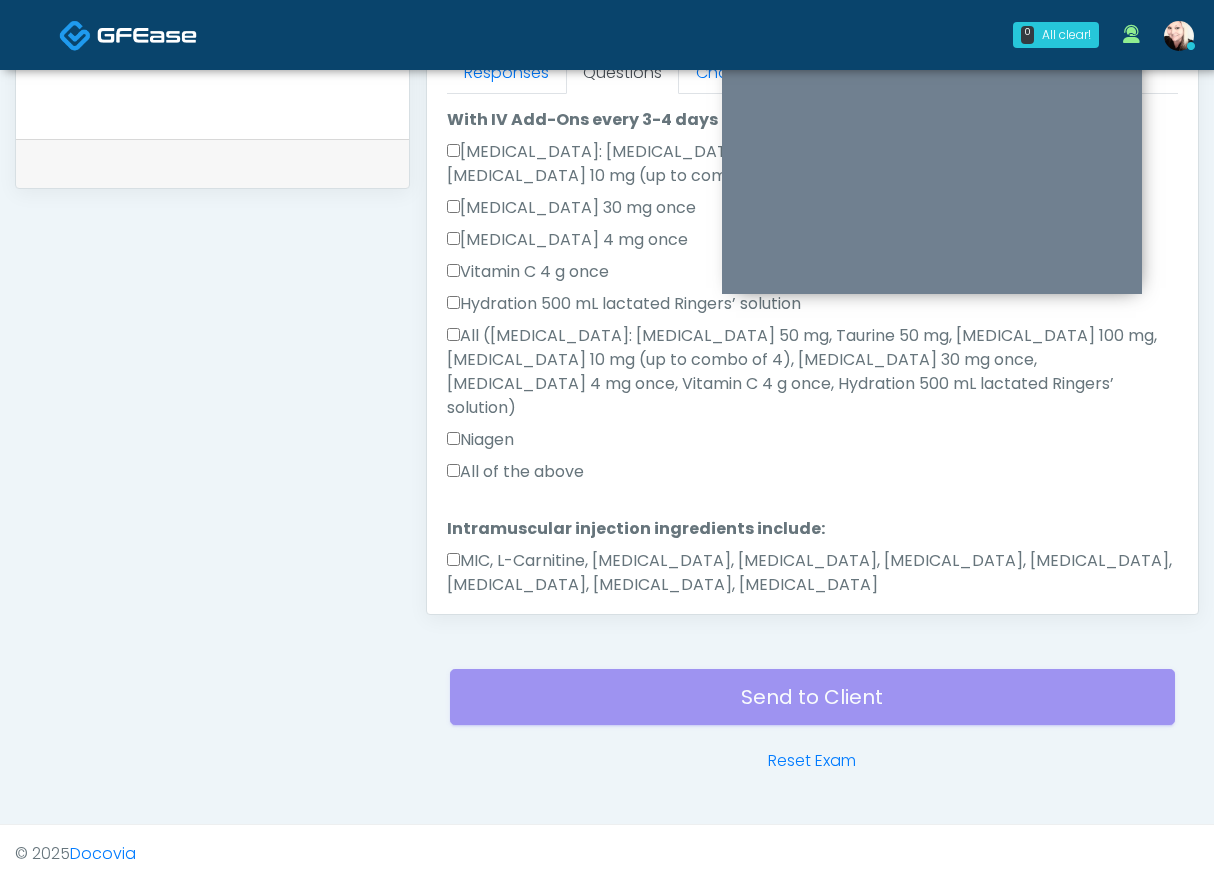 type on "**********" 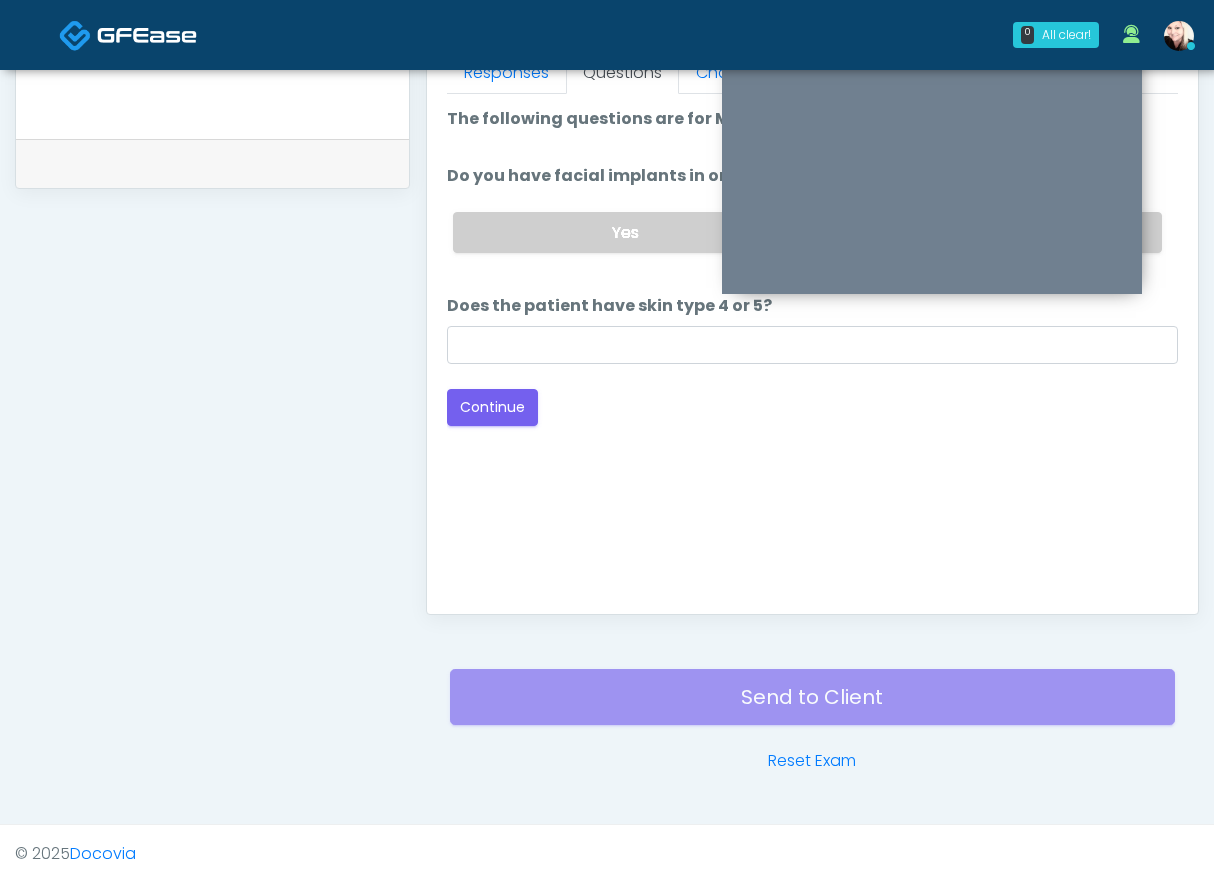scroll, scrollTop: 0, scrollLeft: 0, axis: both 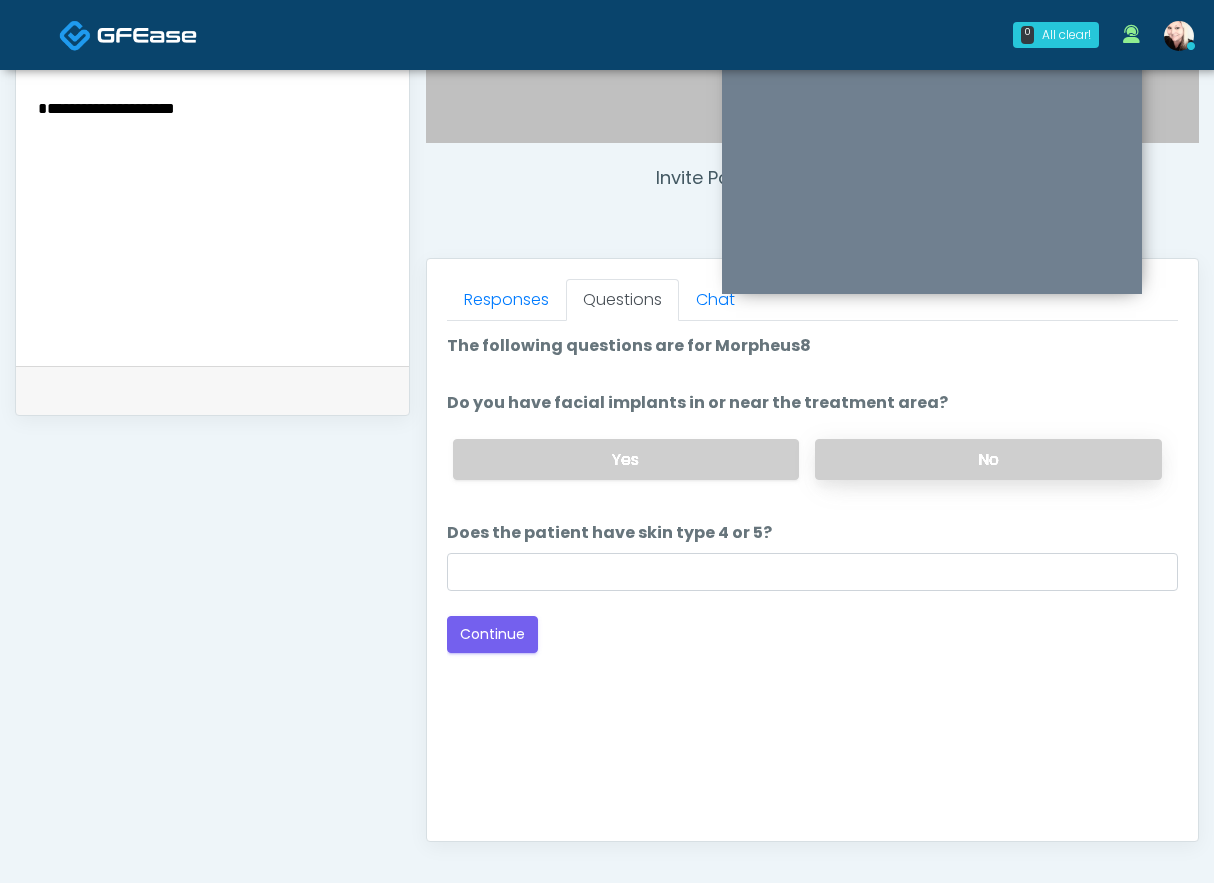 click on "No" at bounding box center (988, 459) 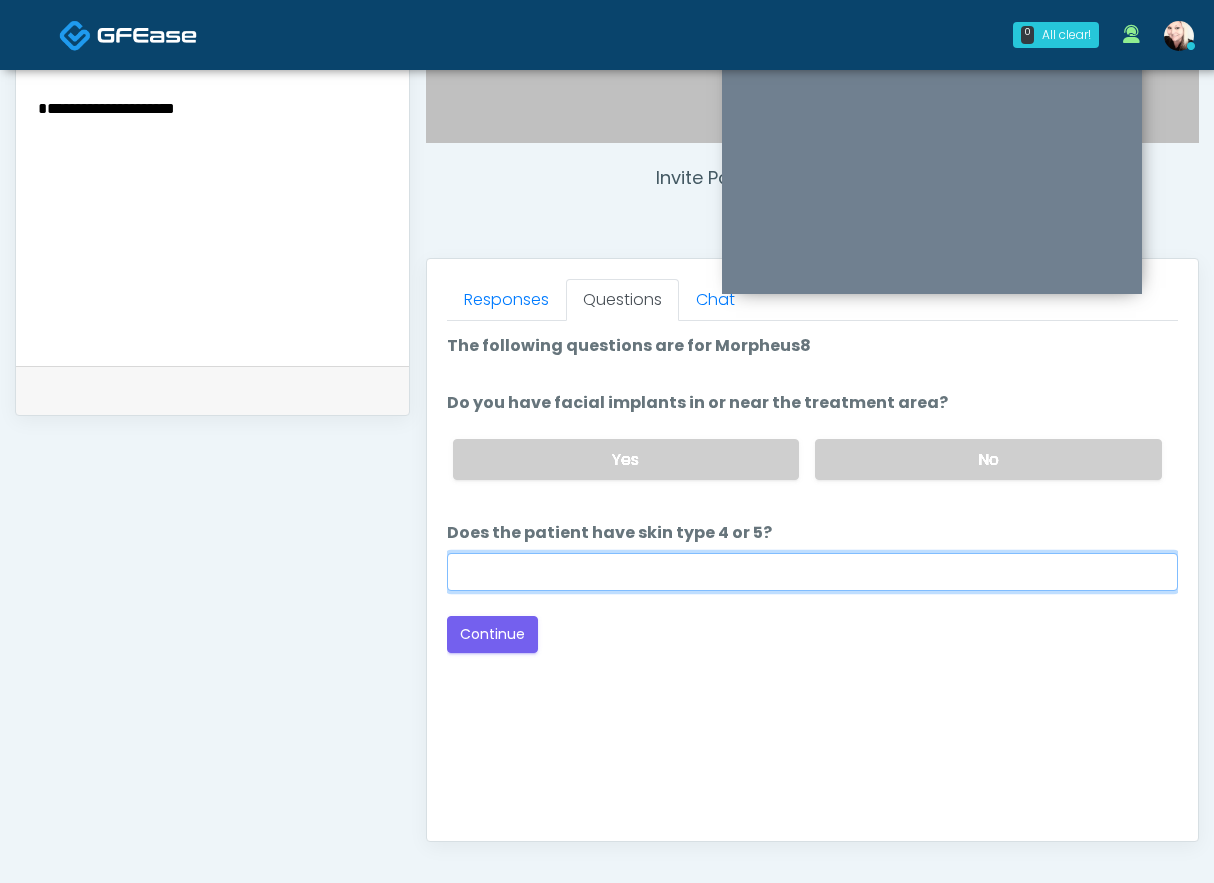 click on "Does the patient have skin type 4 or 5?" at bounding box center (812, 572) 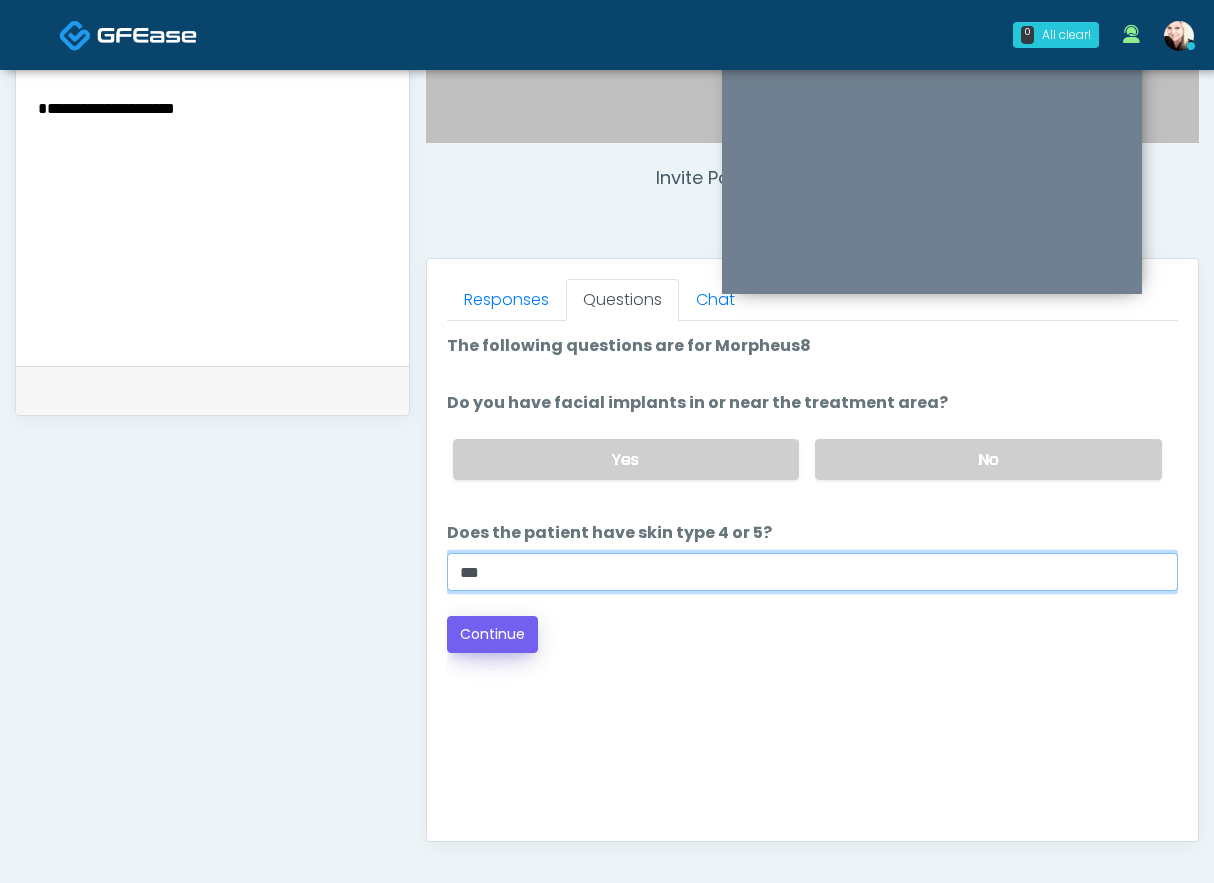 type on "***" 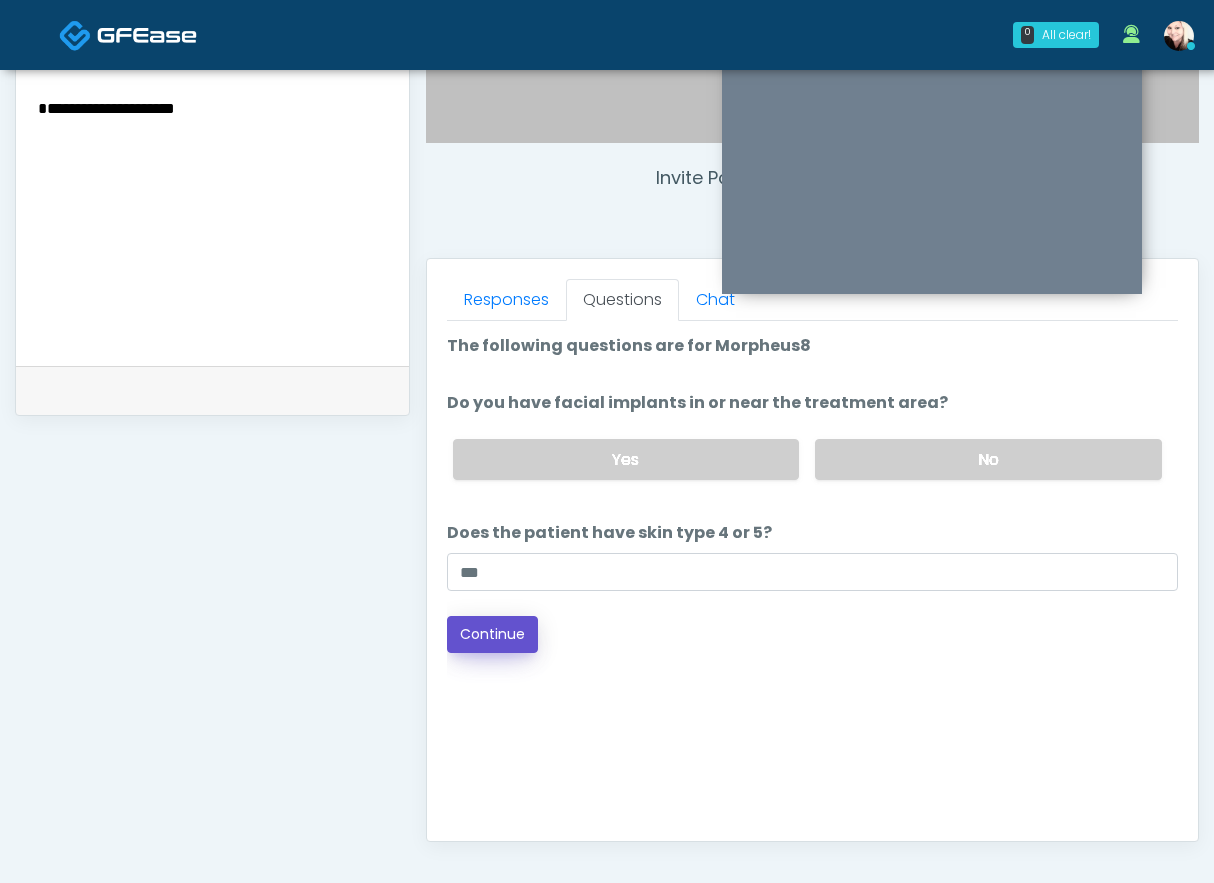 click on "Continue" at bounding box center (492, 634) 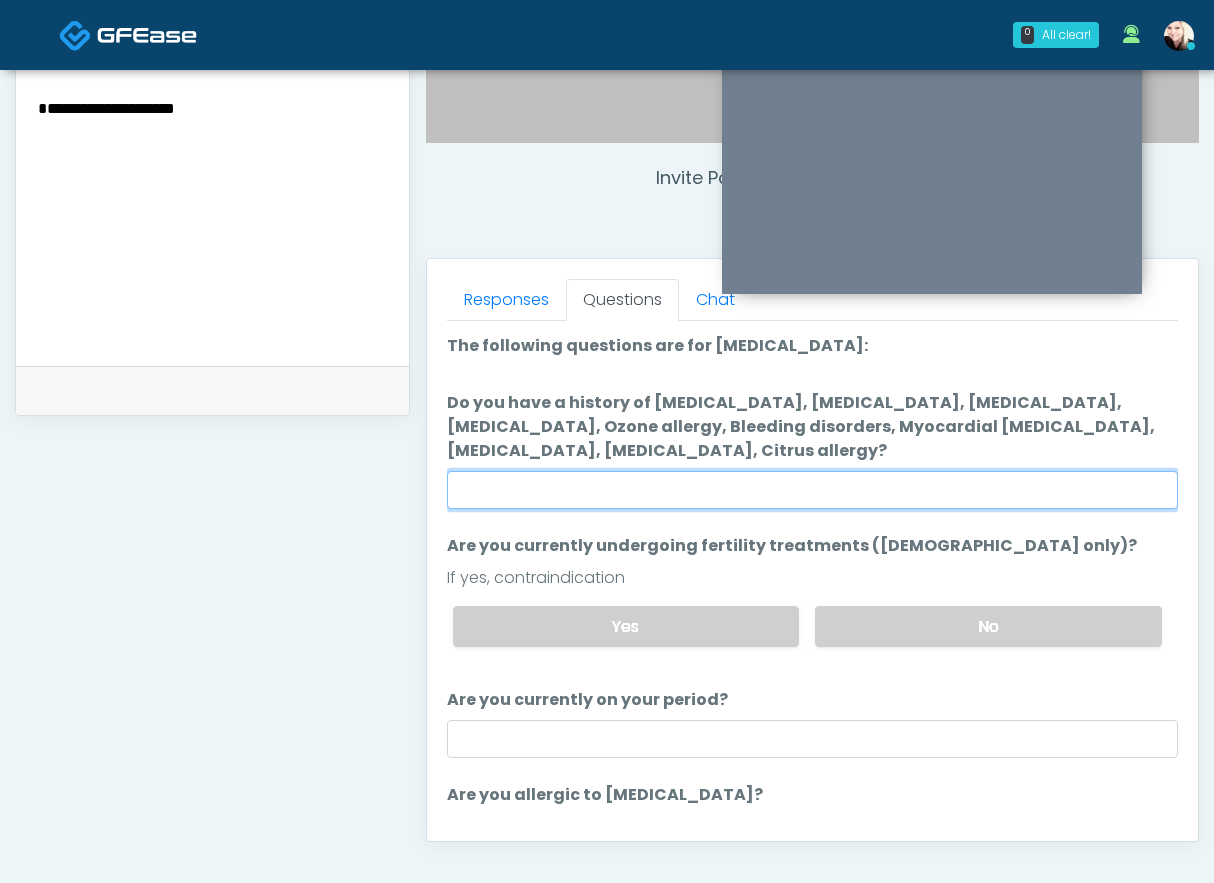 click on "Do you have a history of Hyperthyroidism, Hypotension, Hypocalcemia, Hypoglycemia, Ozone allergy, Bleeding disorders, Myocardial infarction, Internal hemorrhage, Thrombocytopenia, Citrus allergy?" at bounding box center (812, 490) 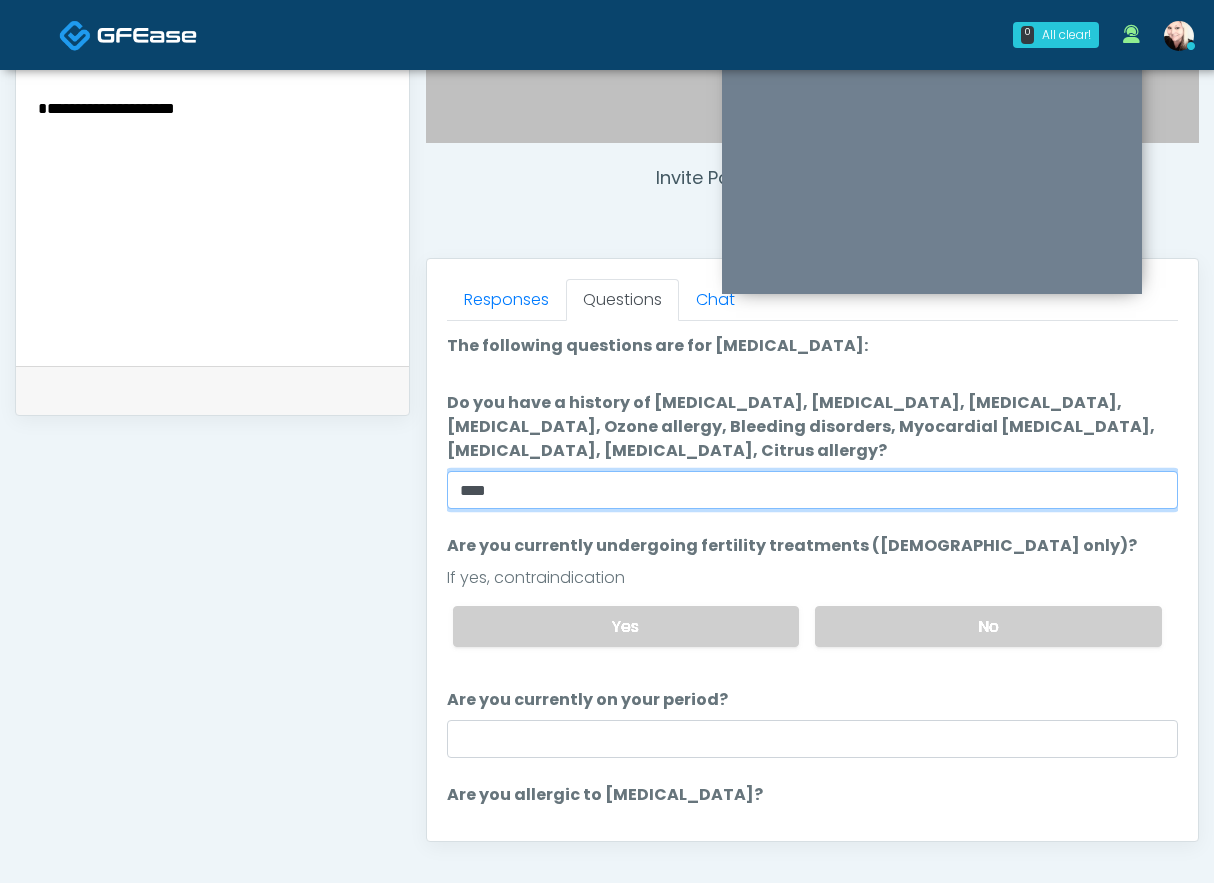 click on "****" at bounding box center (812, 490) 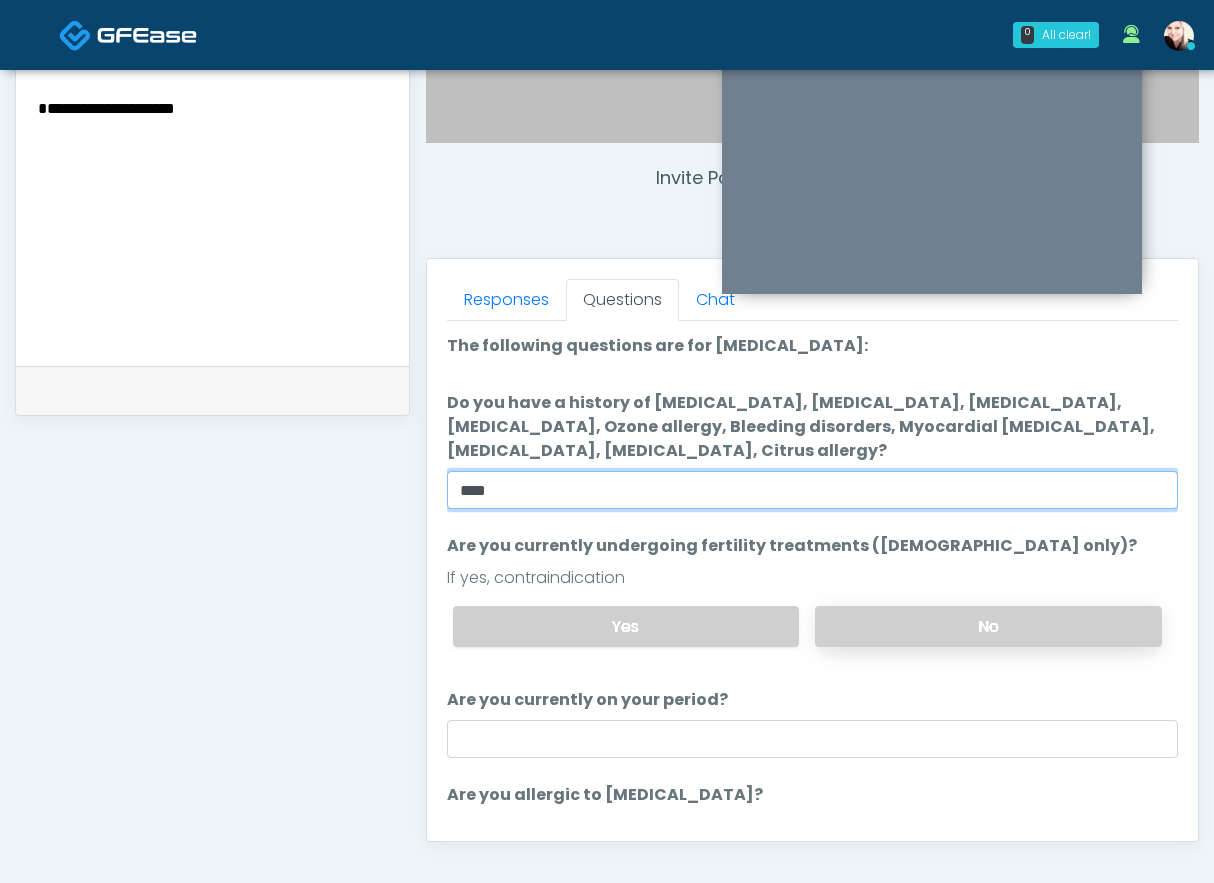 type on "****" 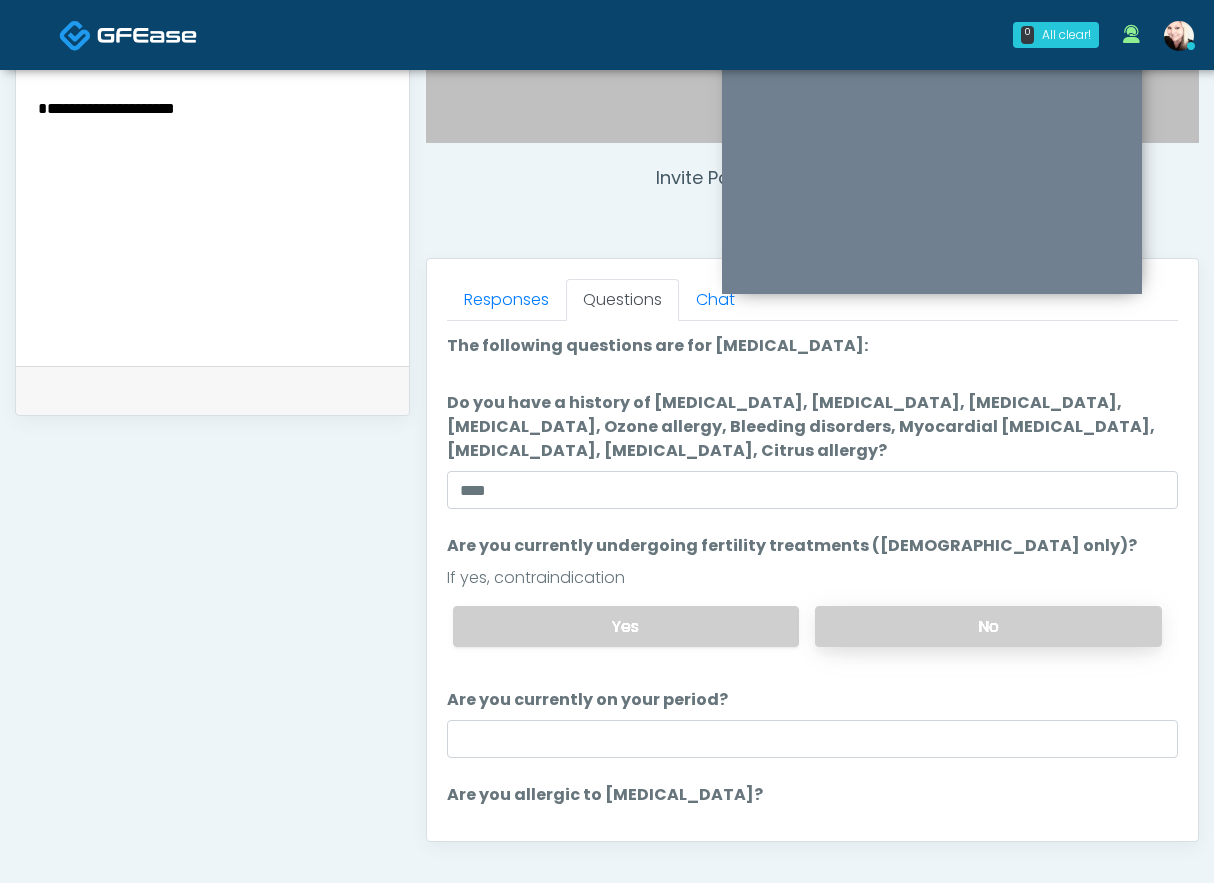 click on "No" at bounding box center (988, 626) 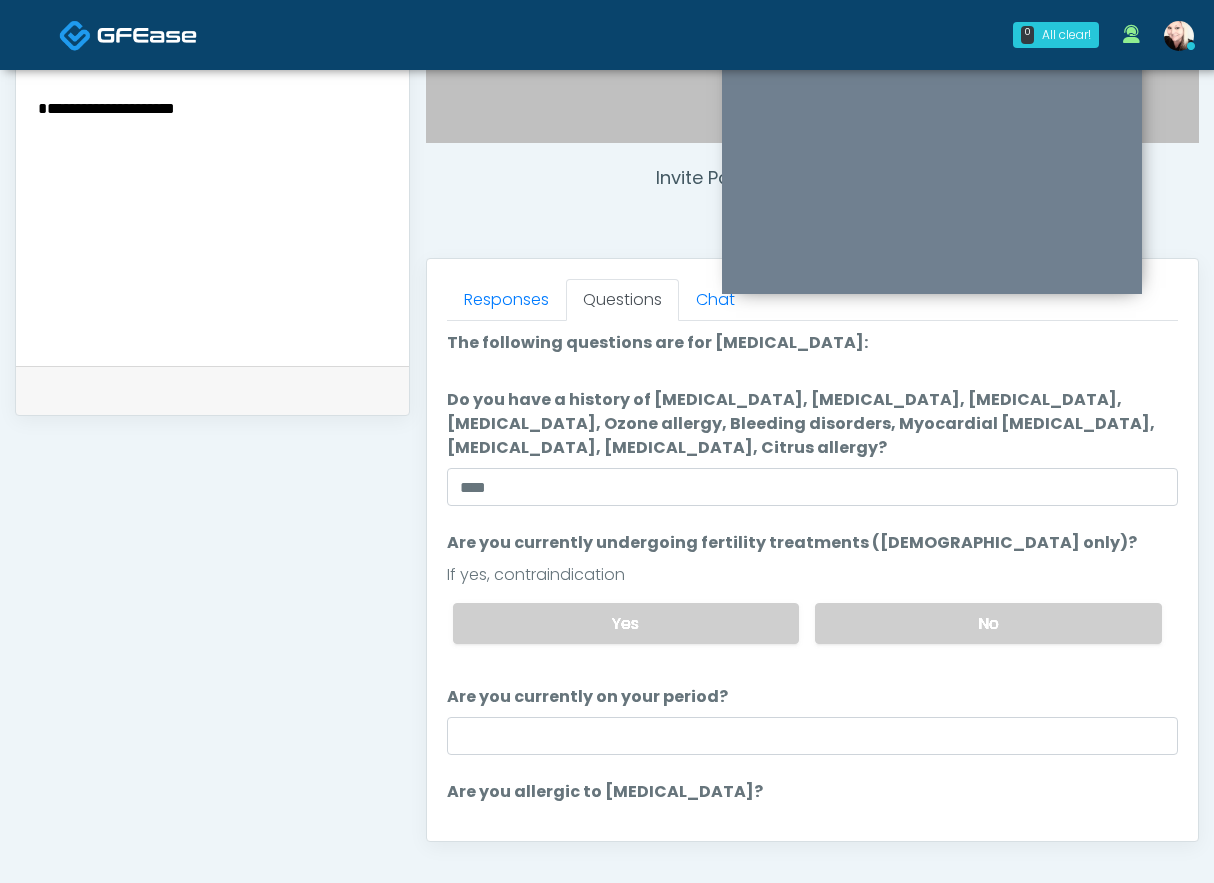 scroll, scrollTop: 0, scrollLeft: 0, axis: both 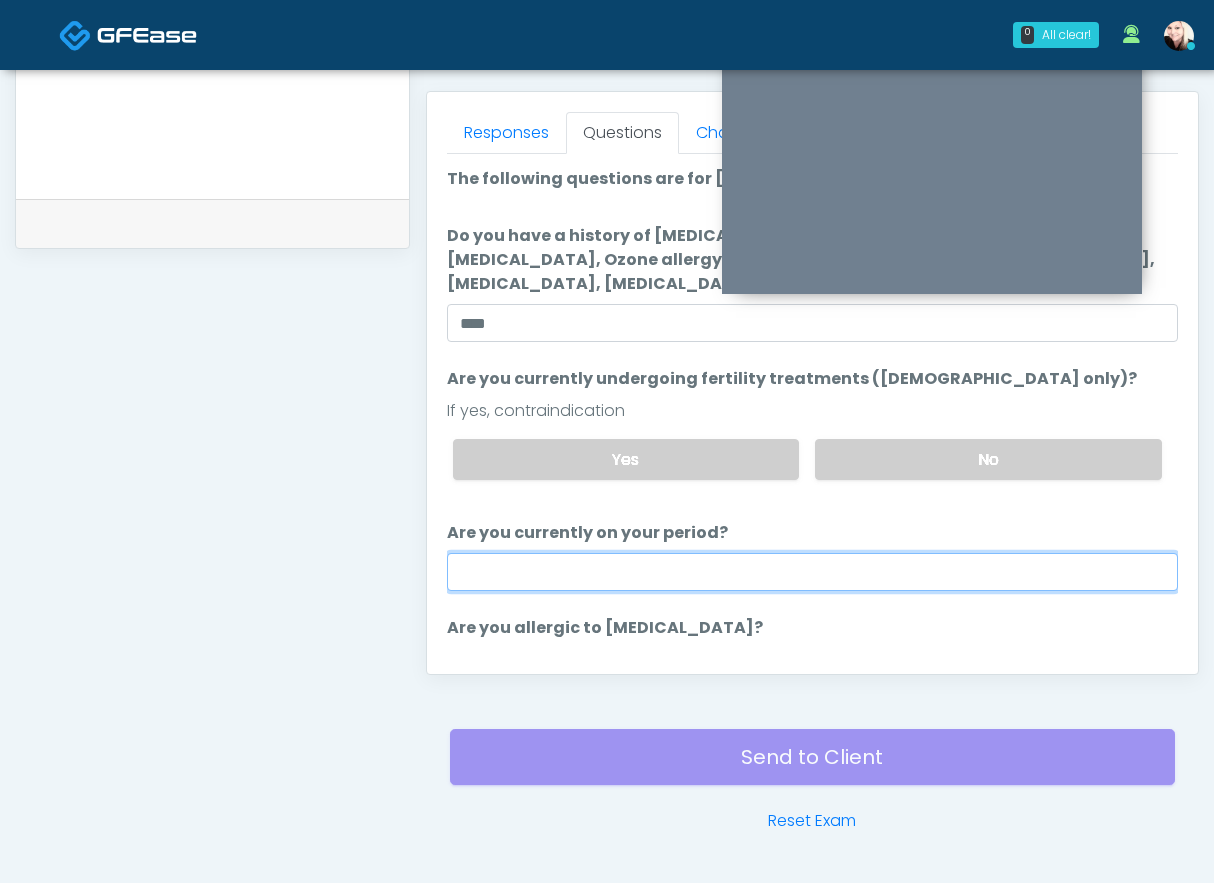 click on "Are you currently on your period?" at bounding box center (812, 572) 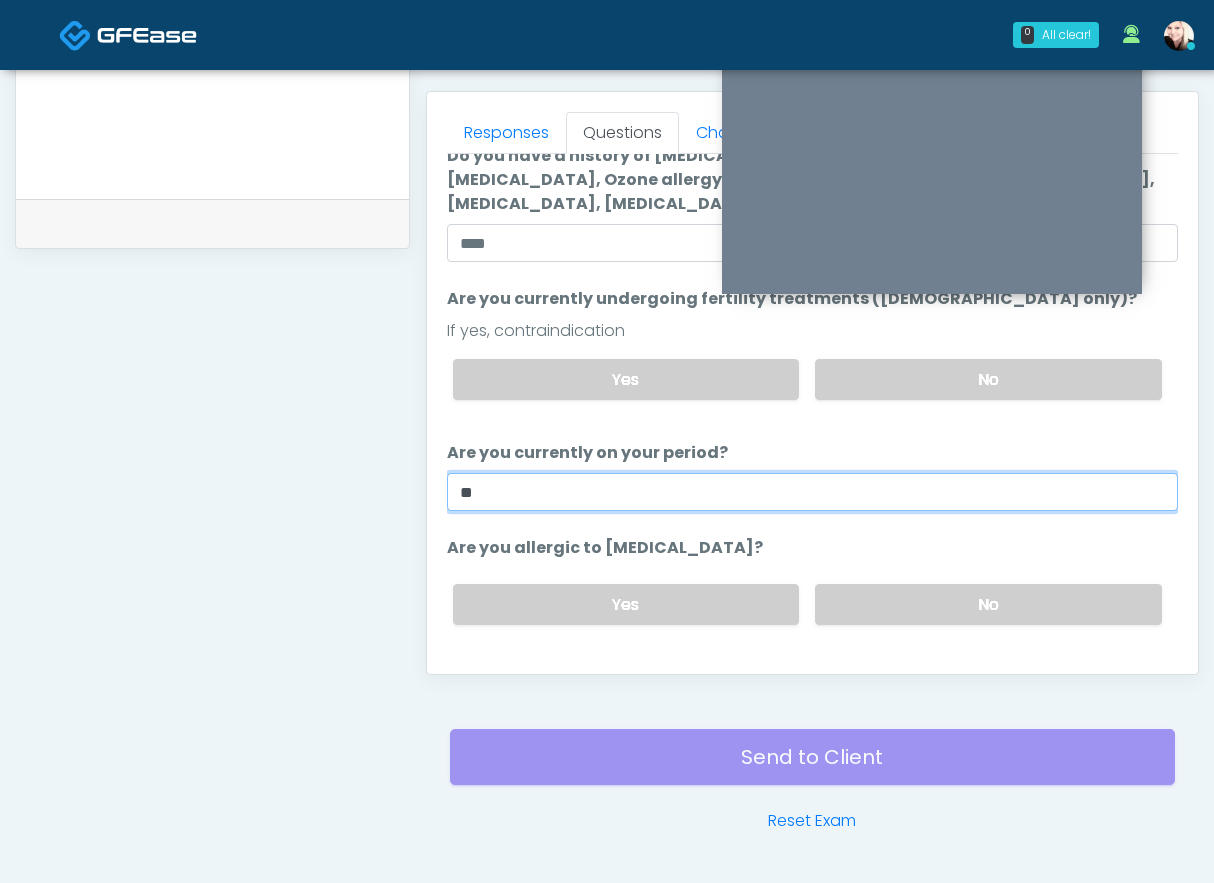 scroll, scrollTop: 127, scrollLeft: 0, axis: vertical 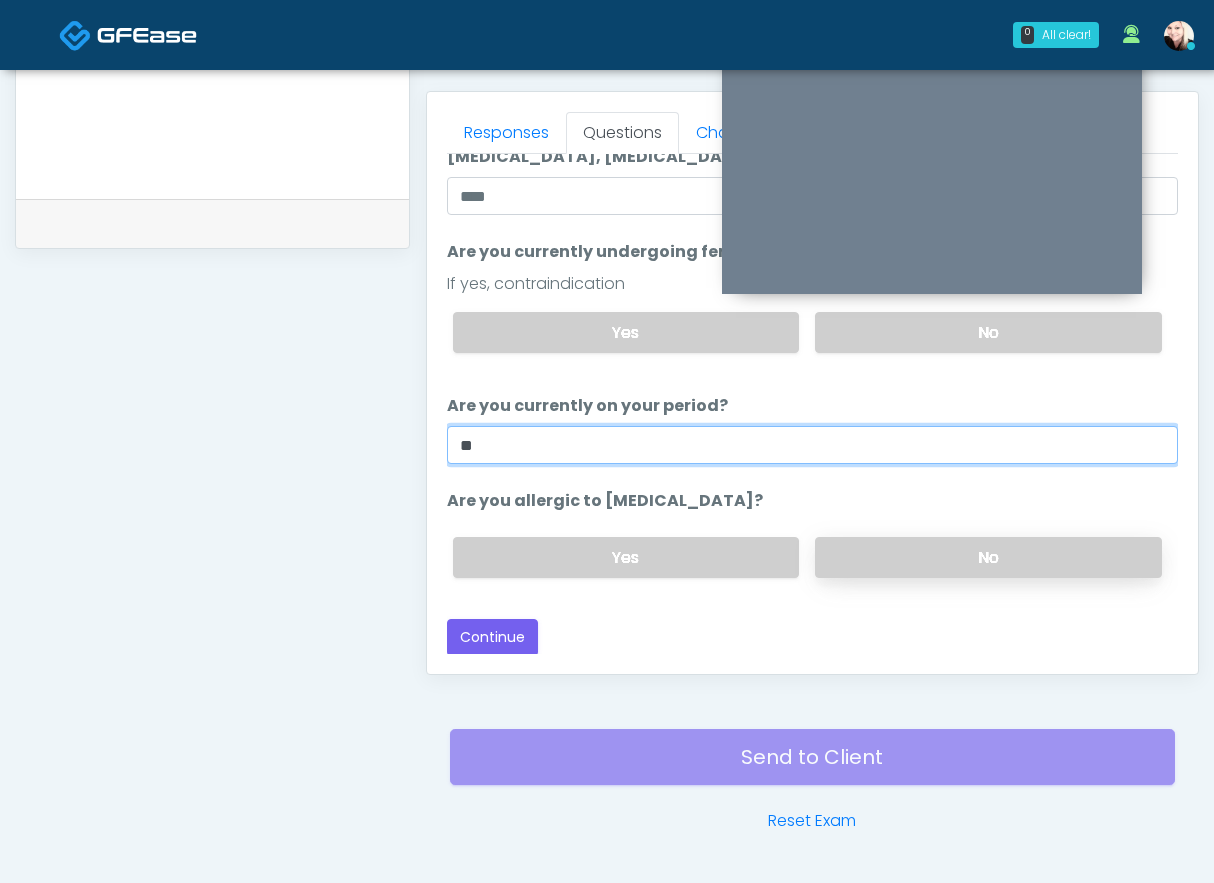 type on "**" 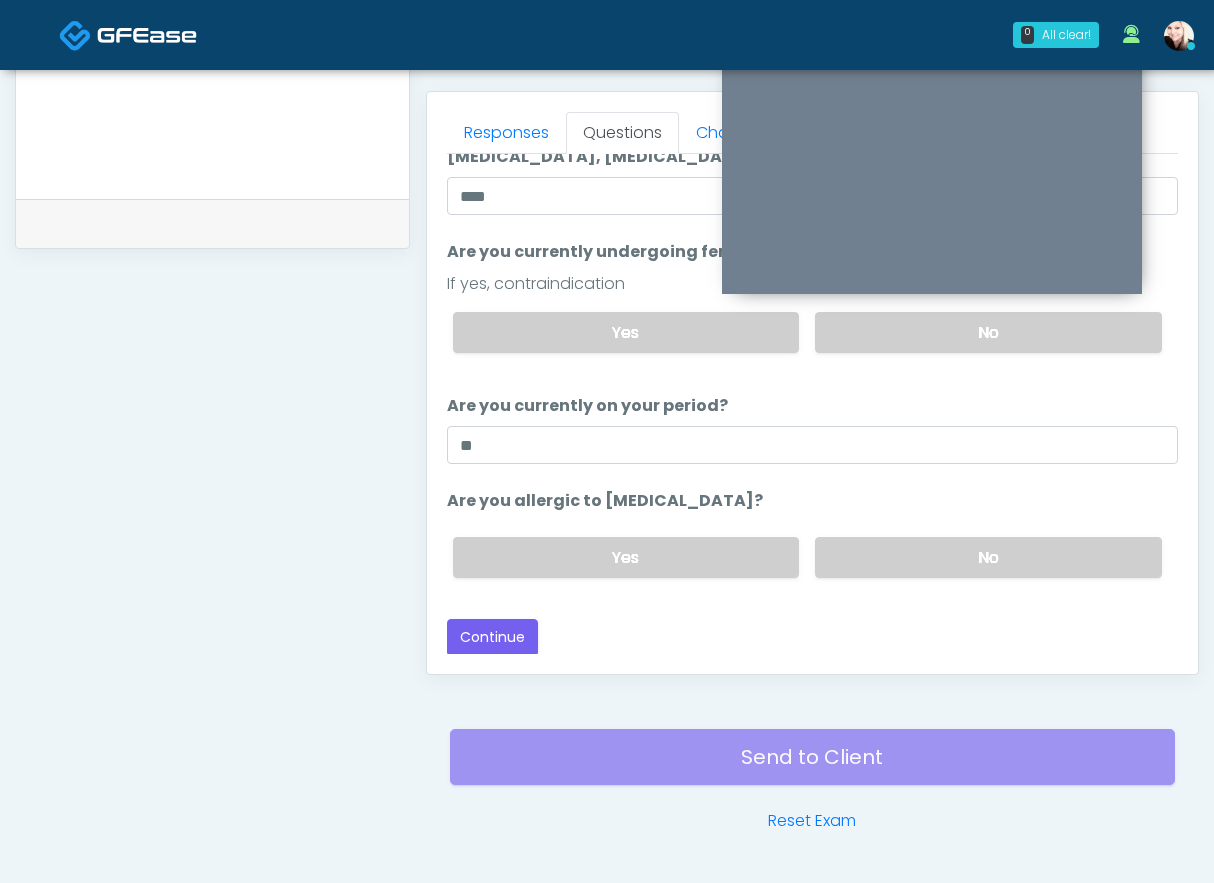 drag, startPoint x: 867, startPoint y: 563, endPoint x: 540, endPoint y: 607, distance: 329.94696 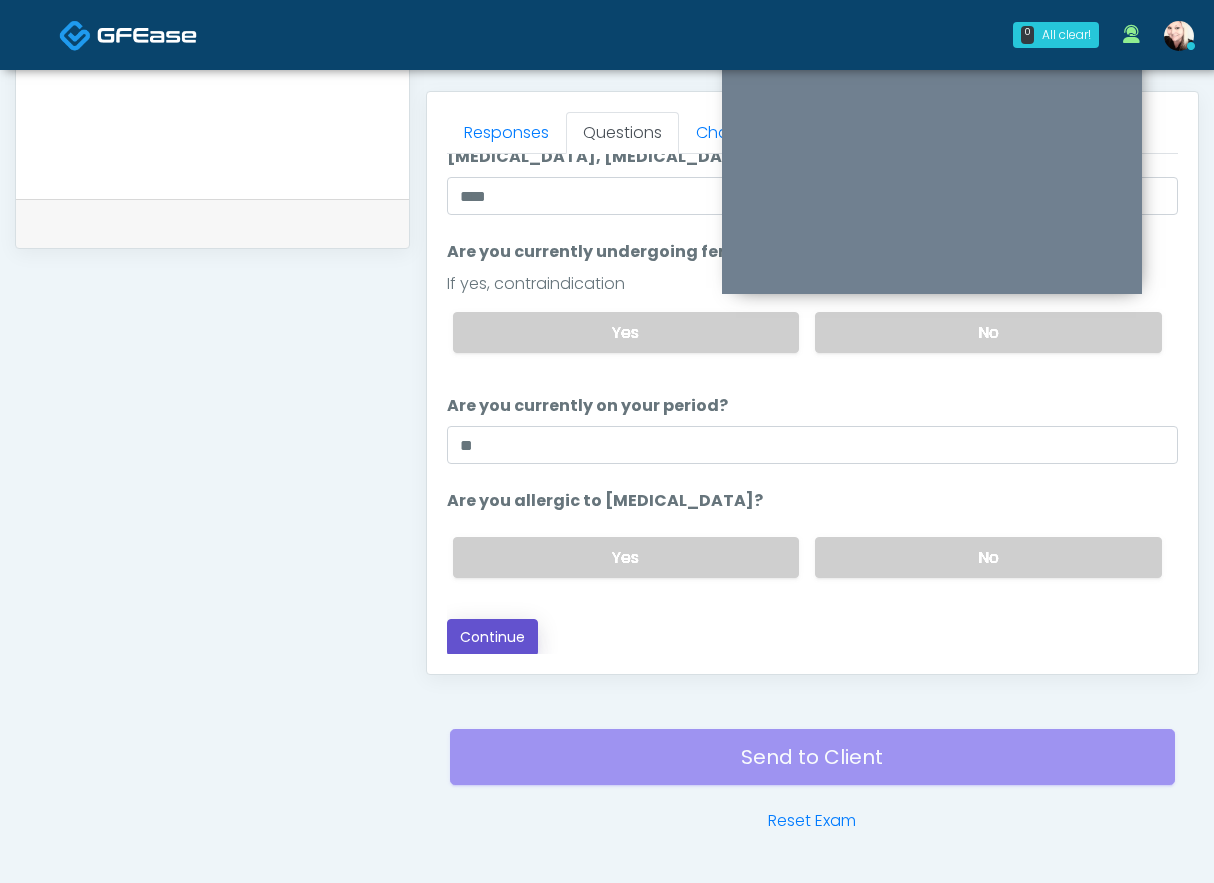 click on "Continue" at bounding box center [492, 637] 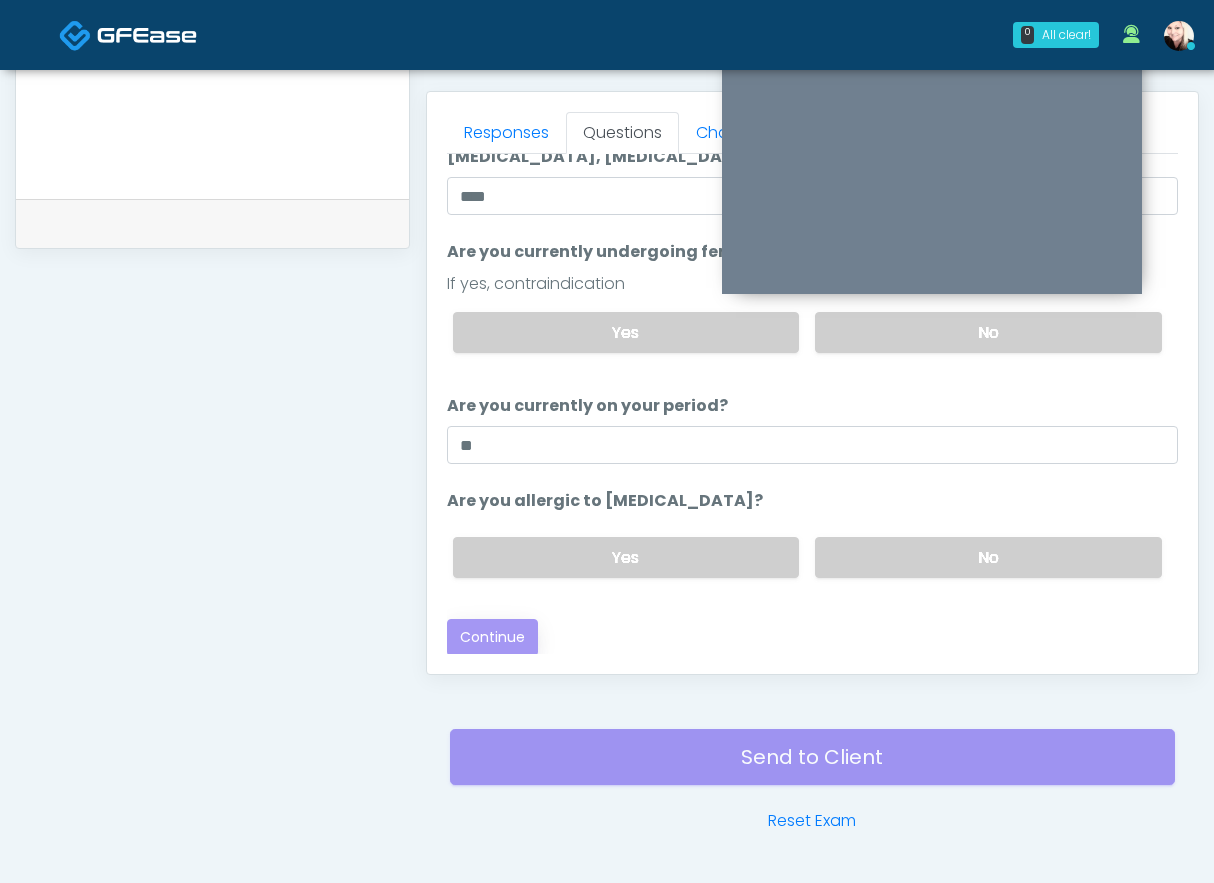 scroll, scrollTop: 0, scrollLeft: 0, axis: both 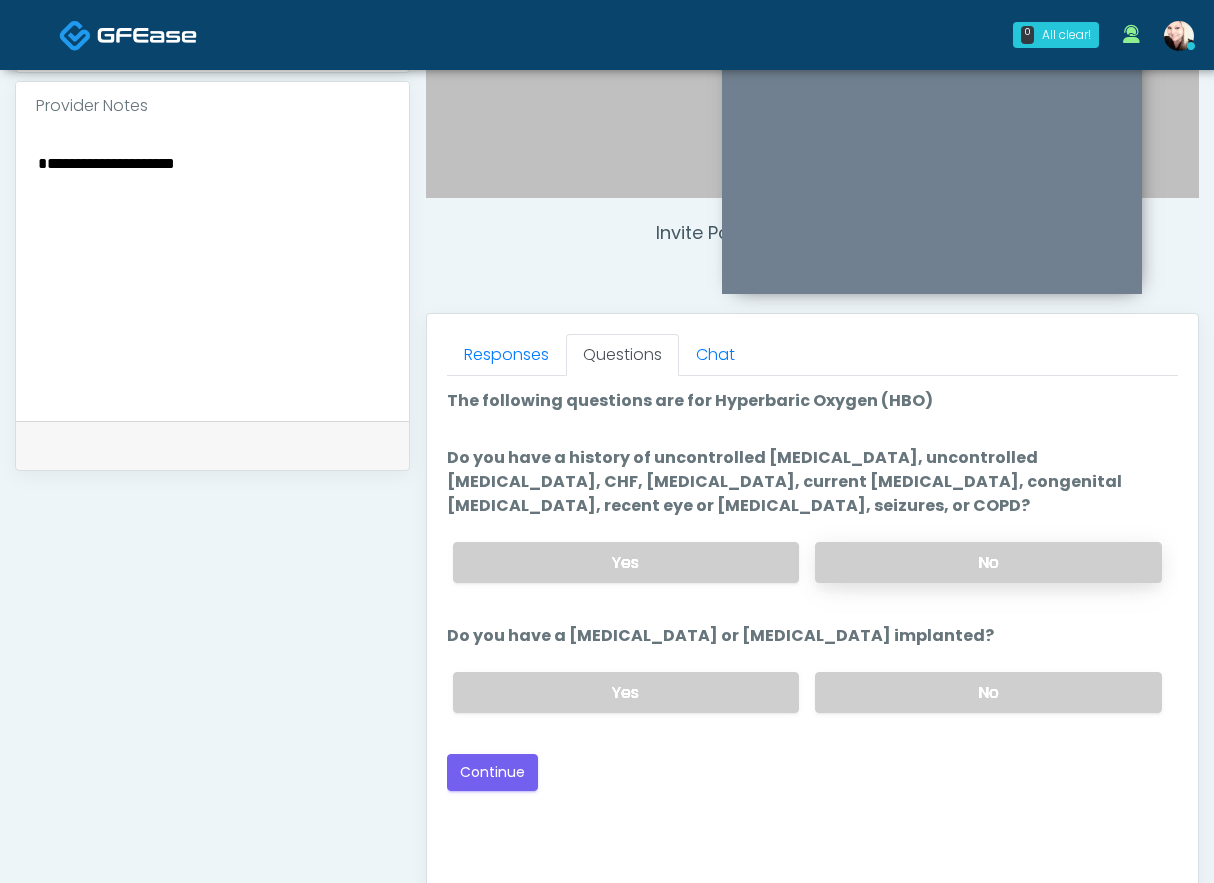 click on "No" at bounding box center (988, 562) 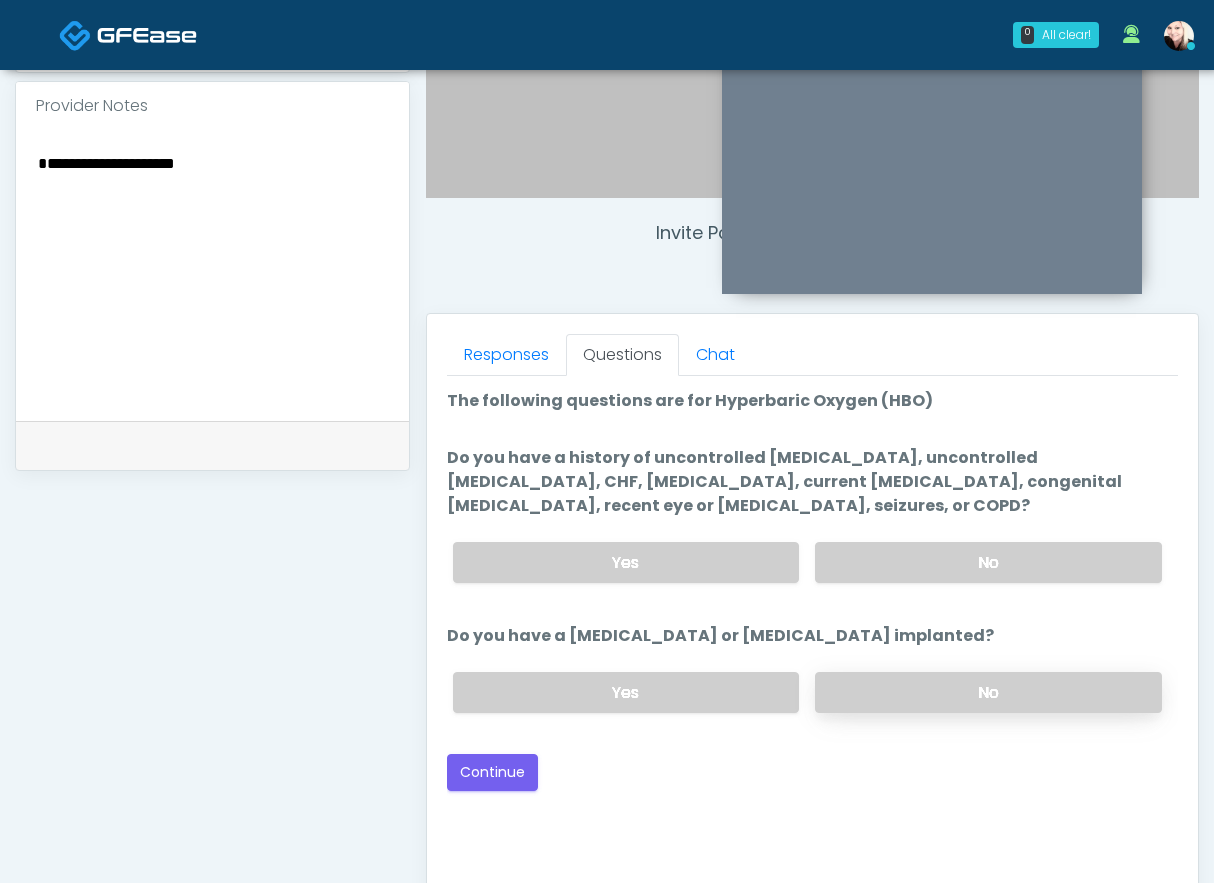 click on "No" at bounding box center [988, 692] 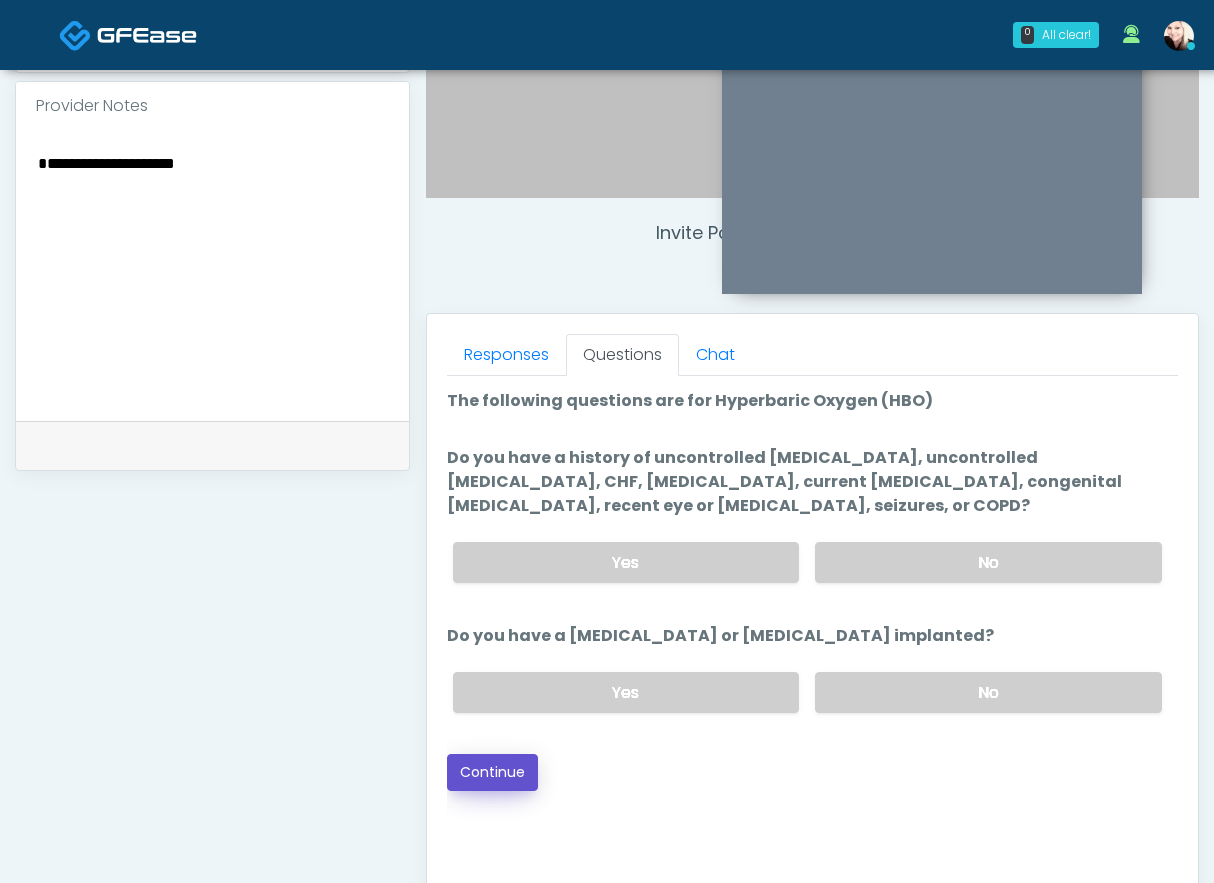 click on "Continue" at bounding box center [492, 772] 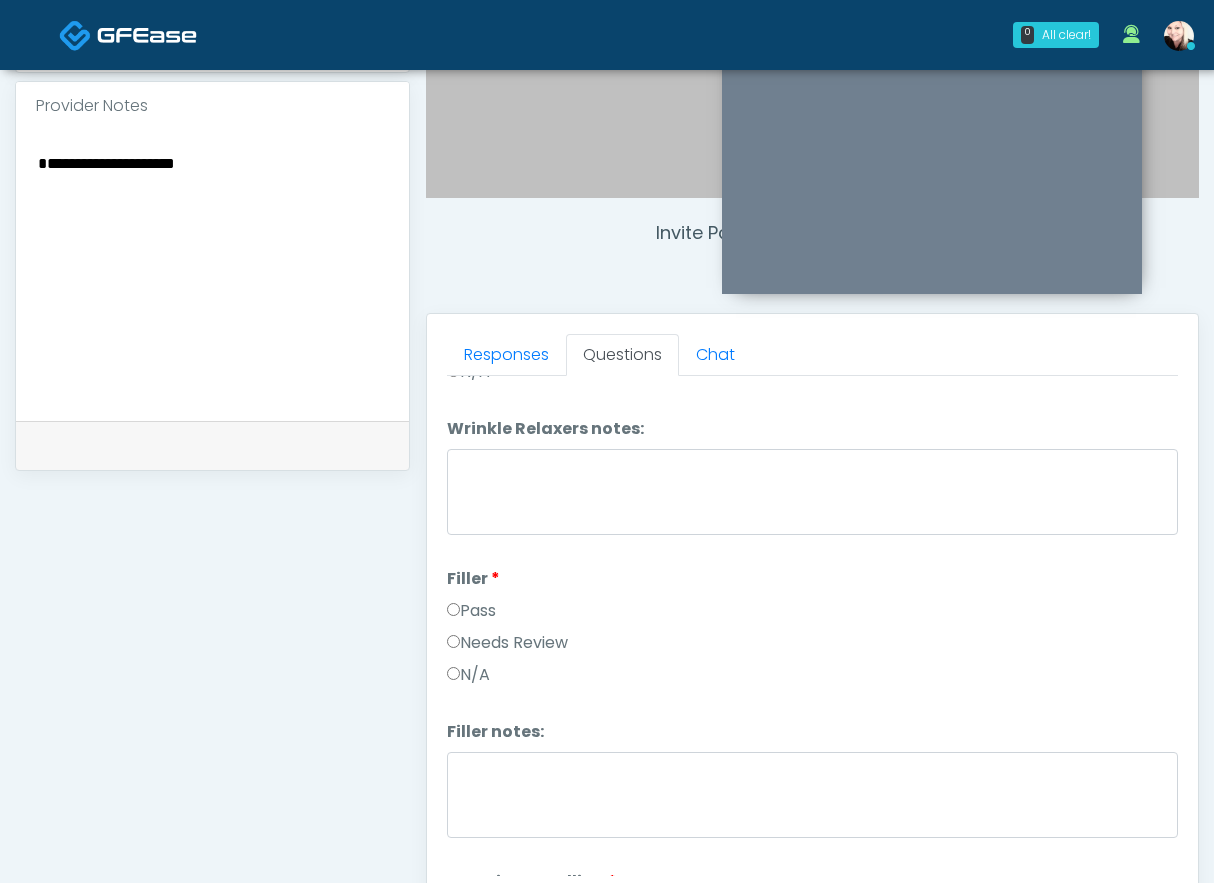 scroll, scrollTop: 218, scrollLeft: 0, axis: vertical 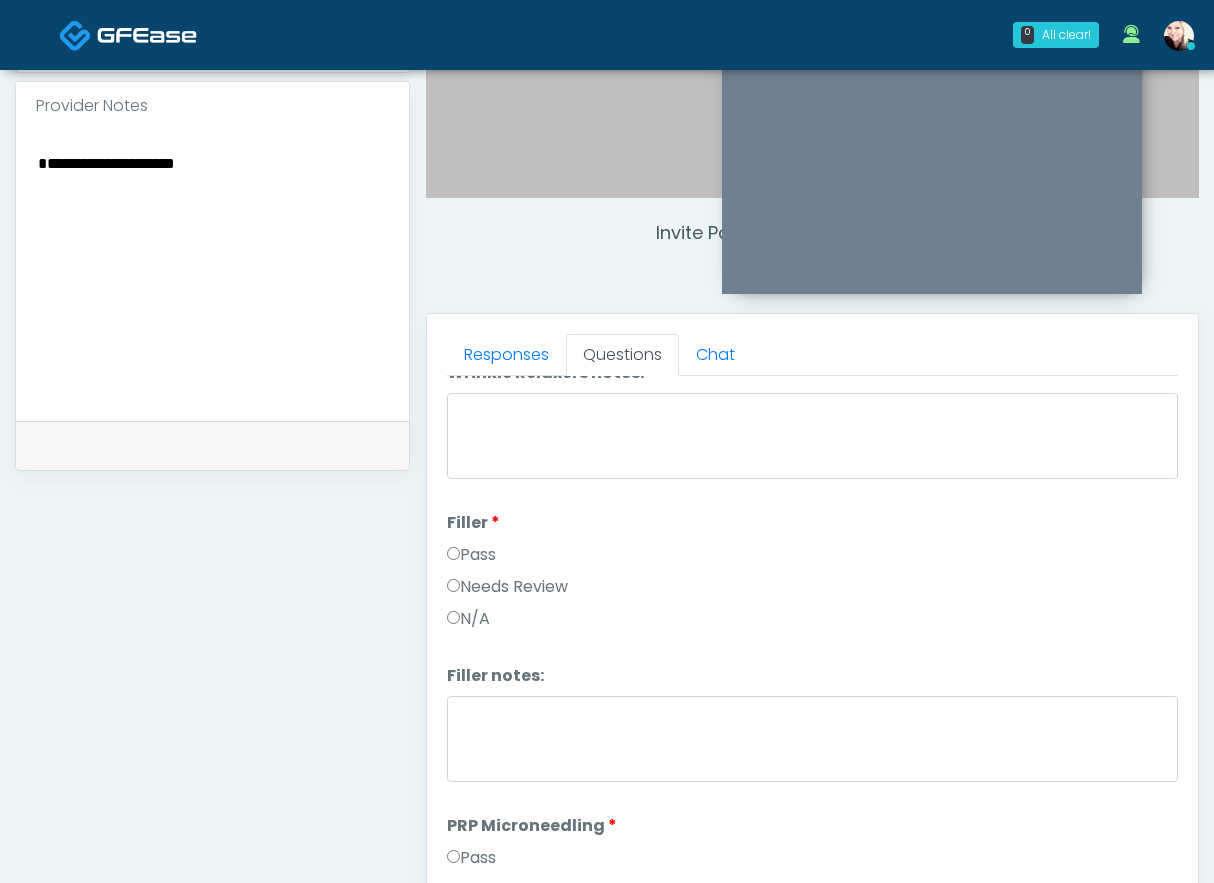 click on "Filler notes:
Filler notes:" at bounding box center [812, 726] 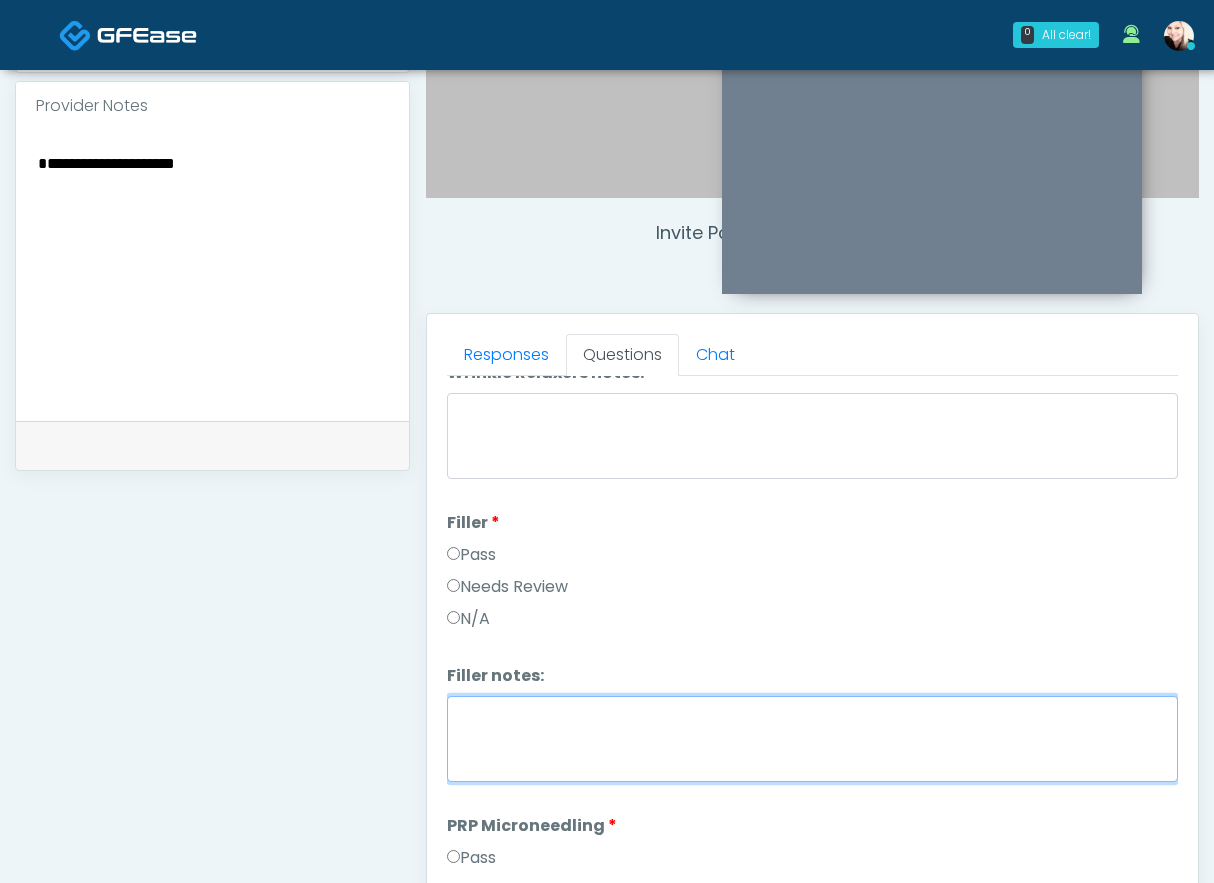 click on "Filler notes:" at bounding box center [812, 739] 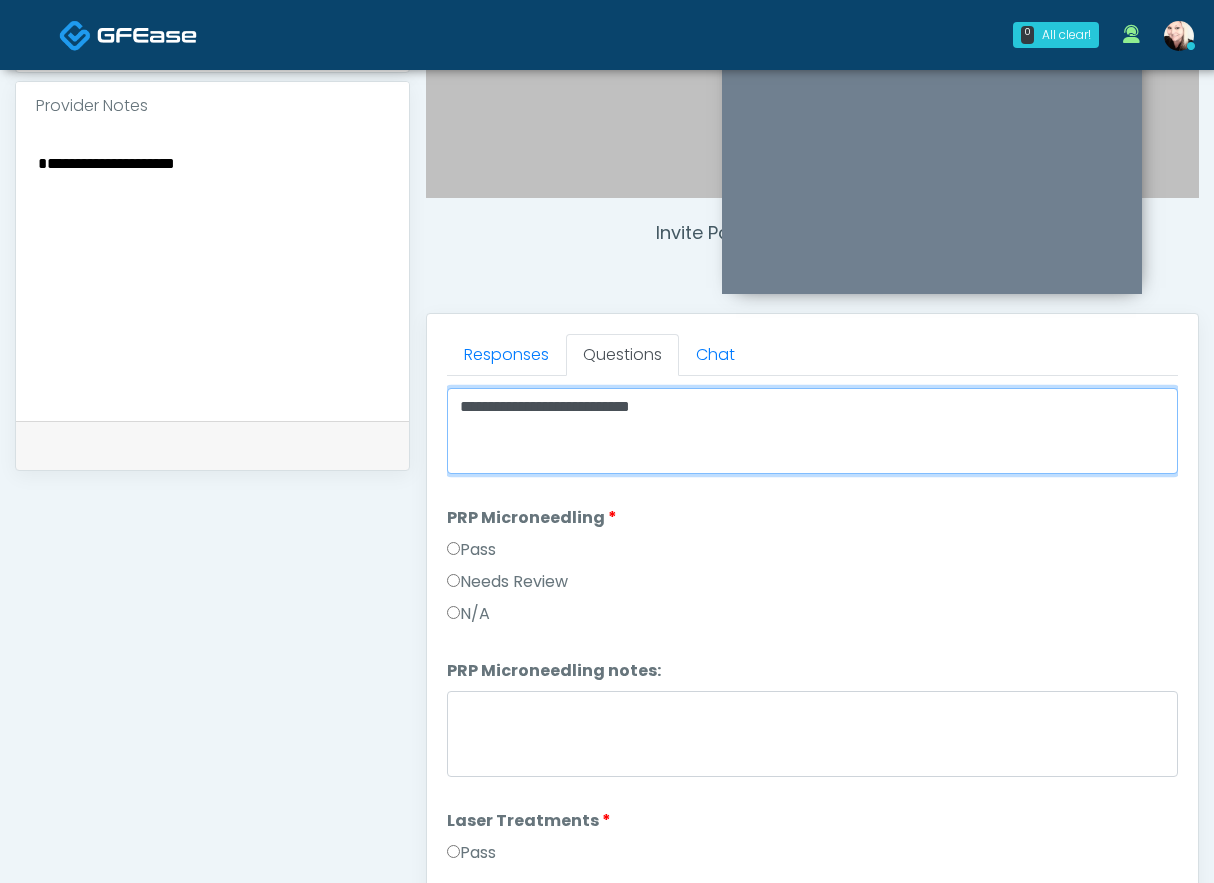 scroll, scrollTop: 540, scrollLeft: 0, axis: vertical 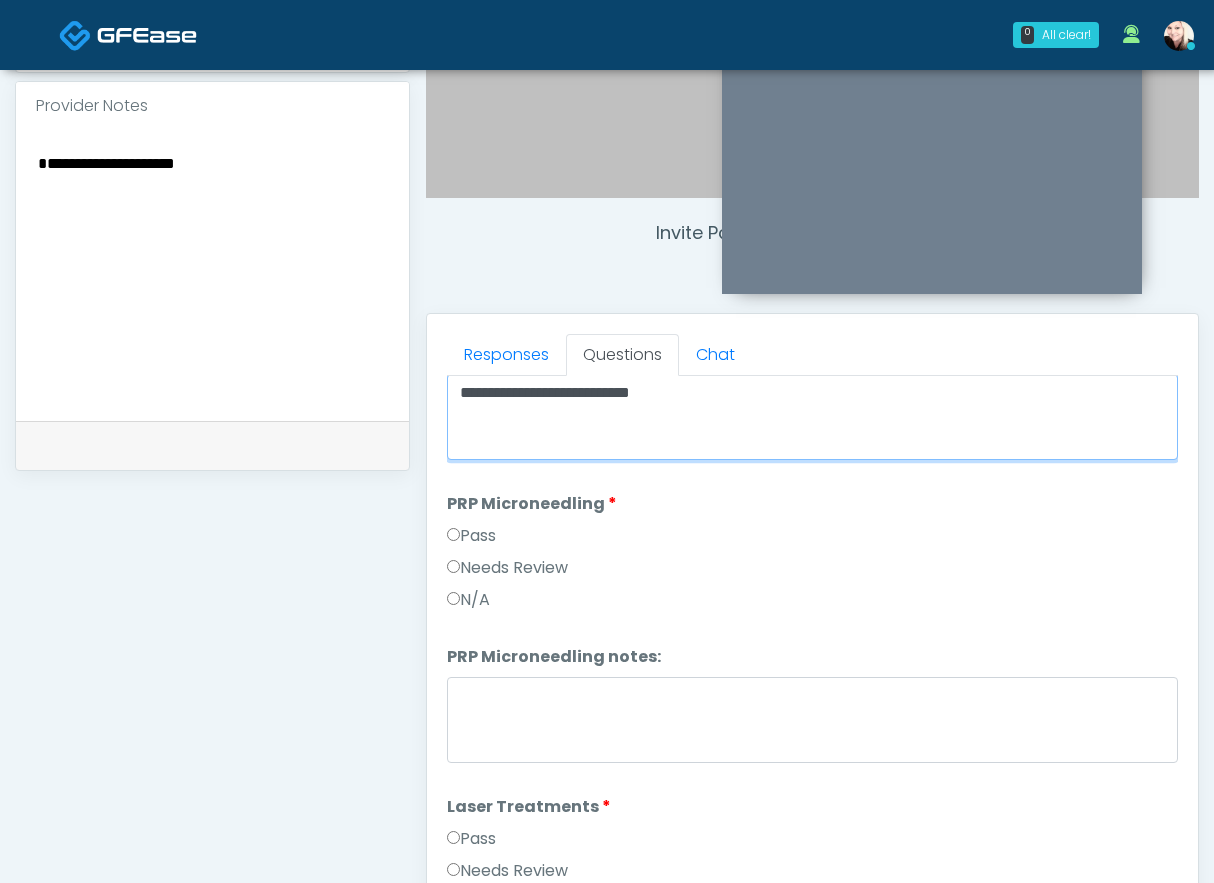 type on "**********" 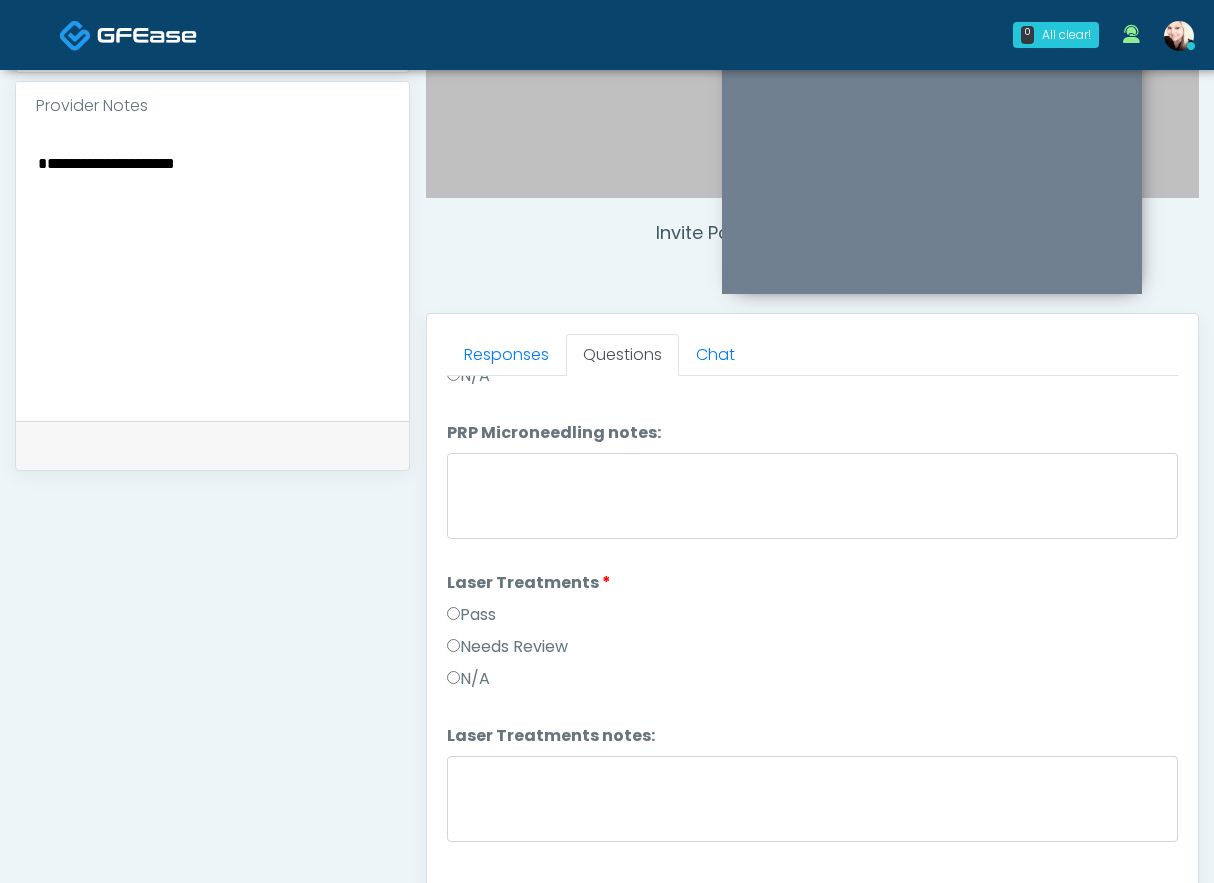 scroll, scrollTop: 826, scrollLeft: 0, axis: vertical 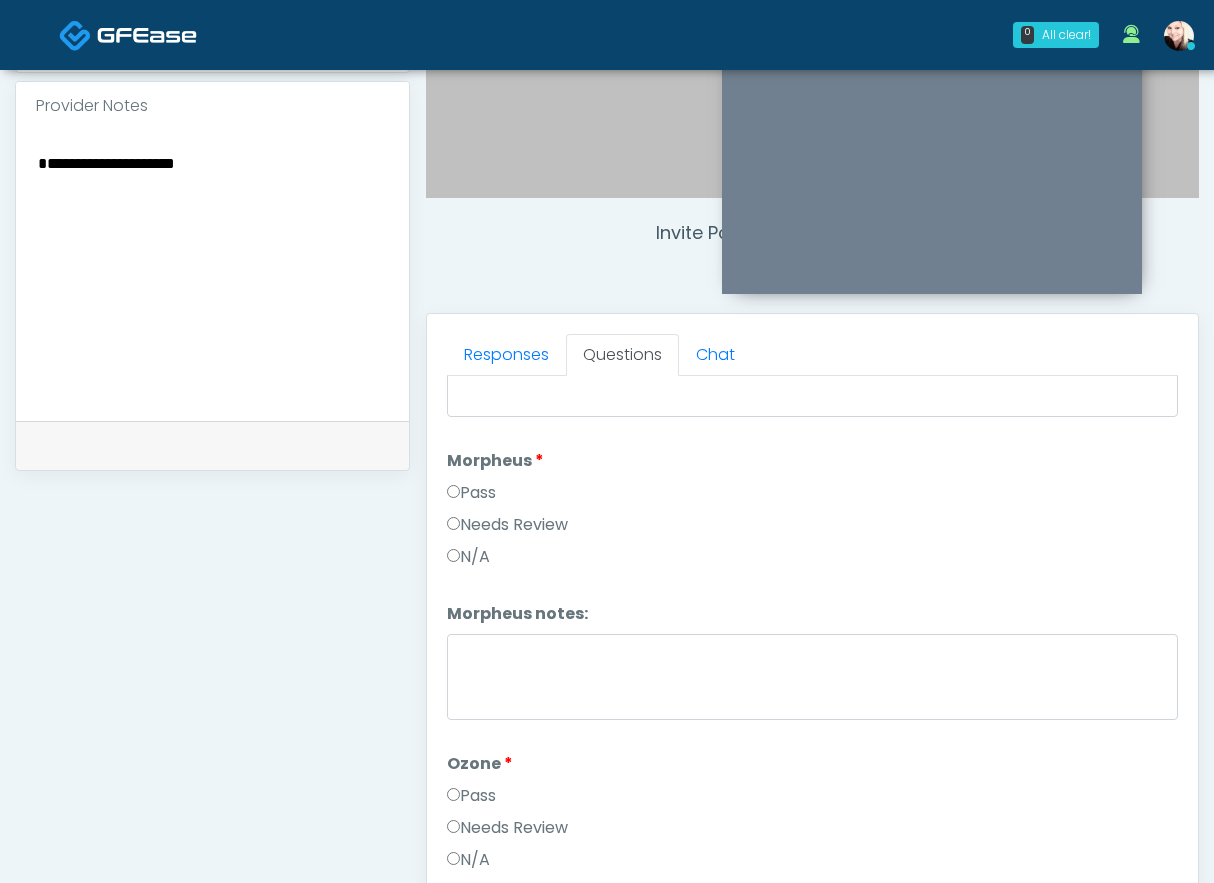 click on "Pass" at bounding box center (471, 493) 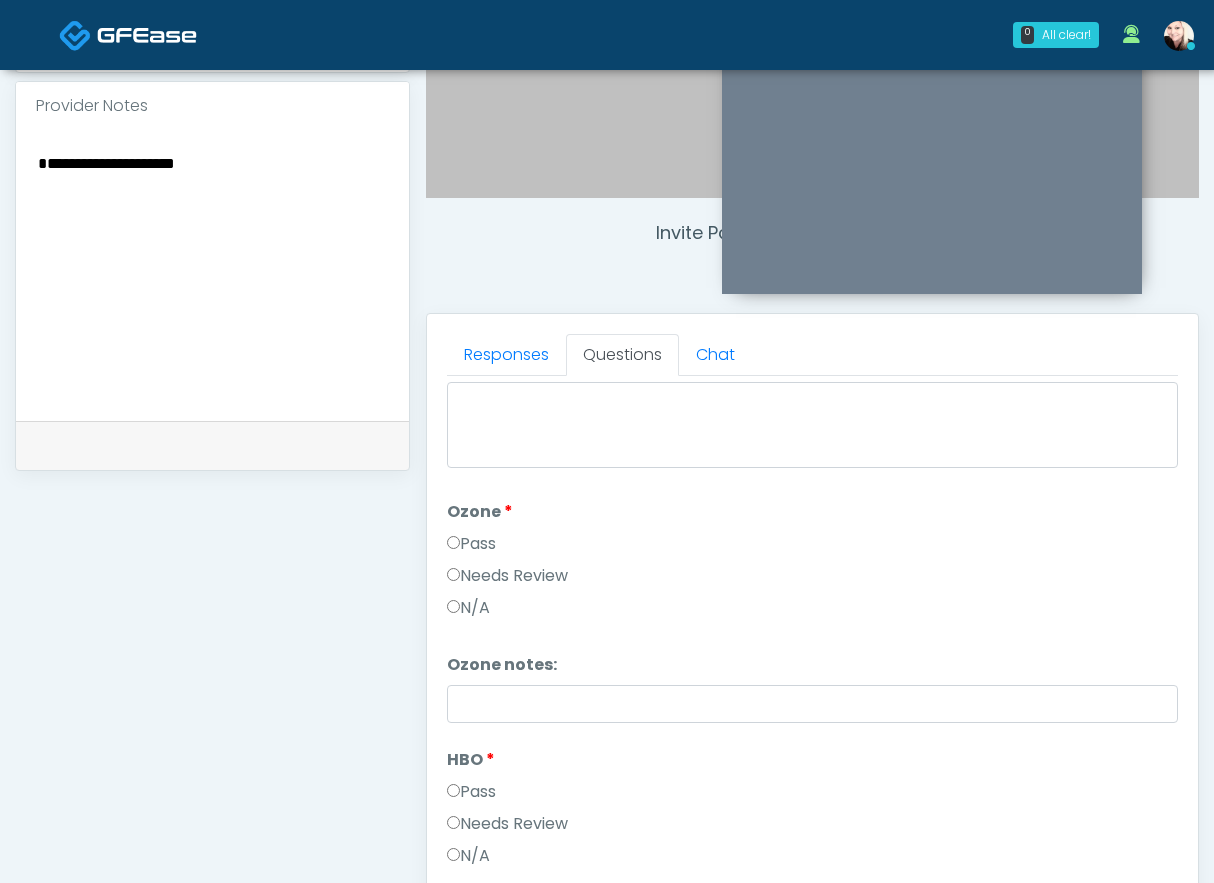 scroll, scrollTop: 2503, scrollLeft: 0, axis: vertical 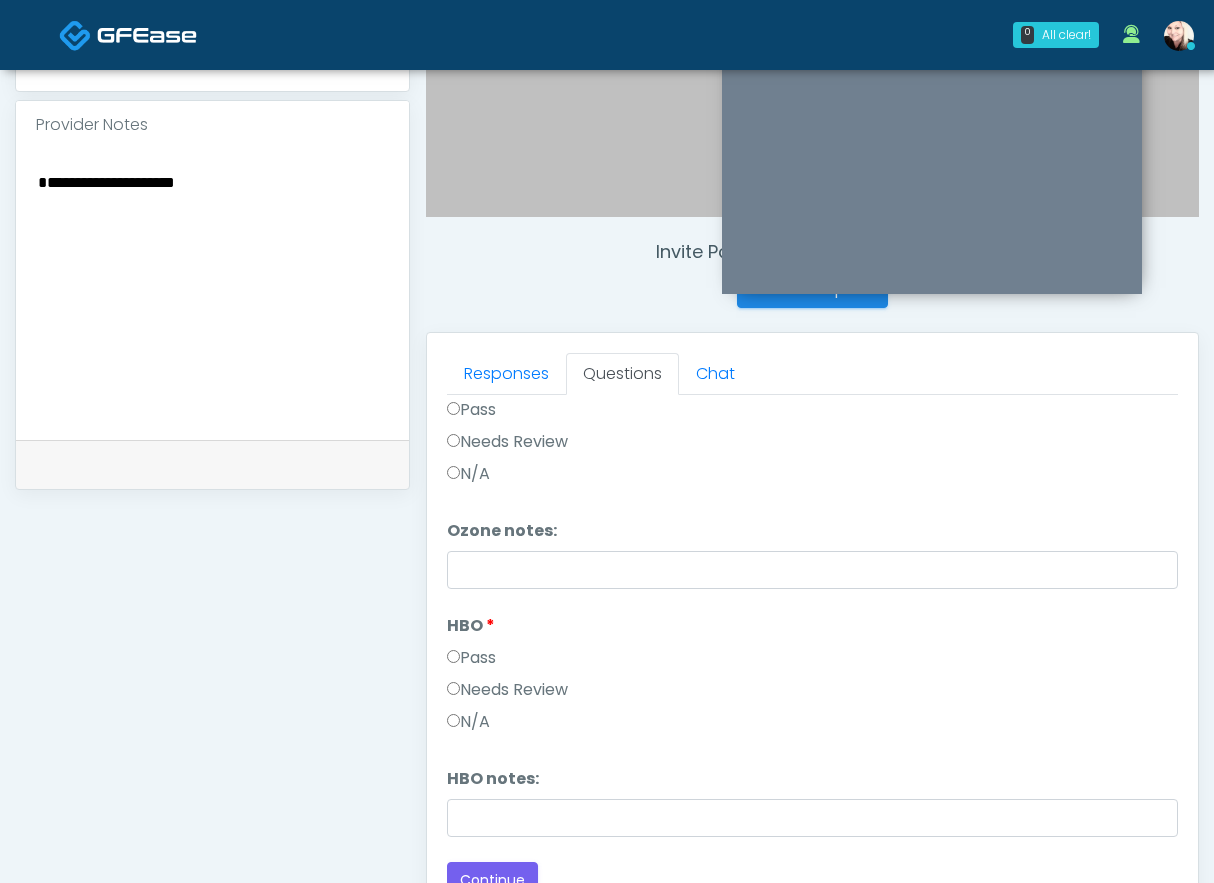 click on "**********" at bounding box center (212, 291) 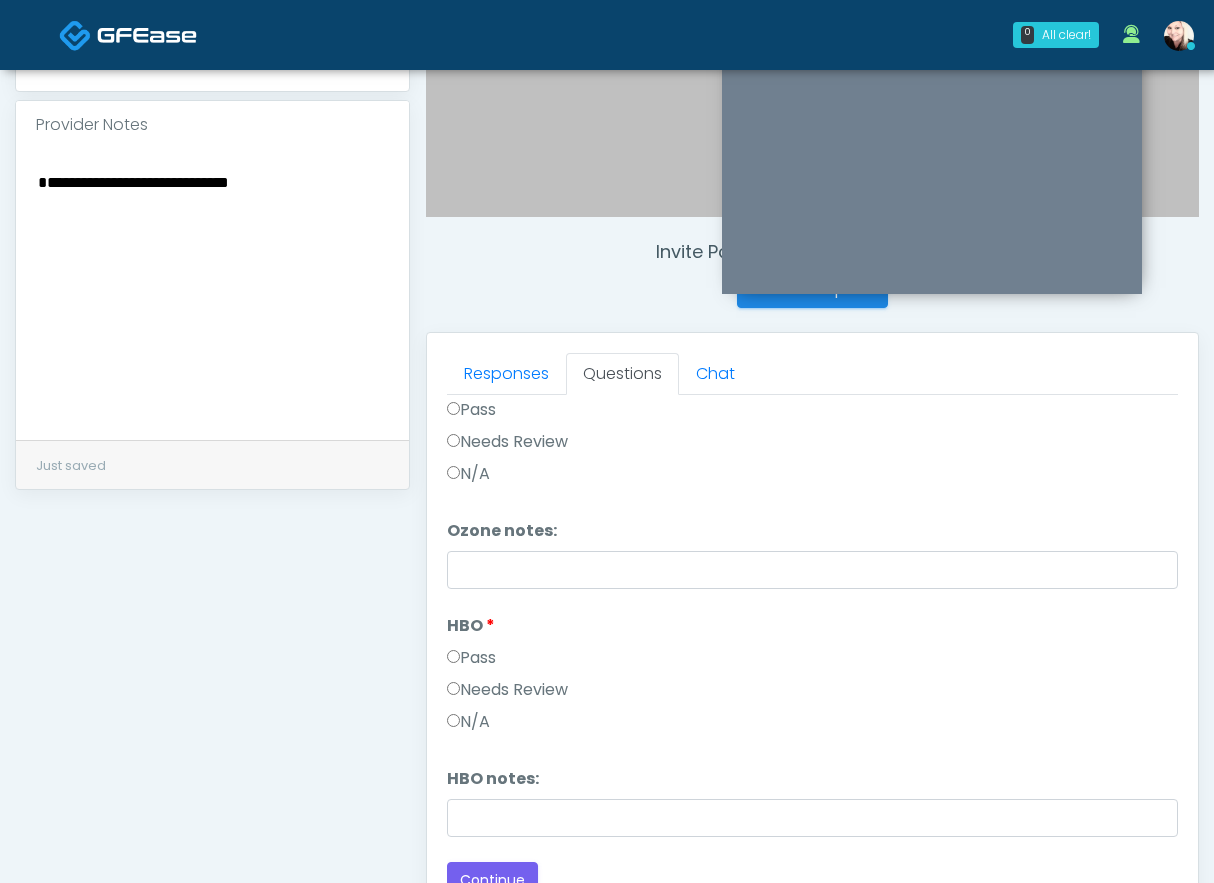 click on "**********" at bounding box center (212, 291) 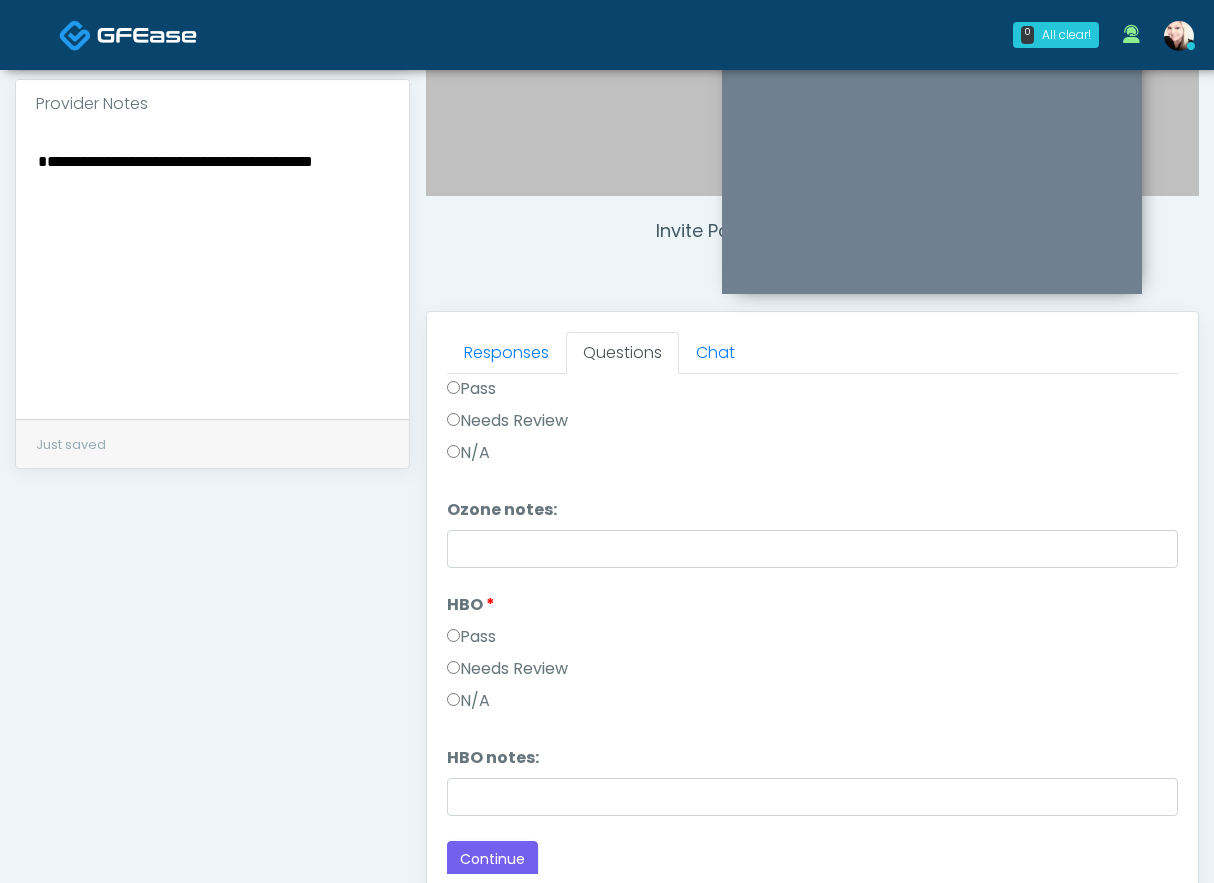 scroll, scrollTop: 624, scrollLeft: 0, axis: vertical 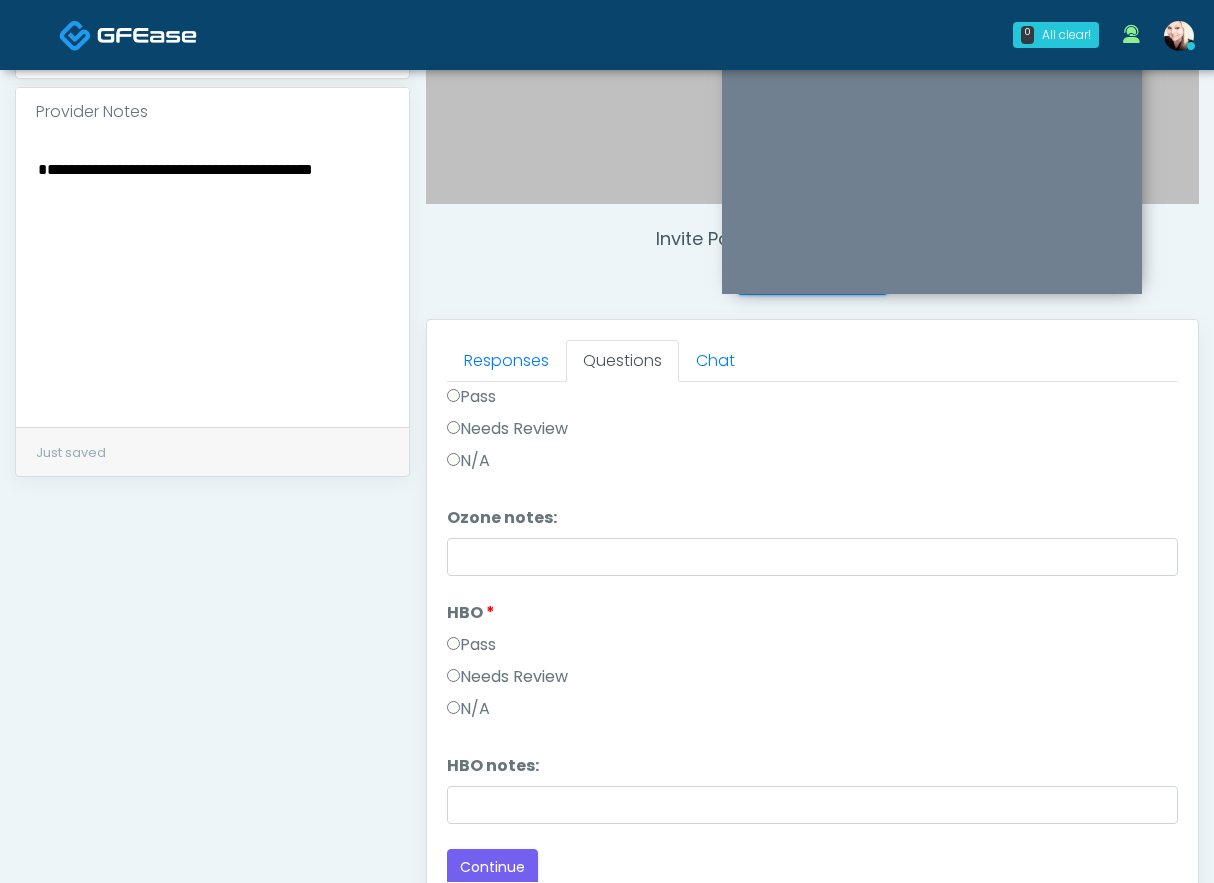 click on "**********" at bounding box center (212, 278) 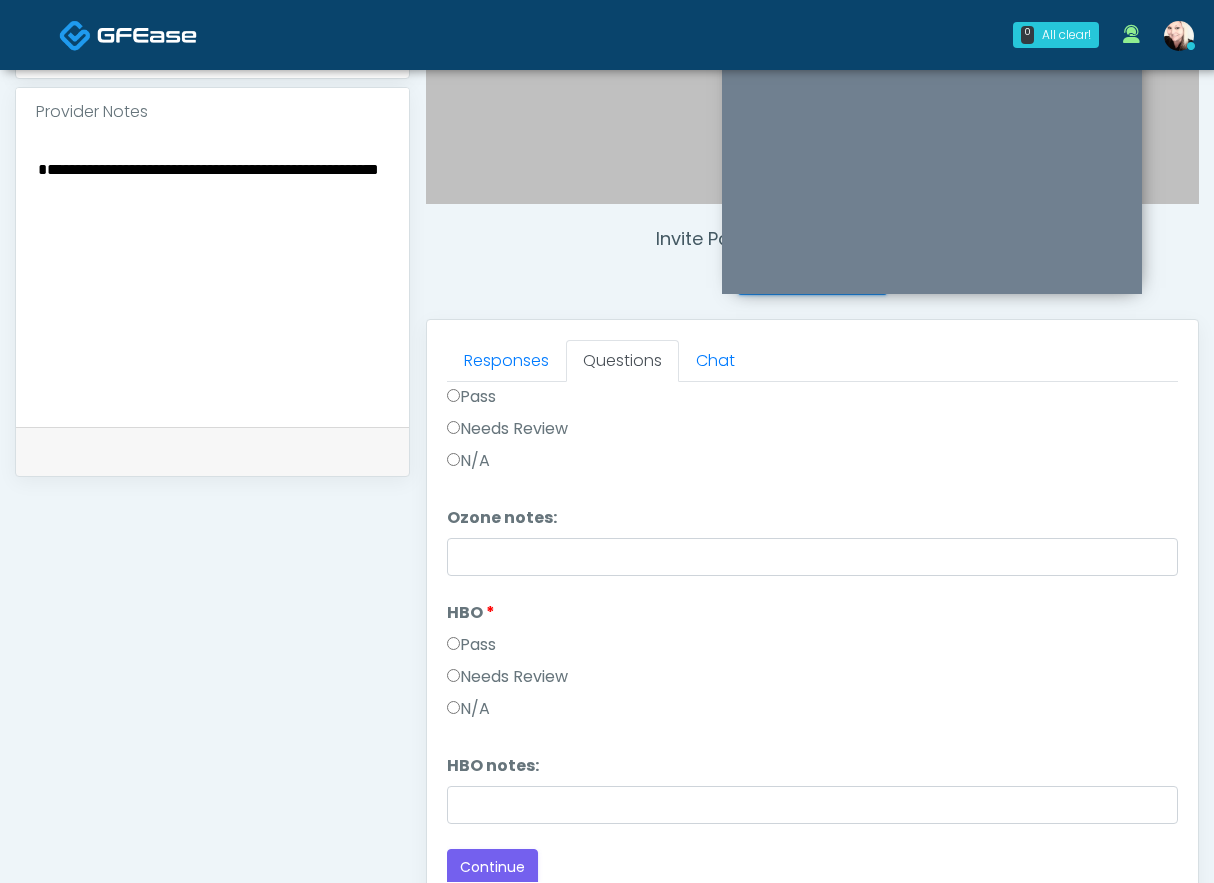 scroll, scrollTop: 912, scrollLeft: 0, axis: vertical 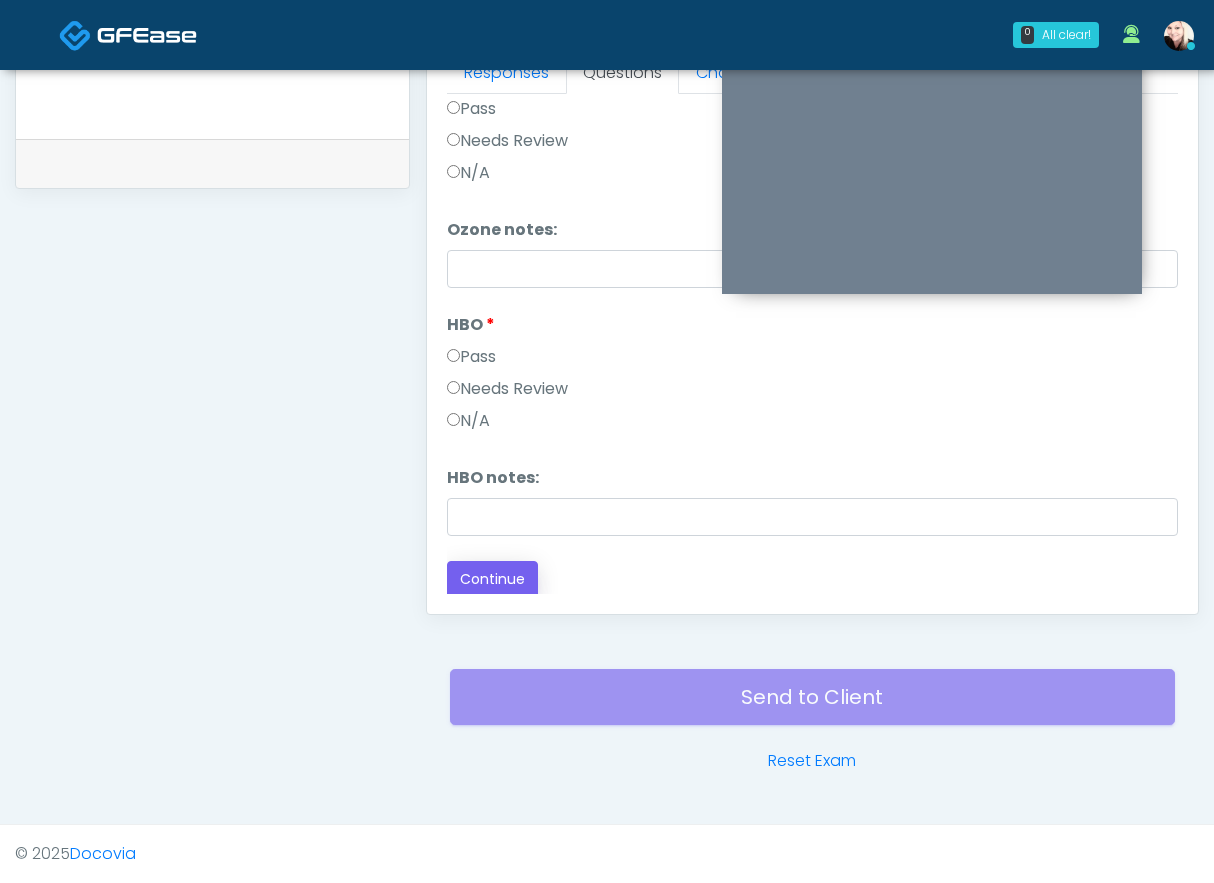 type on "**********" 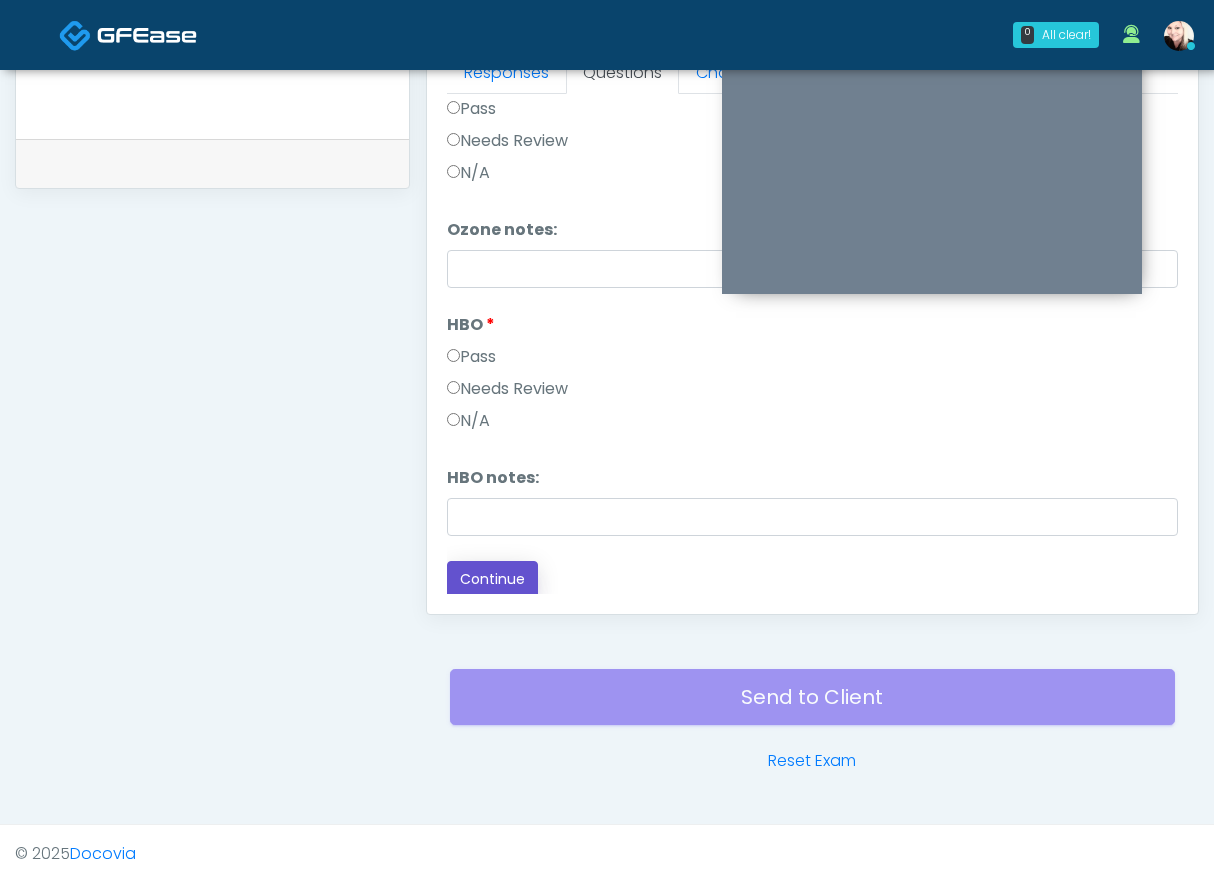 click on "Continue" at bounding box center (492, 579) 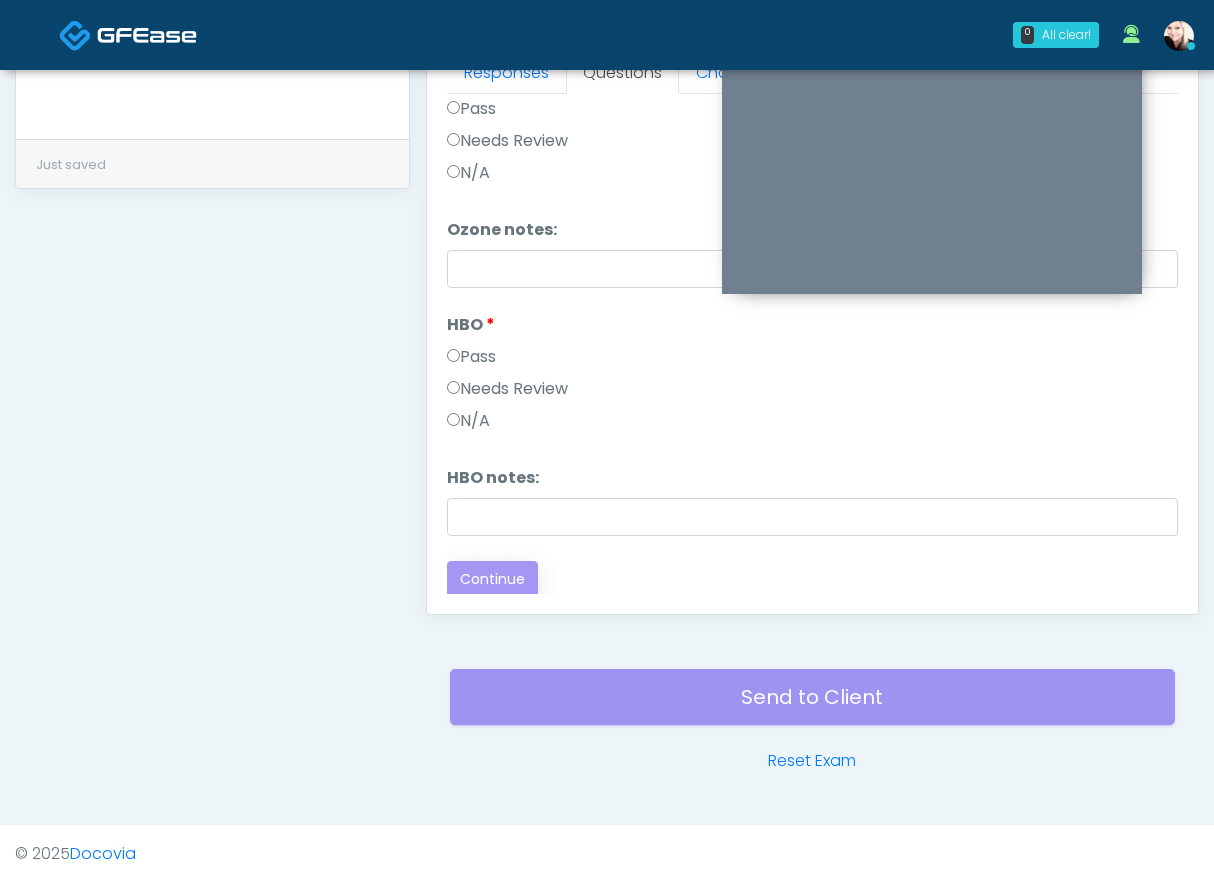 scroll, scrollTop: 0, scrollLeft: 0, axis: both 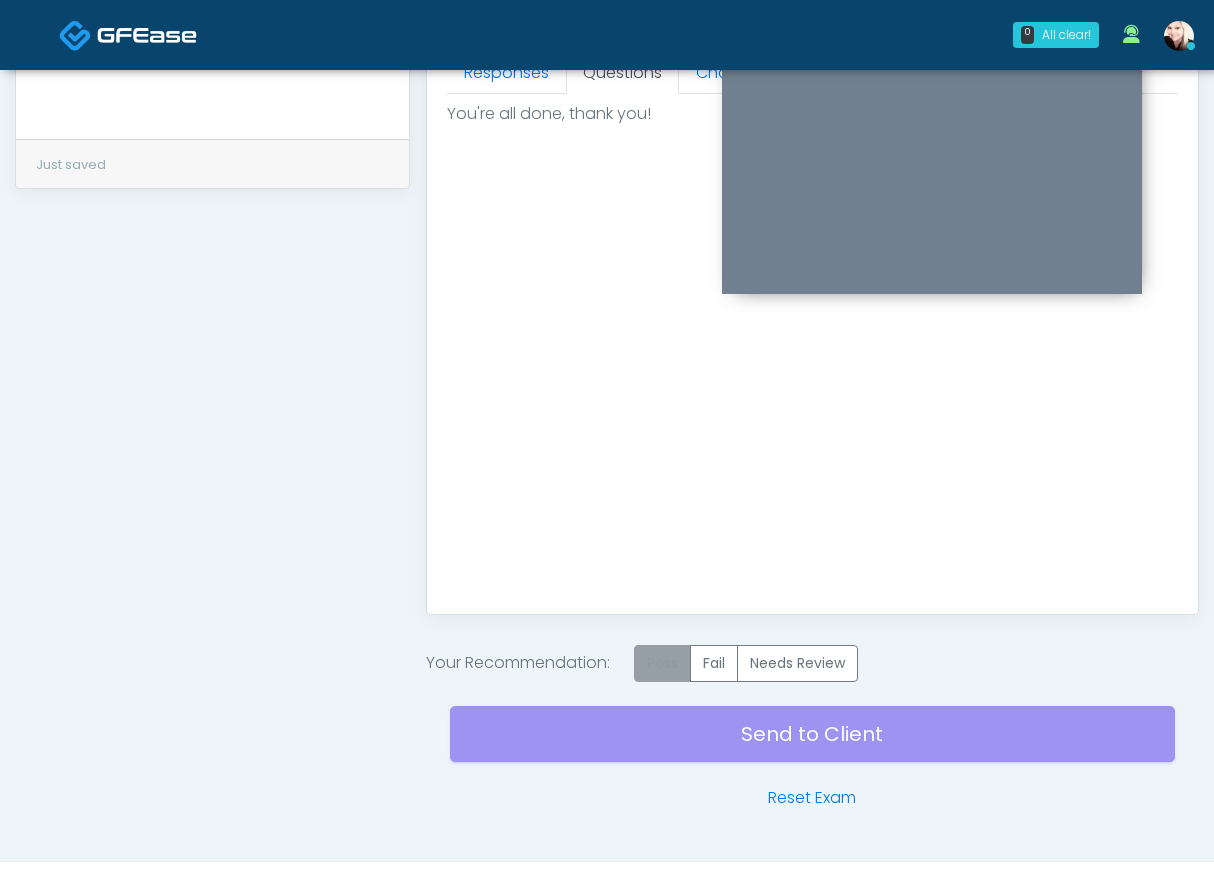 click on "Pass" at bounding box center [662, 663] 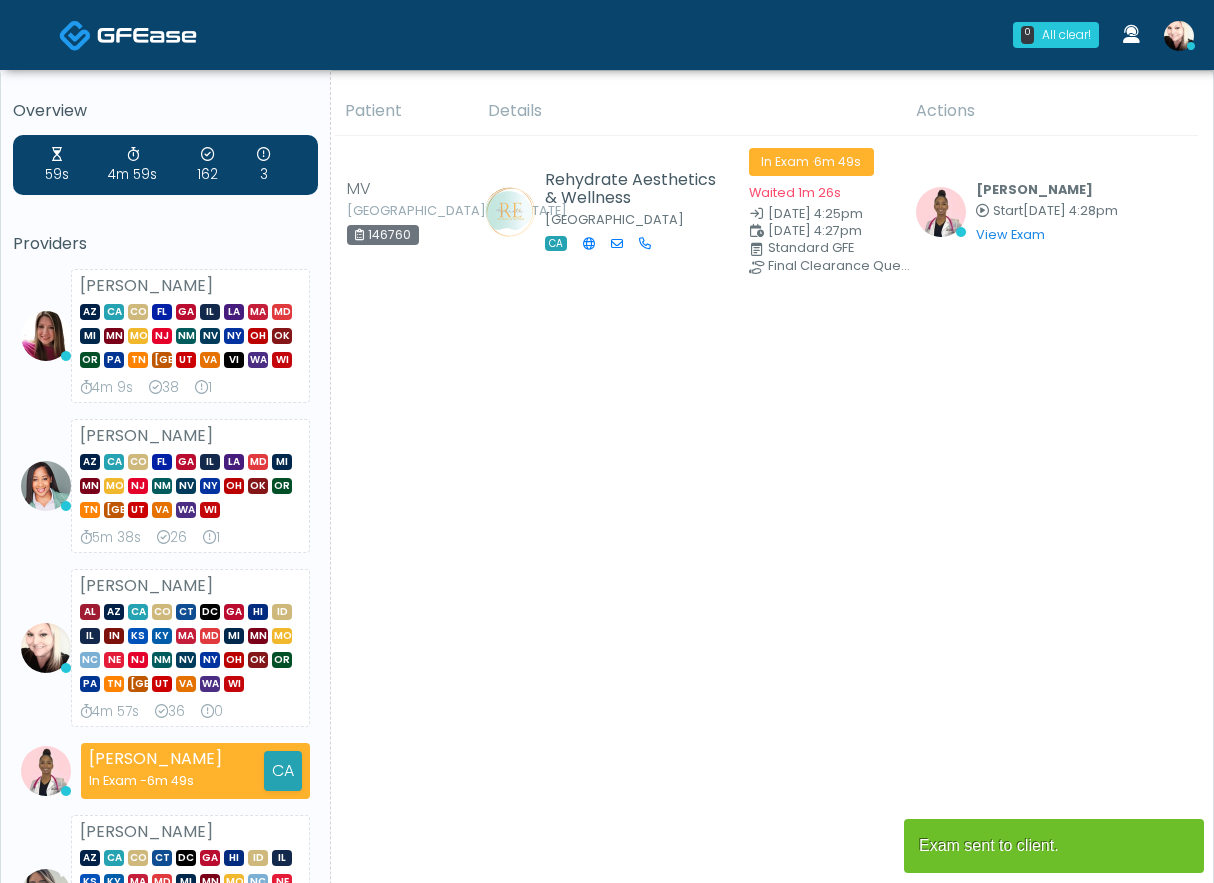 scroll, scrollTop: 0, scrollLeft: 0, axis: both 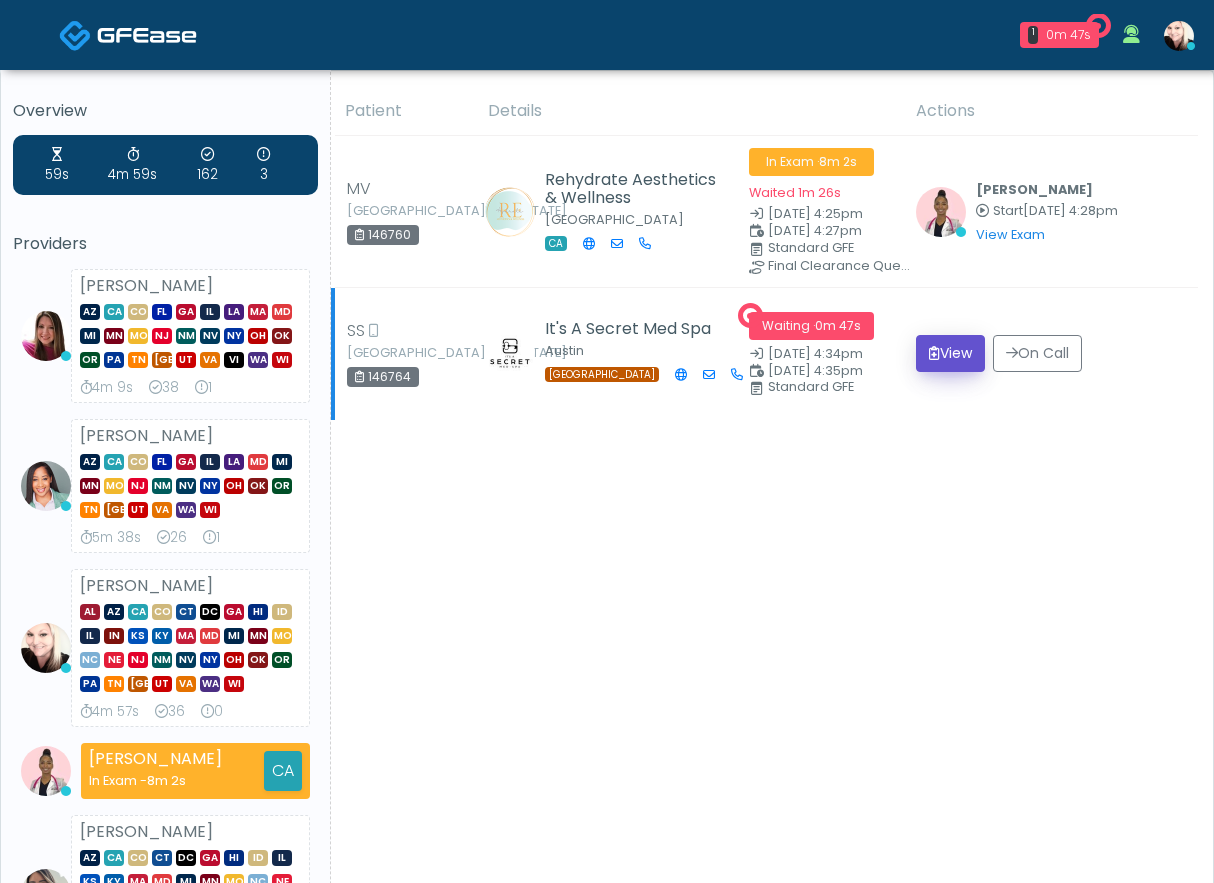 click on "View" at bounding box center (950, 353) 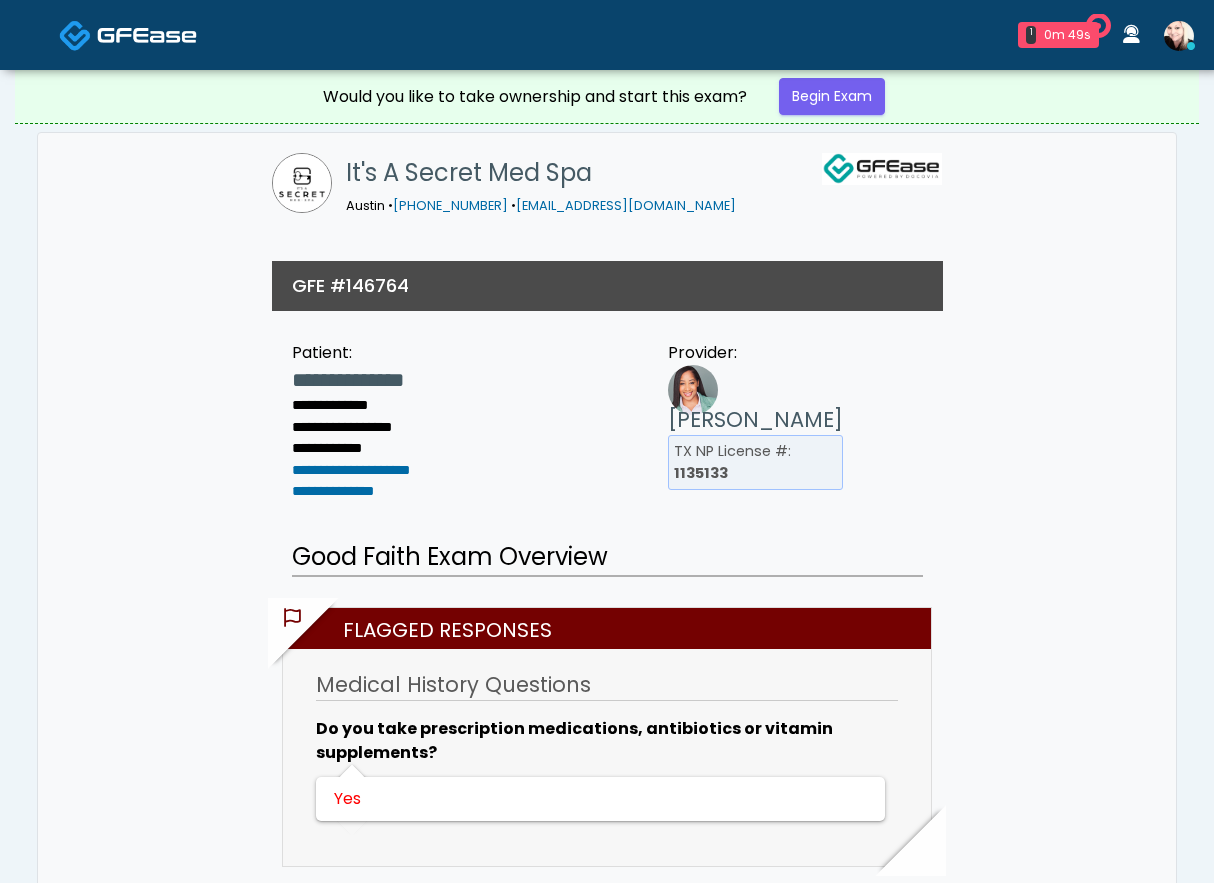 scroll, scrollTop: 0, scrollLeft: 0, axis: both 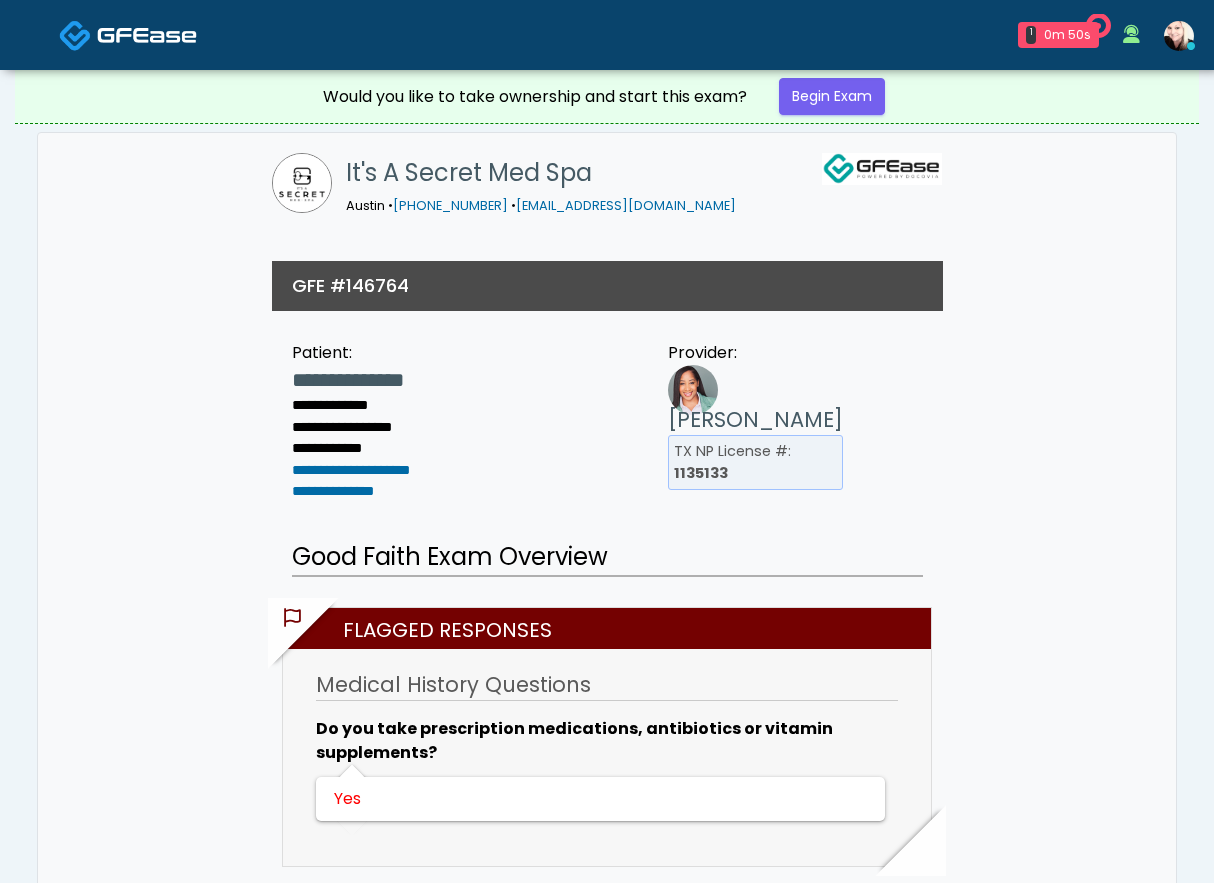 click at bounding box center [147, 35] 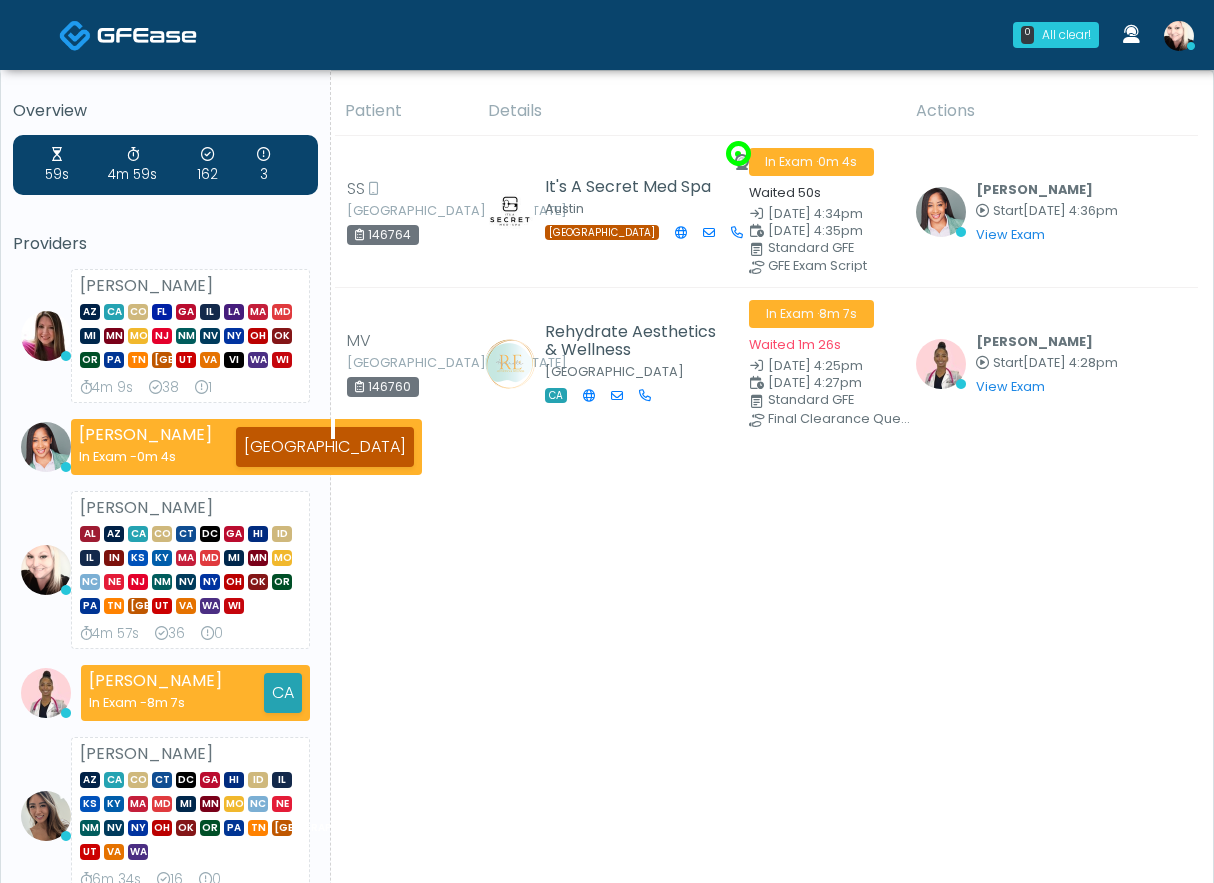 scroll, scrollTop: 0, scrollLeft: 0, axis: both 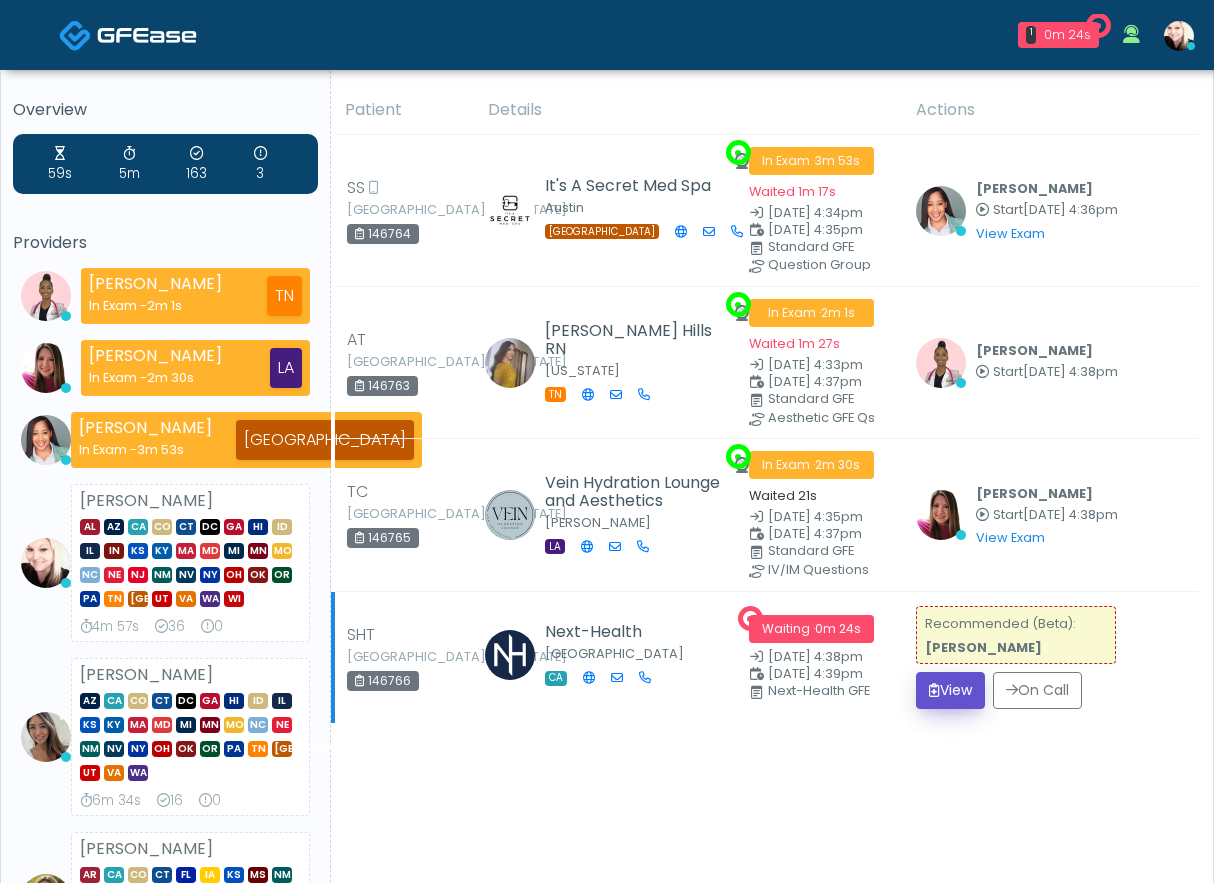 click at bounding box center (934, 690) 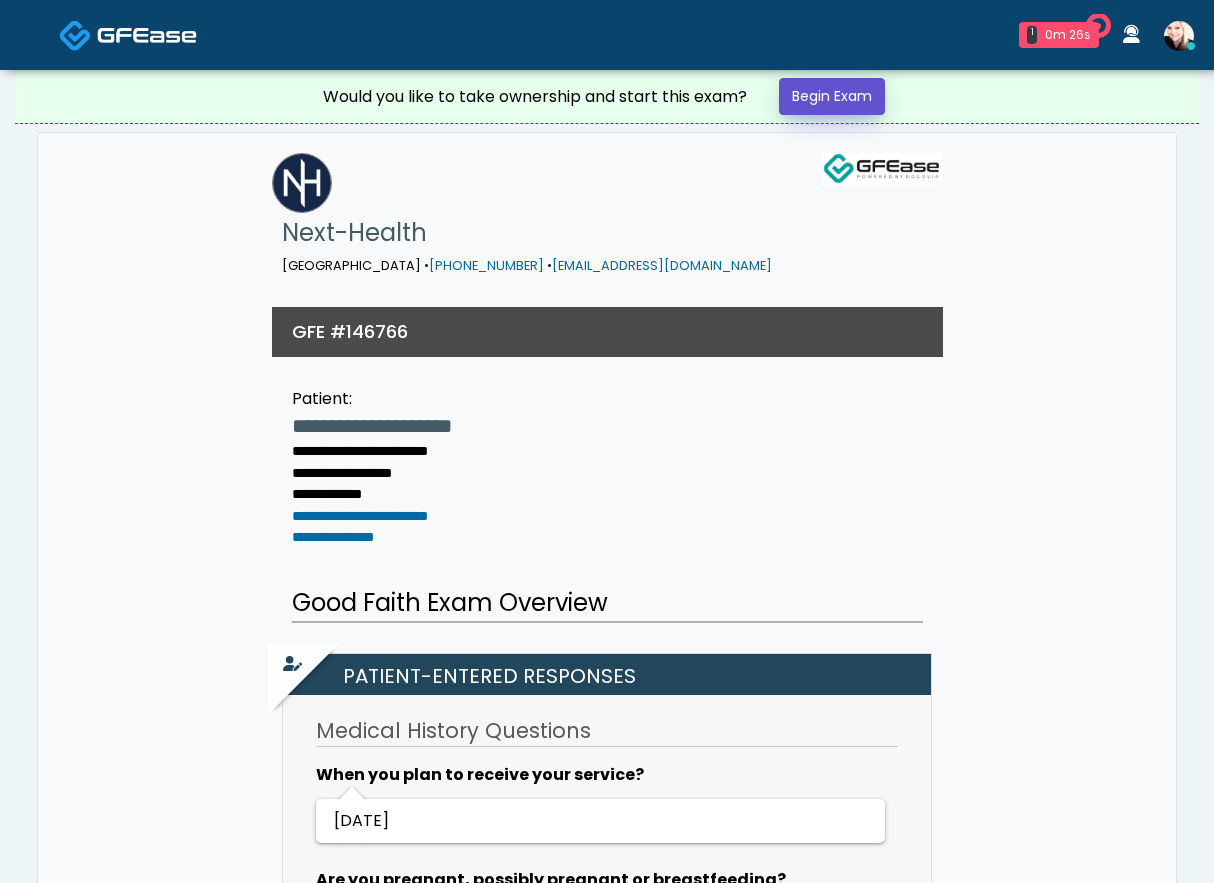scroll, scrollTop: 0, scrollLeft: 0, axis: both 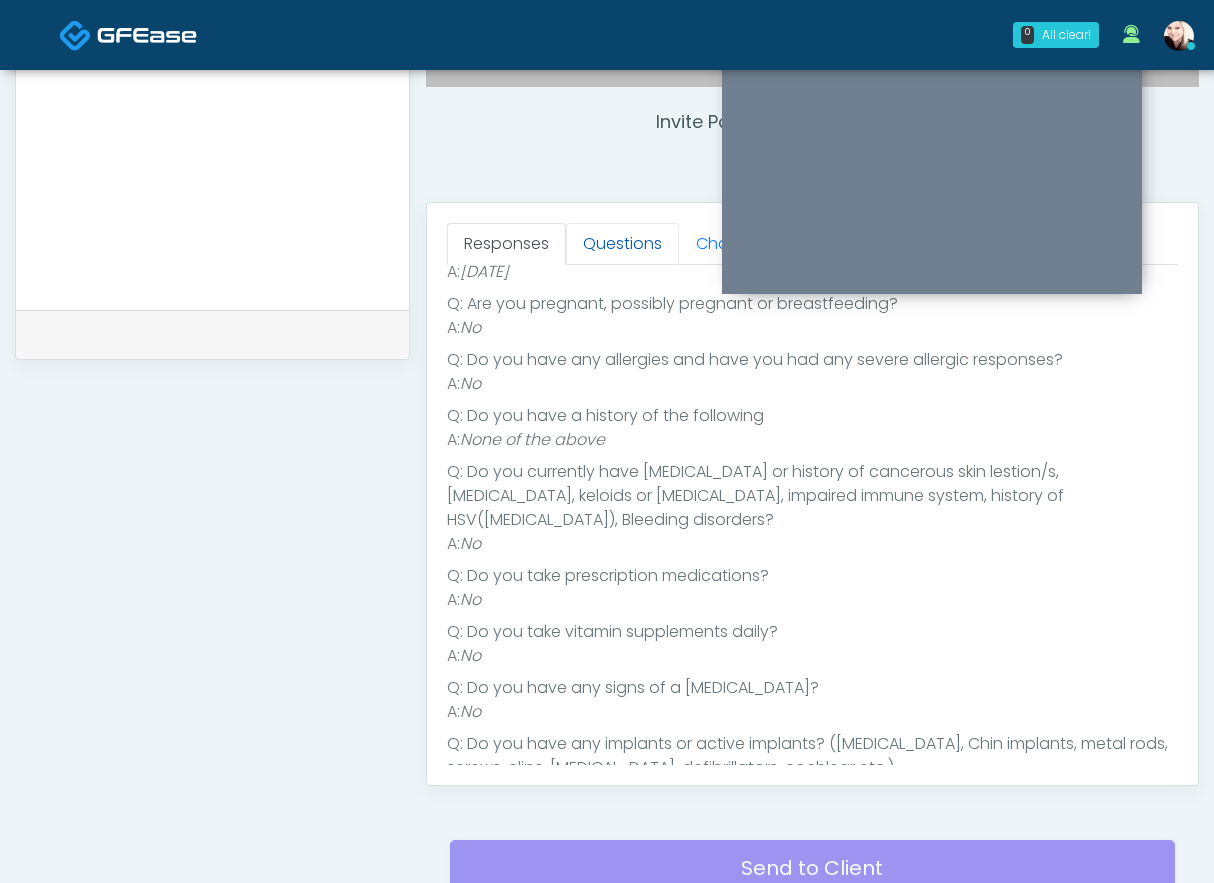 click on "Questions" at bounding box center [622, 244] 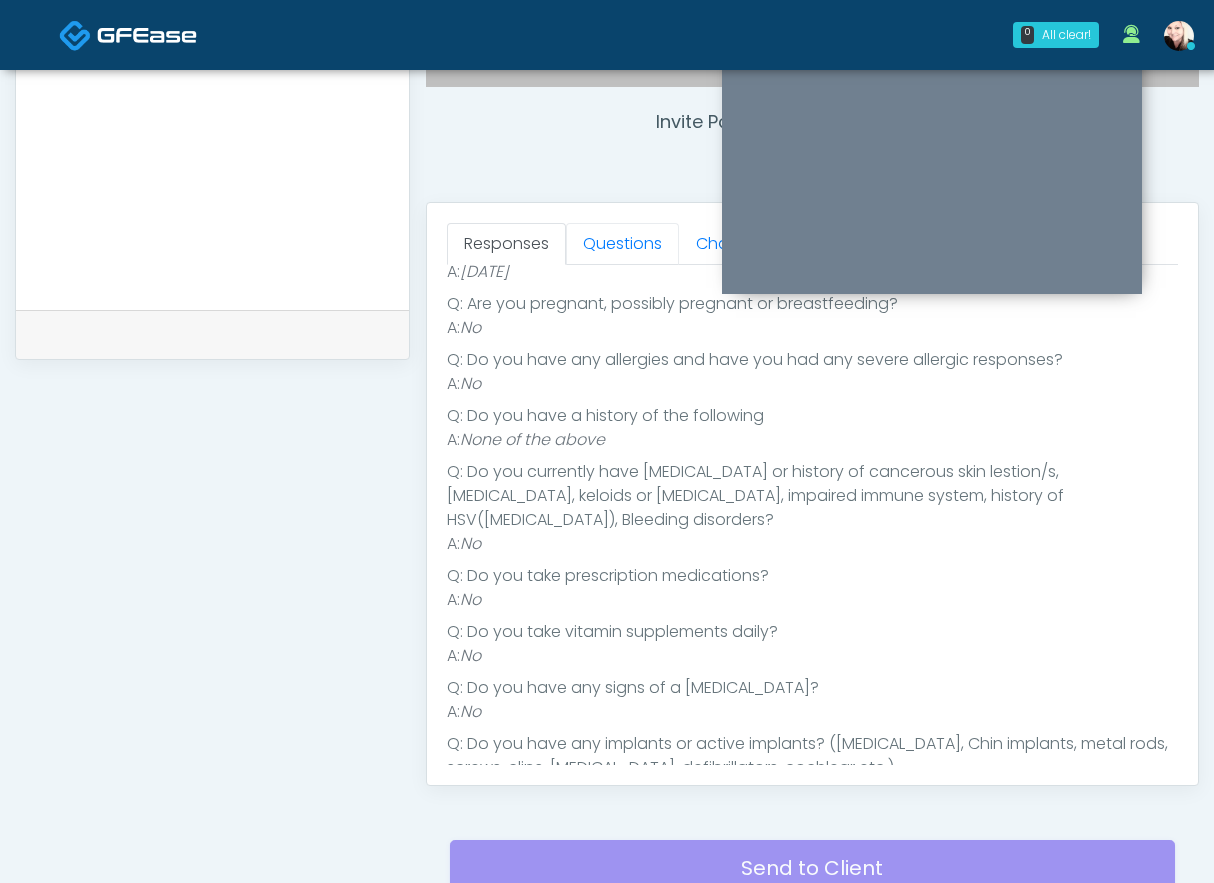 scroll, scrollTop: 0, scrollLeft: 0, axis: both 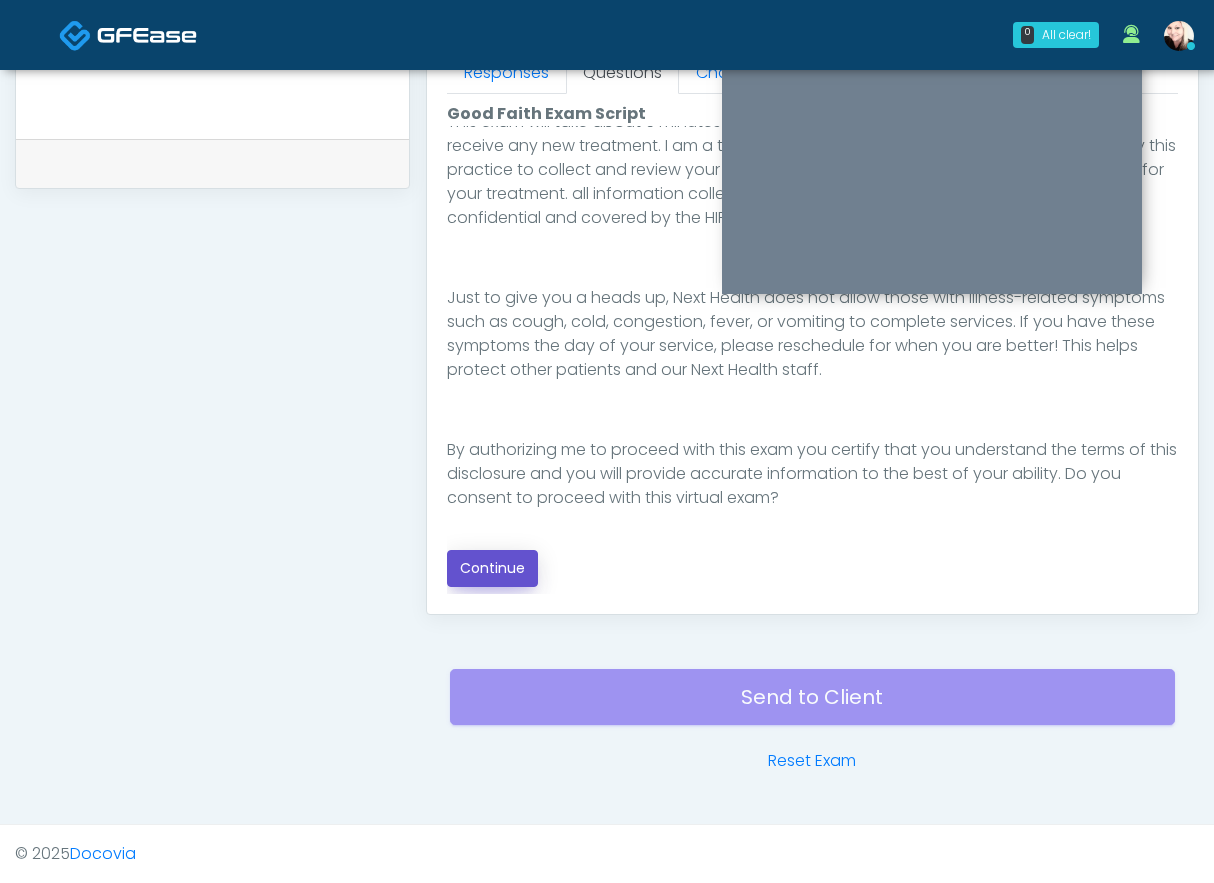 click on "Continue" at bounding box center (492, 568) 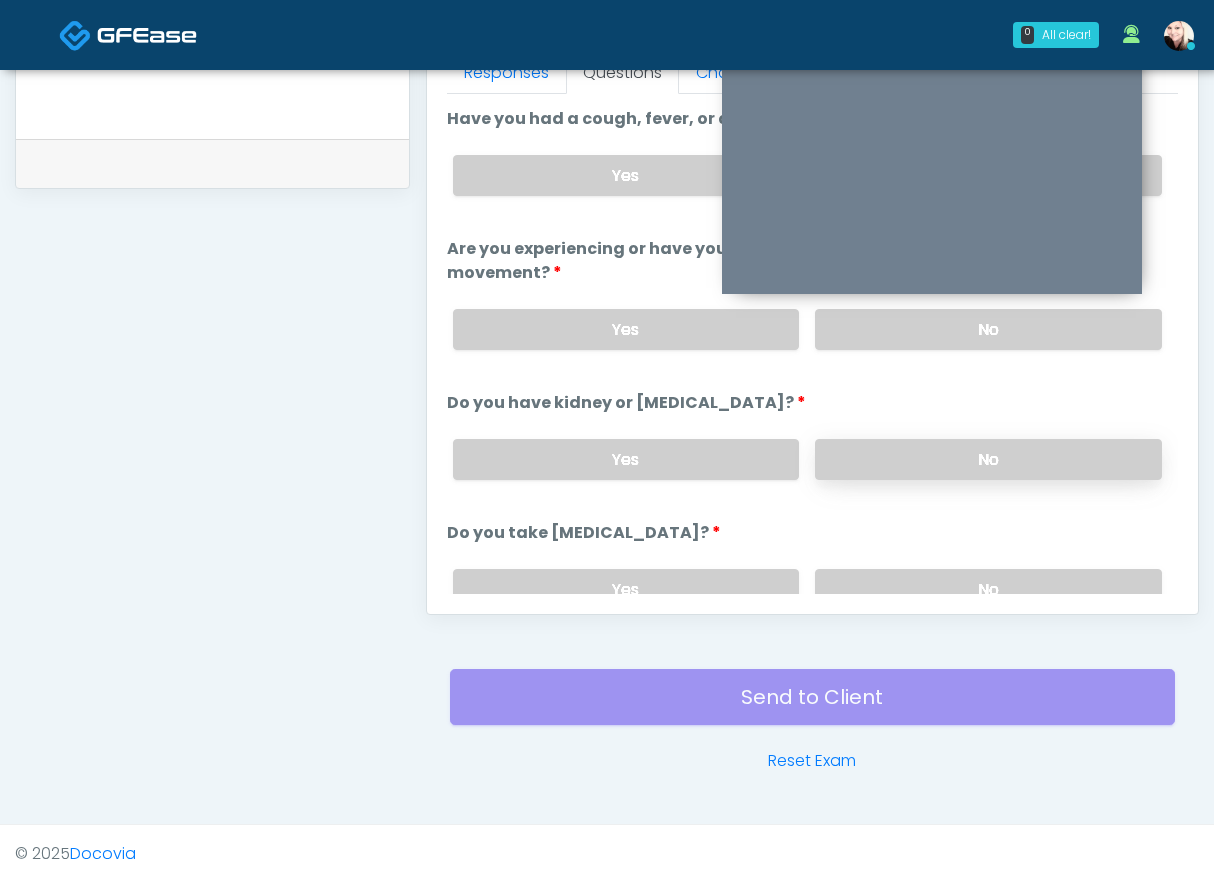 click on "No" at bounding box center (988, 459) 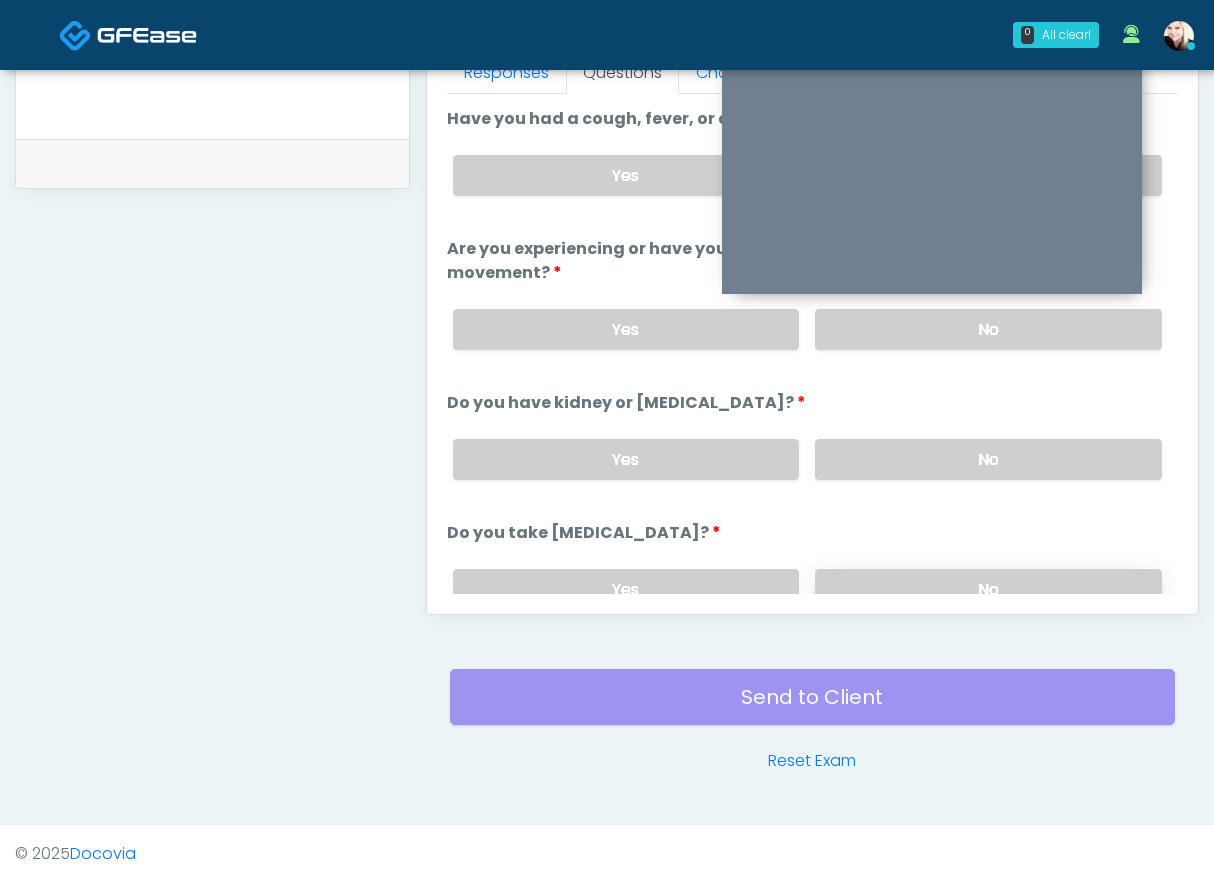 click on "No" at bounding box center [988, 589] 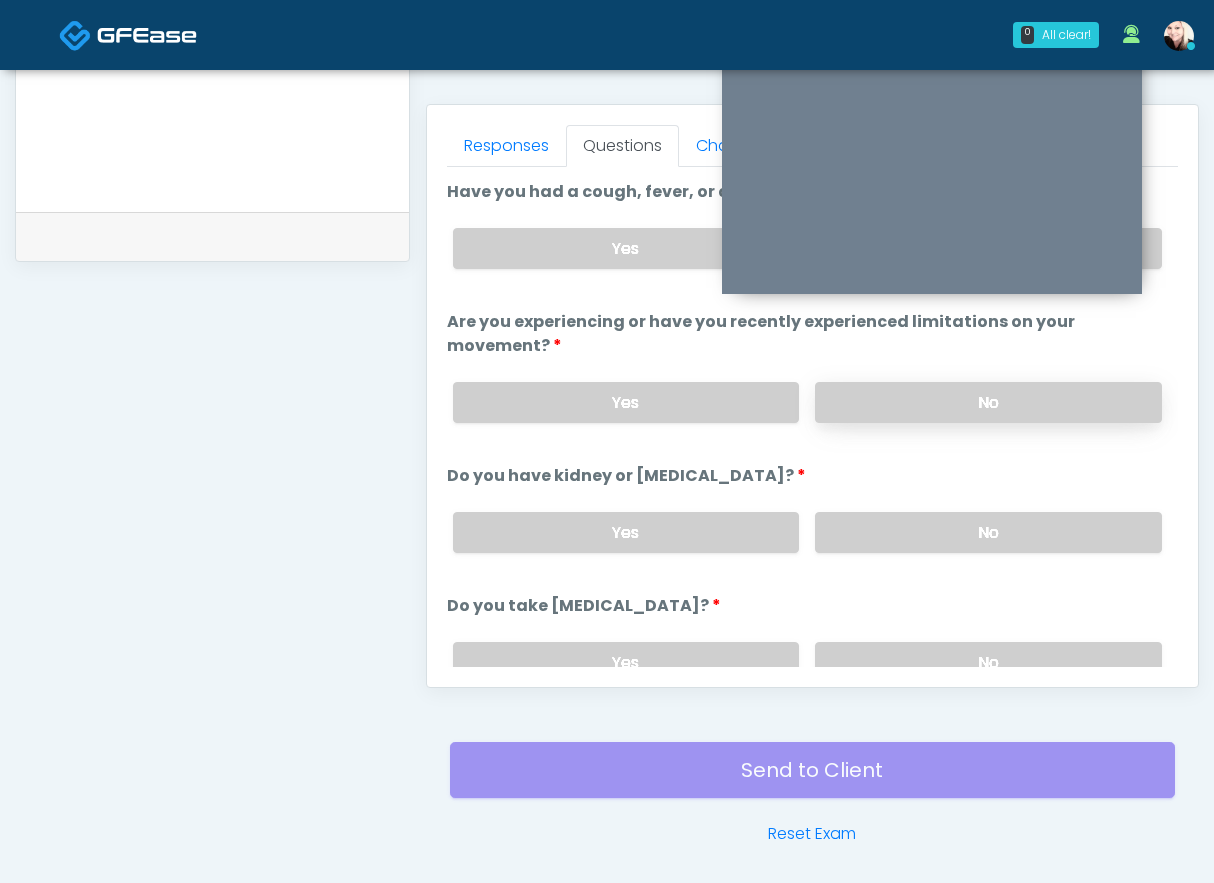 click on "No" at bounding box center (988, 402) 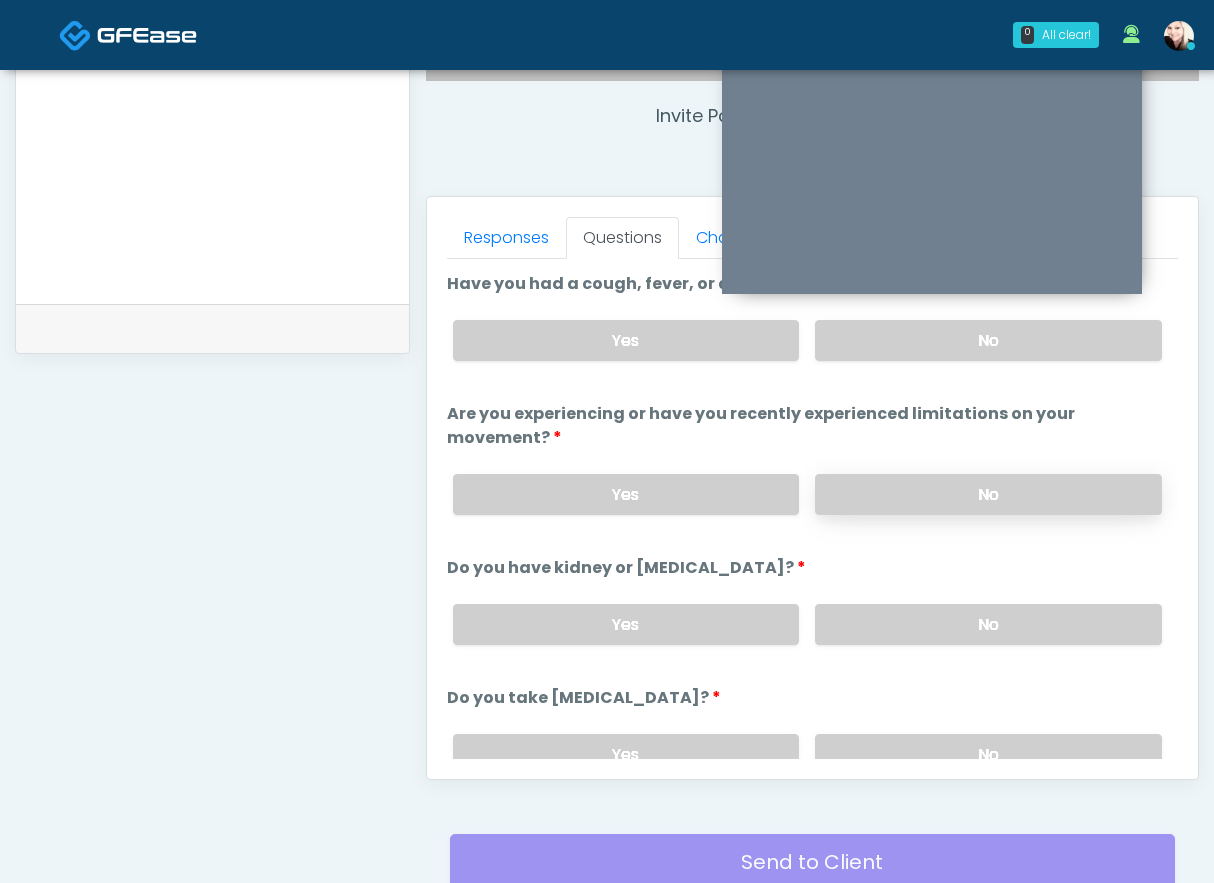 scroll, scrollTop: 735, scrollLeft: 0, axis: vertical 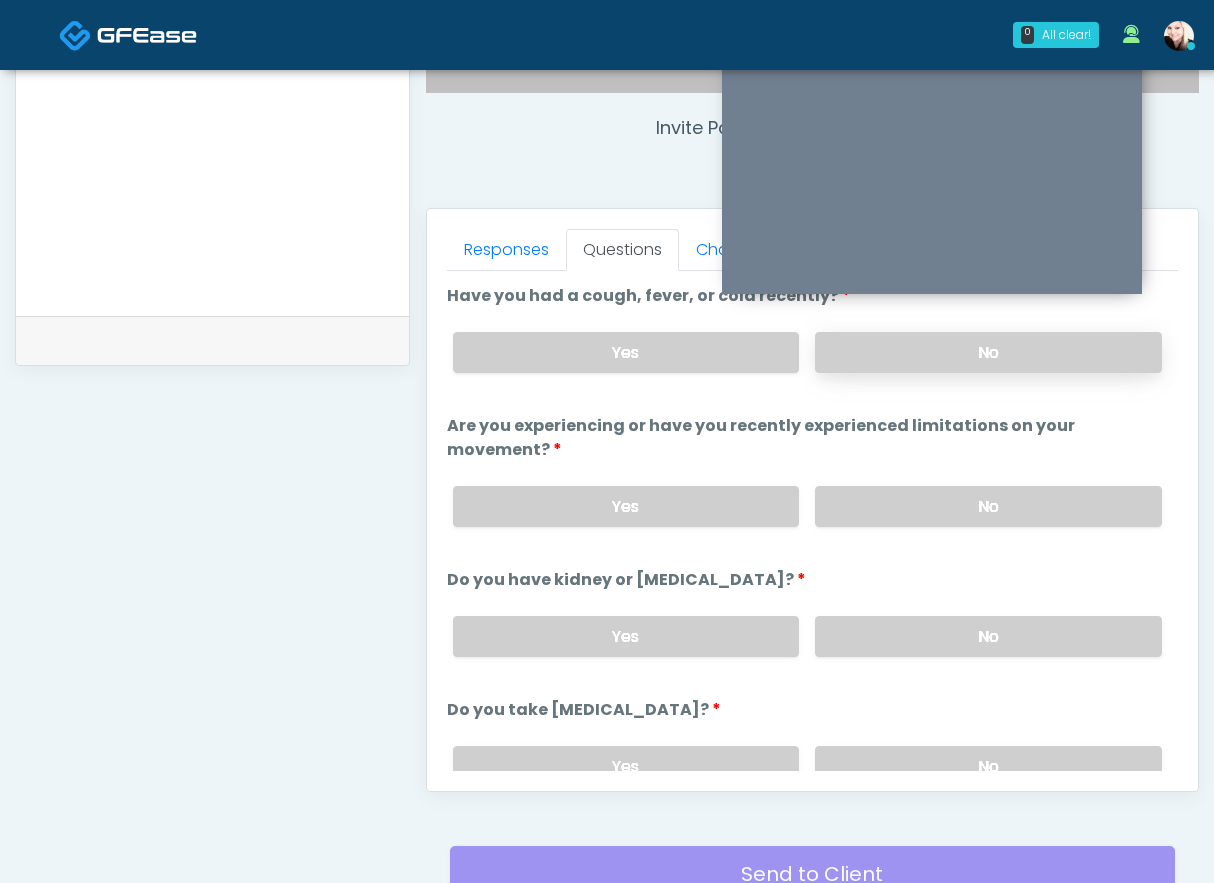 click on "No" at bounding box center (988, 352) 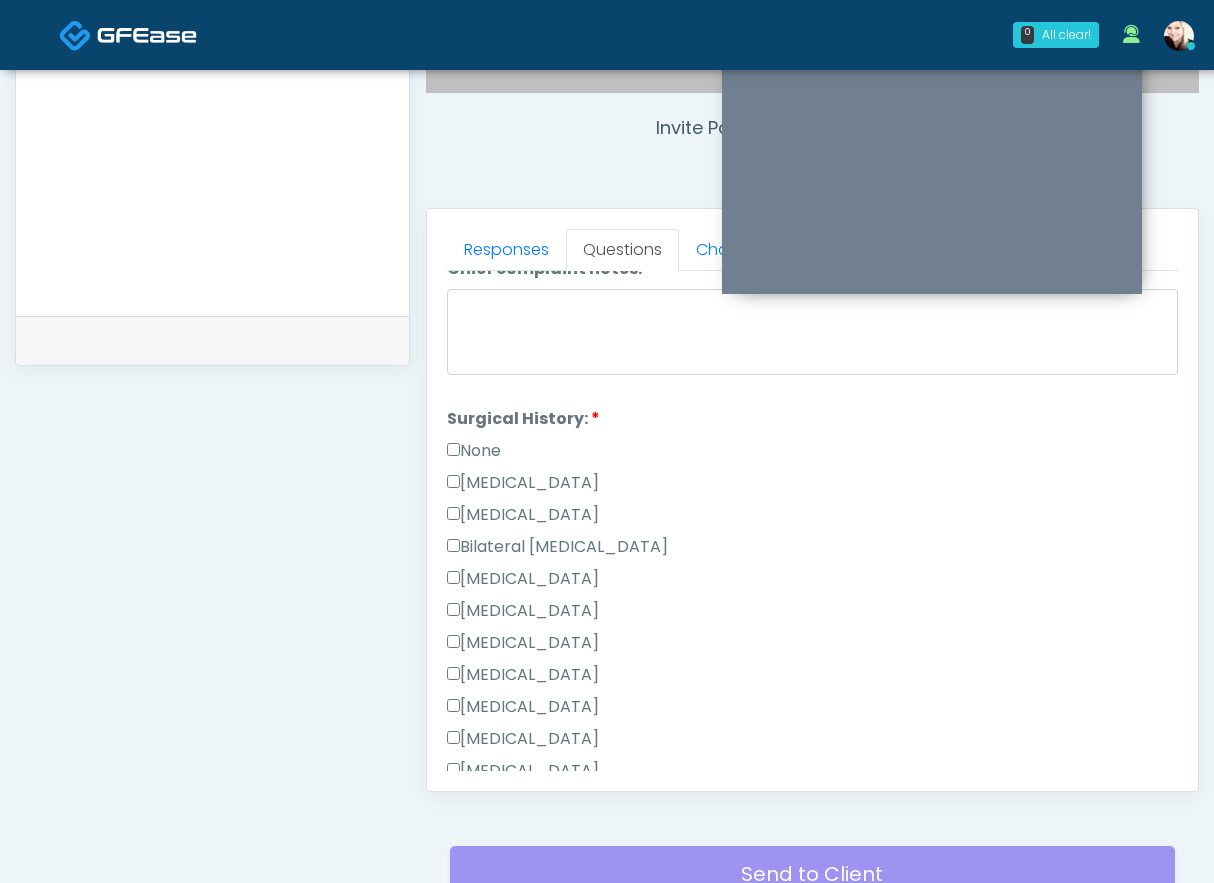 scroll, scrollTop: 1201, scrollLeft: 0, axis: vertical 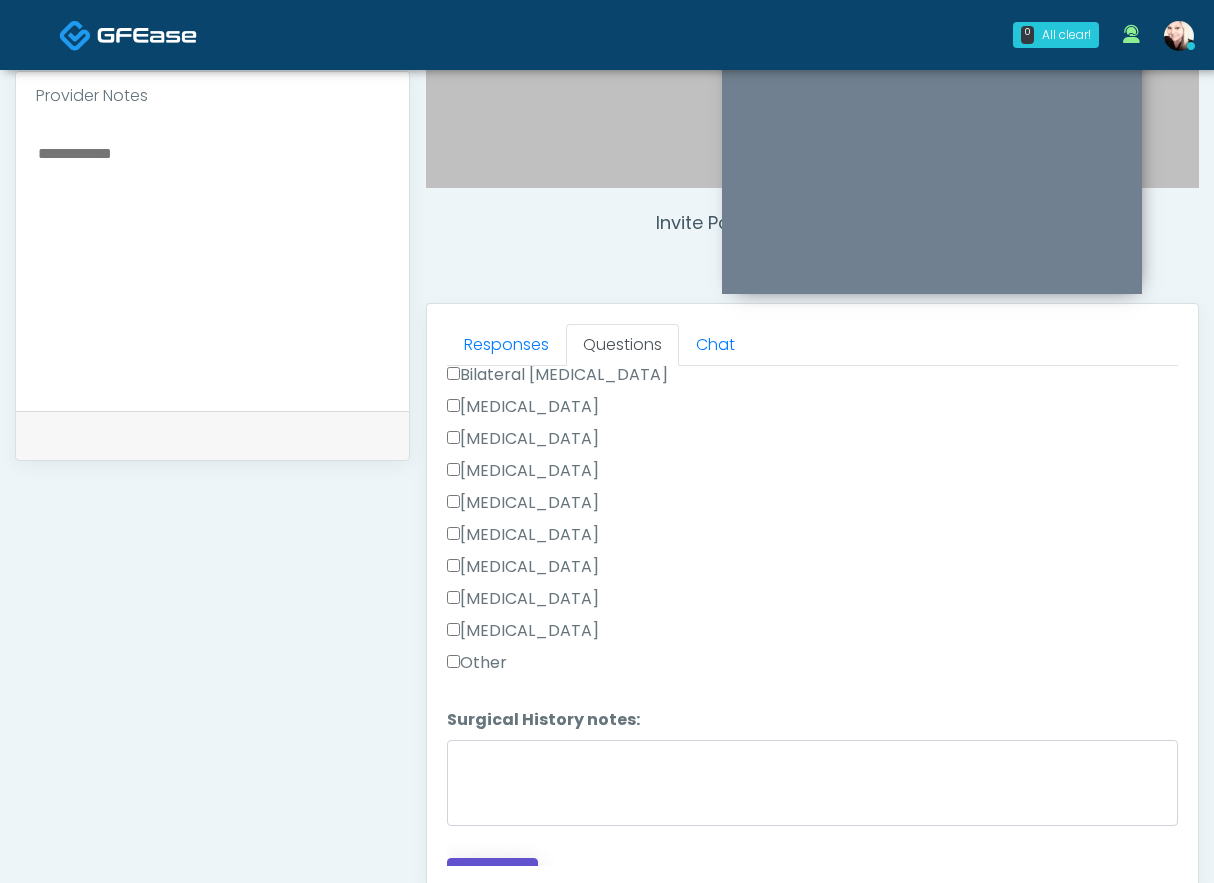 click on "Continue" at bounding box center [492, 876] 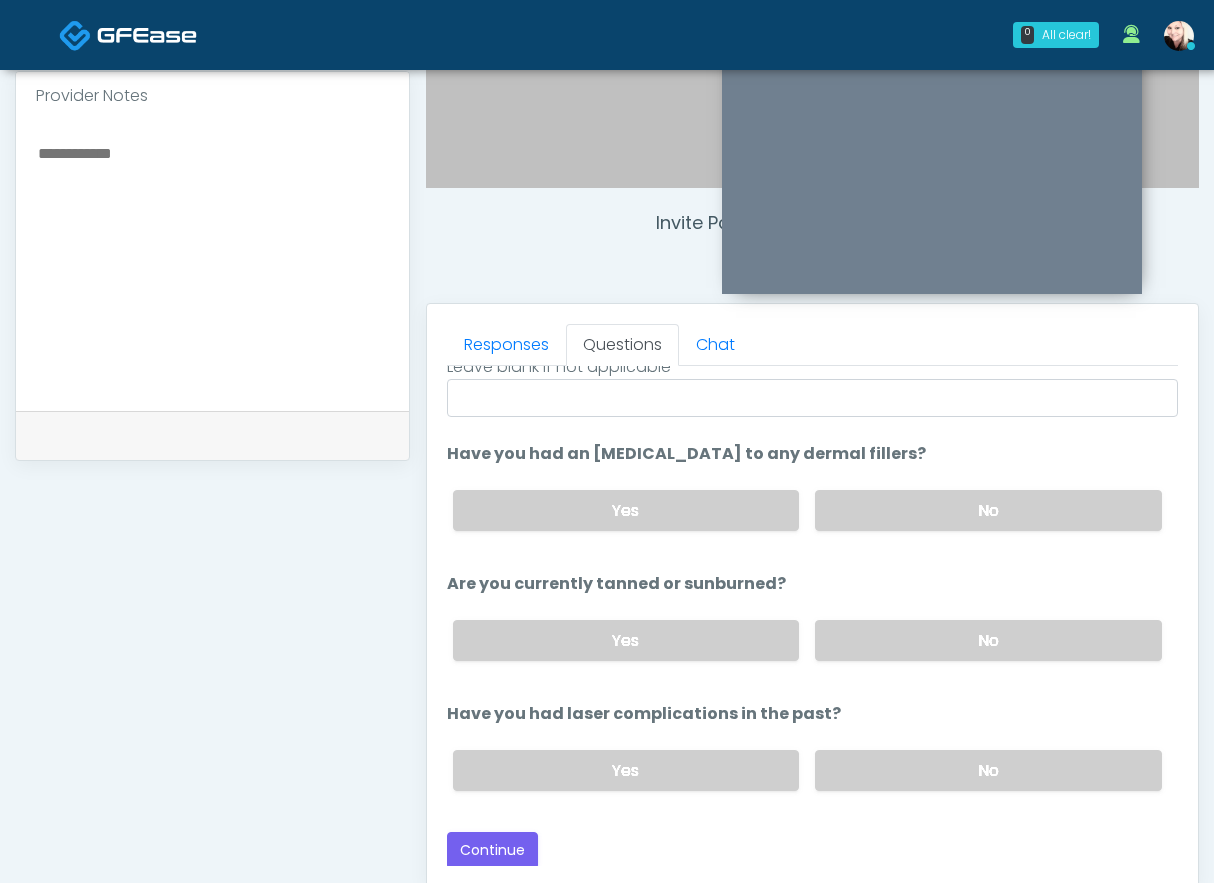 scroll, scrollTop: 0, scrollLeft: 0, axis: both 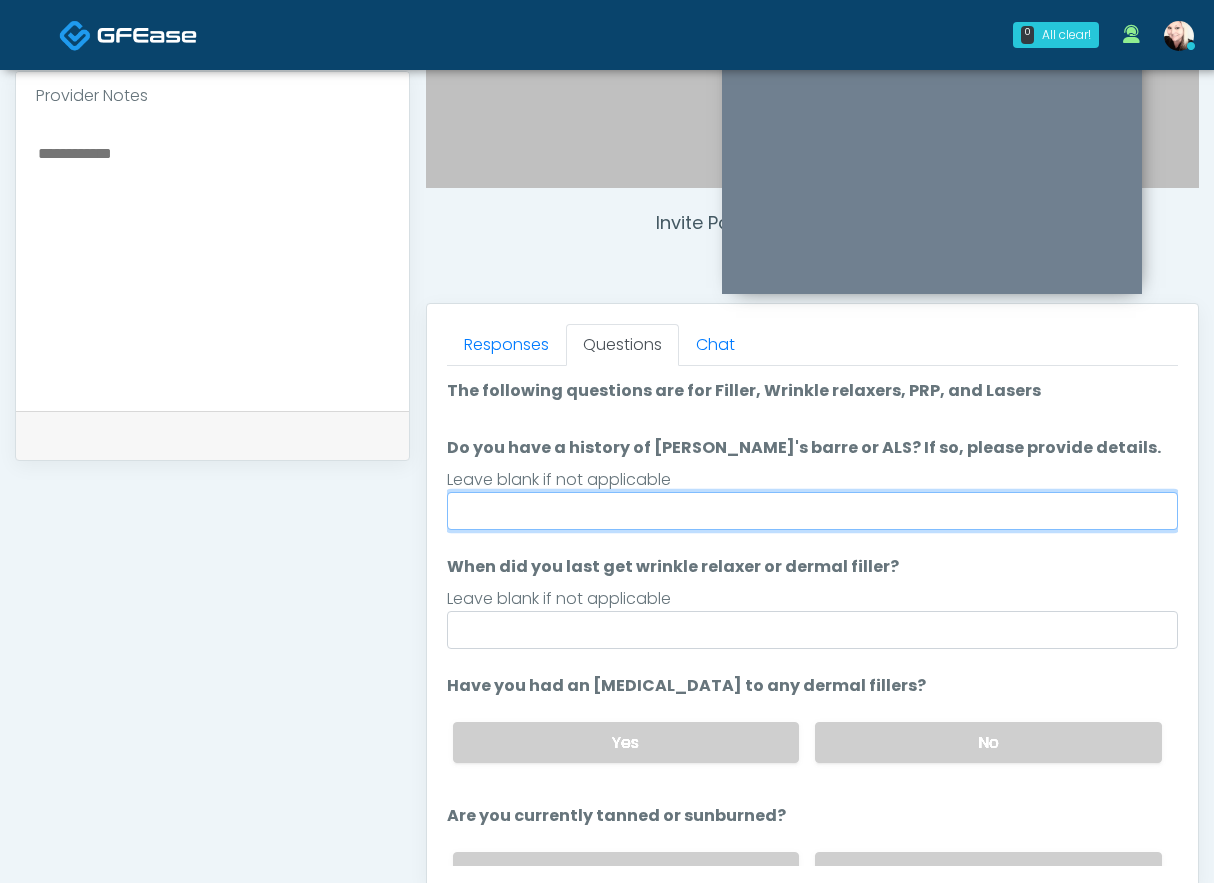 click on "Do you have a history of [PERSON_NAME]'s barre or ALS? If so, please provide details." at bounding box center (812, 511) 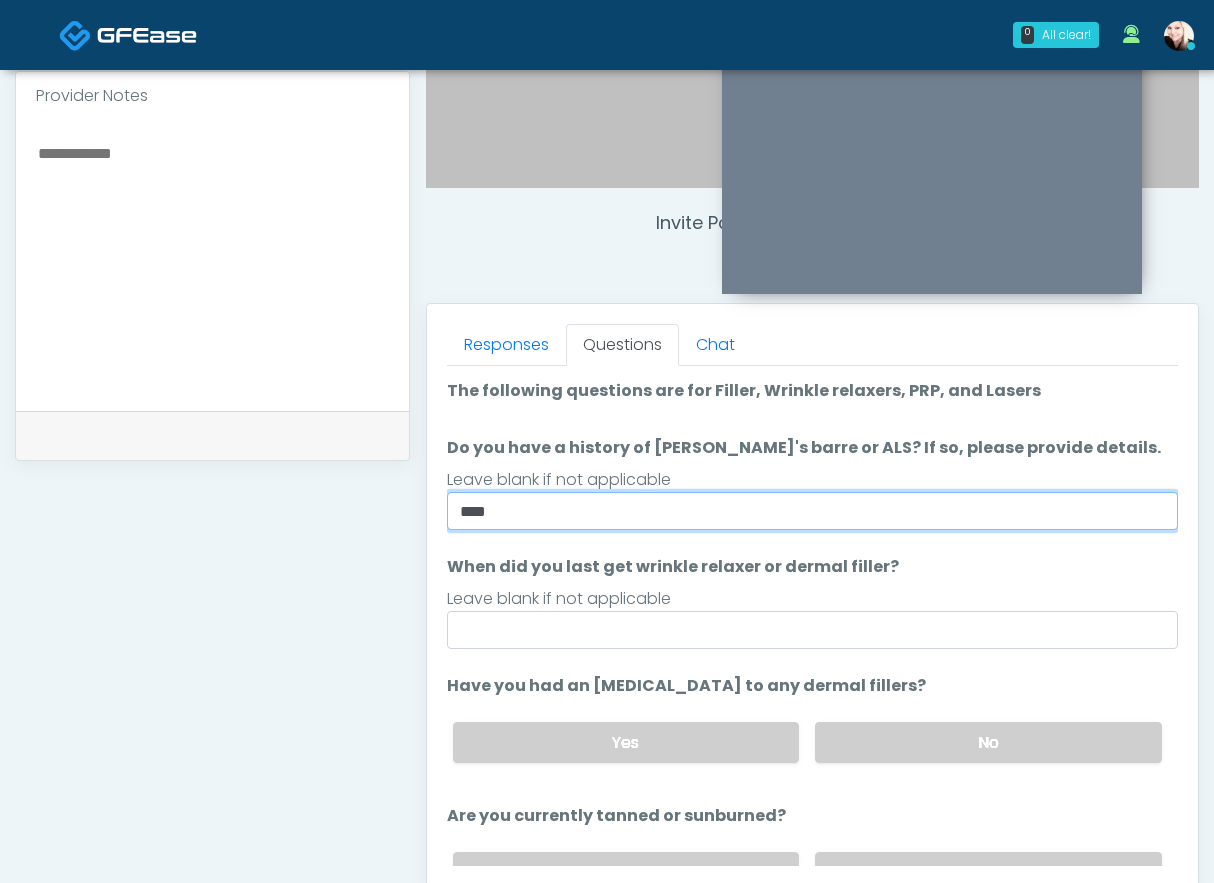 type on "****" 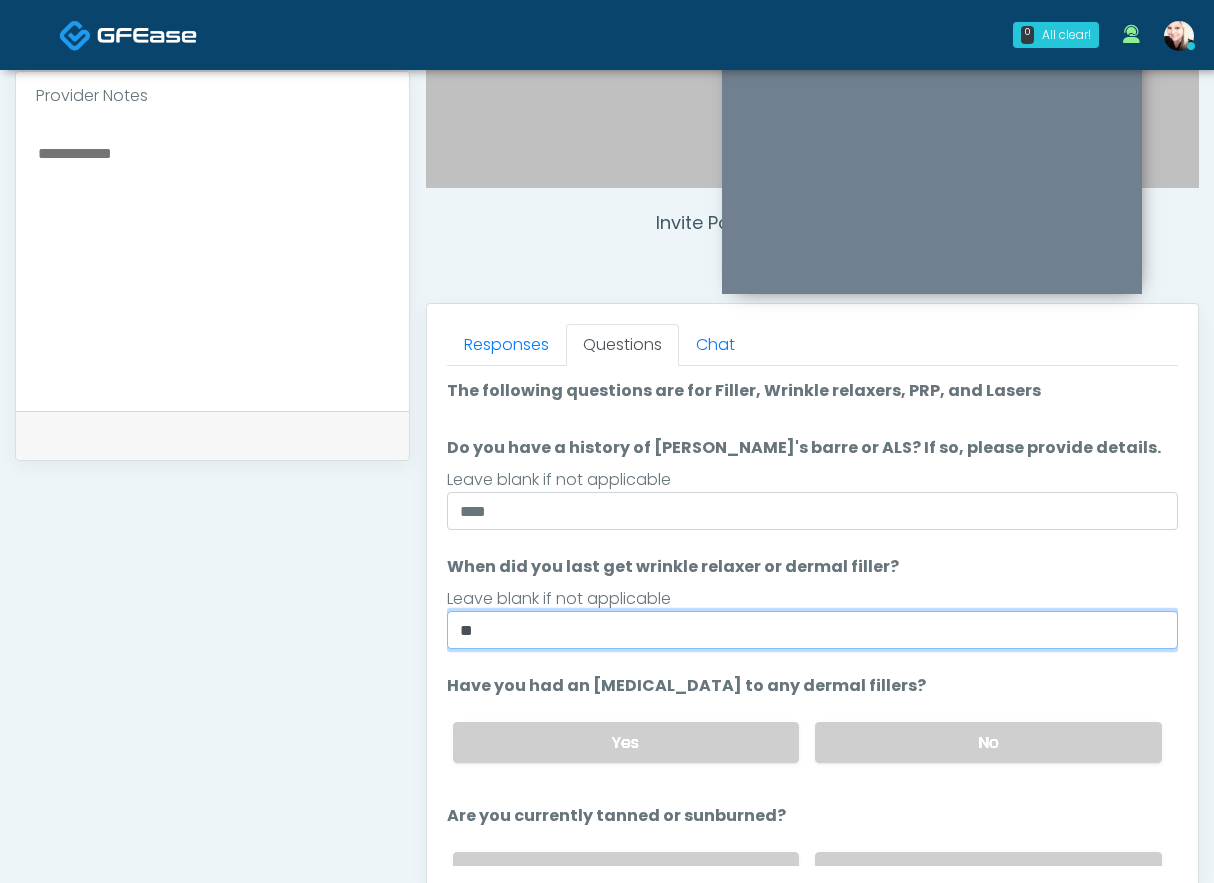 type on "*" 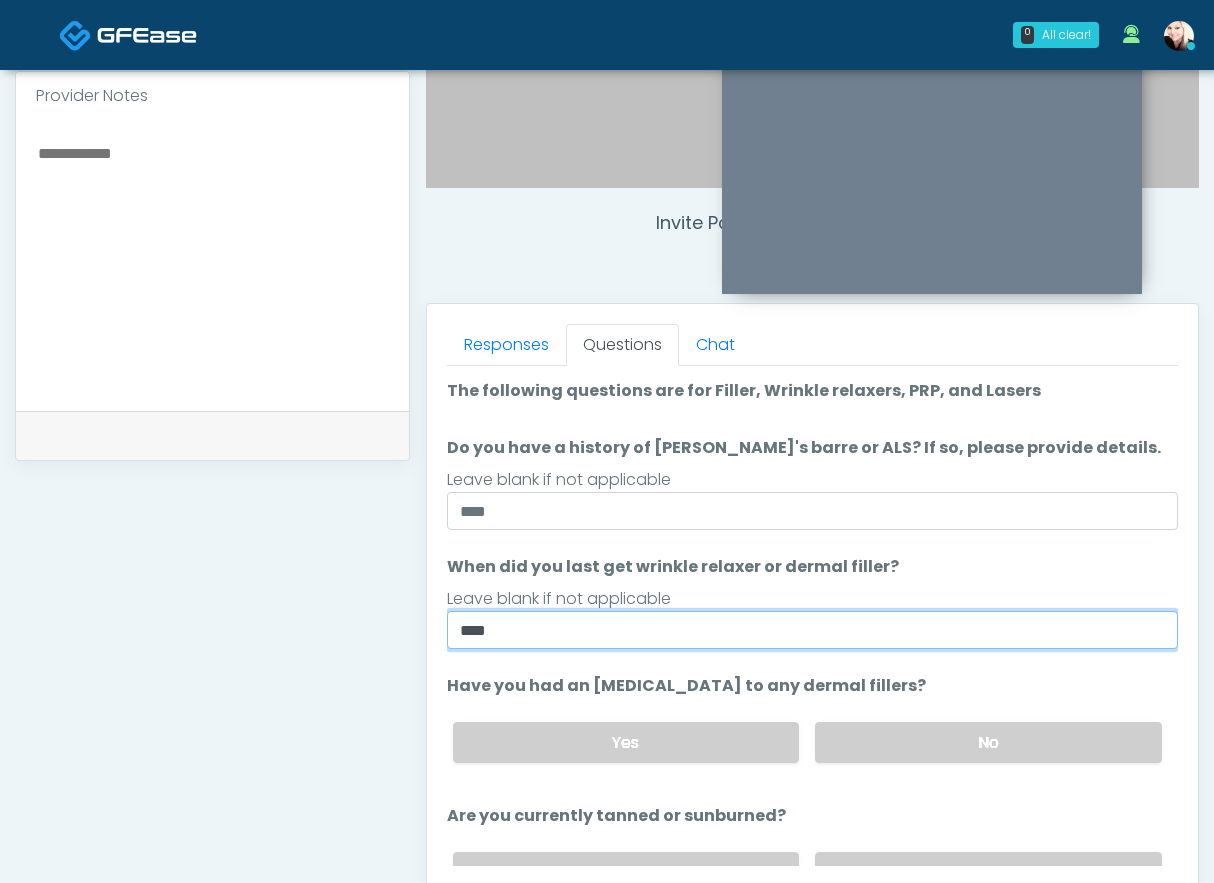 type on "****" 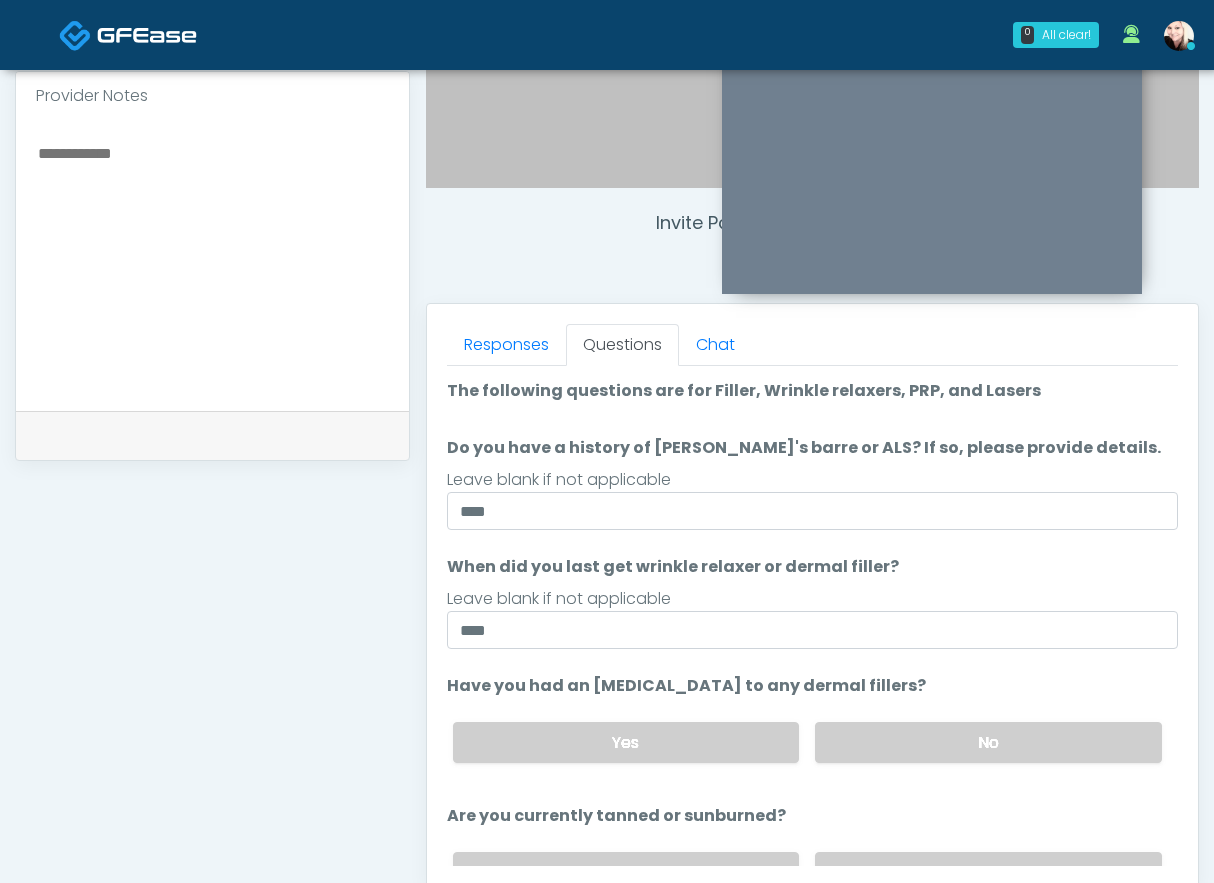 click on "Yes
No" at bounding box center [807, 742] 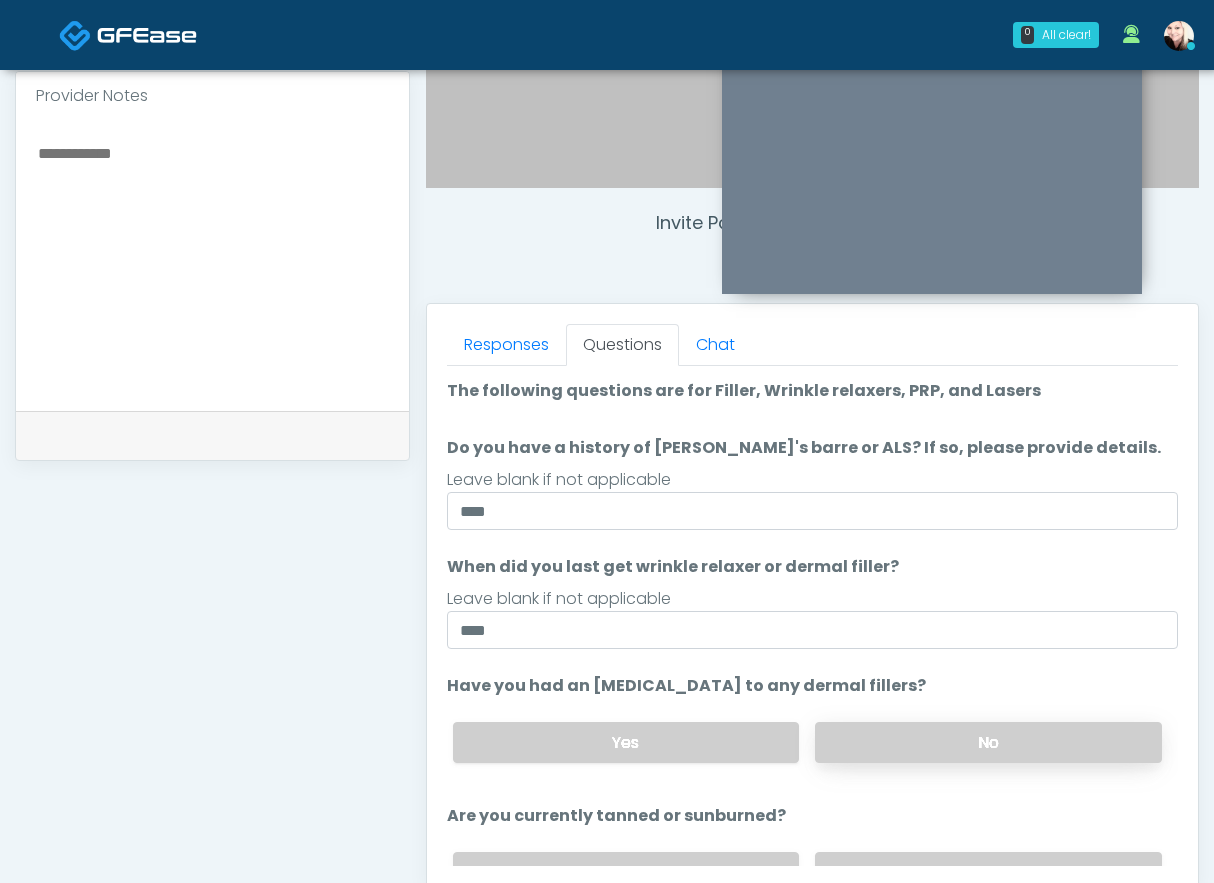 click on "No" at bounding box center [988, 742] 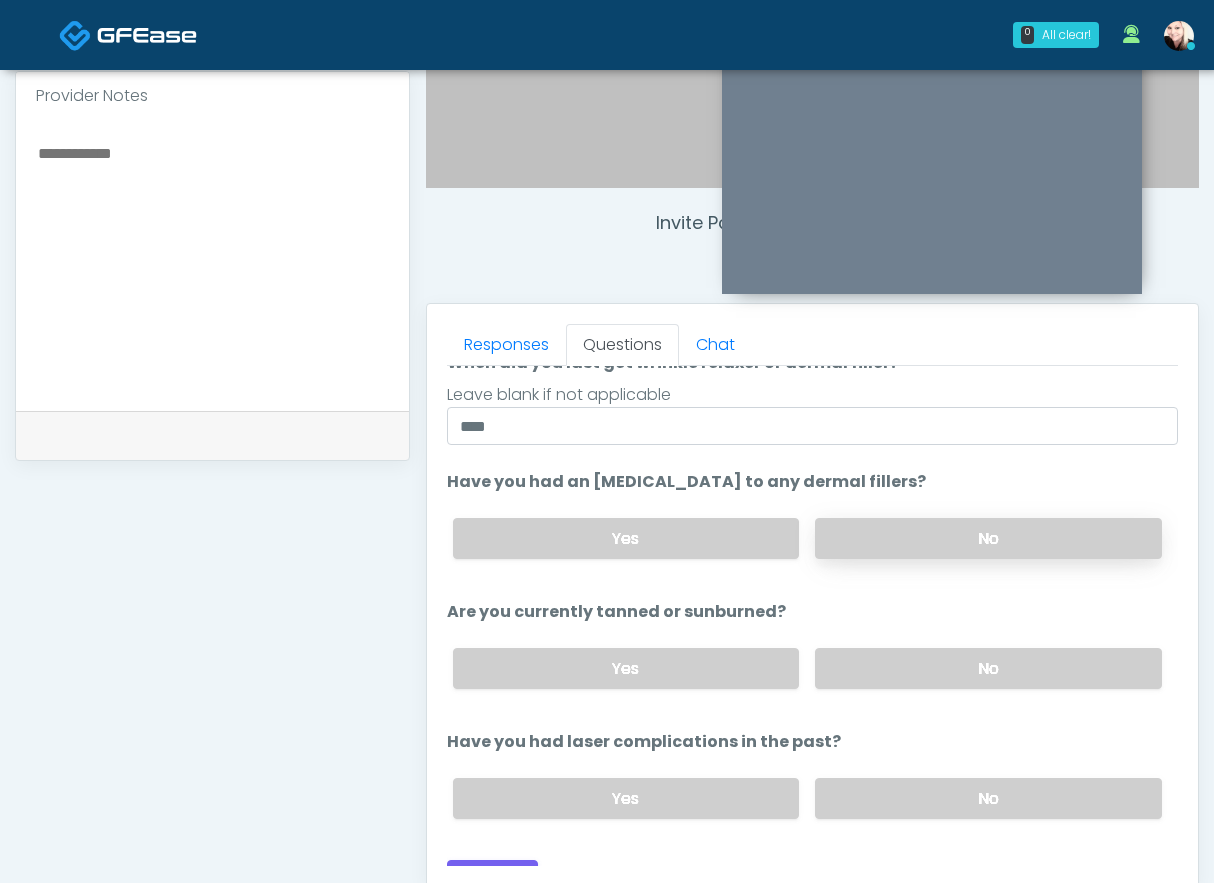 scroll, scrollTop: 229, scrollLeft: 0, axis: vertical 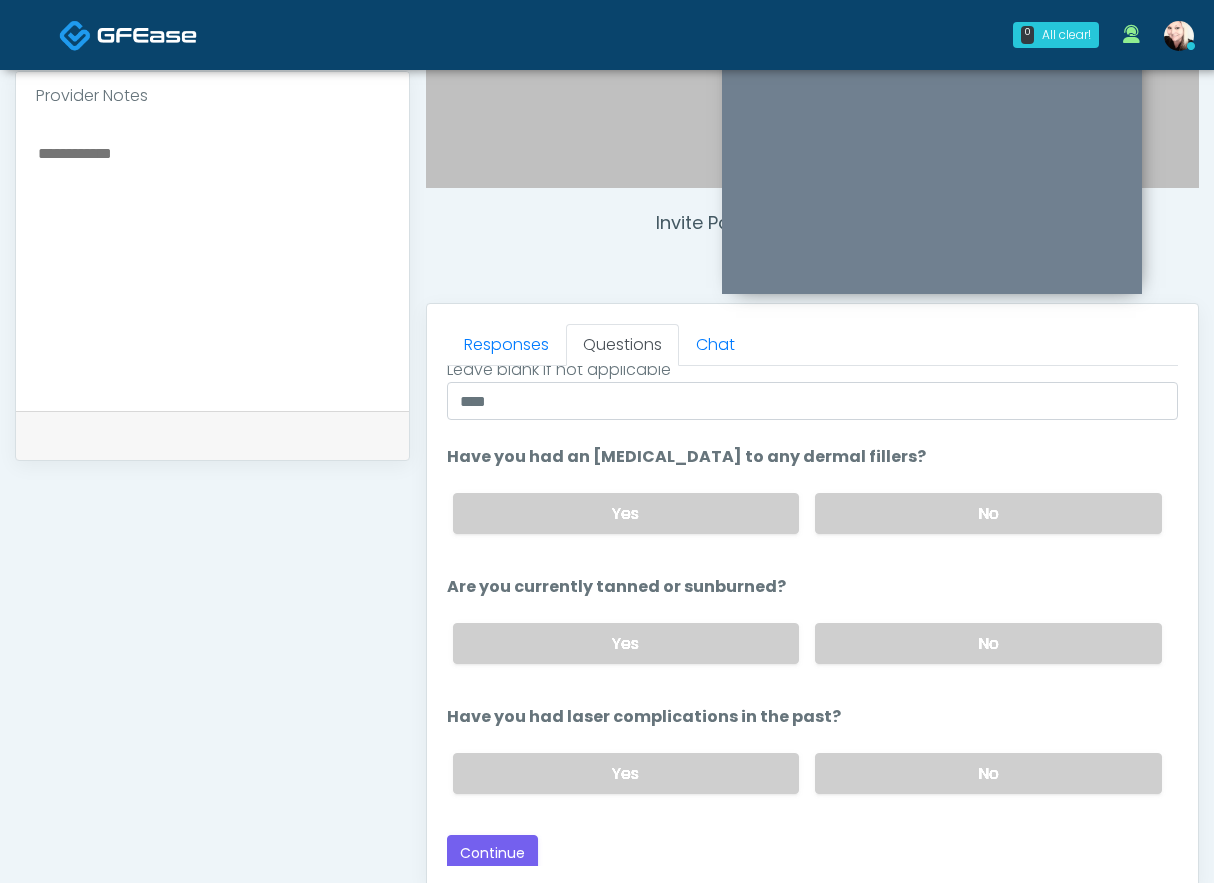 click on "Yes
No" at bounding box center (807, 643) 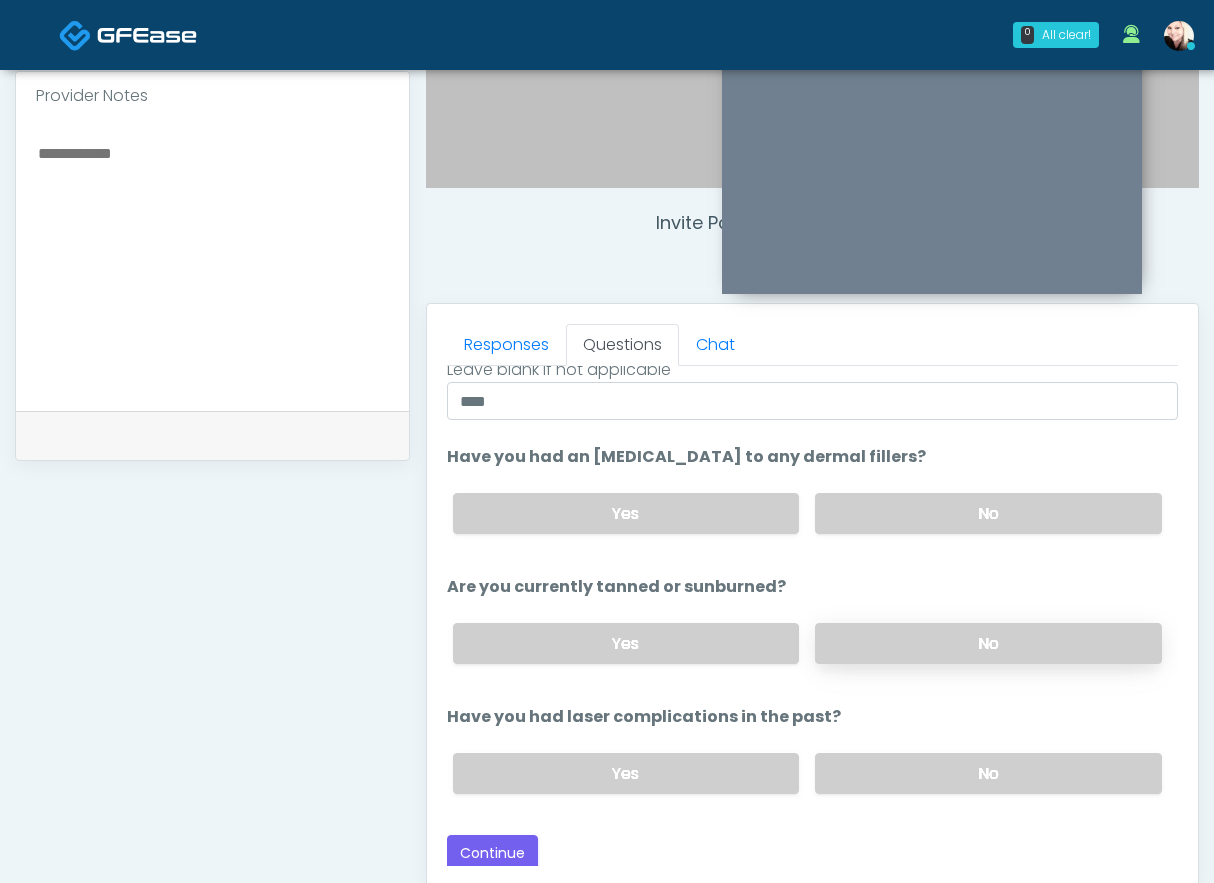click on "No" at bounding box center [988, 643] 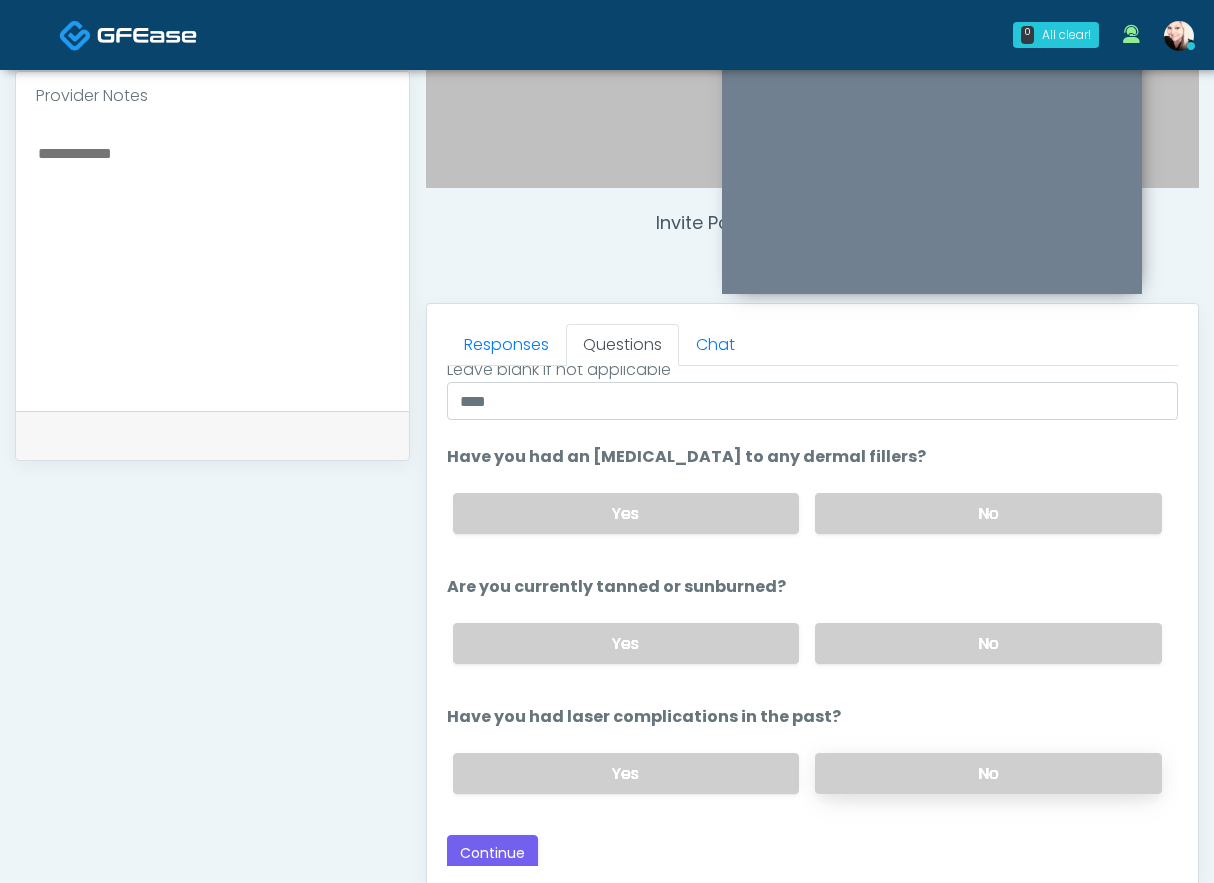 click on "No" at bounding box center (988, 773) 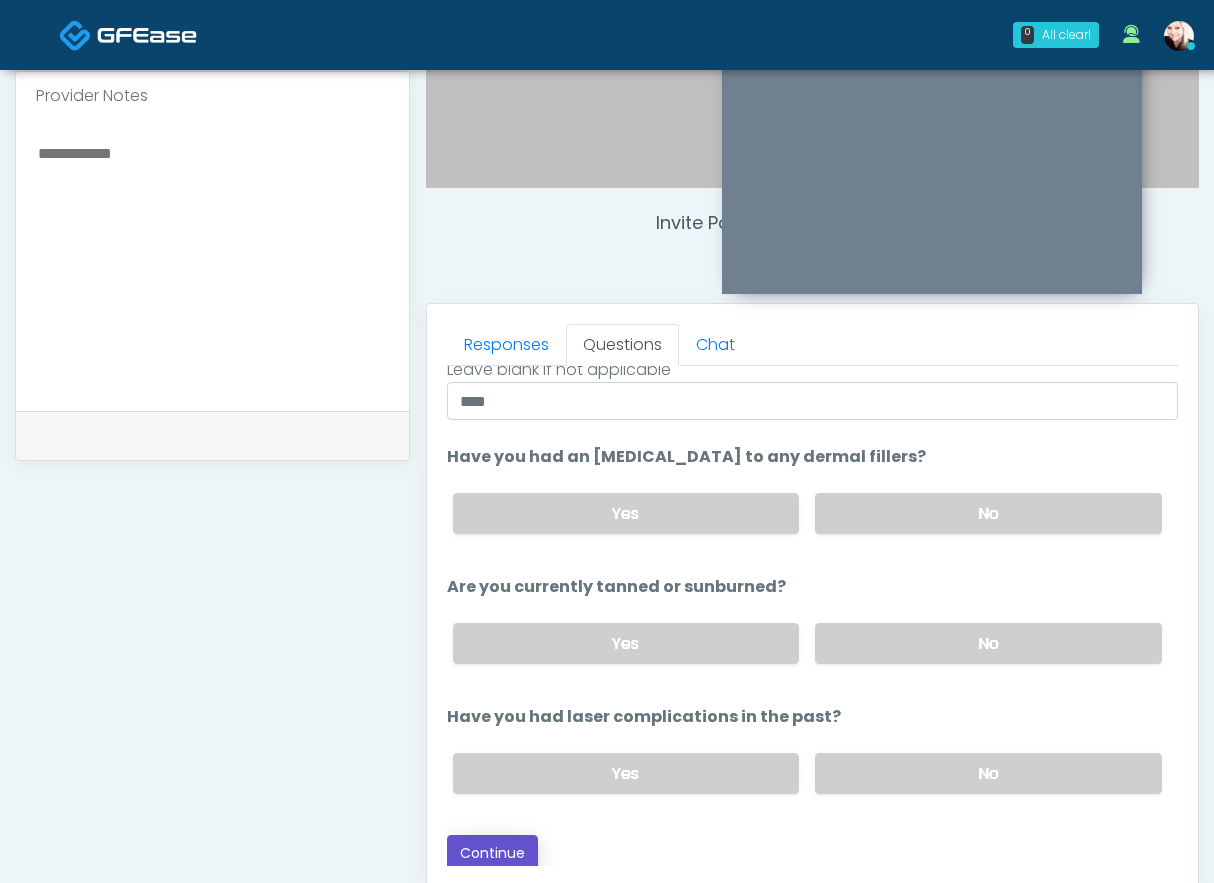 drag, startPoint x: 516, startPoint y: 842, endPoint x: 695, endPoint y: 550, distance: 342.49817 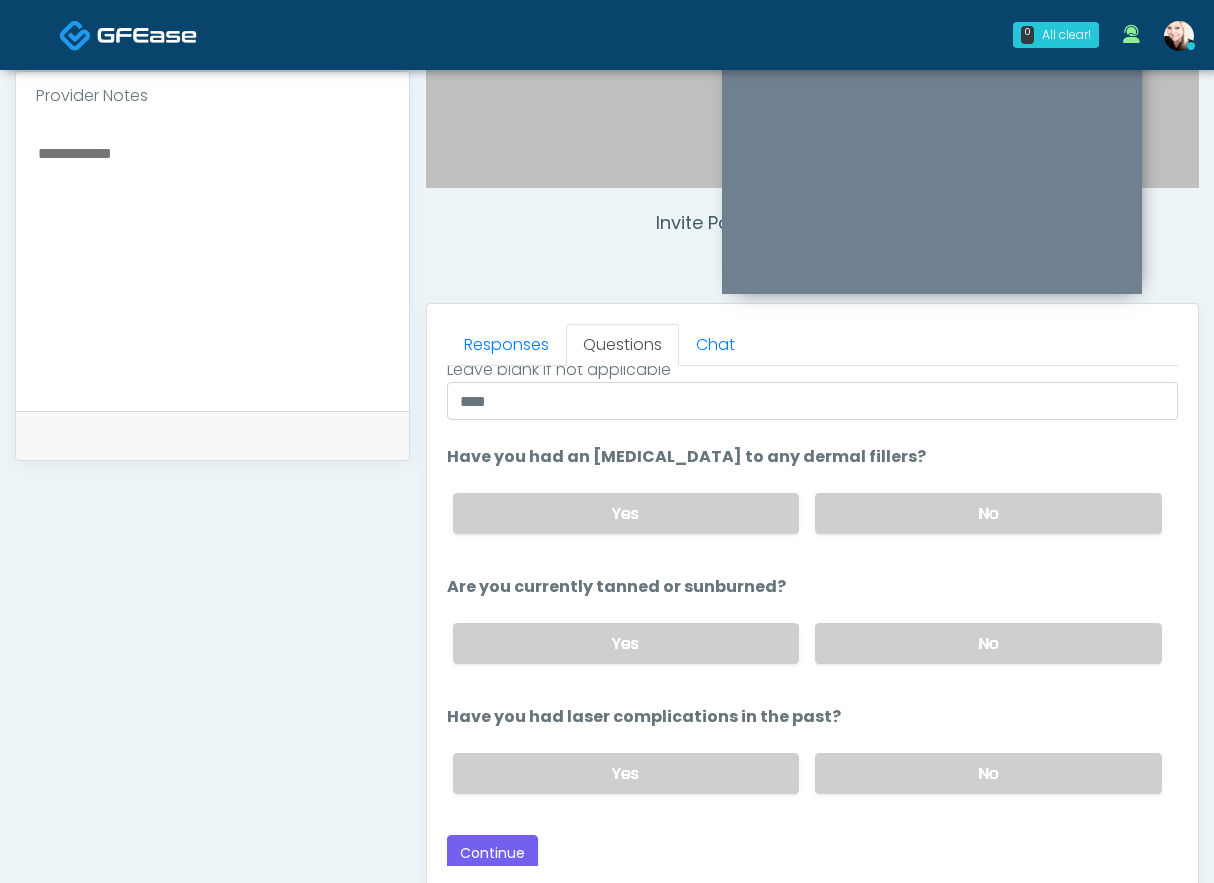 click on "Yes
No" at bounding box center (807, 643) 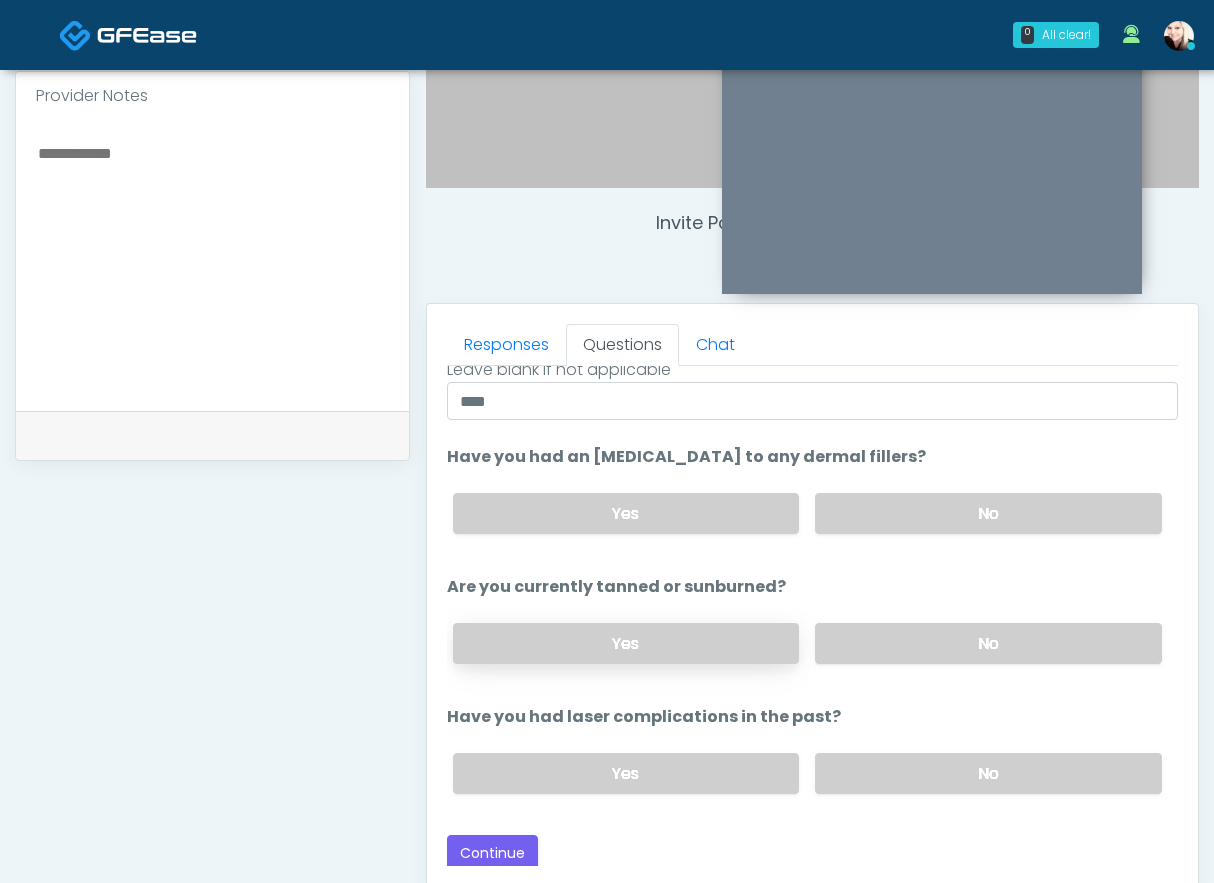 click on "Yes" at bounding box center (626, 643) 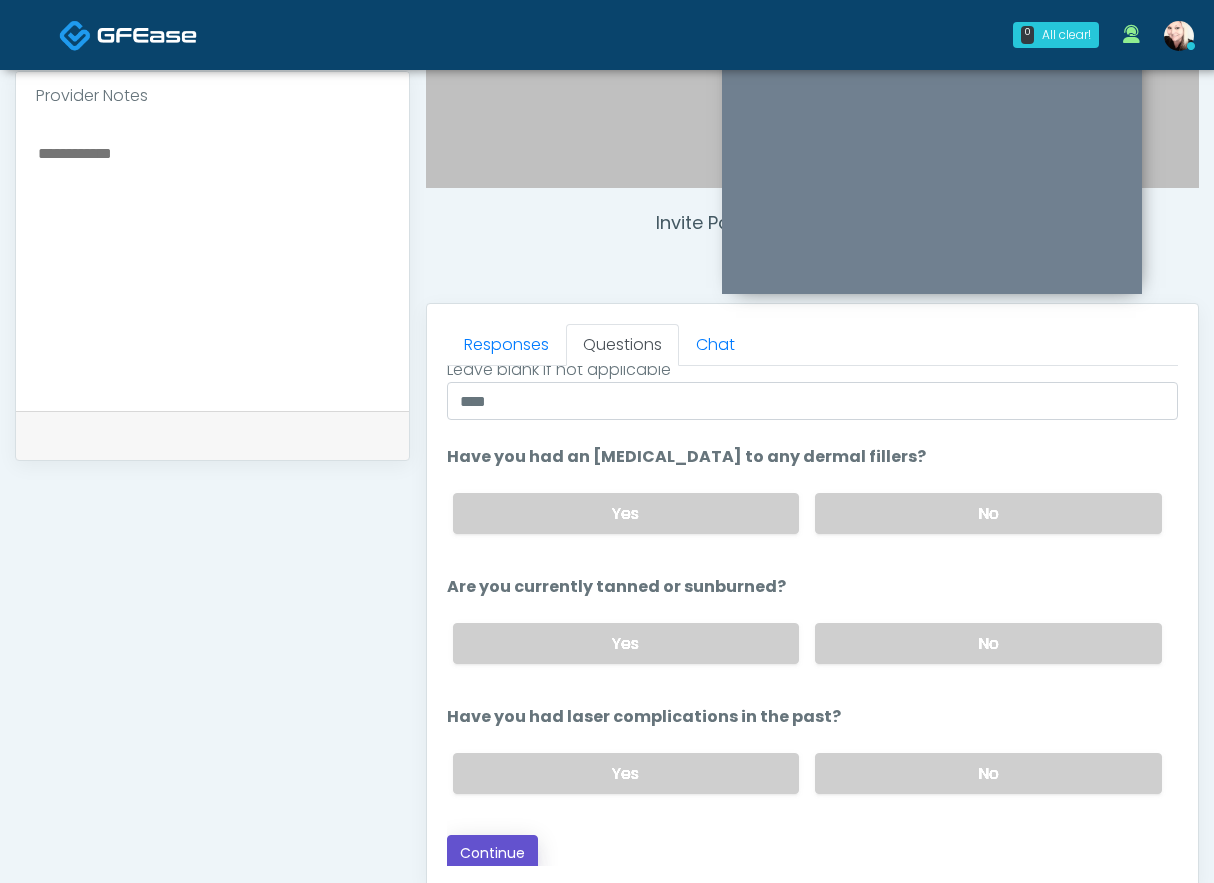 click on "Continue" at bounding box center (492, 853) 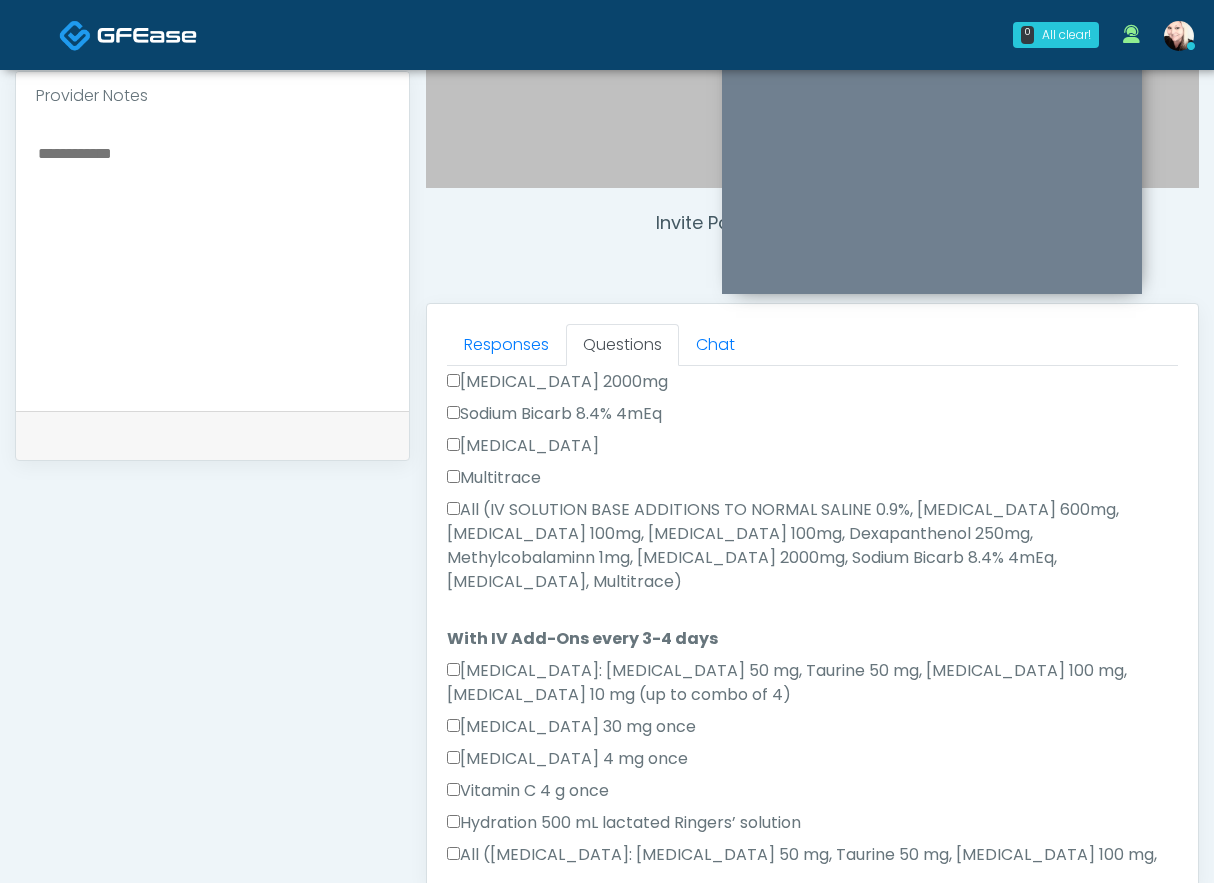 scroll, scrollTop: 1303, scrollLeft: 0, axis: vertical 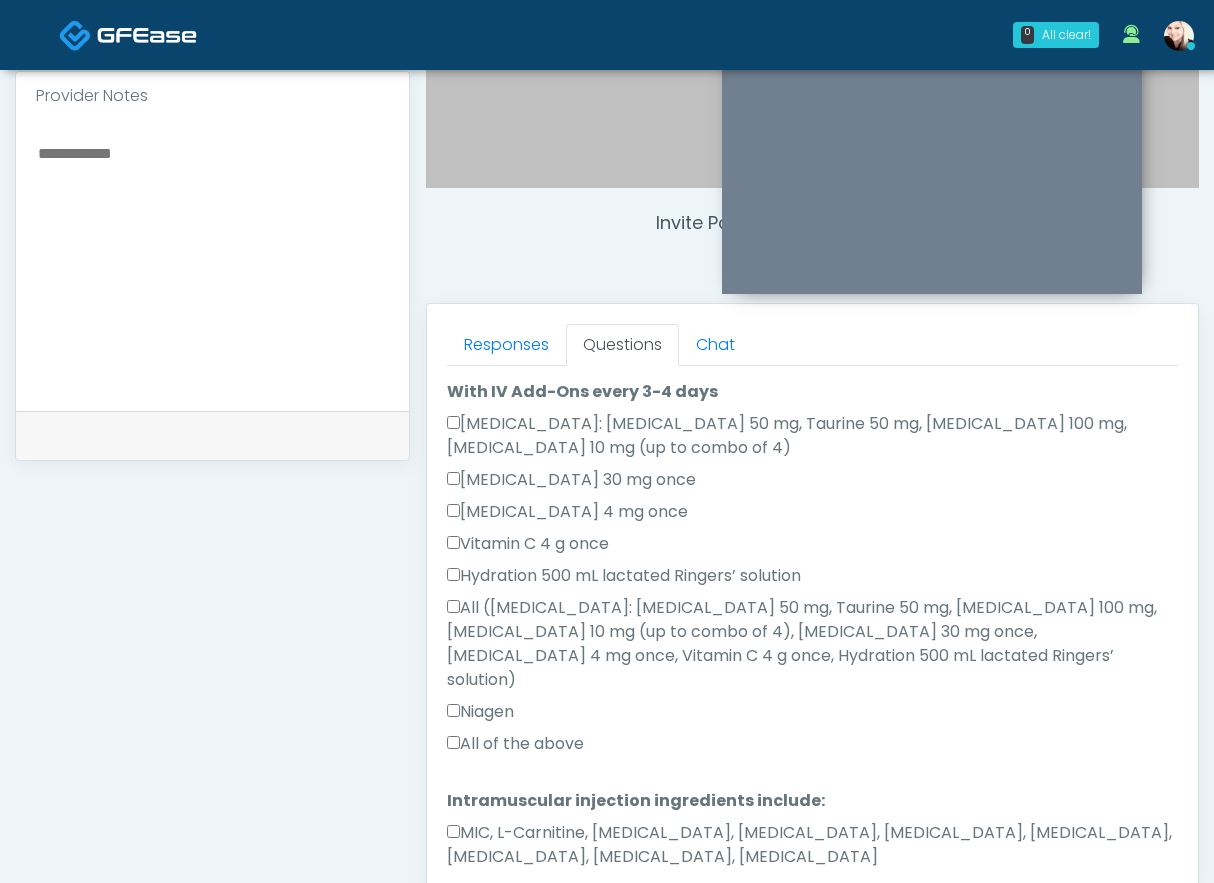 click on "MIC, L-Carnitine, Methylcobalamin, Glycine, B-Complex, Lycine, Biotin, Vitamin D, CoQ10" at bounding box center (812, 845) 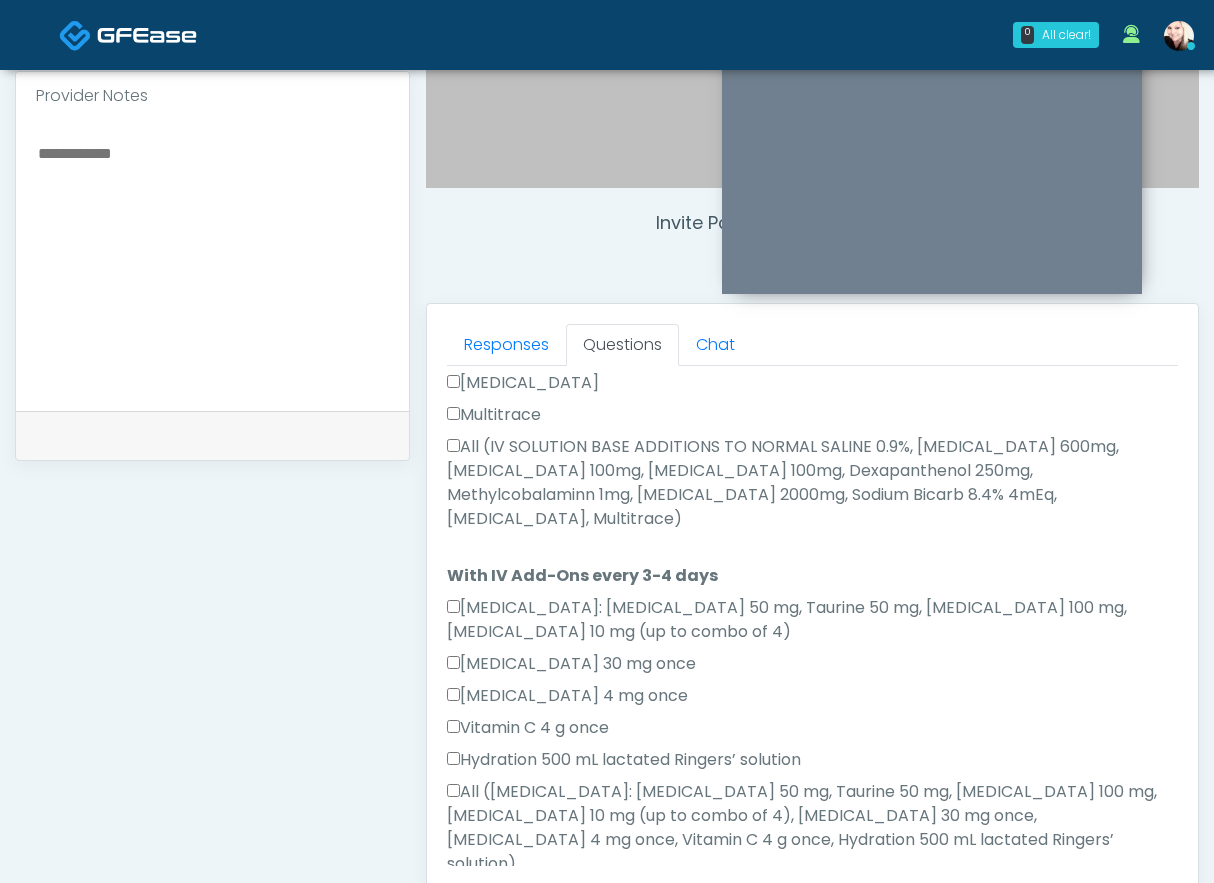 click on "All (IV SOLUTION BASE ADDITIONS TO NORMAL SALINE 0.9%, Magnesium Chloride 600mg, Calcium Chloride 100mg, Pyridoxine 100mg, Dexapanthenol 250mg, Methylcobalaminn 1mg, Ascorbic Acid 2000mg, Sodium Bicarb 8.4% 4mEq, B-Complex, Multitrace)" at bounding box center (812, 483) 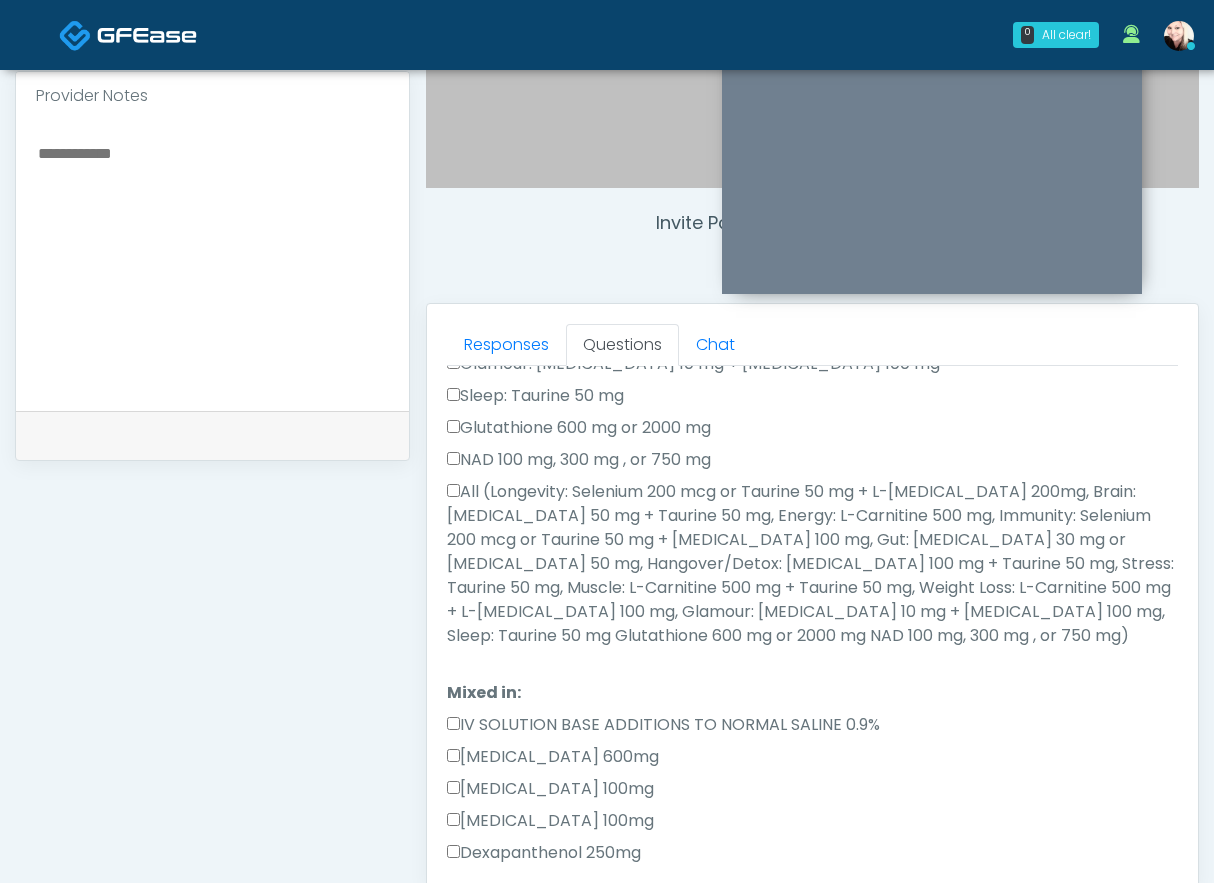 click on "All (Longevity: Selenium 200 mcg or Taurine 50 mg + L-Arginine 200mg, Brain: Glycine 50 mg + Taurine 50 mg, Energy: L-Carnitine 500 mg, Immunity: Selenium 200 mcg or Taurine 50 mg + L-Lysine 100 mg, Gut: Glutamine 30 mg or Glycine 50 mg, Hangover/Detox: Thiamine 100 mg + Taurine 50 mg, Stress: Taurine 50 mg, Muscle: L-Carnitine 500 mg + Taurine 50 mg, Weight Loss: L-Carnitine 500 mg + L-Arginine 100 mg, Glamour: Biotin 10 mg + L-Lysine 100 mg, Sleep: Taurine 50 mg Glutathione 600 mg or 2000 mg NAD 100 mg, 300 mg , or 750 mg)" at bounding box center (812, 564) 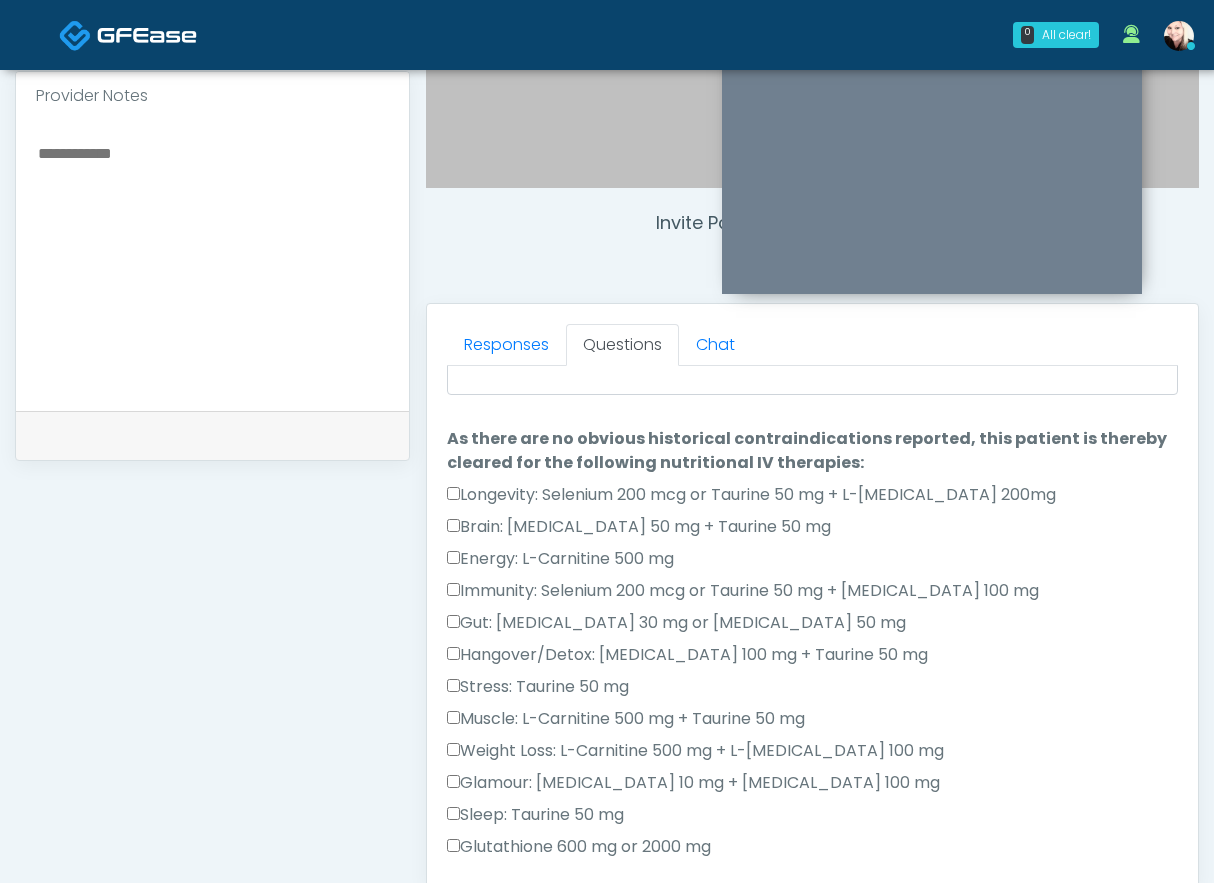 scroll, scrollTop: 0, scrollLeft: 0, axis: both 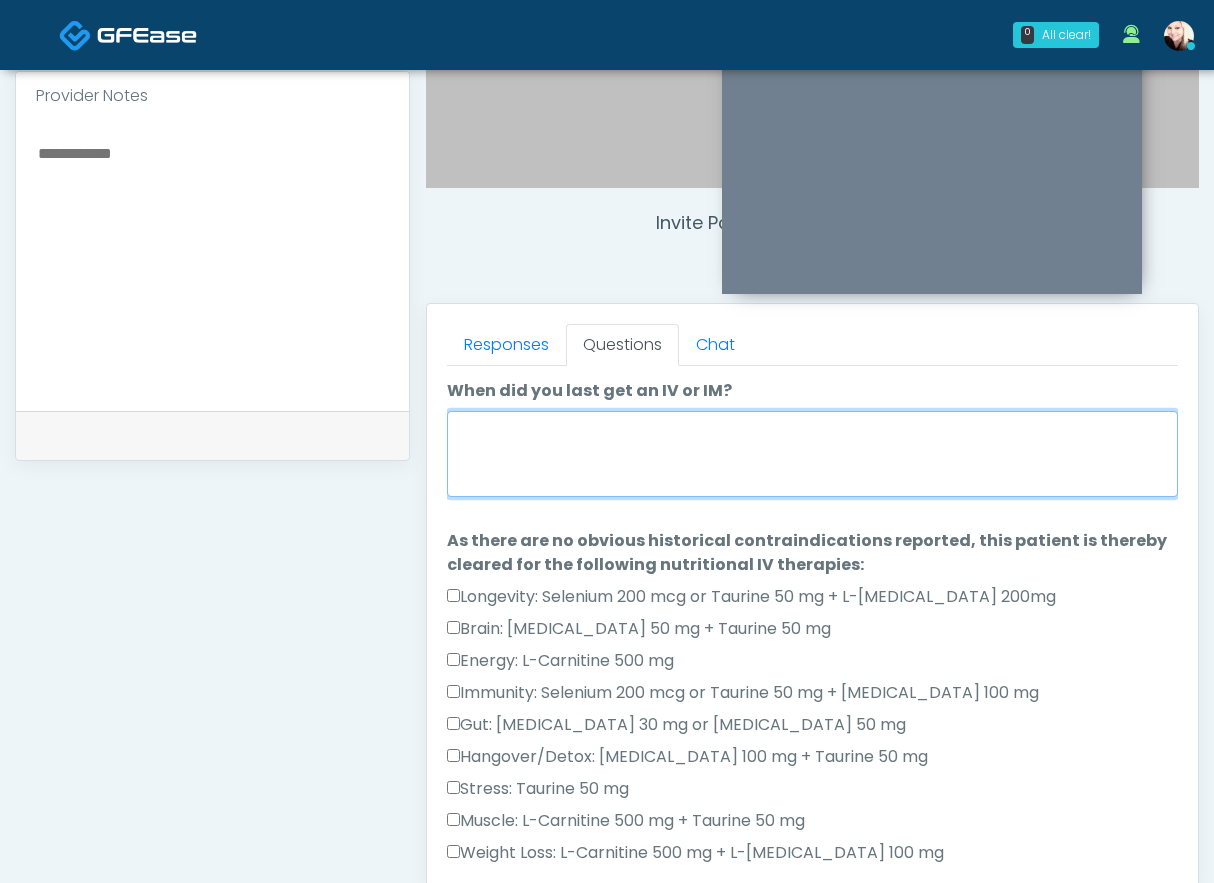 click on "When did you last get an IV or IM?" at bounding box center (812, 454) 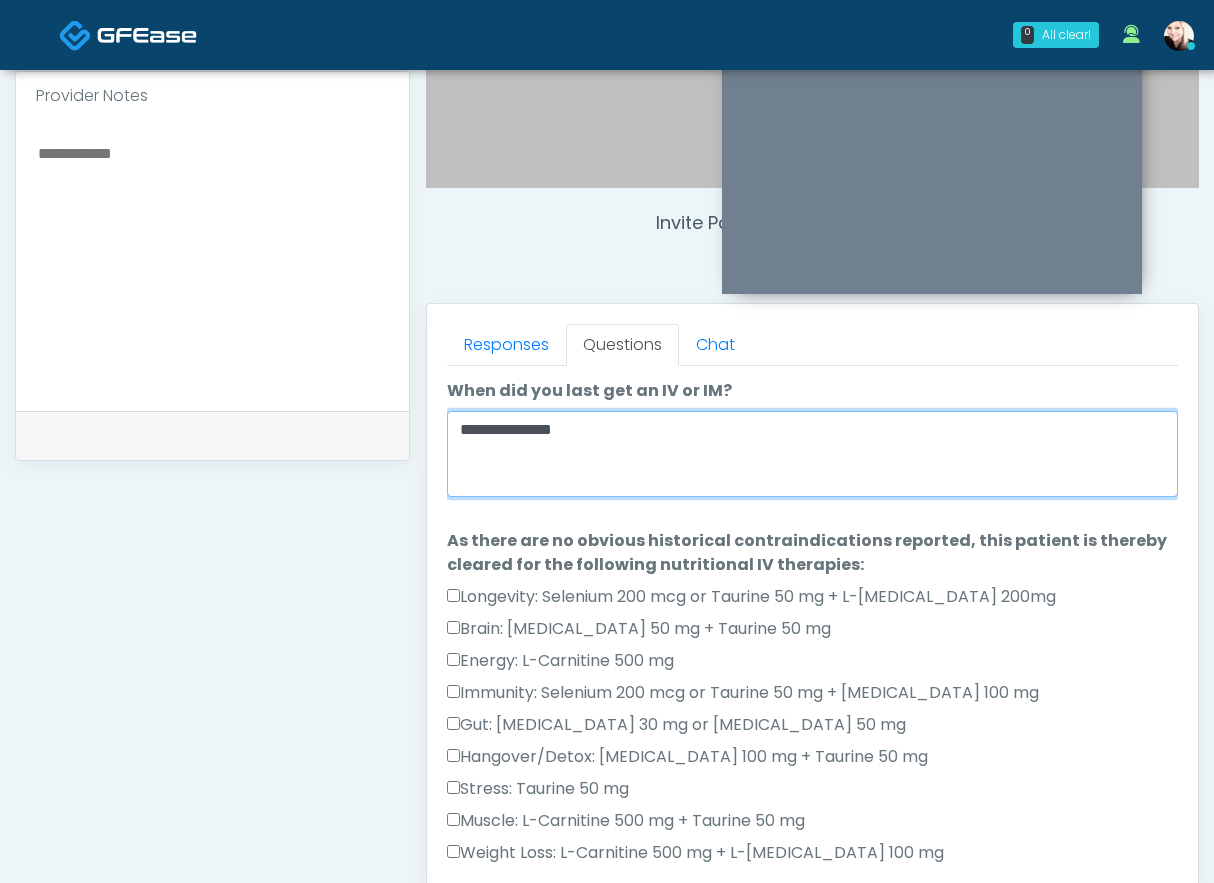 click on "**********" at bounding box center (812, 454) 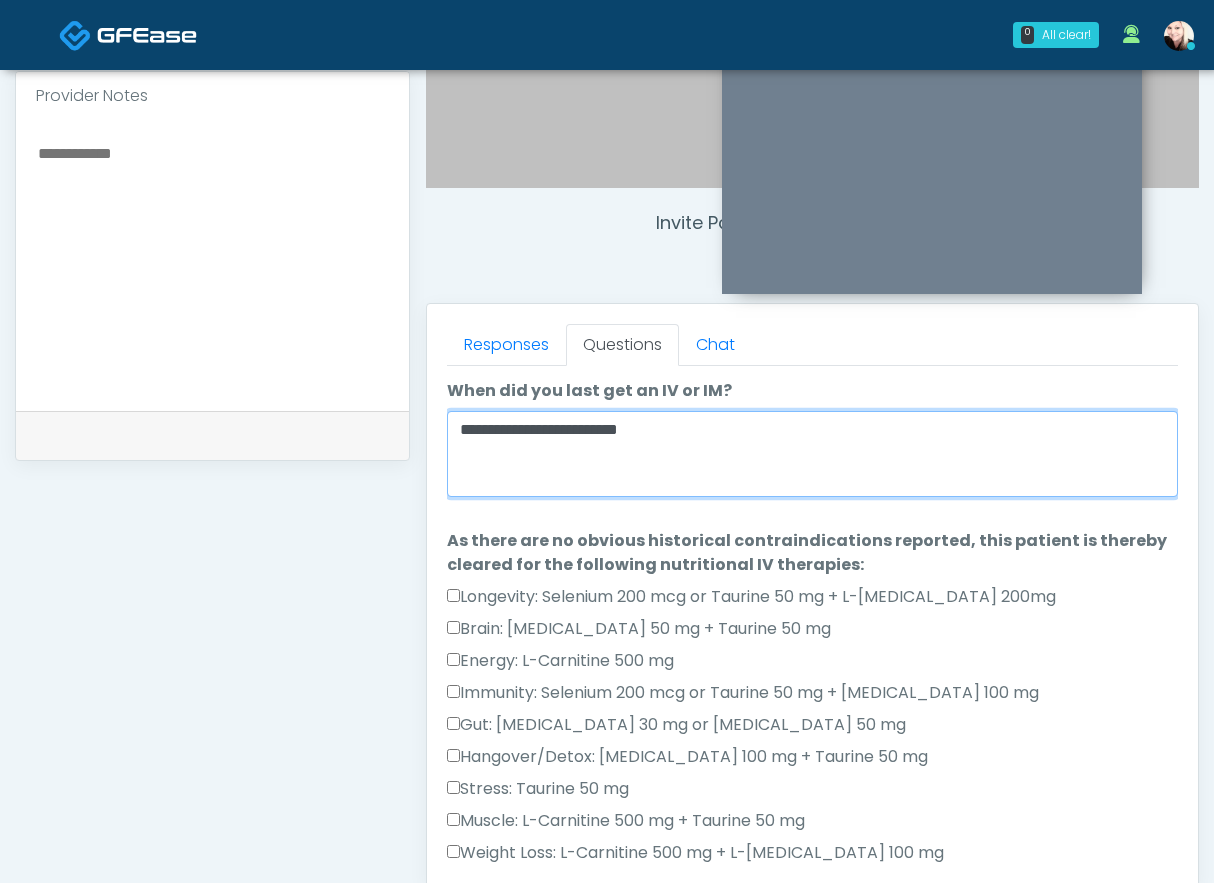 scroll, scrollTop: 1303, scrollLeft: 0, axis: vertical 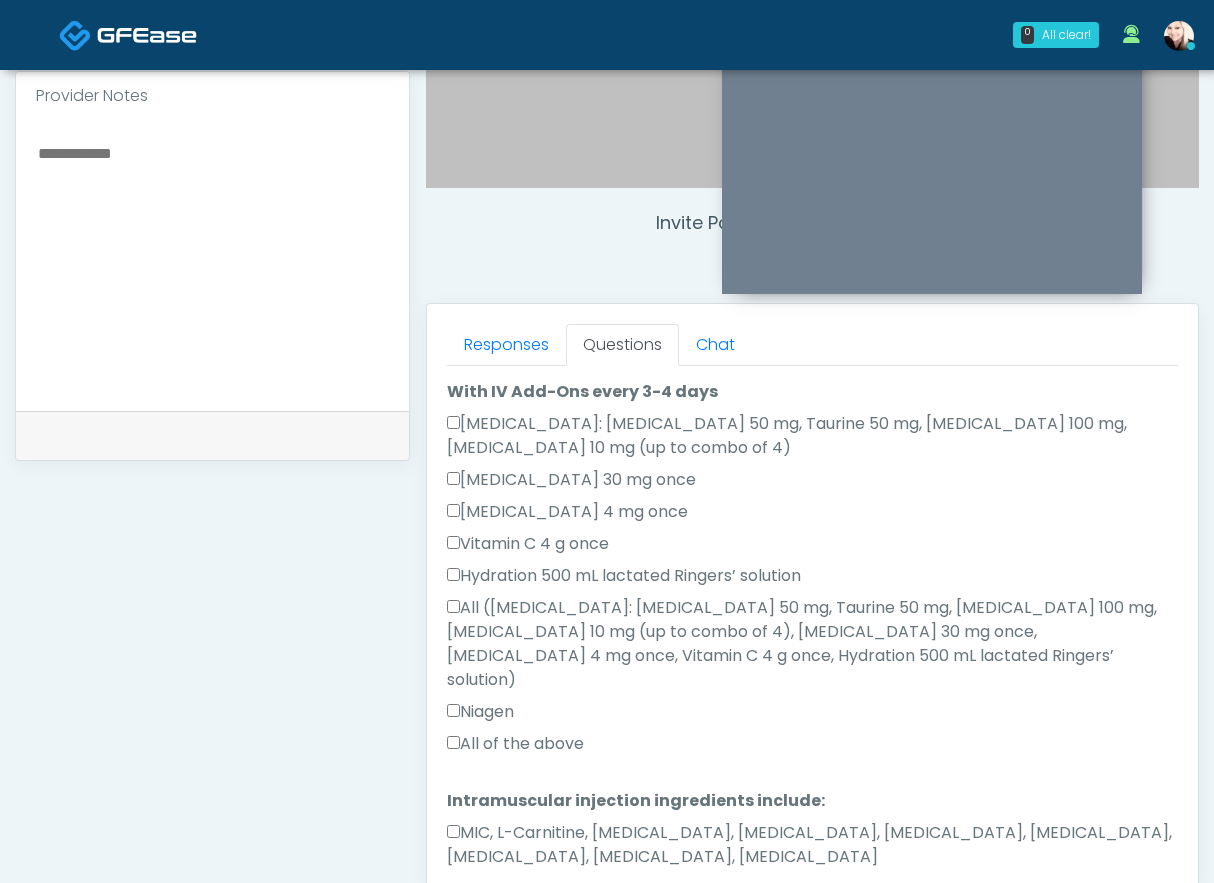 type on "**********" 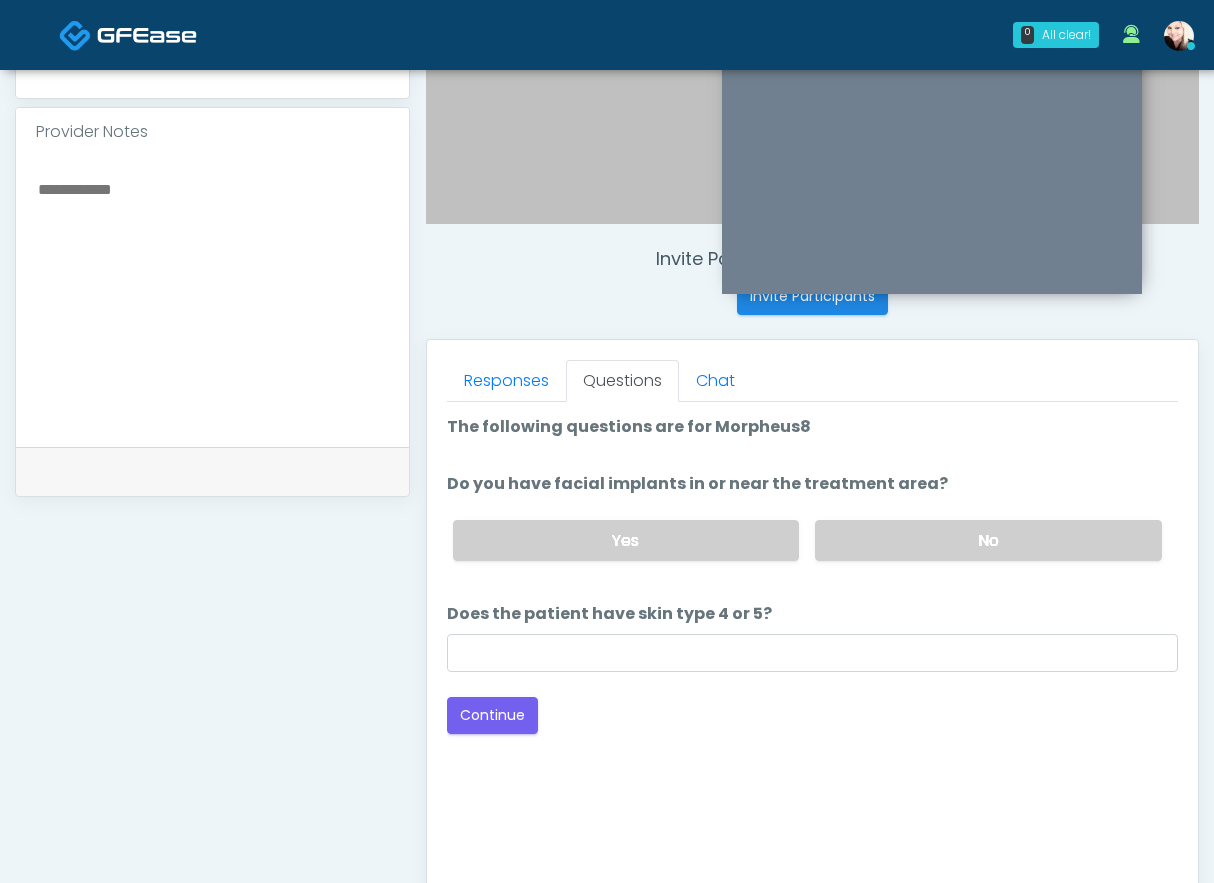 scroll, scrollTop: 602, scrollLeft: 0, axis: vertical 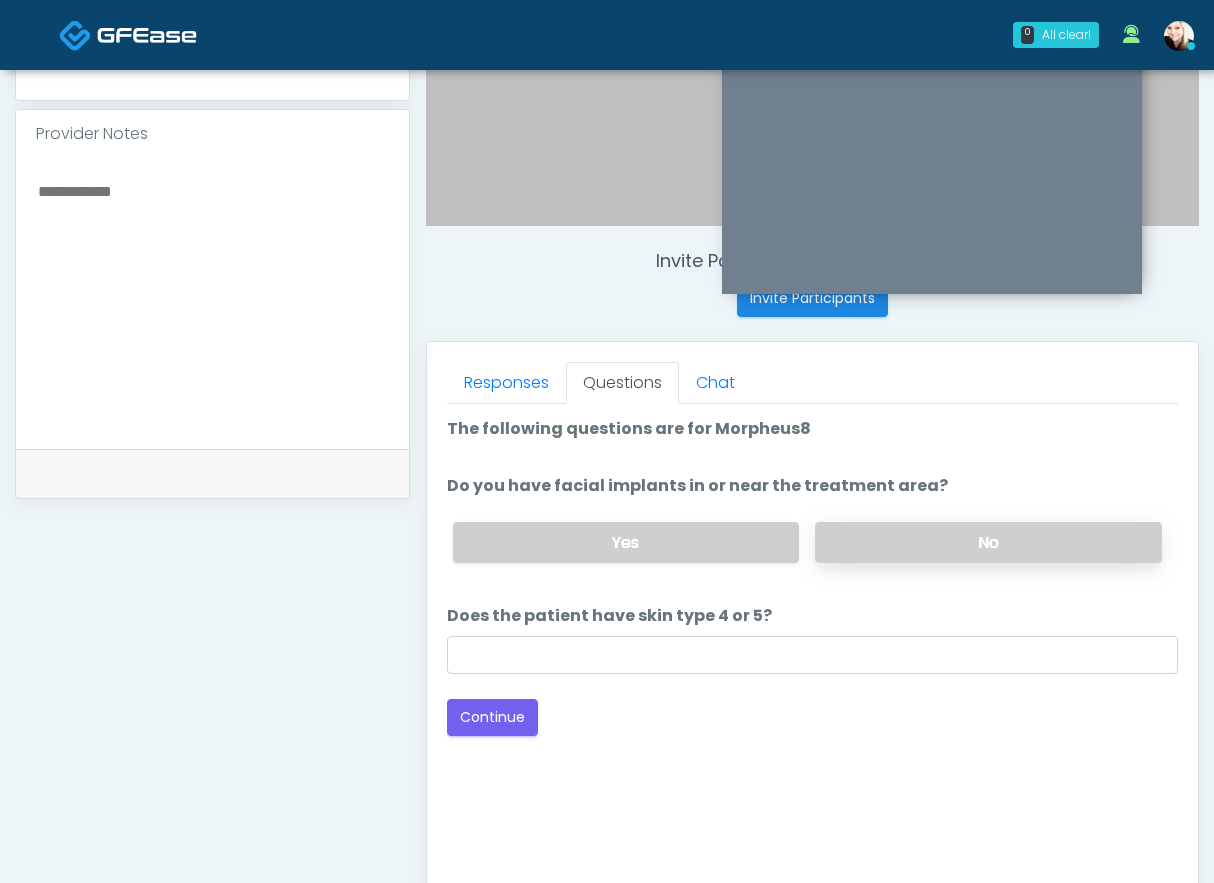 click on "No" at bounding box center (988, 542) 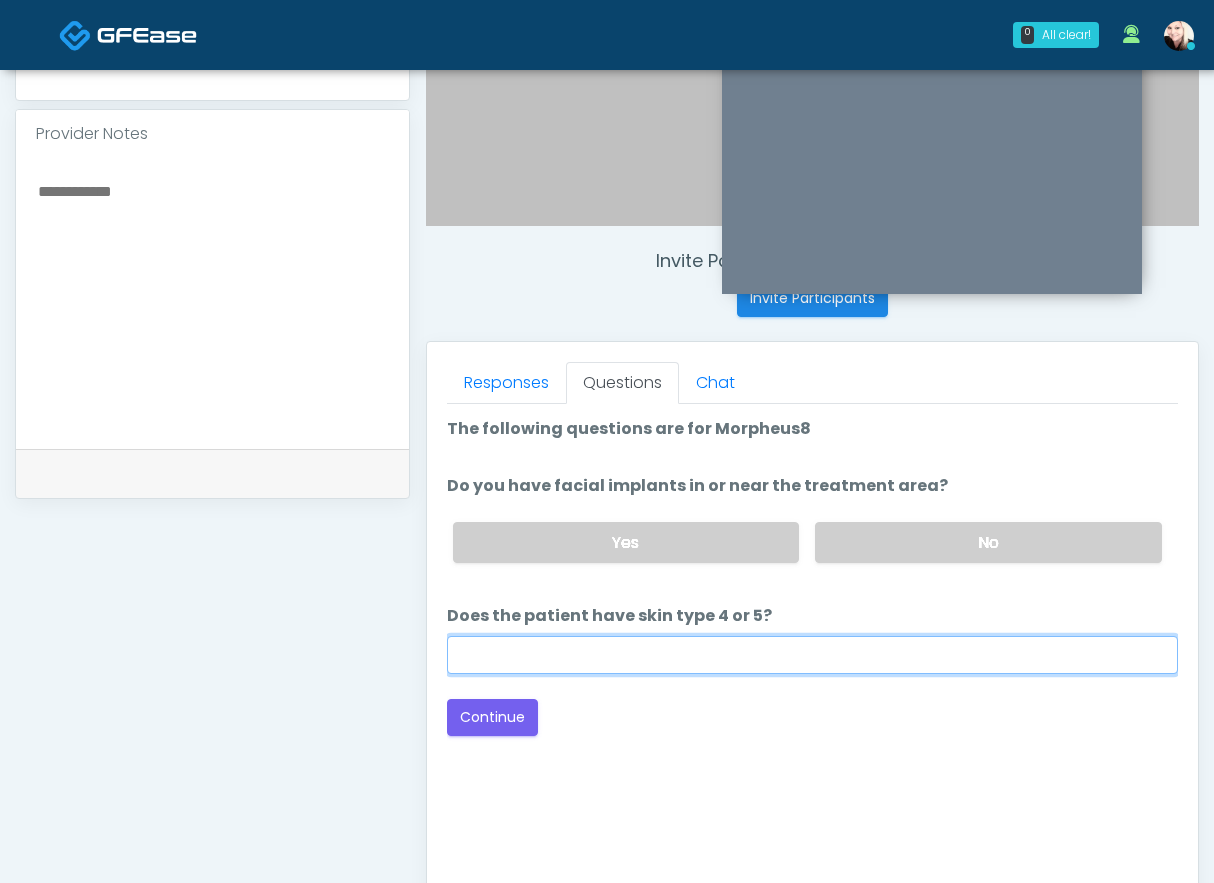 click on "Does the patient have skin type 4 or 5?" at bounding box center [812, 655] 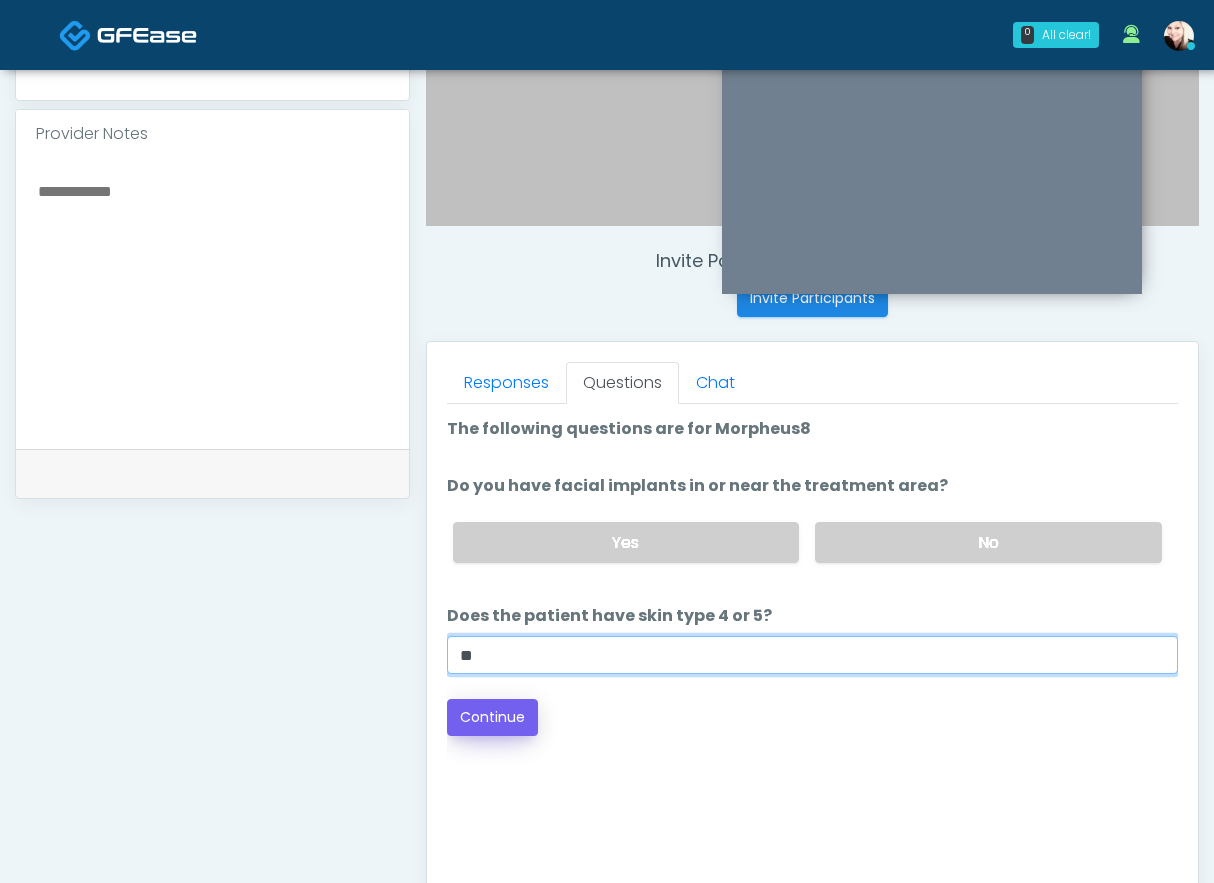 type on "**" 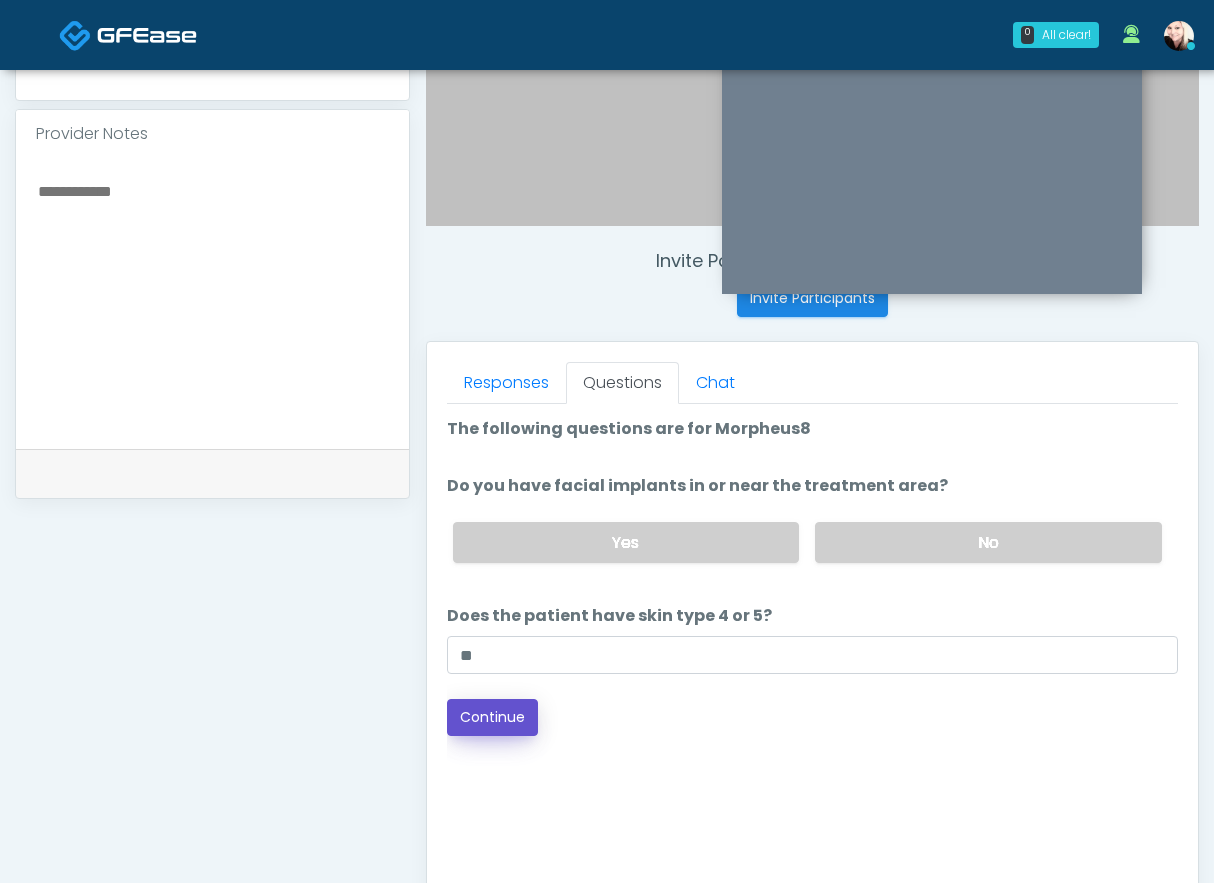 click on "Continue" at bounding box center (492, 717) 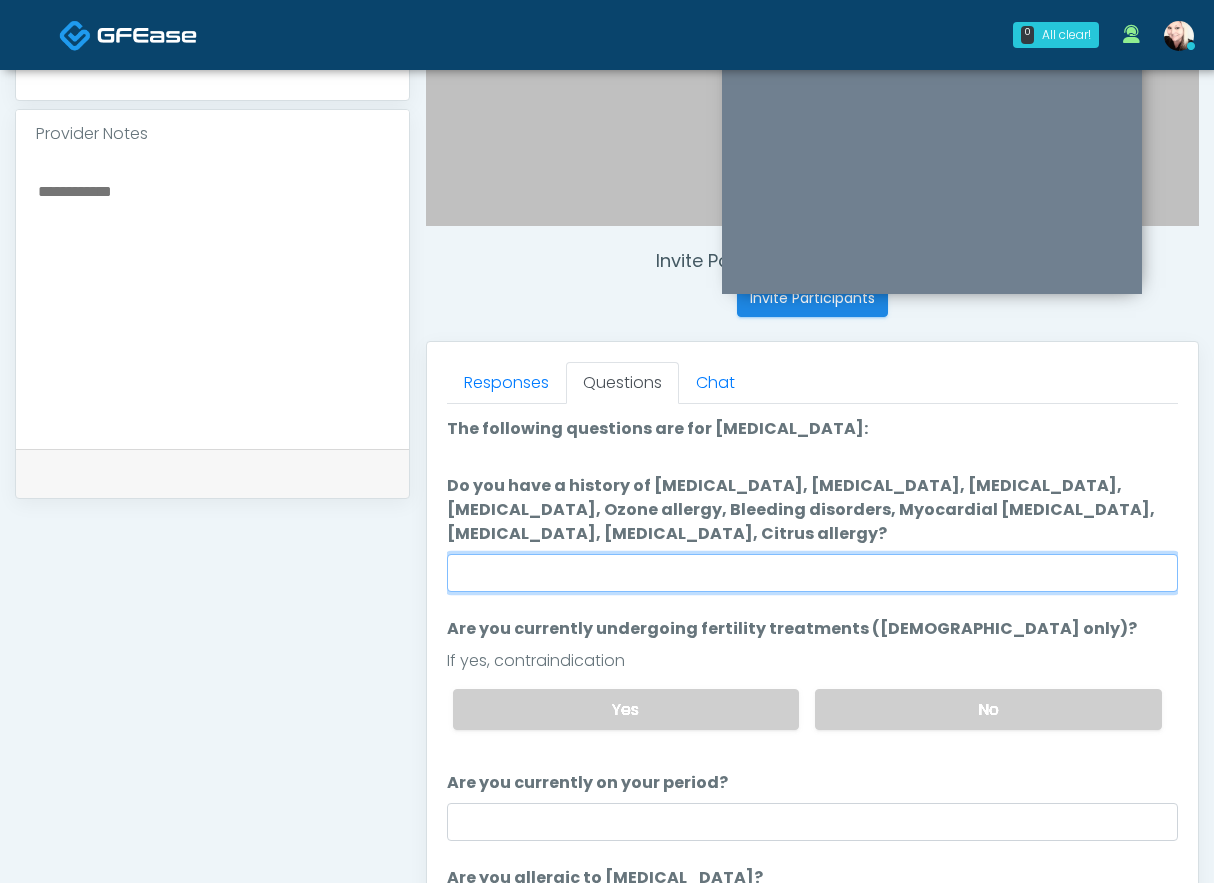 click on "Do you have a history of Hyperthyroidism, Hypotension, Hypocalcemia, Hypoglycemia, Ozone allergy, Bleeding disorders, Myocardial infarction, Internal hemorrhage, Thrombocytopenia, Citrus allergy?" at bounding box center [812, 573] 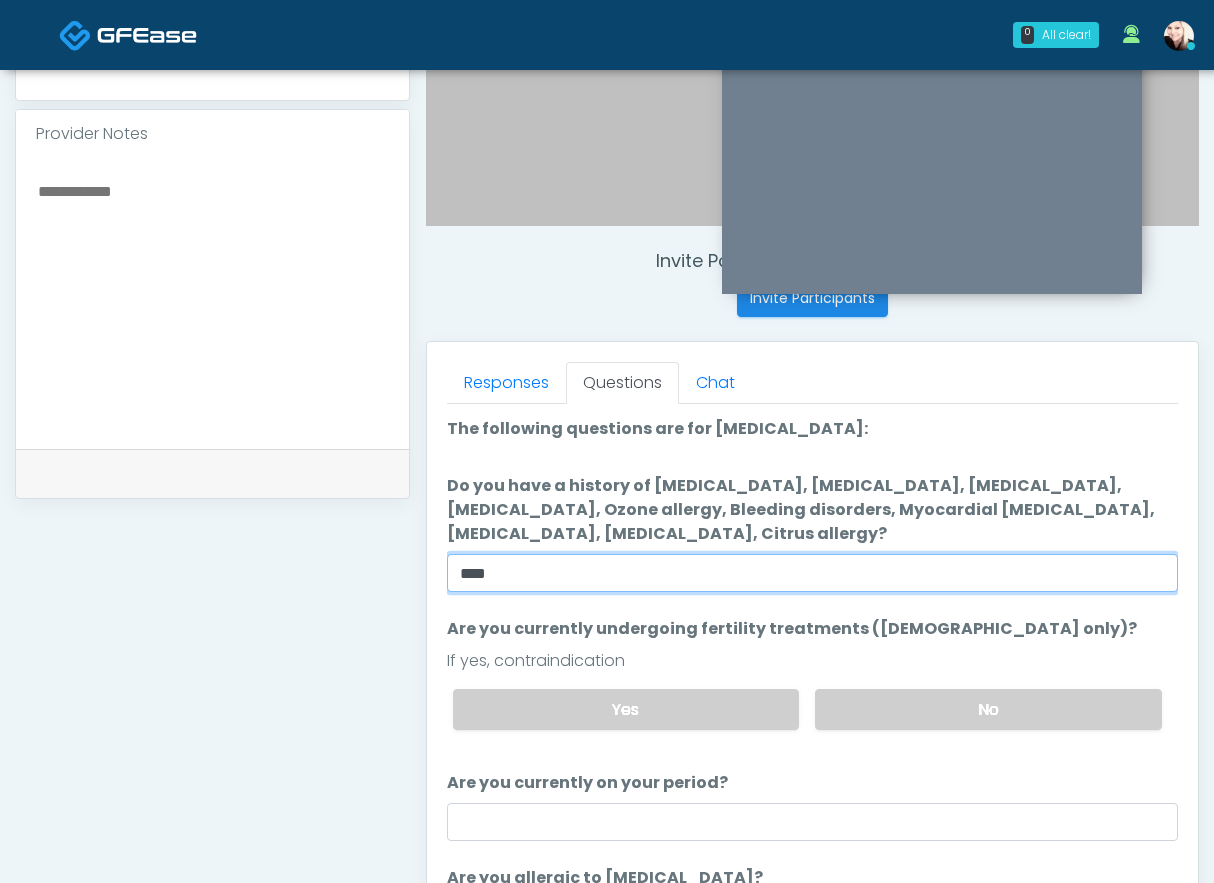 type on "****" 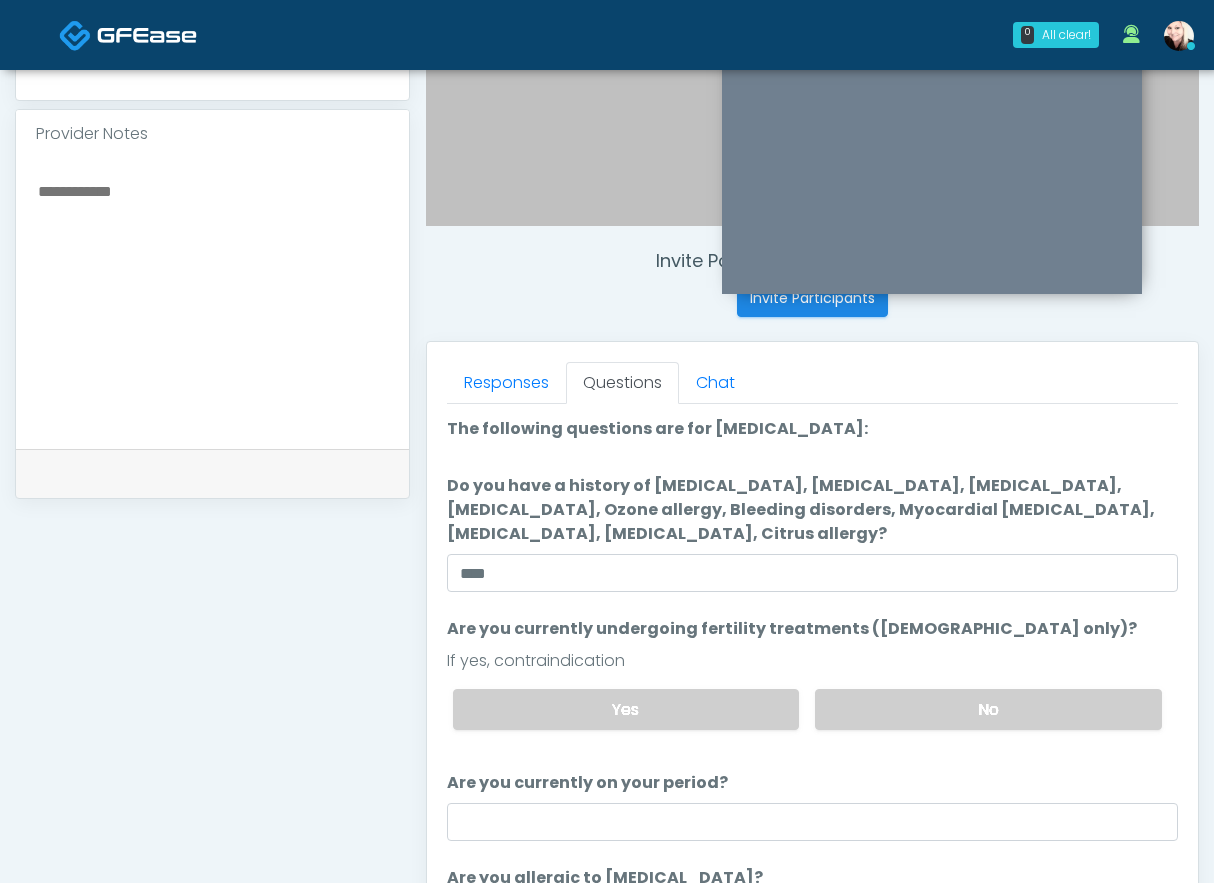 click on "If yes, contraindication" at bounding box center [812, 661] 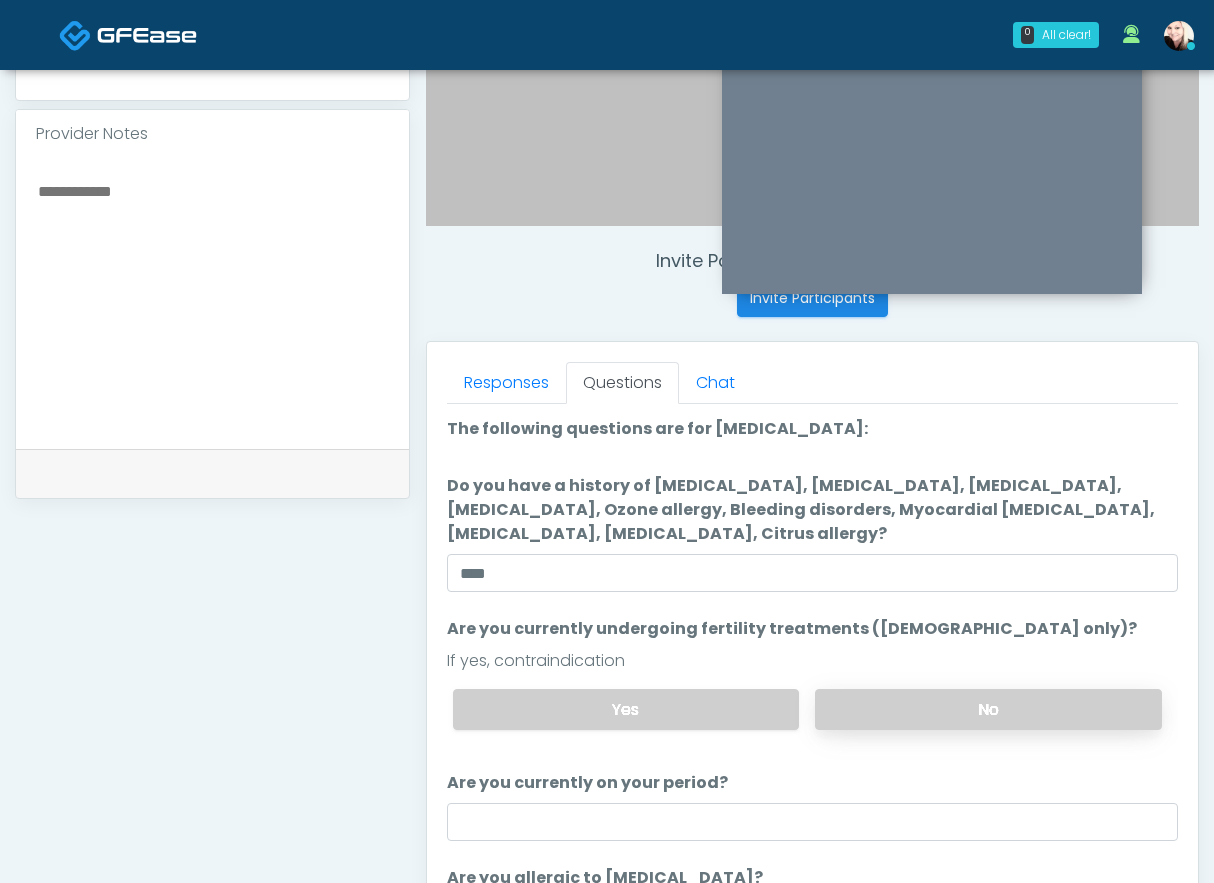 click on "No" at bounding box center (988, 709) 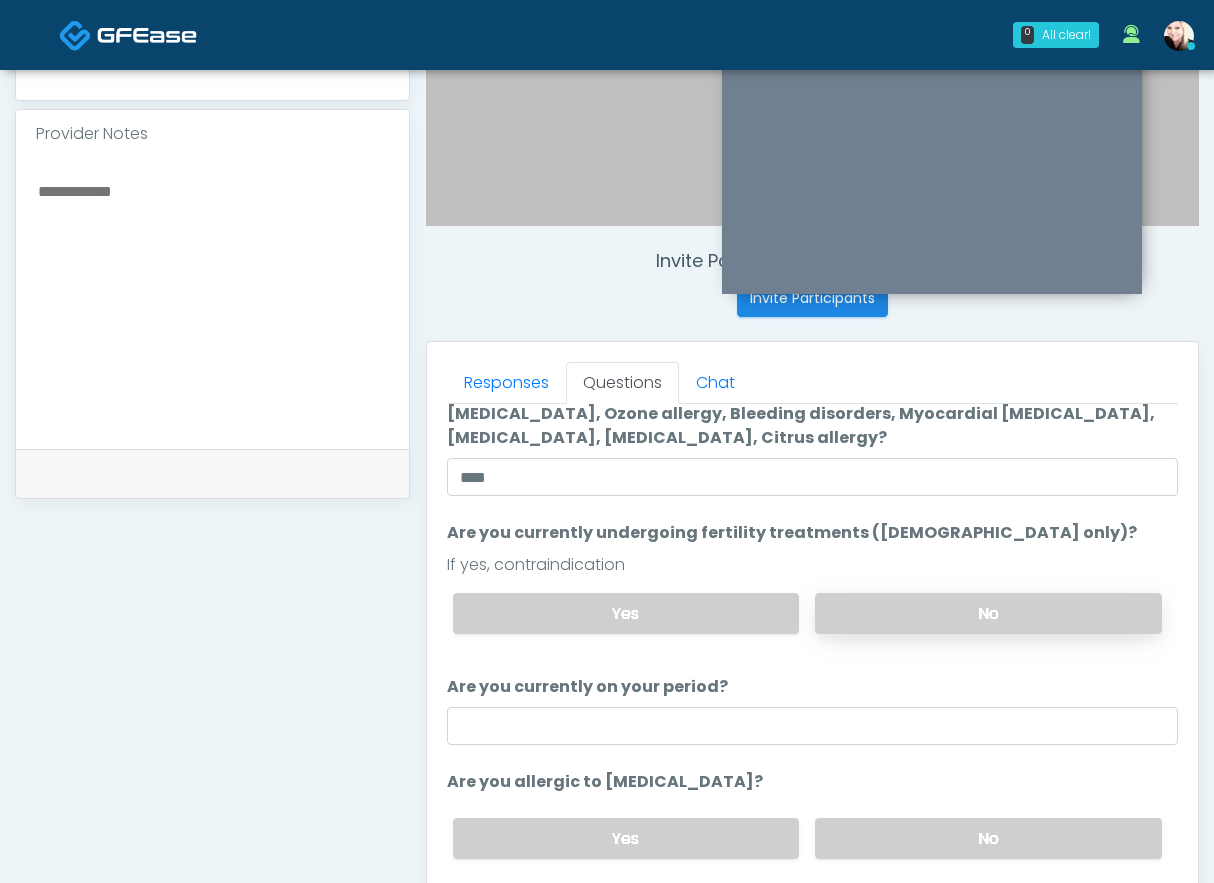 scroll, scrollTop: 97, scrollLeft: 0, axis: vertical 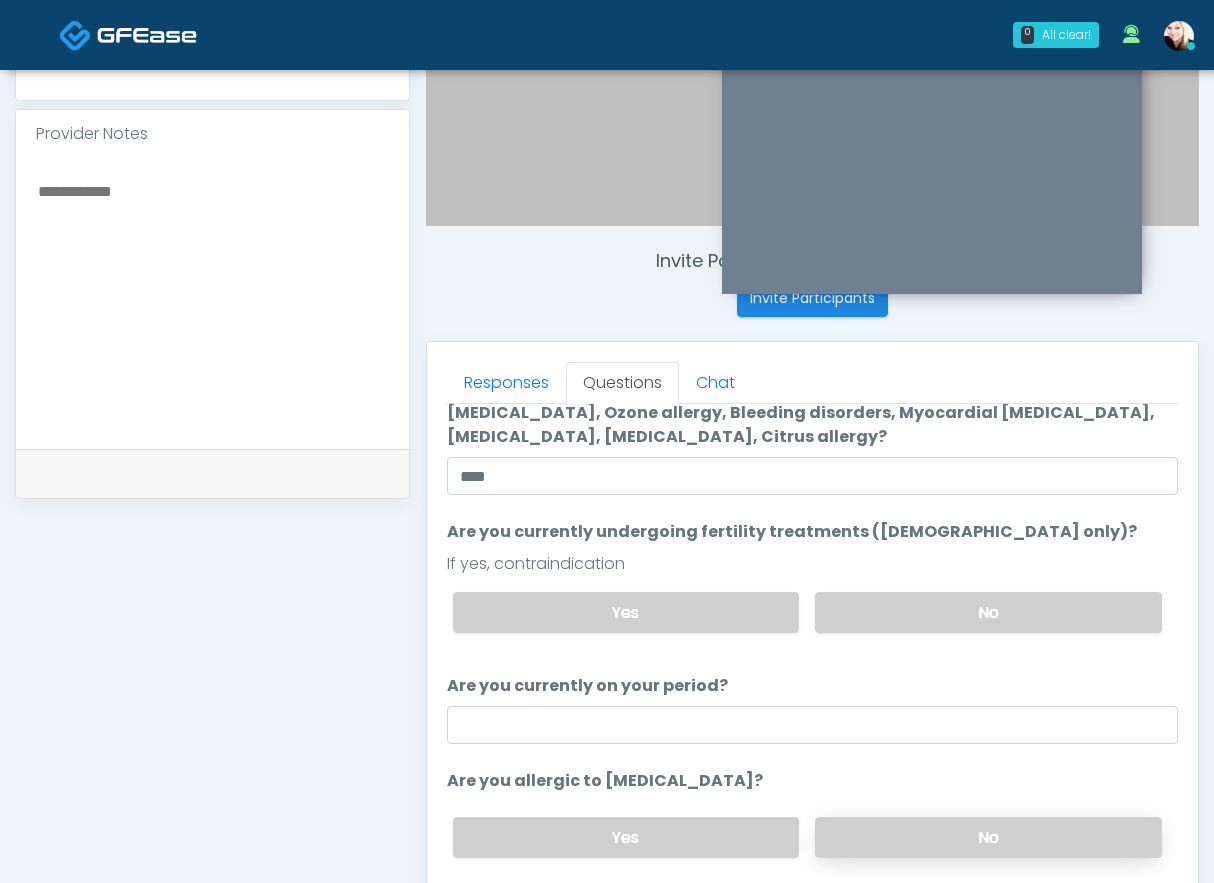 click on "No" at bounding box center (988, 837) 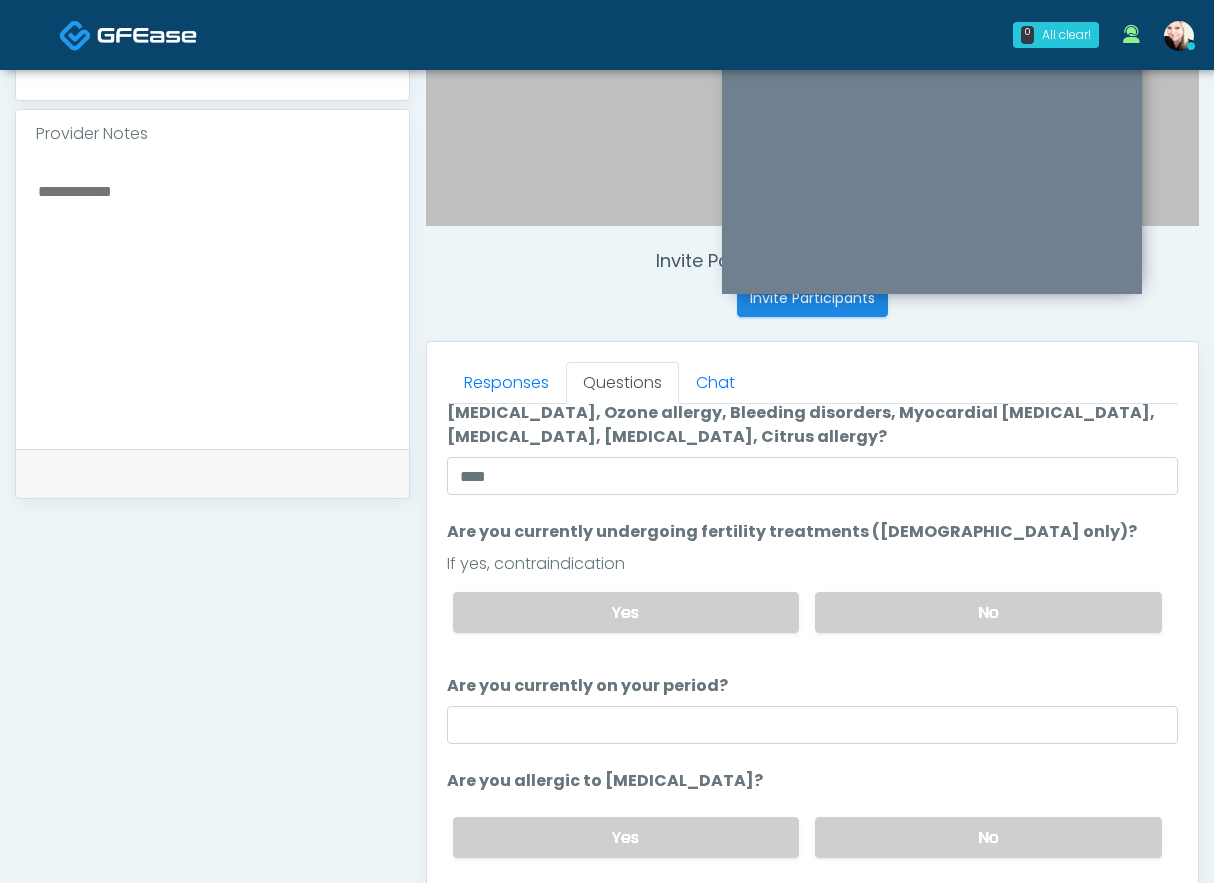 scroll, scrollTop: 127, scrollLeft: 0, axis: vertical 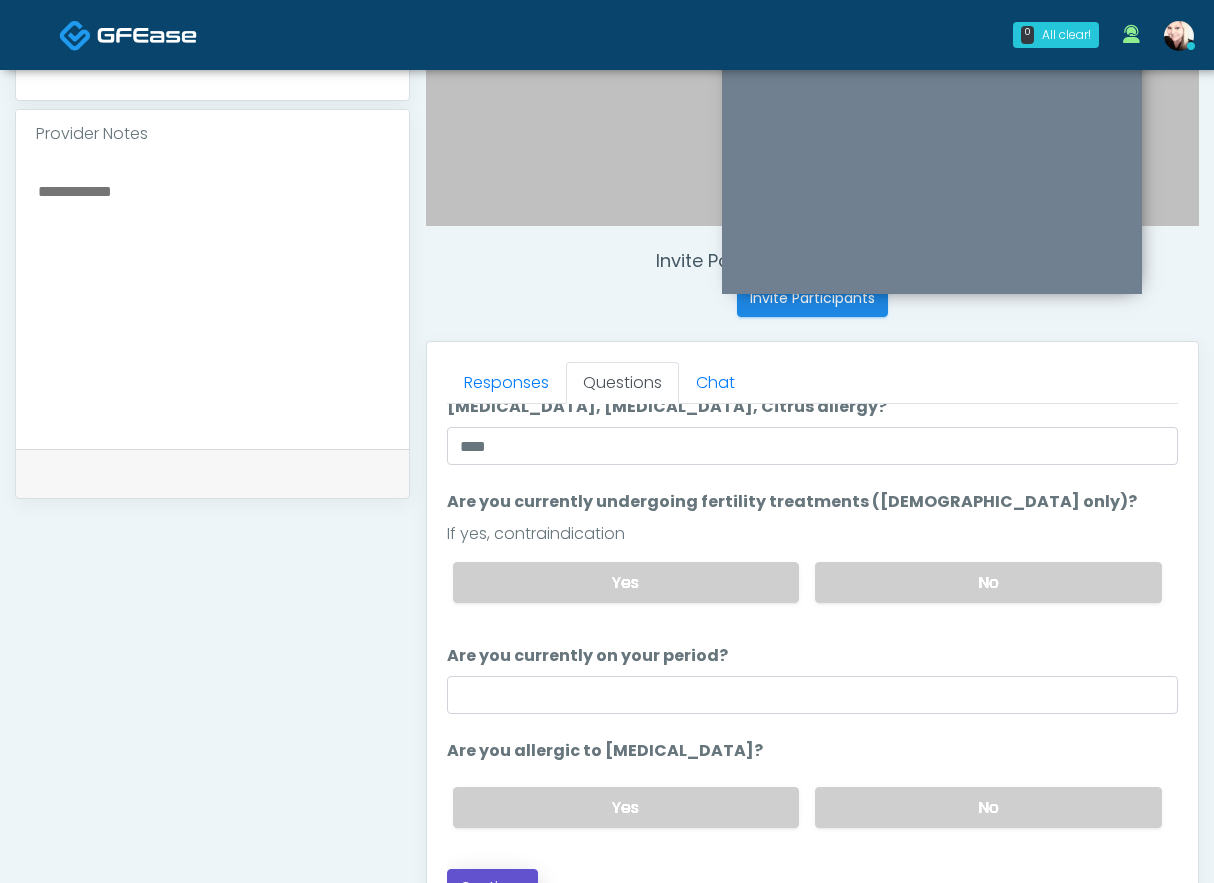 click on "Continue" at bounding box center (492, 887) 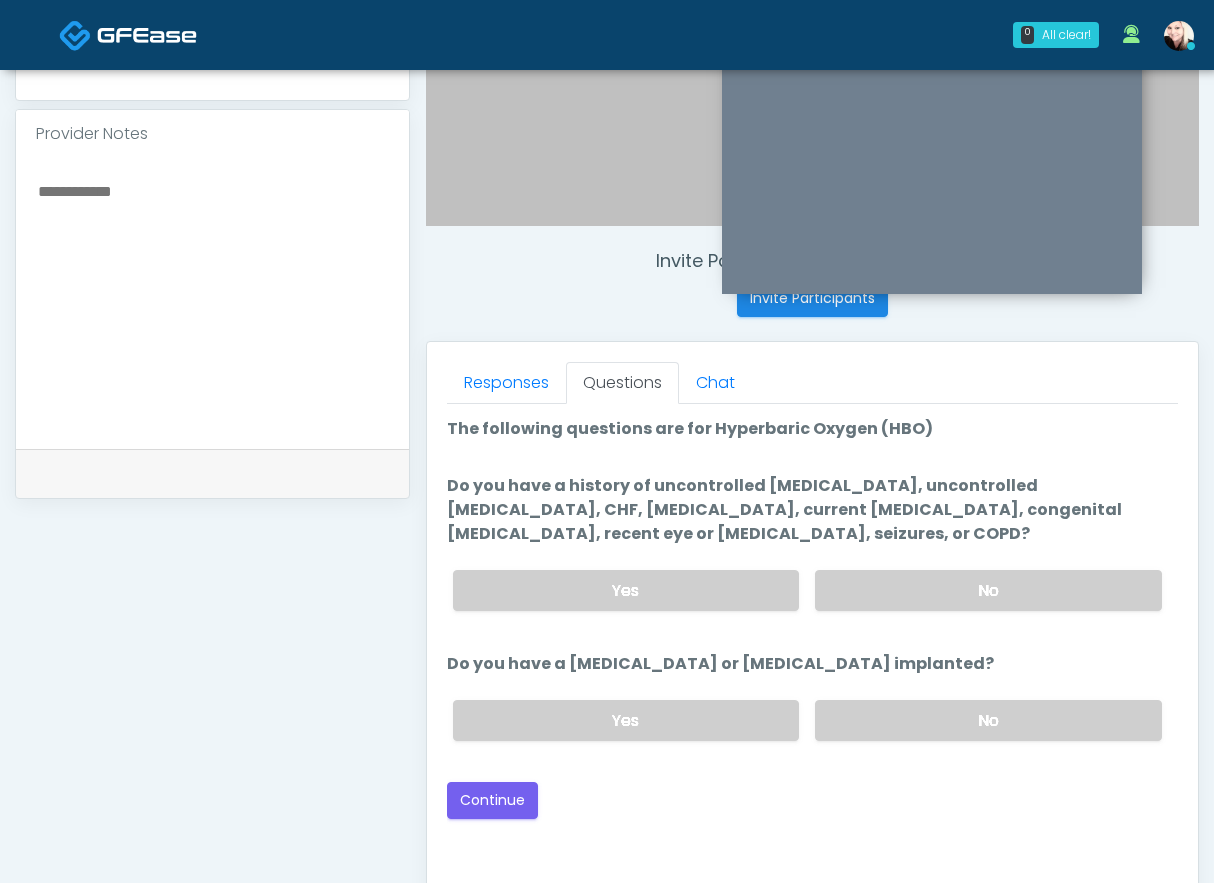 scroll, scrollTop: 0, scrollLeft: 0, axis: both 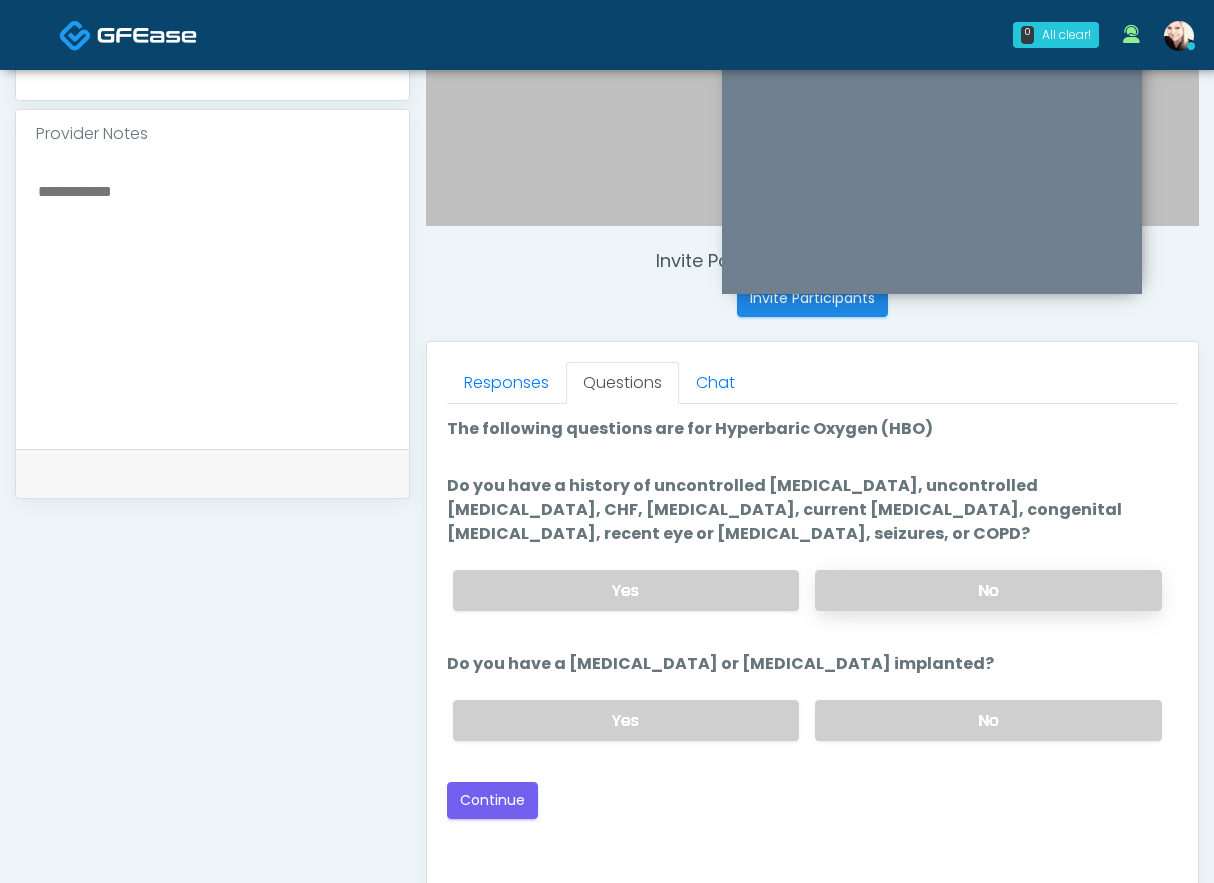 click on "No" at bounding box center [988, 590] 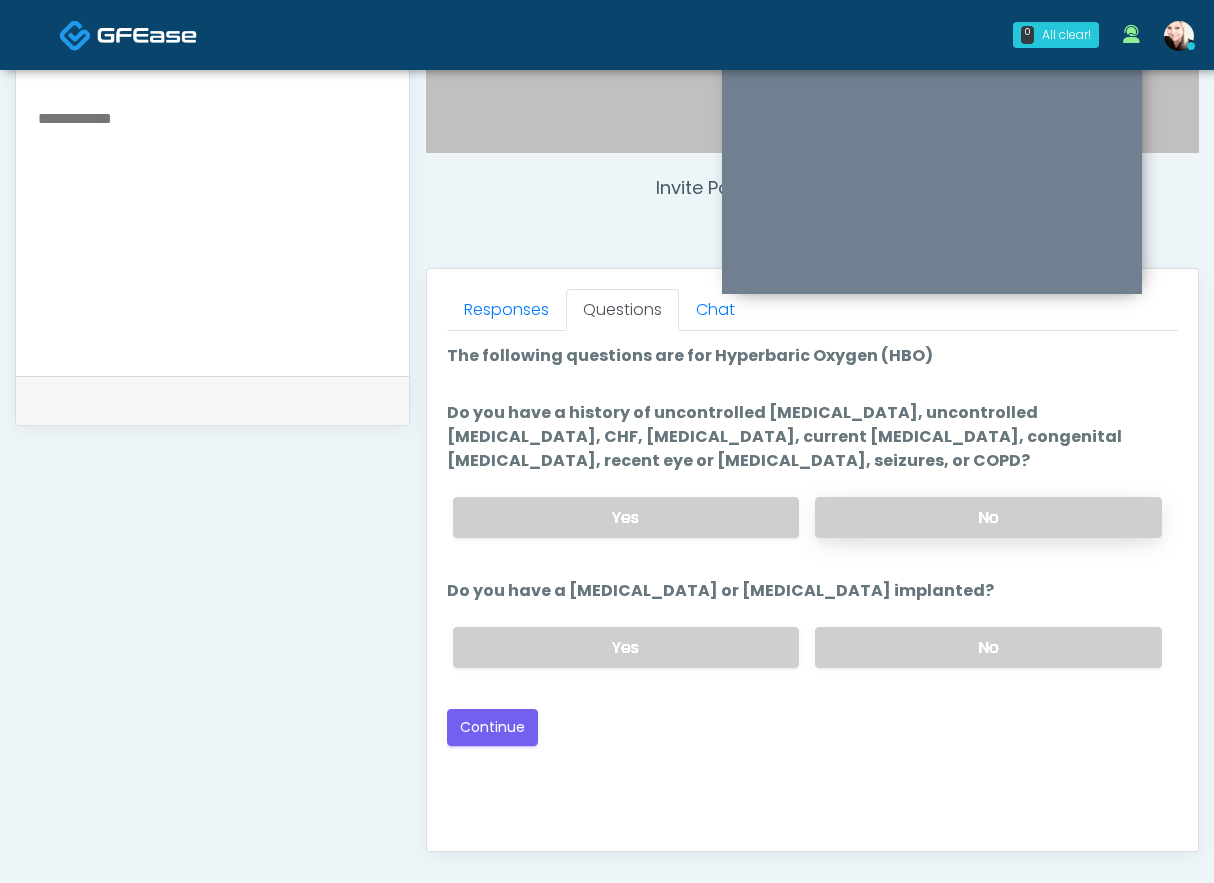 scroll, scrollTop: 679, scrollLeft: 0, axis: vertical 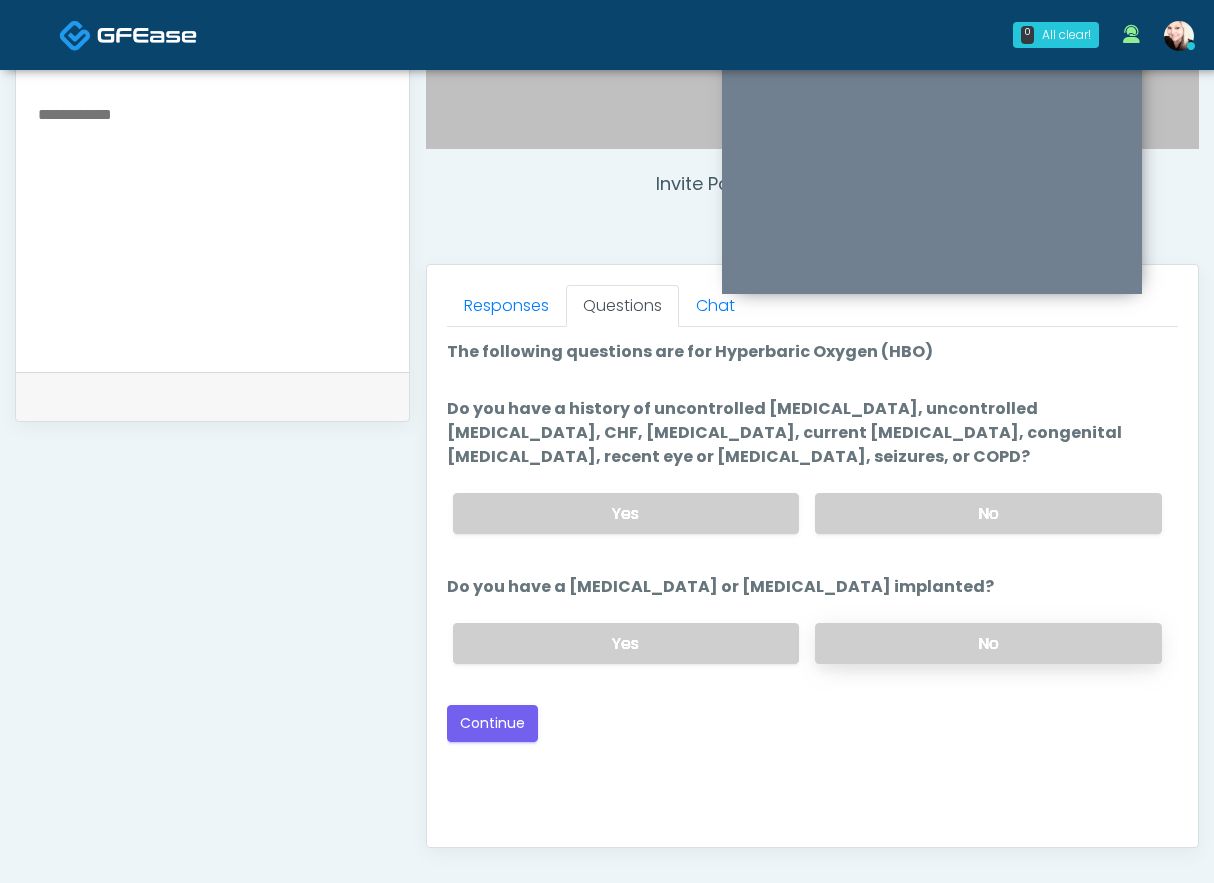 click on "No" at bounding box center [988, 643] 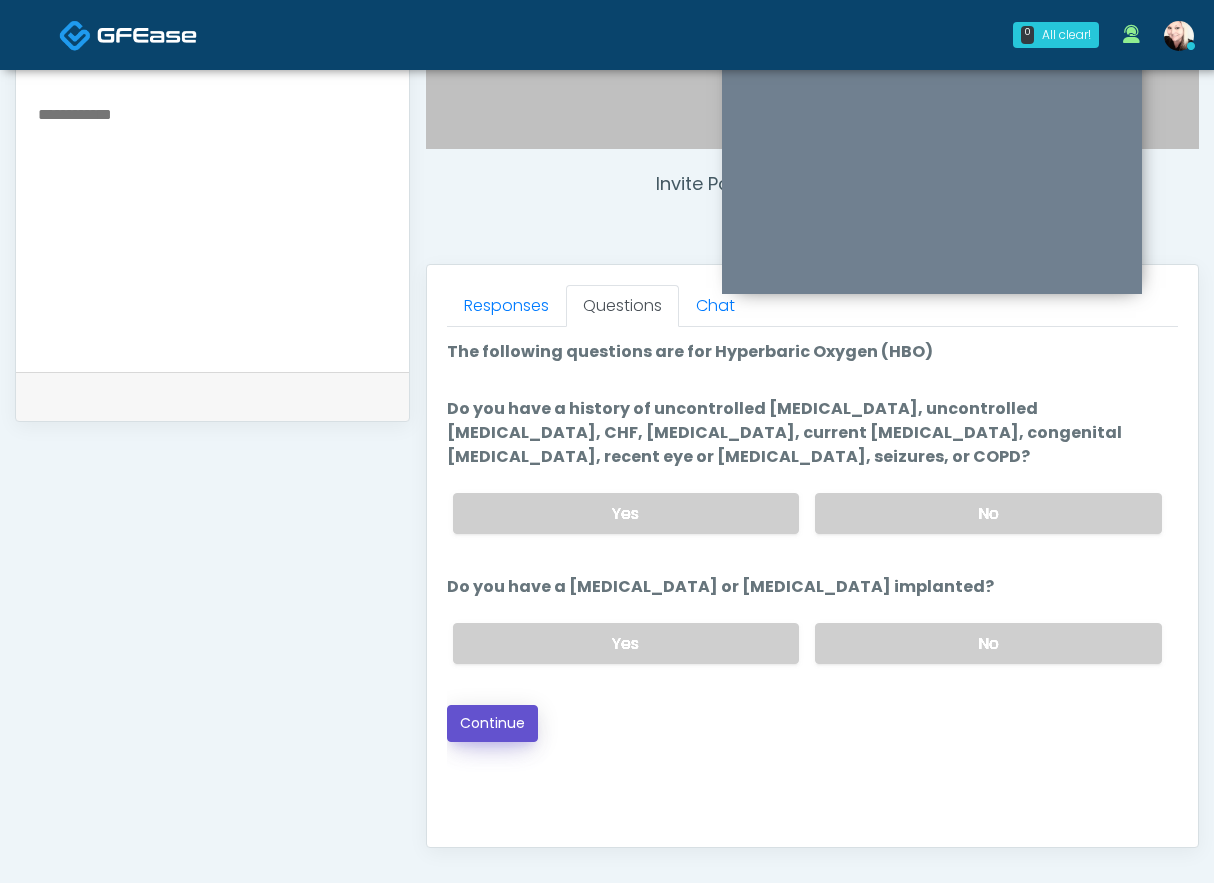 click on "Continue" at bounding box center (492, 723) 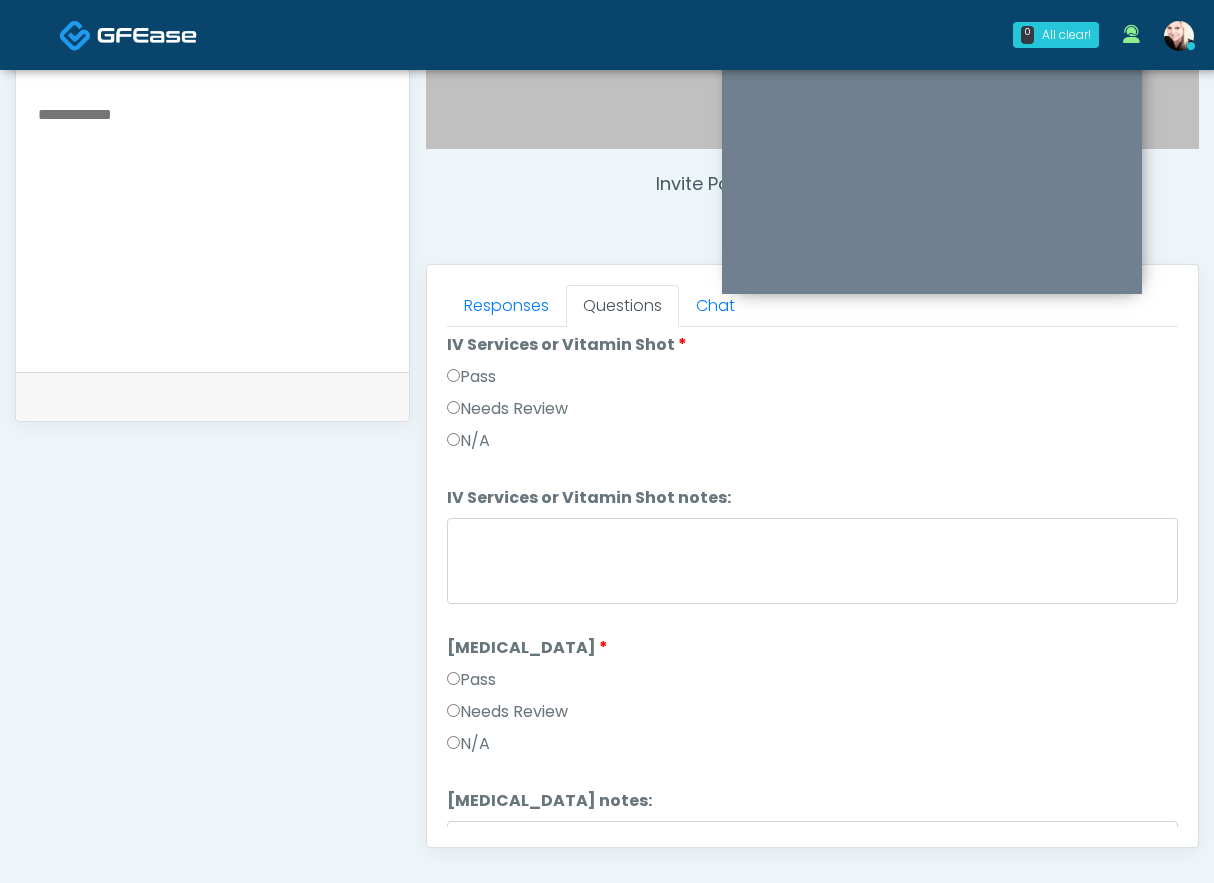 scroll, scrollTop: 1242, scrollLeft: 0, axis: vertical 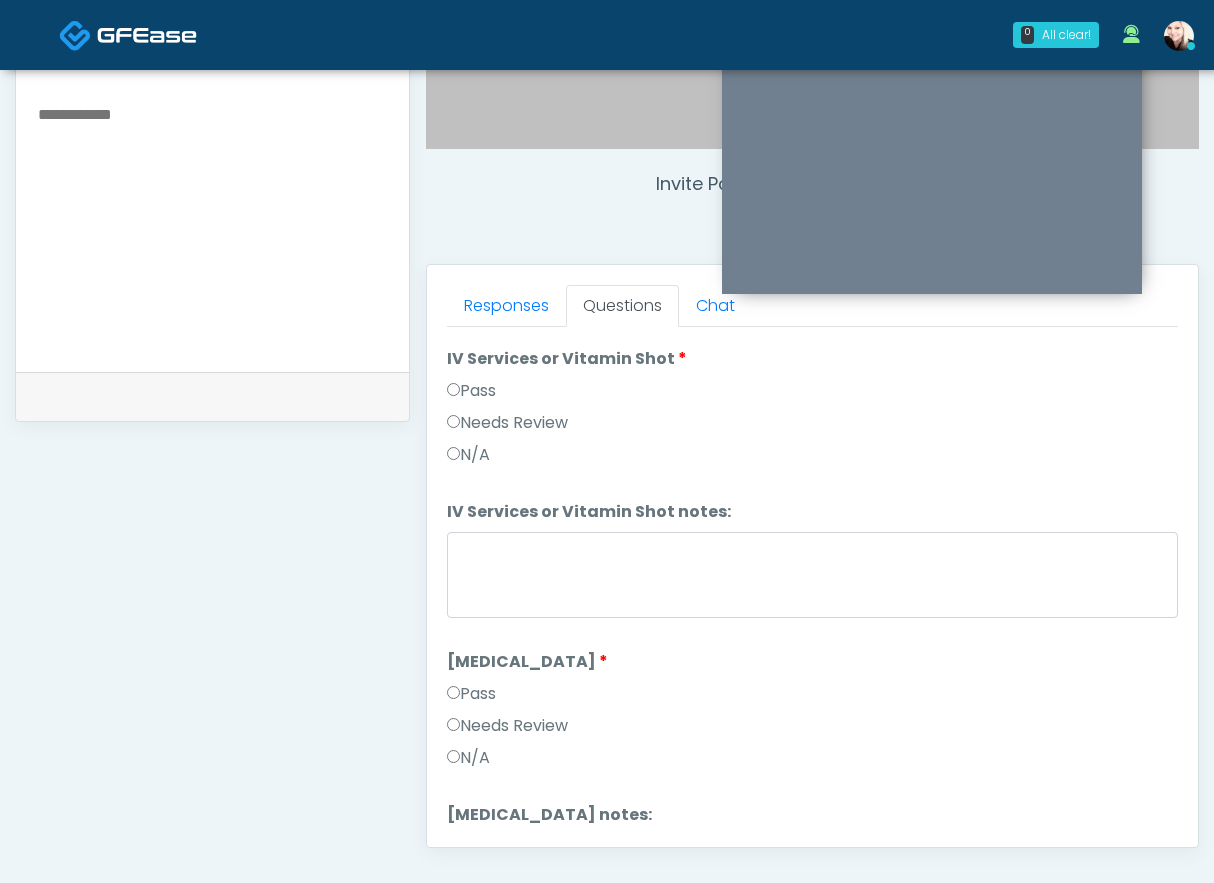 click on "Pass" at bounding box center [471, 694] 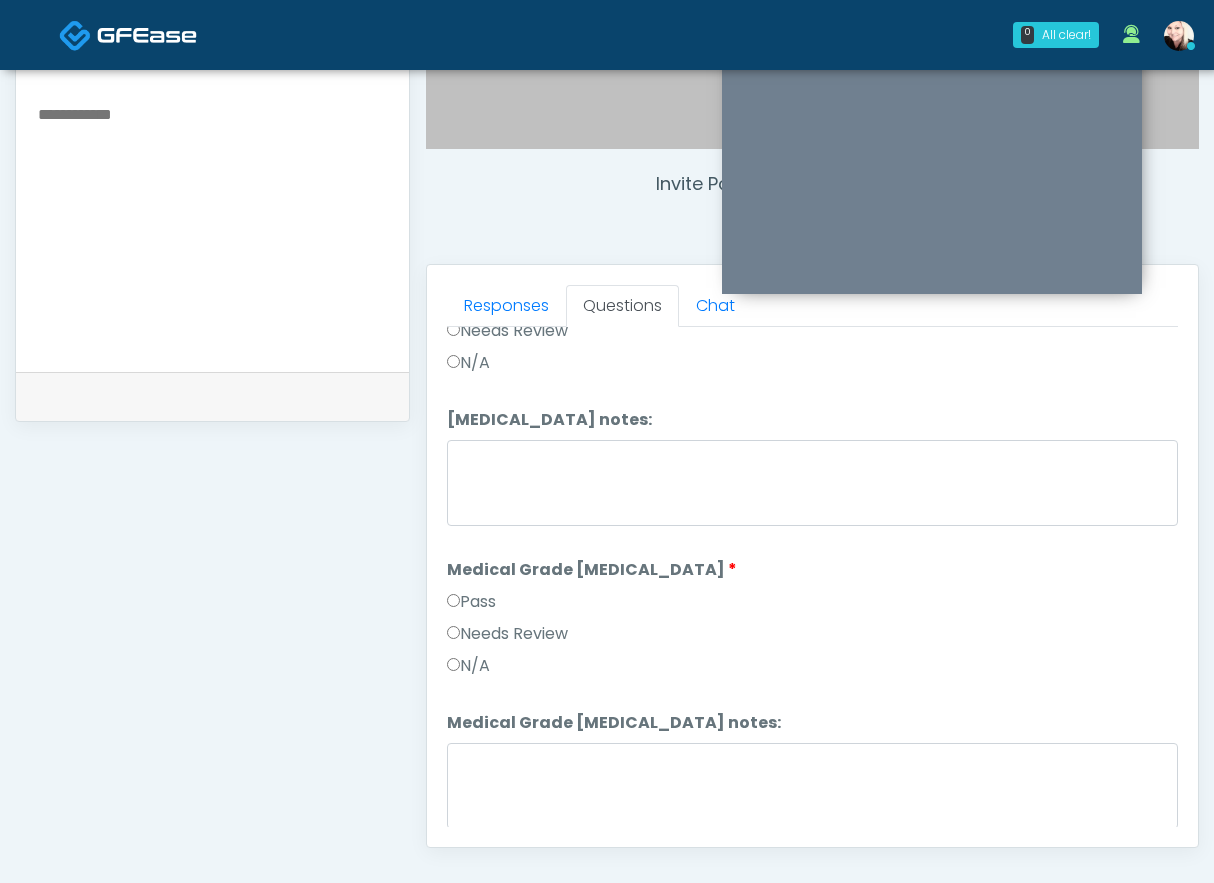 scroll, scrollTop: 1655, scrollLeft: 0, axis: vertical 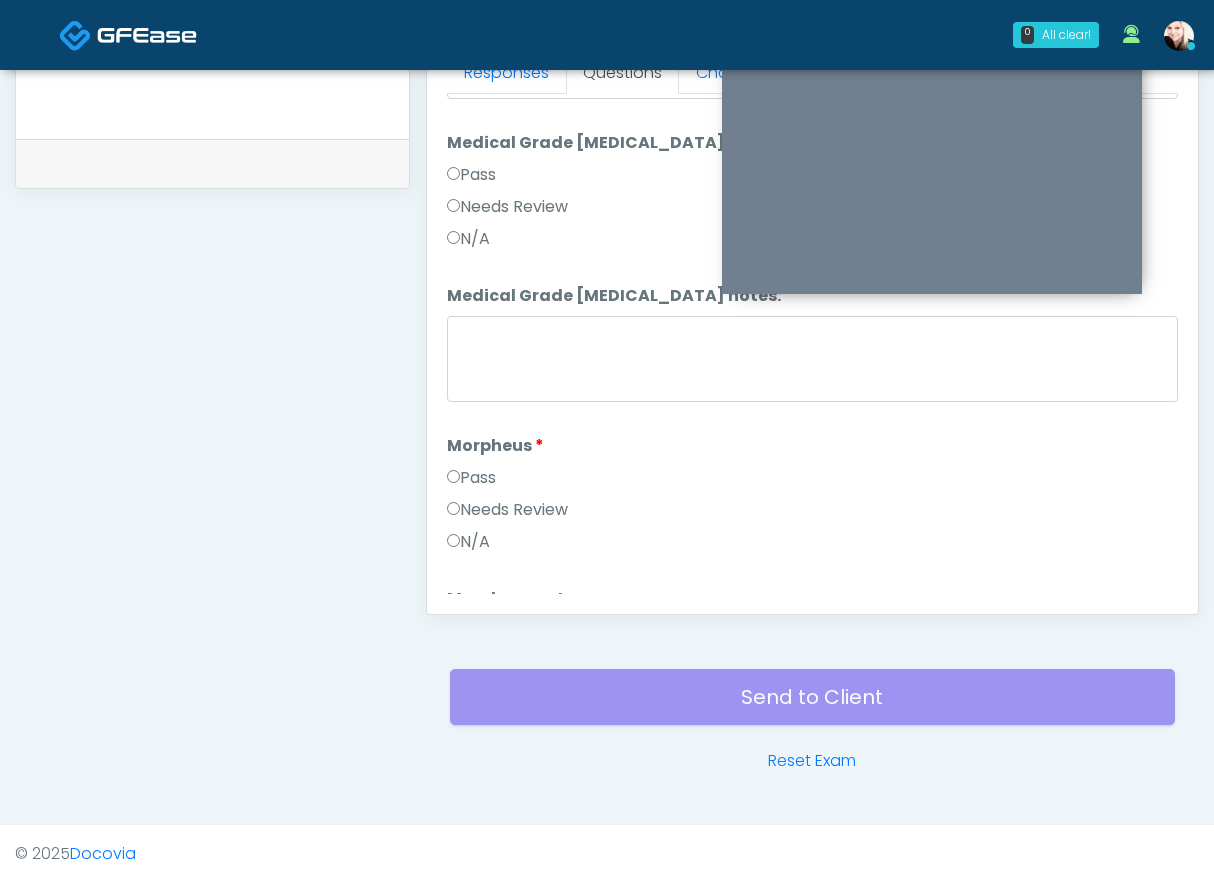 click on "Pass" at bounding box center [471, 478] 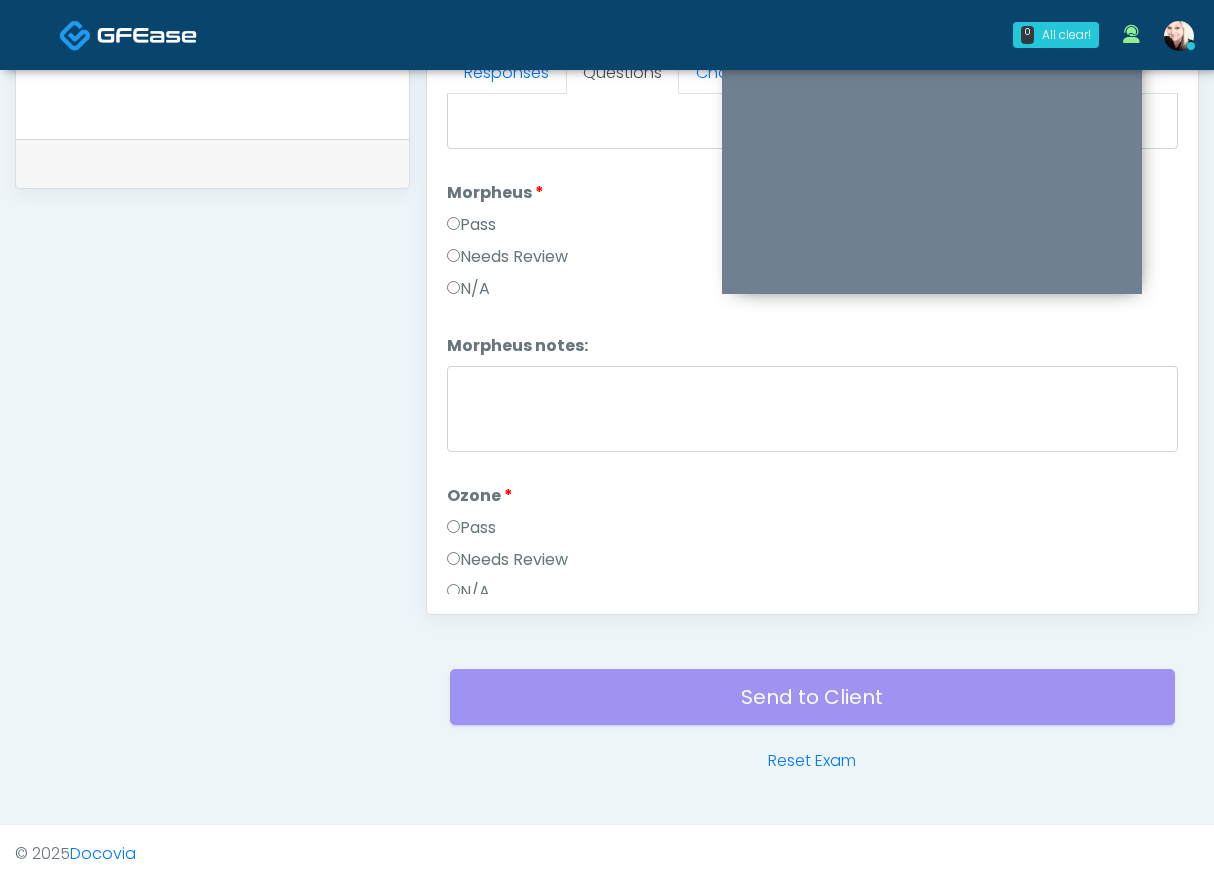 scroll, scrollTop: 2113, scrollLeft: 0, axis: vertical 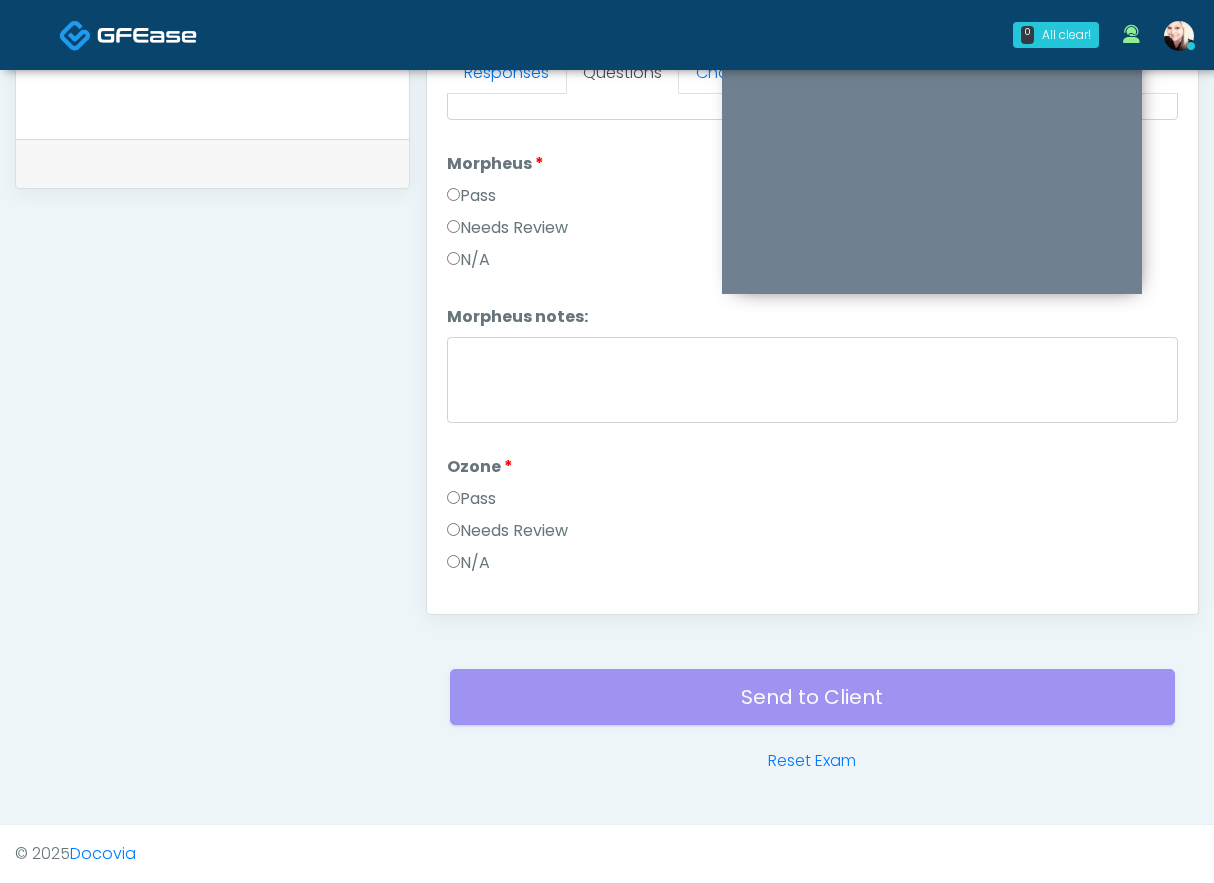 click on "Pass" at bounding box center (812, 503) 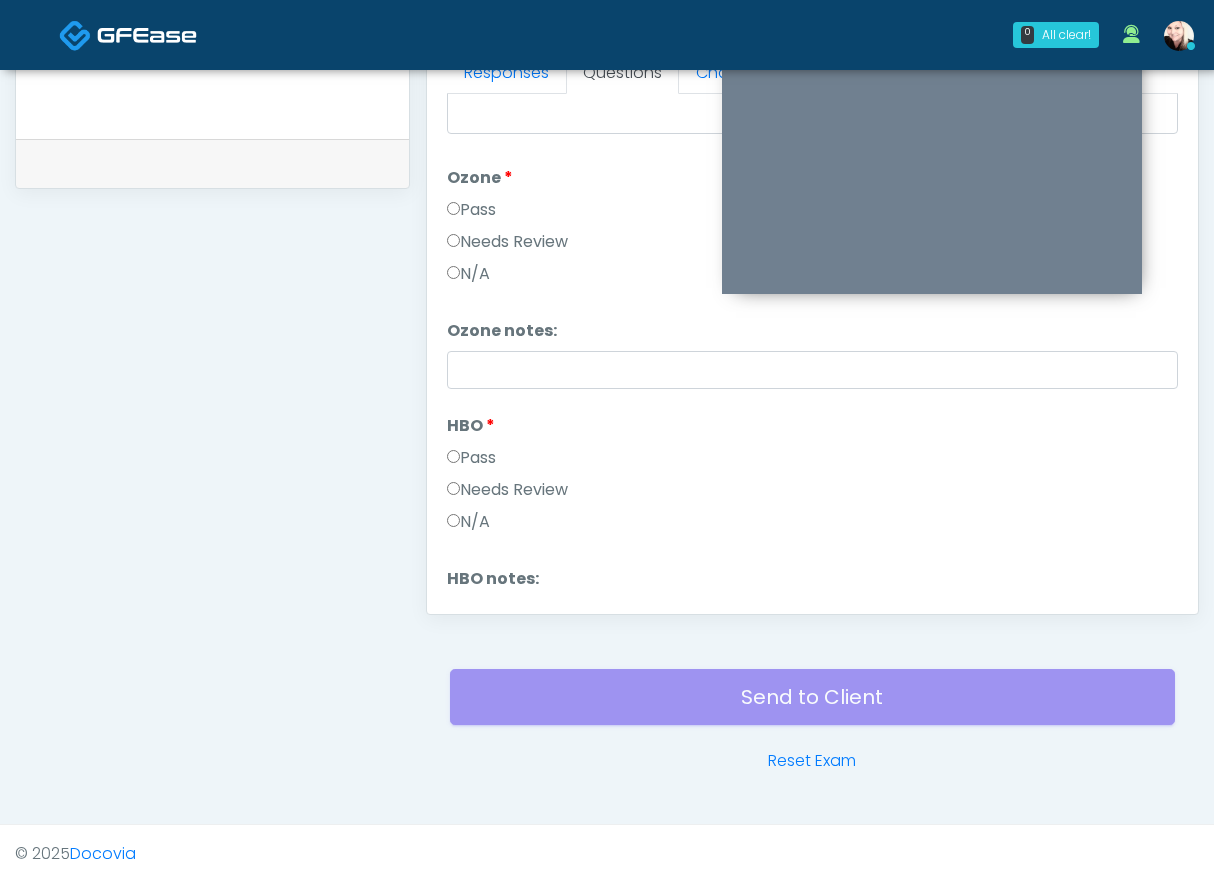 click on "Pass" at bounding box center (471, 458) 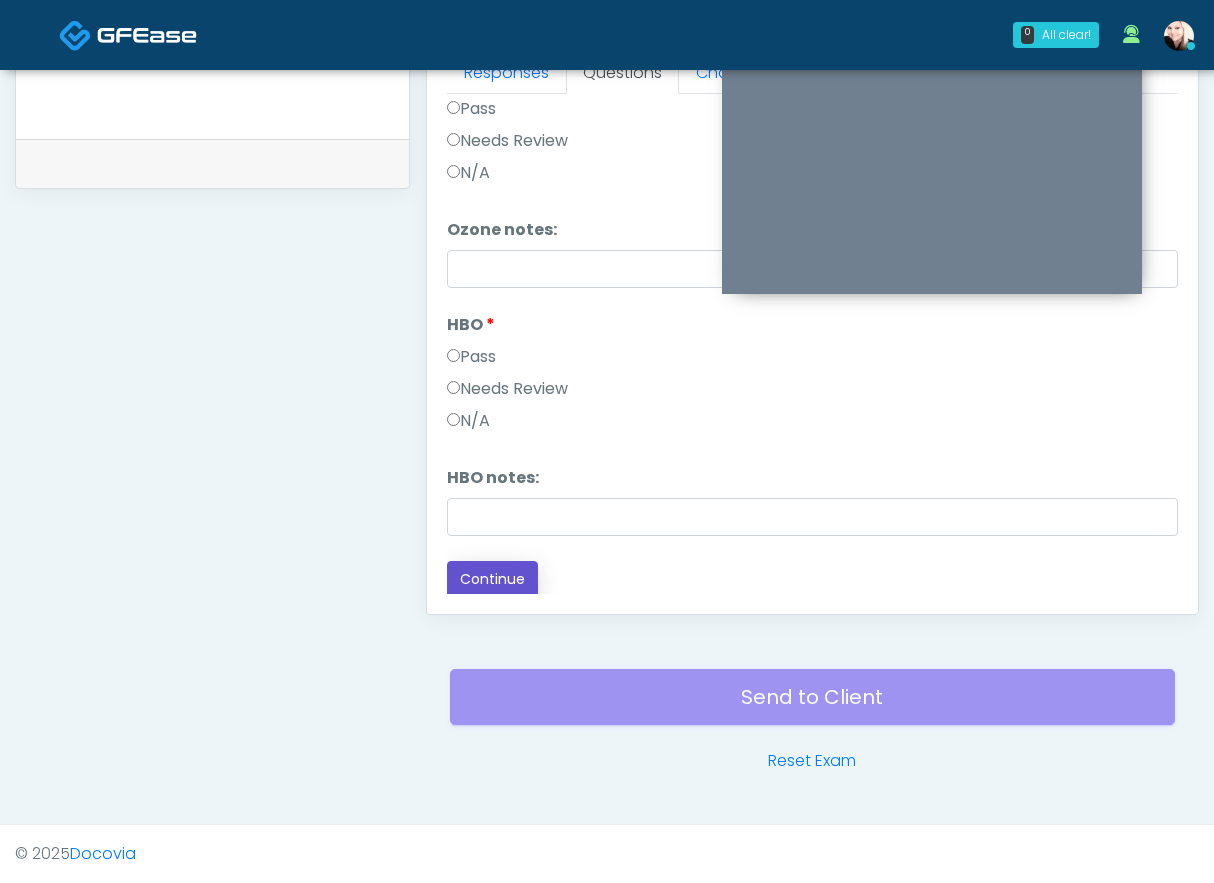 click on "Continue" at bounding box center [492, 579] 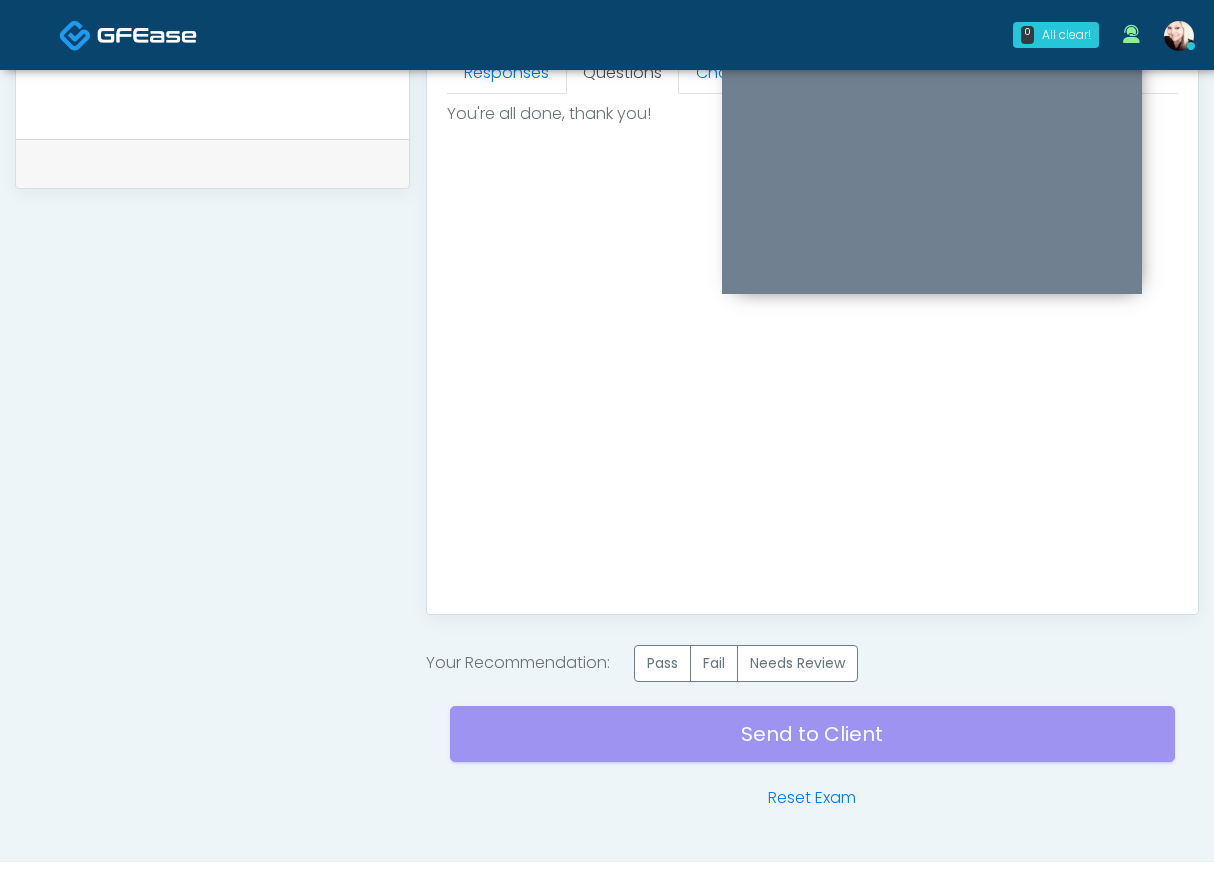scroll, scrollTop: 0, scrollLeft: 0, axis: both 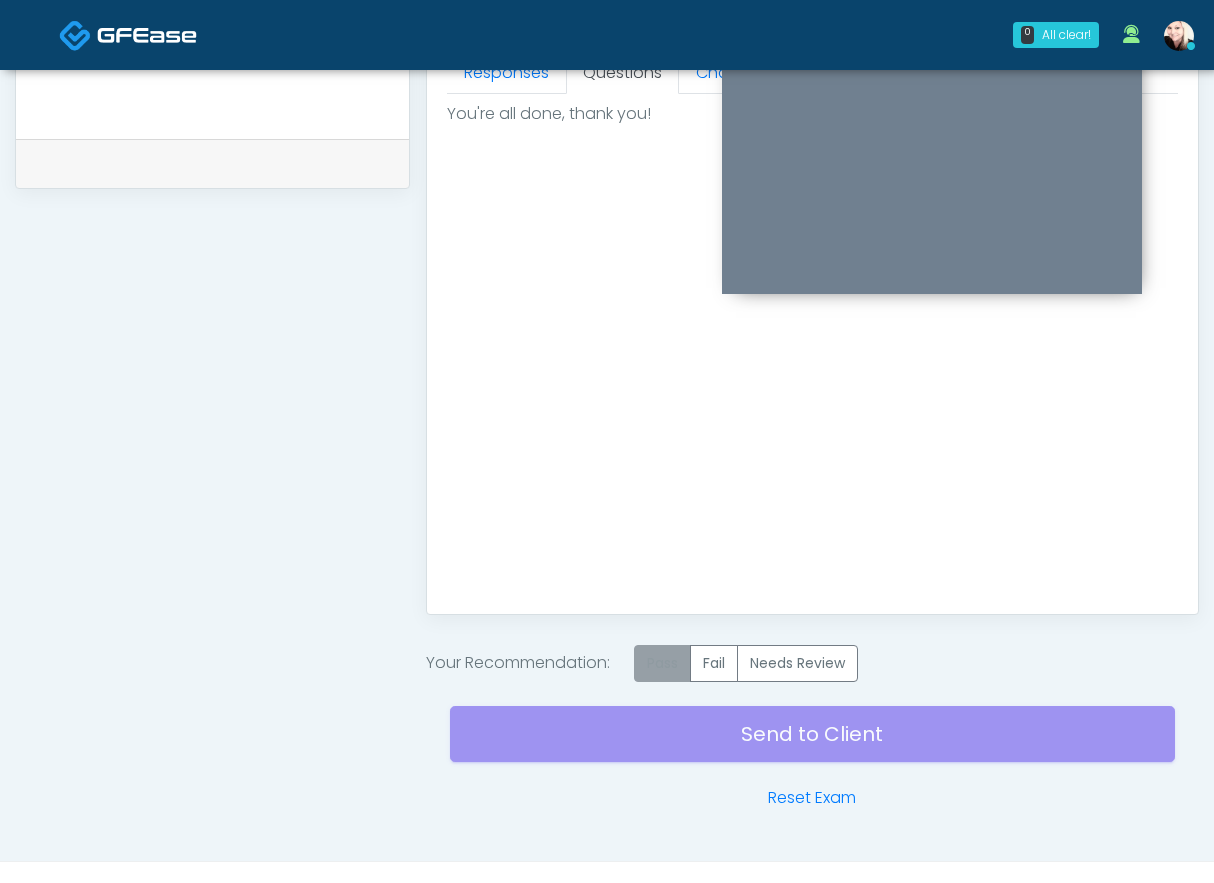 click on "Pass" at bounding box center [662, 663] 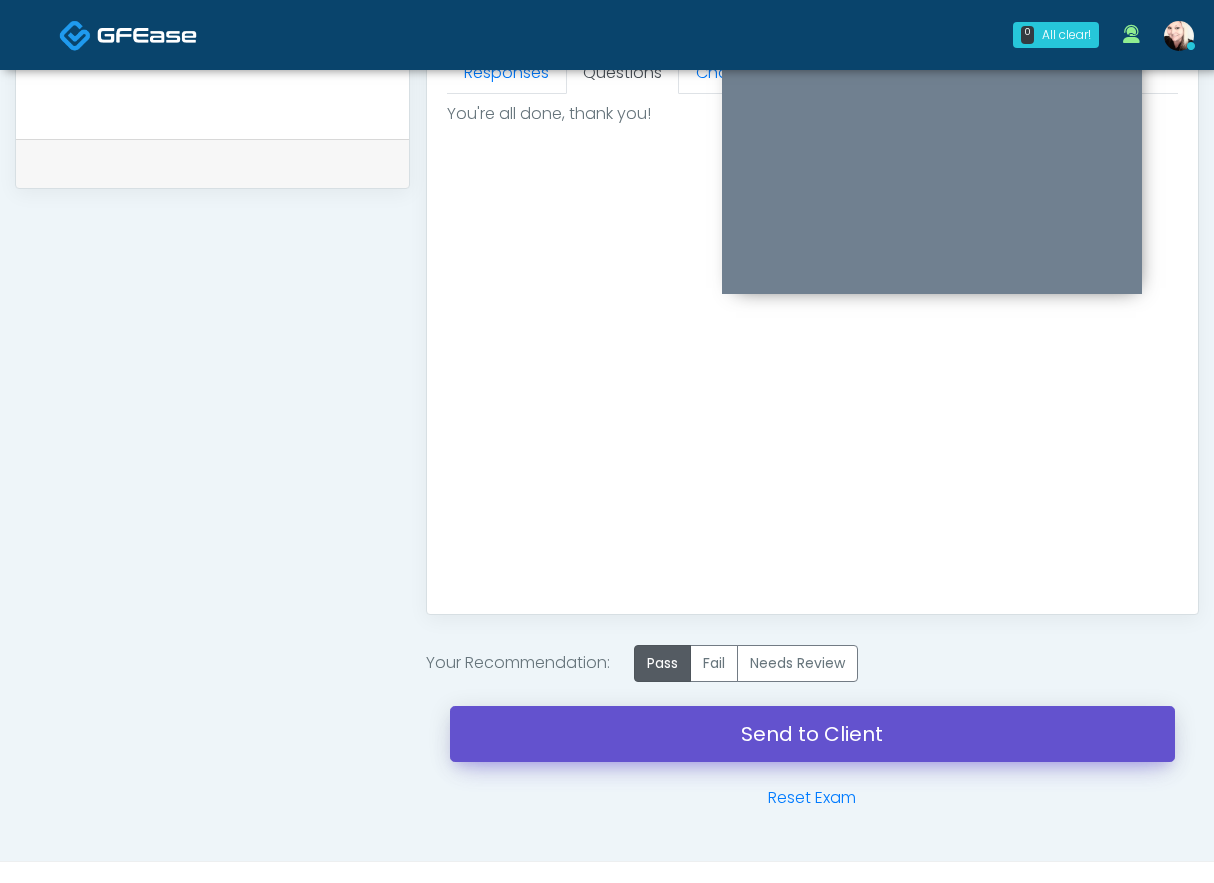 click on "Send to Client" at bounding box center [812, 734] 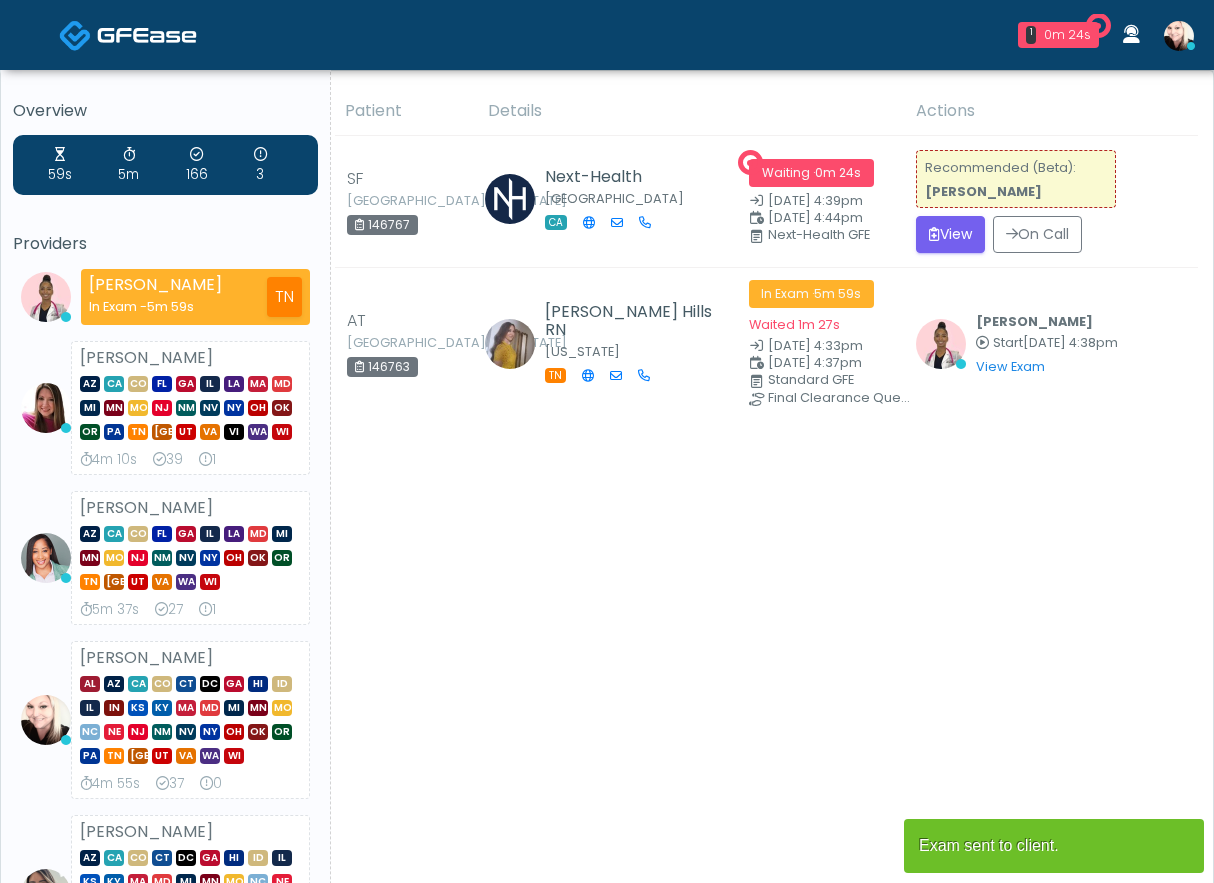 scroll, scrollTop: 0, scrollLeft: 0, axis: both 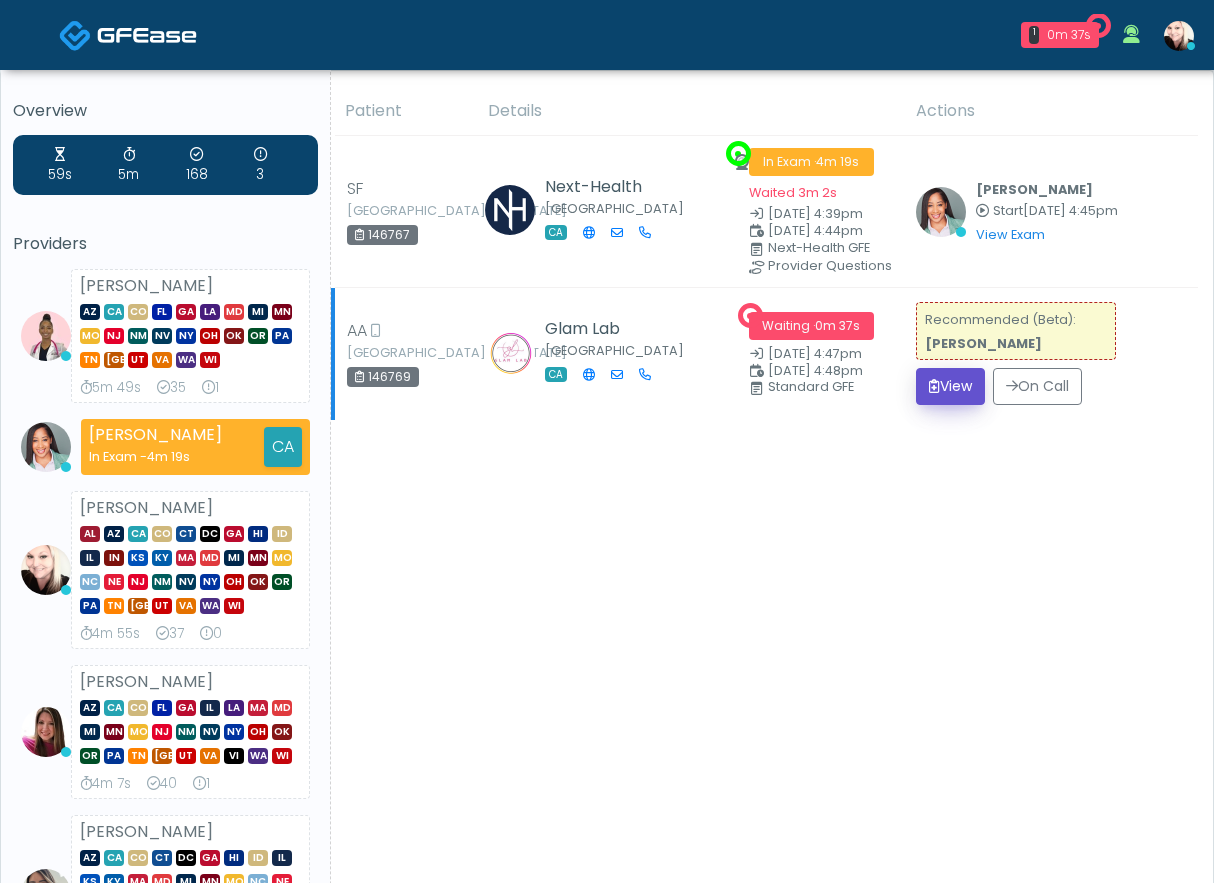 click on "View" at bounding box center [950, 386] 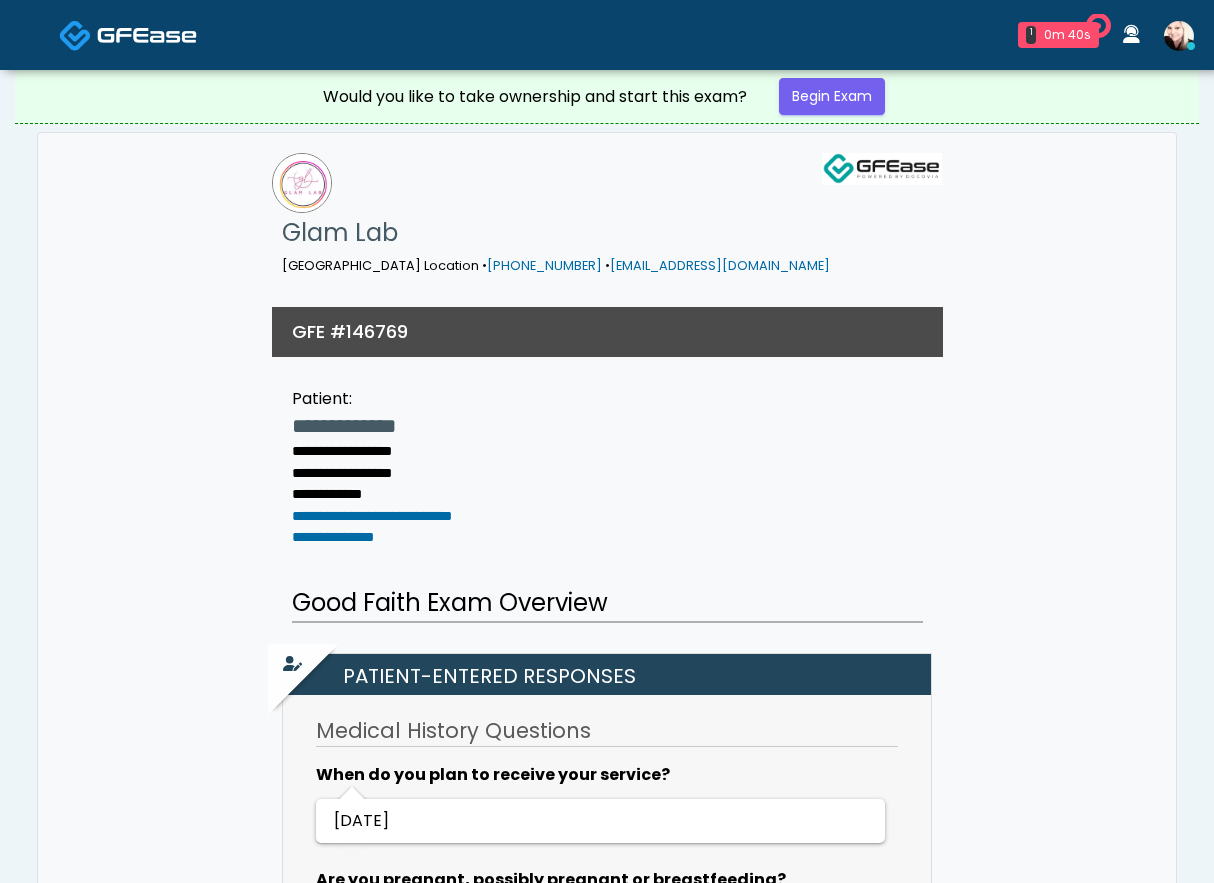 click on "Begin Exam" at bounding box center [832, 96] 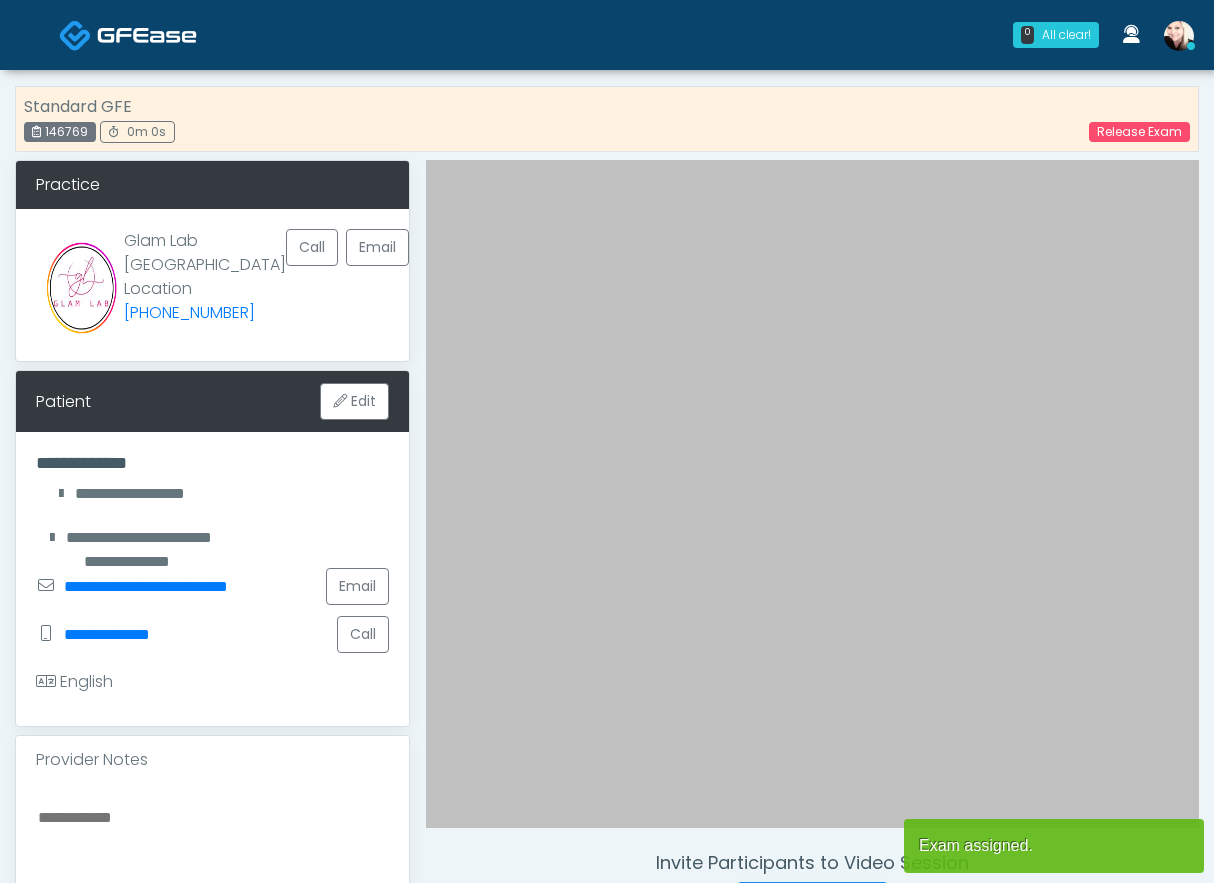 scroll, scrollTop: 0, scrollLeft: 0, axis: both 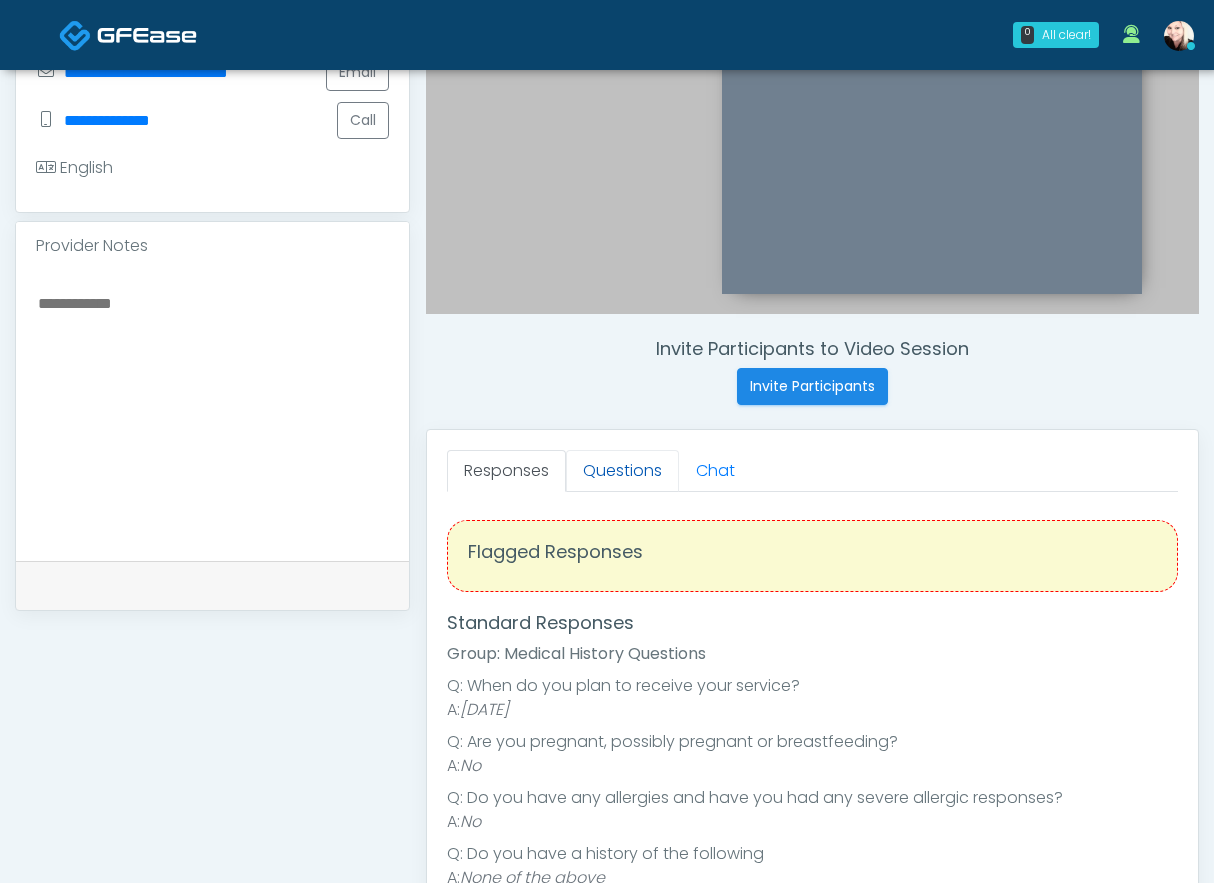 click on "Questions" at bounding box center (622, 471) 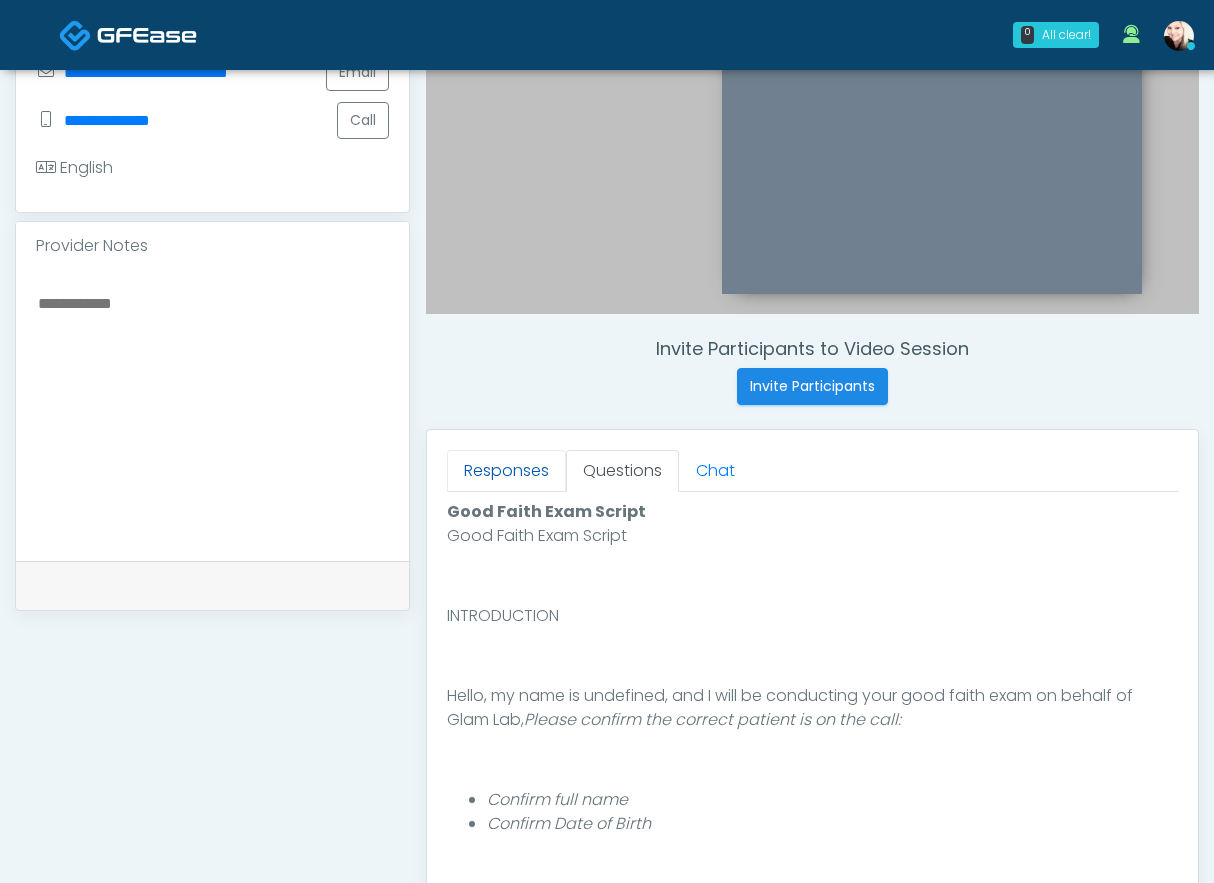 click on "Responses" at bounding box center (506, 471) 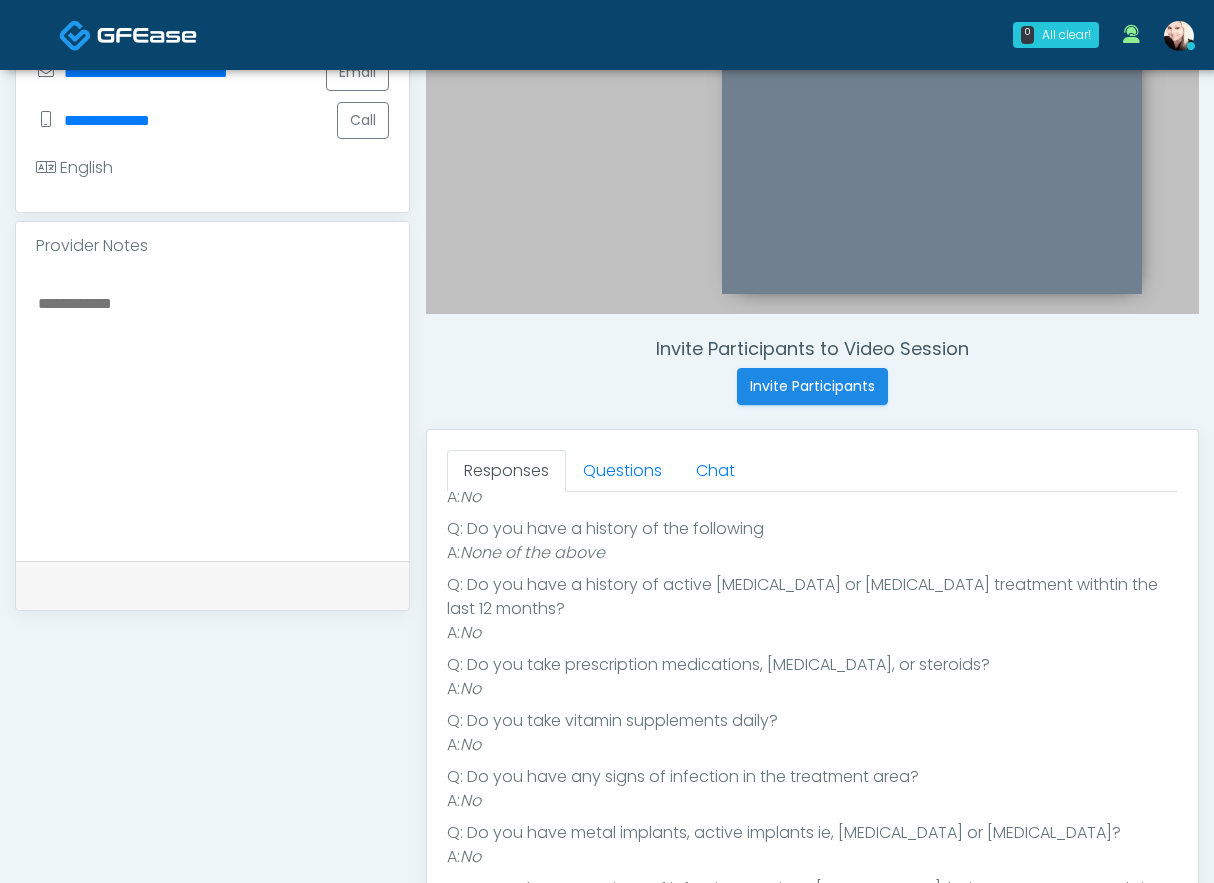scroll, scrollTop: 386, scrollLeft: 0, axis: vertical 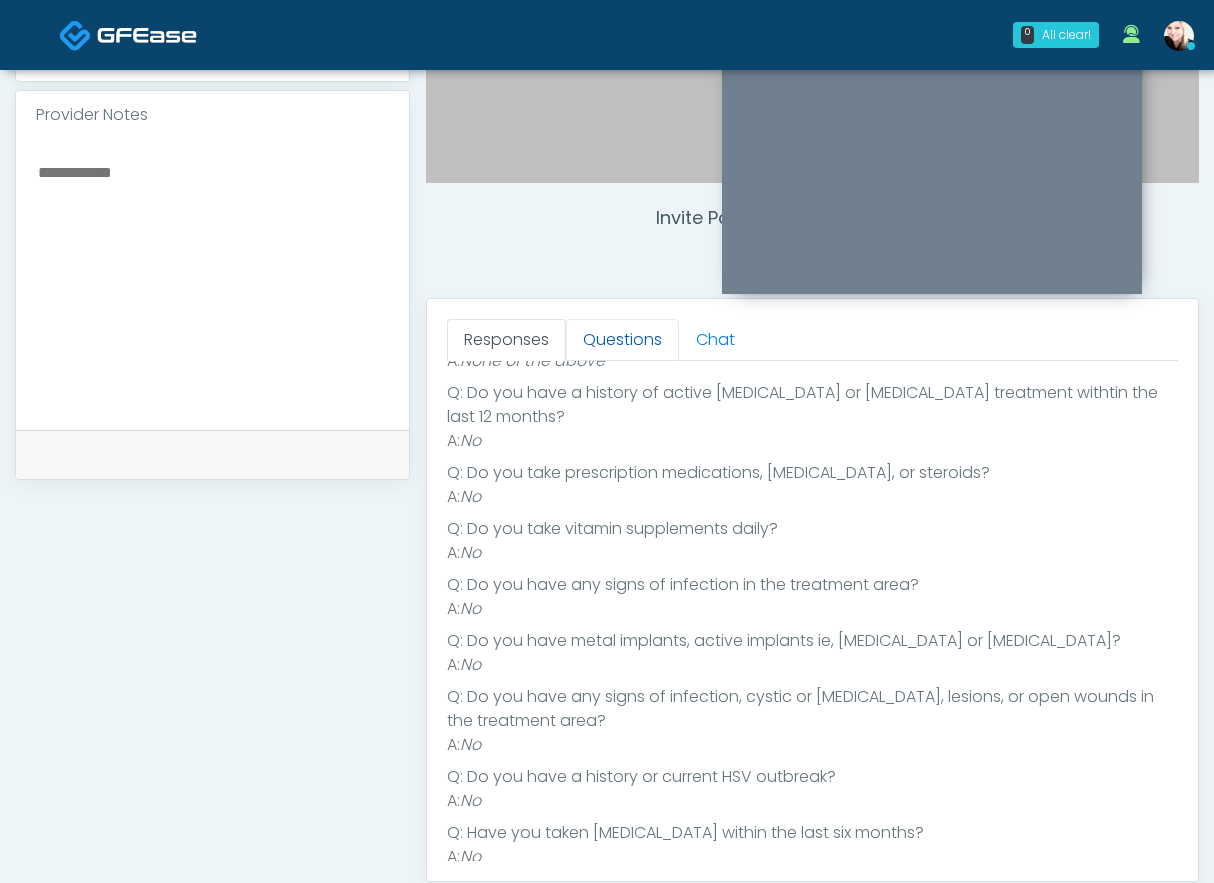 click on "Questions" at bounding box center [622, 340] 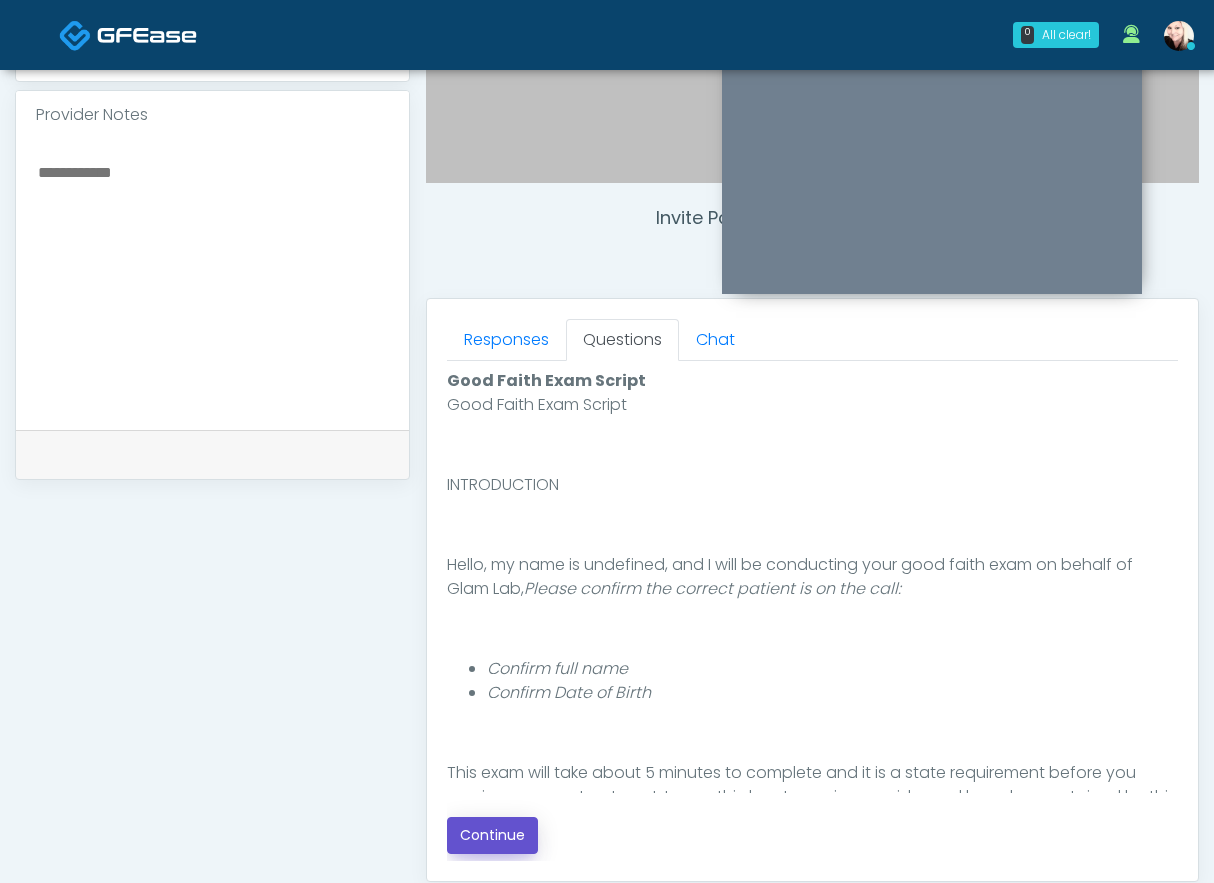 click on "Continue" at bounding box center [492, 835] 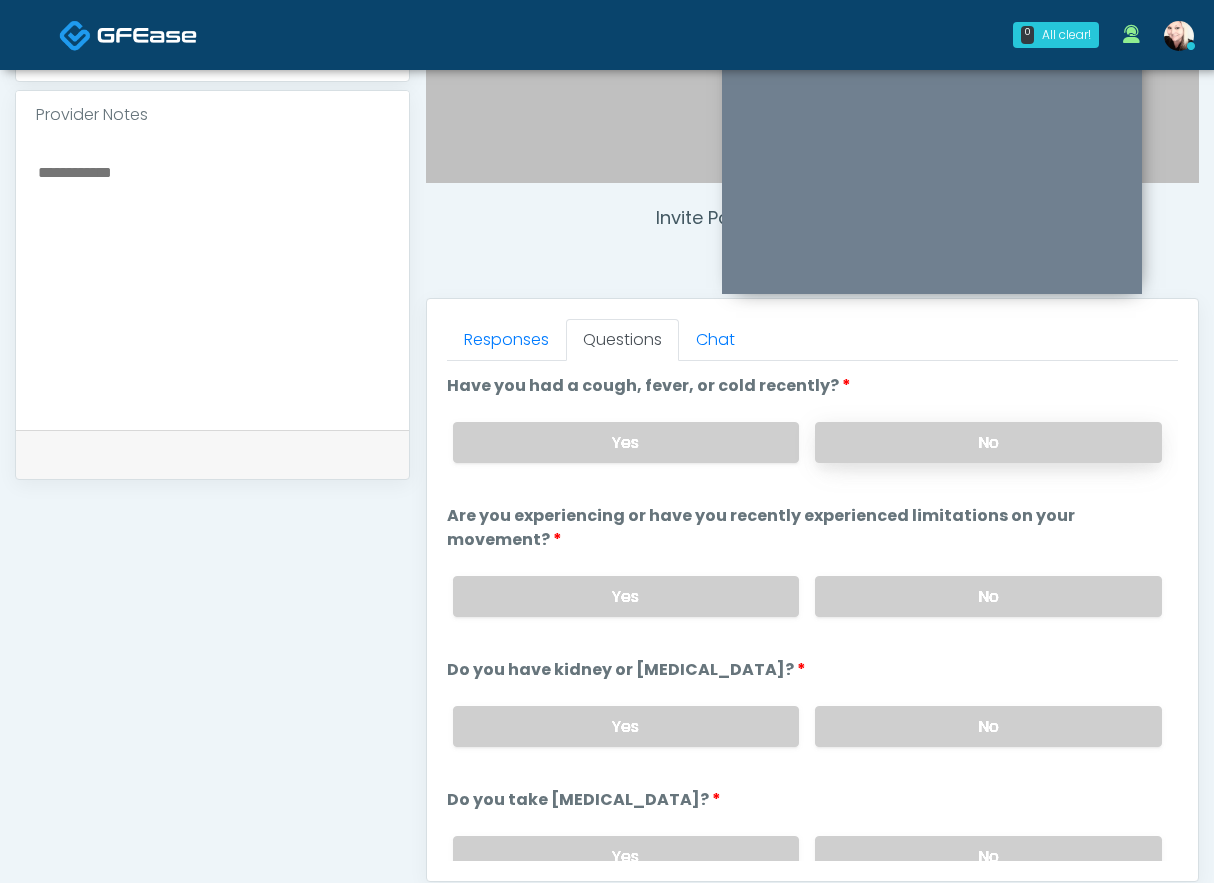 click on "No" at bounding box center [988, 442] 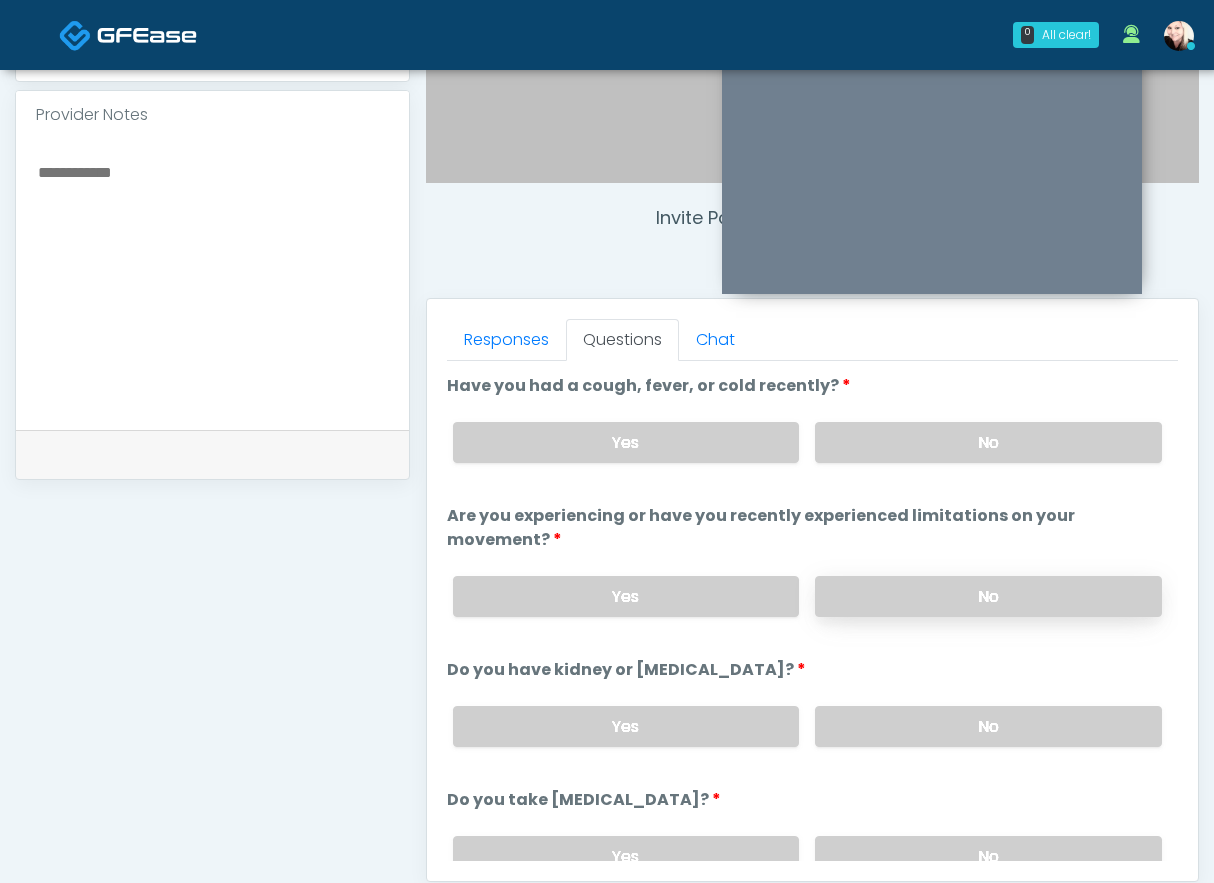 click on "No" at bounding box center (988, 596) 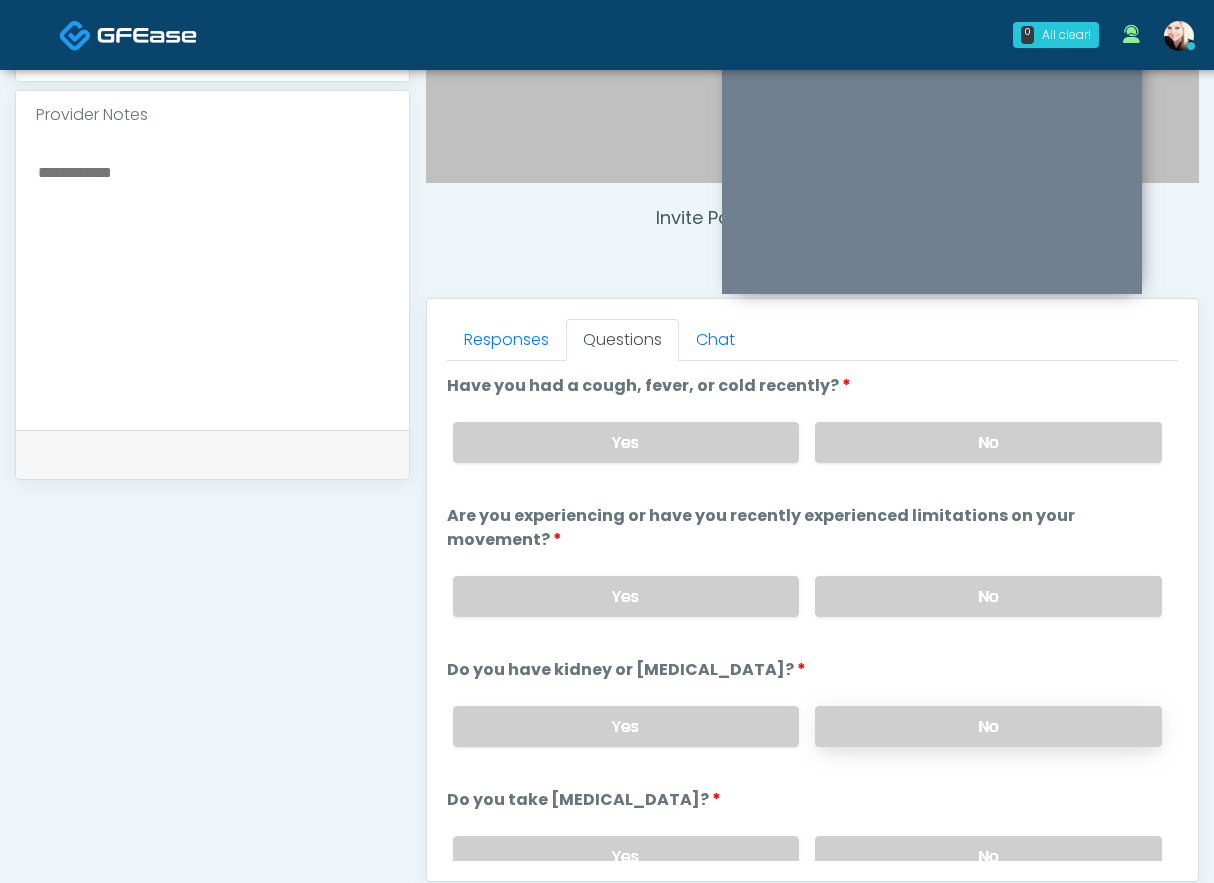 click on "No" at bounding box center [988, 726] 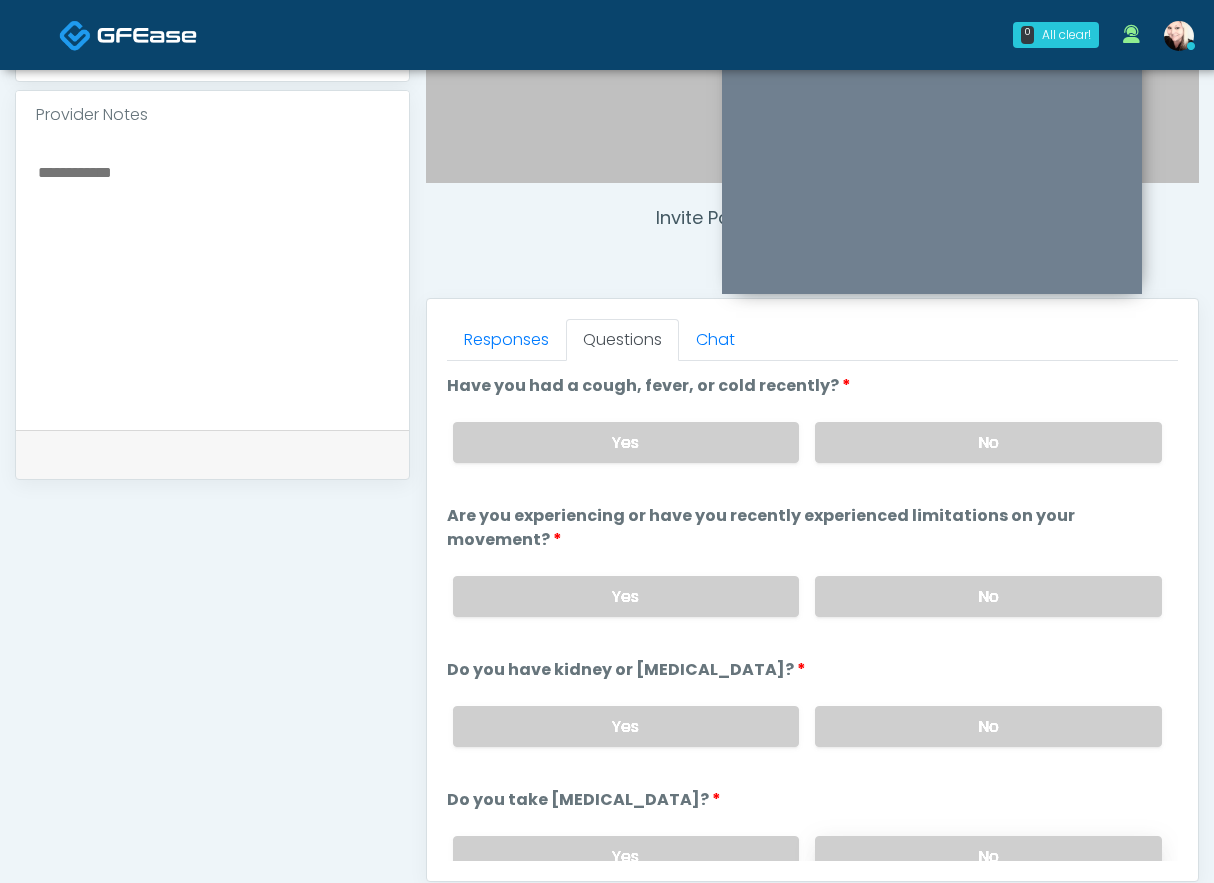 click on "No" at bounding box center (988, 856) 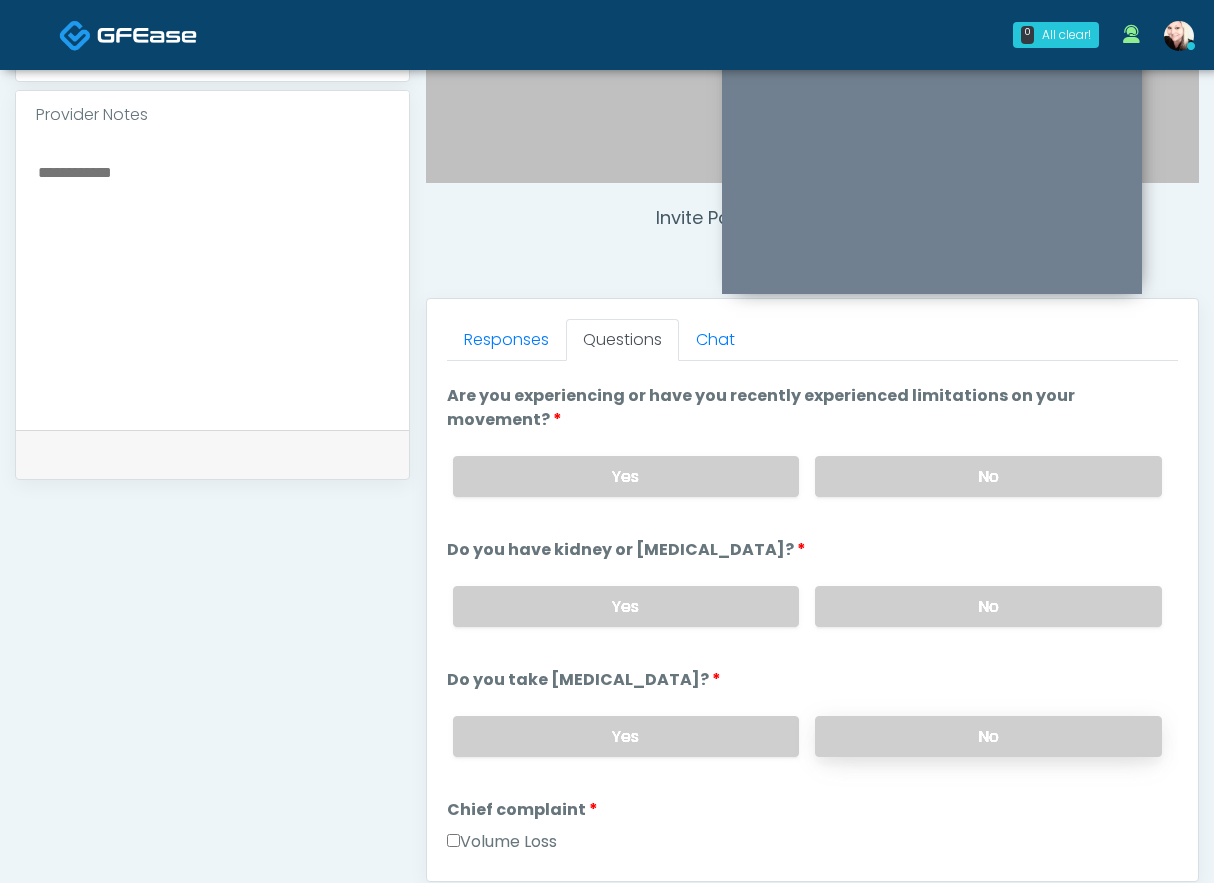 scroll, scrollTop: 122, scrollLeft: 0, axis: vertical 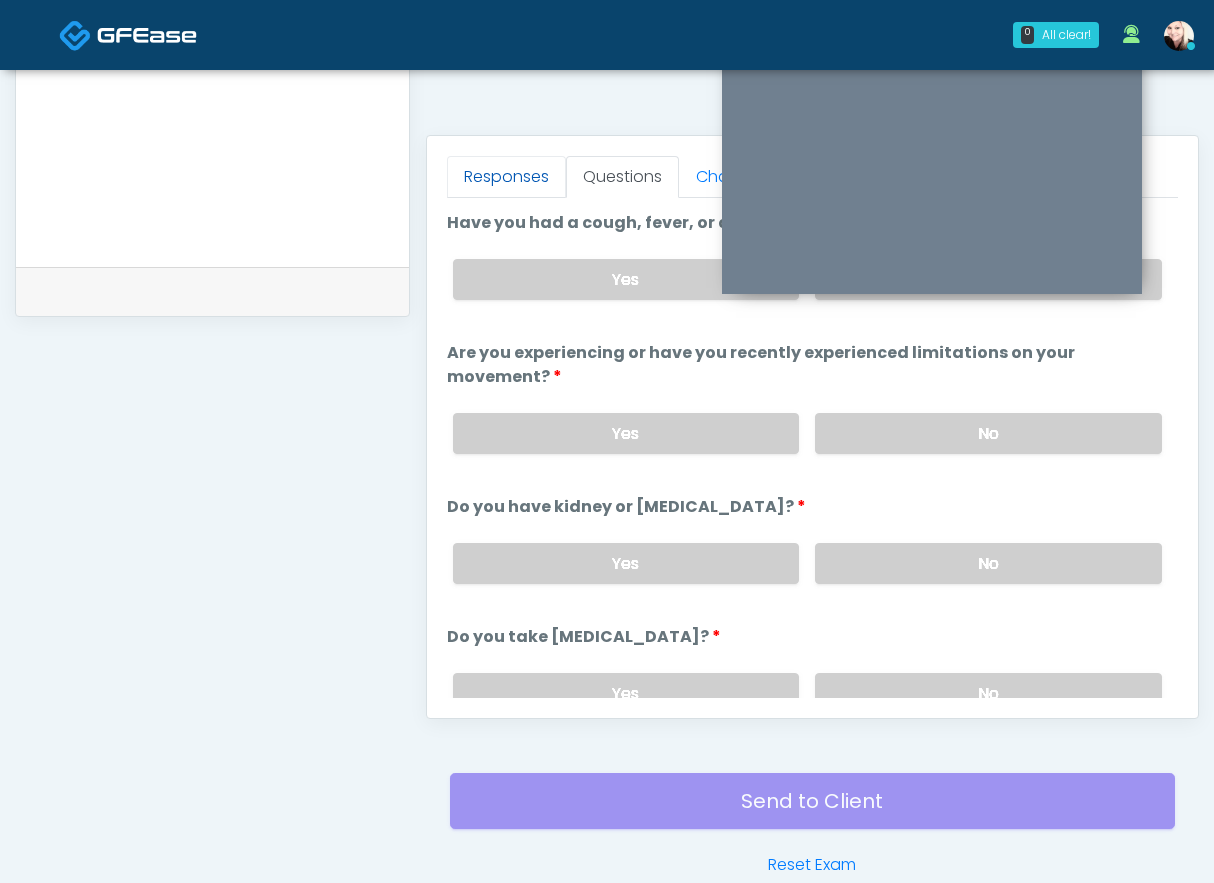 click on "Responses" at bounding box center [506, 177] 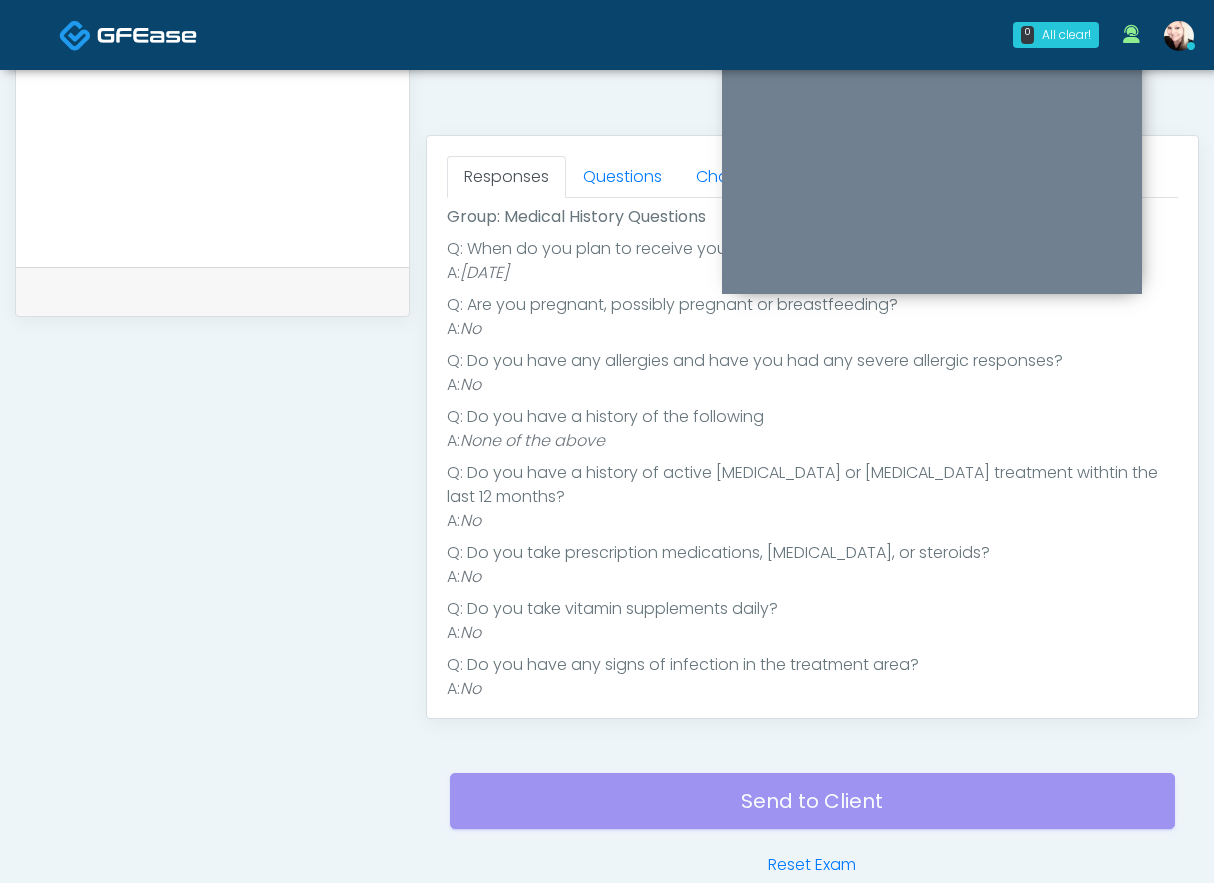 scroll, scrollTop: 153, scrollLeft: 0, axis: vertical 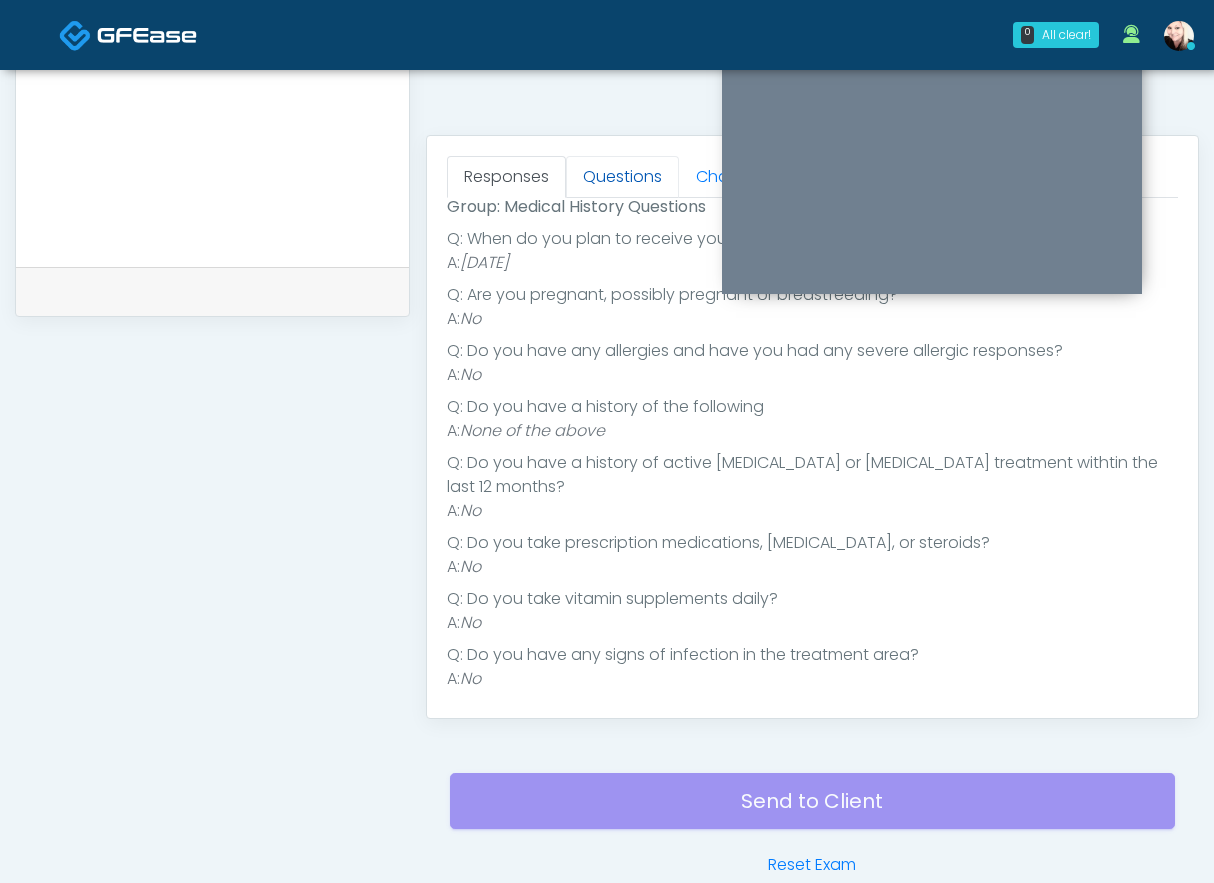 click on "Questions" at bounding box center (622, 177) 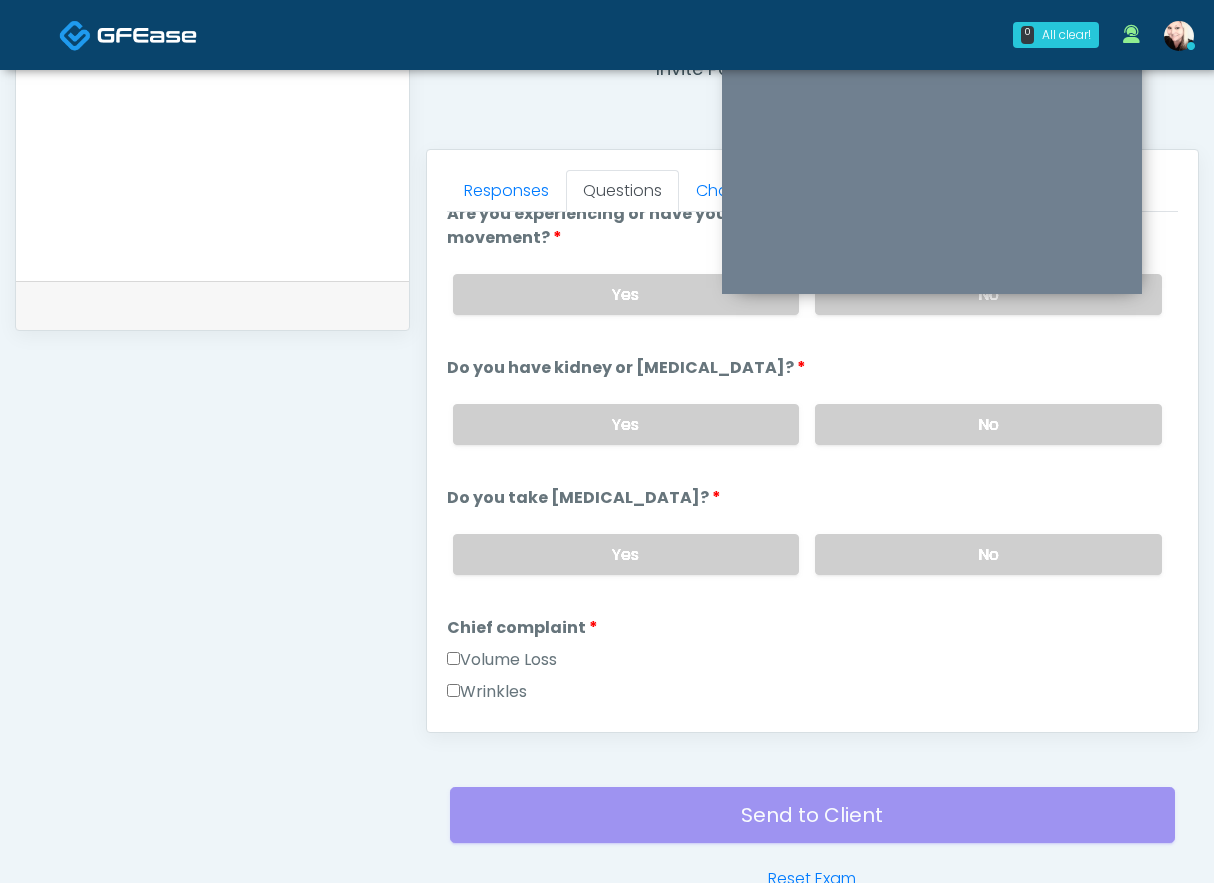 click at bounding box center [212, 132] 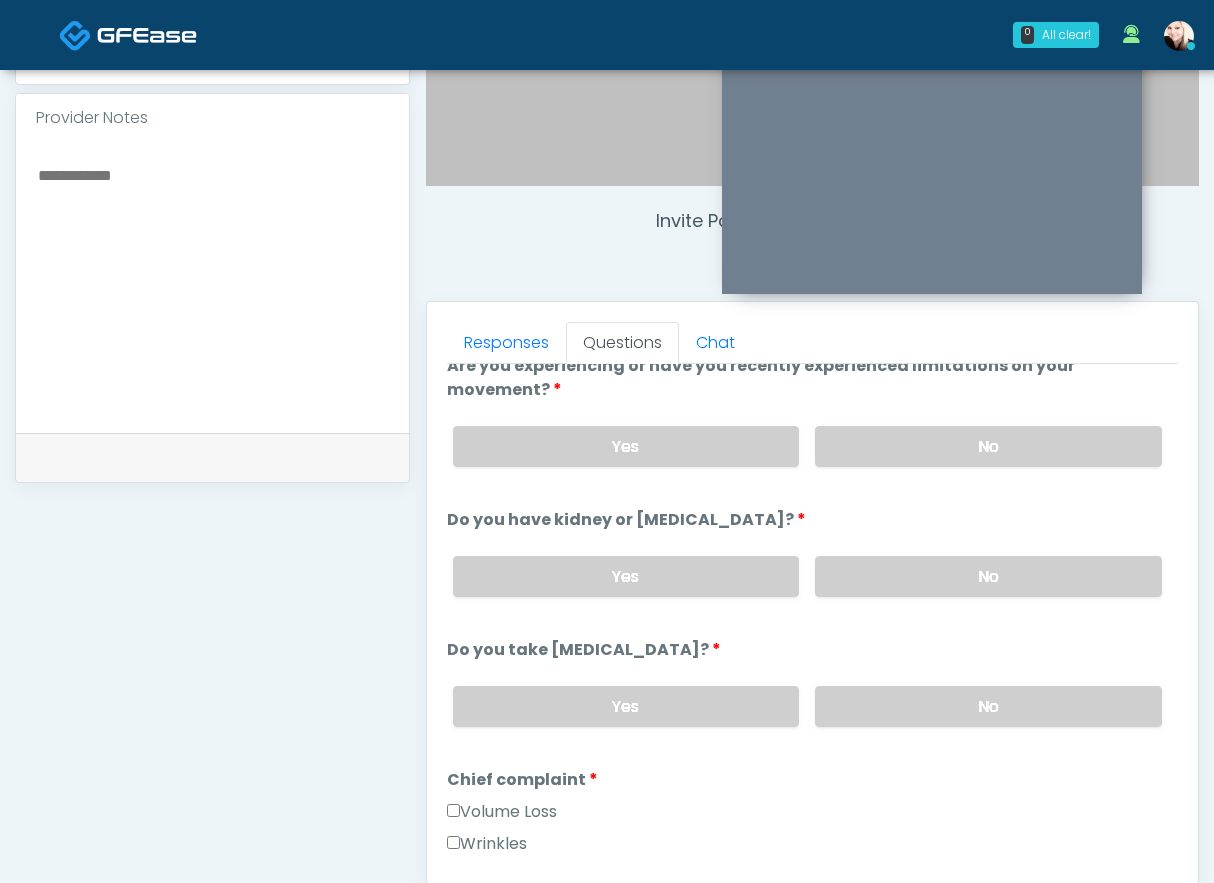 scroll, scrollTop: 636, scrollLeft: 0, axis: vertical 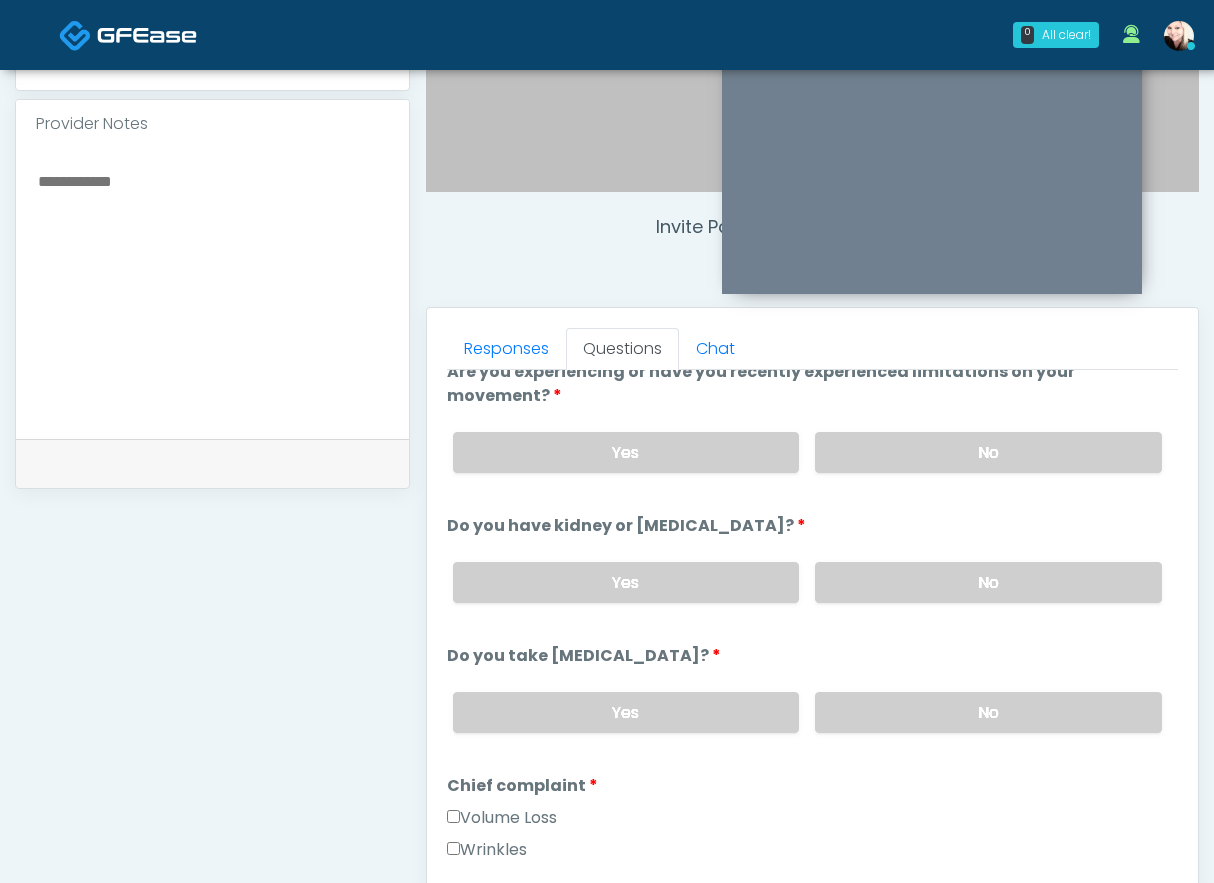 click at bounding box center (212, 290) 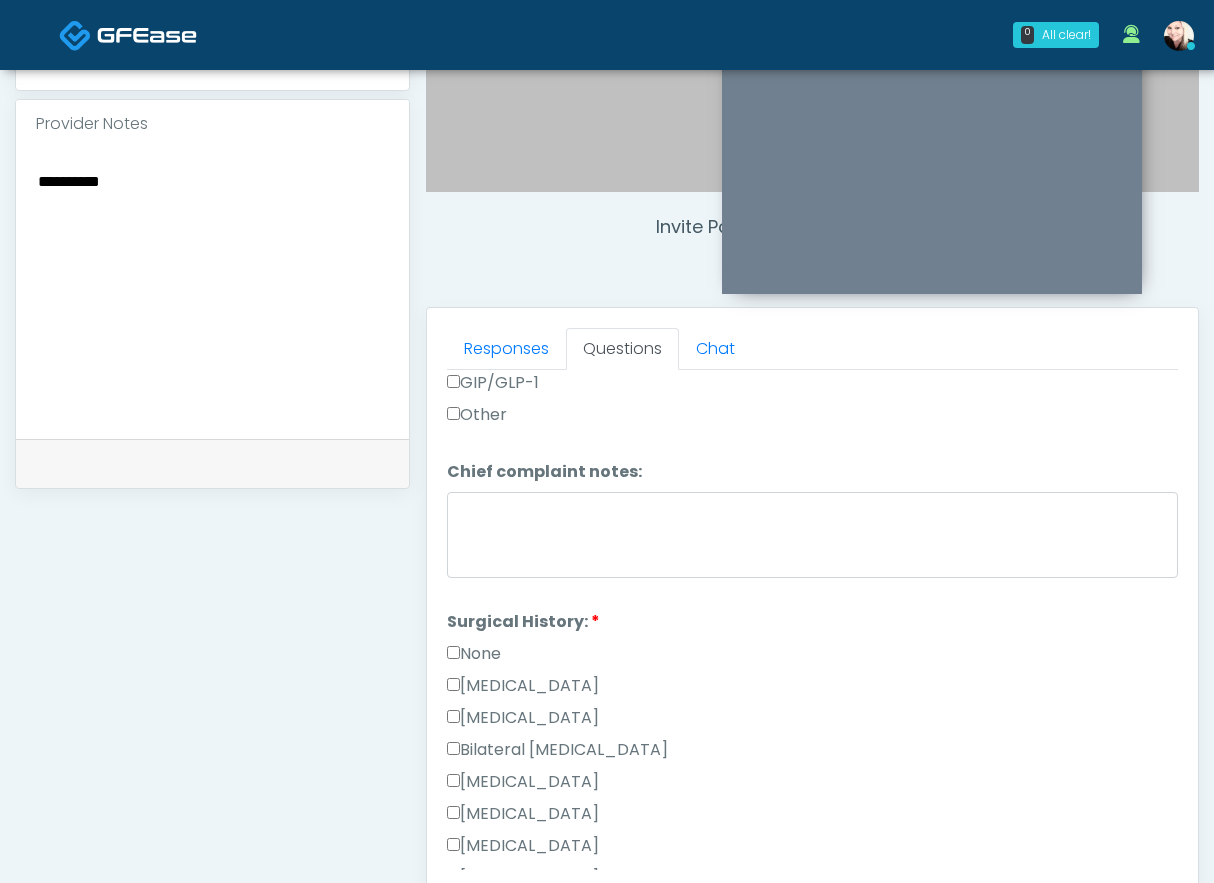 scroll, scrollTop: 916, scrollLeft: 0, axis: vertical 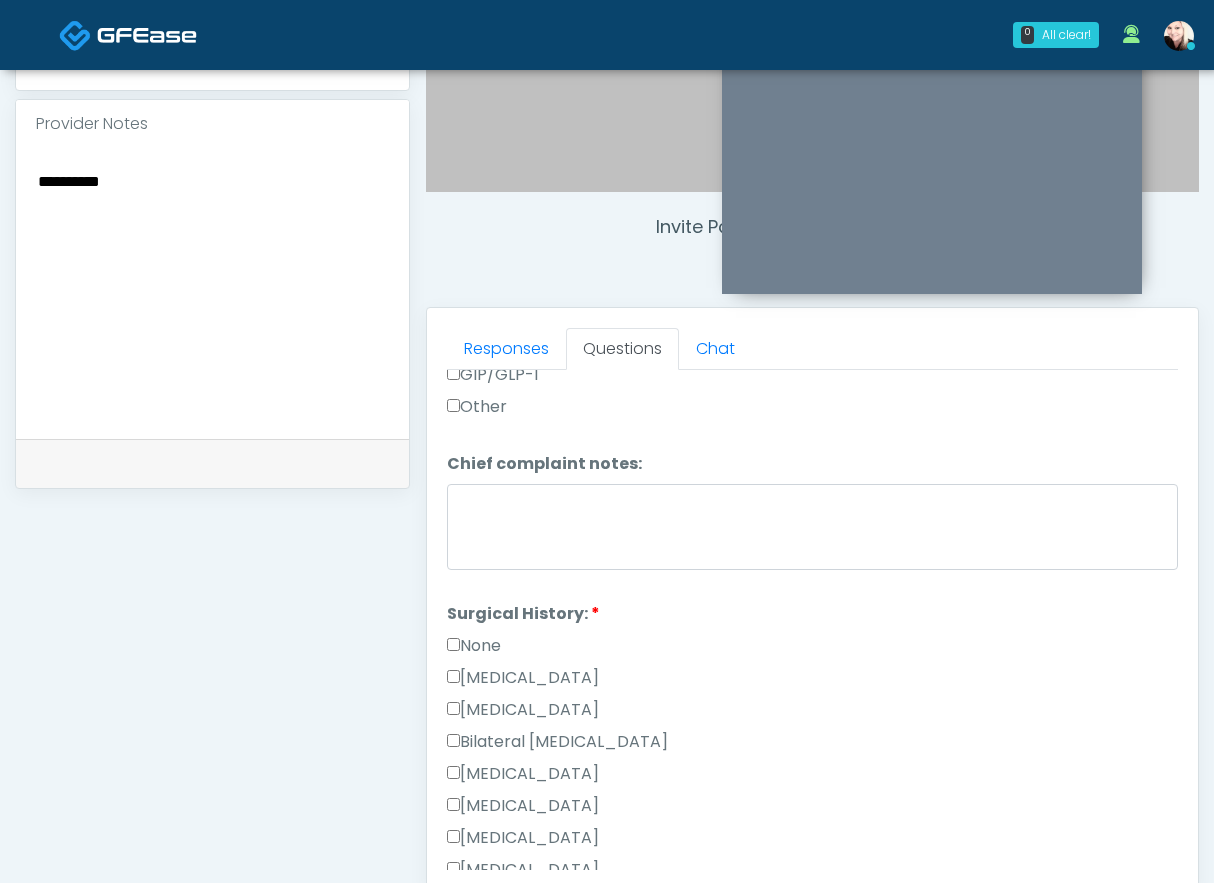 type on "**********" 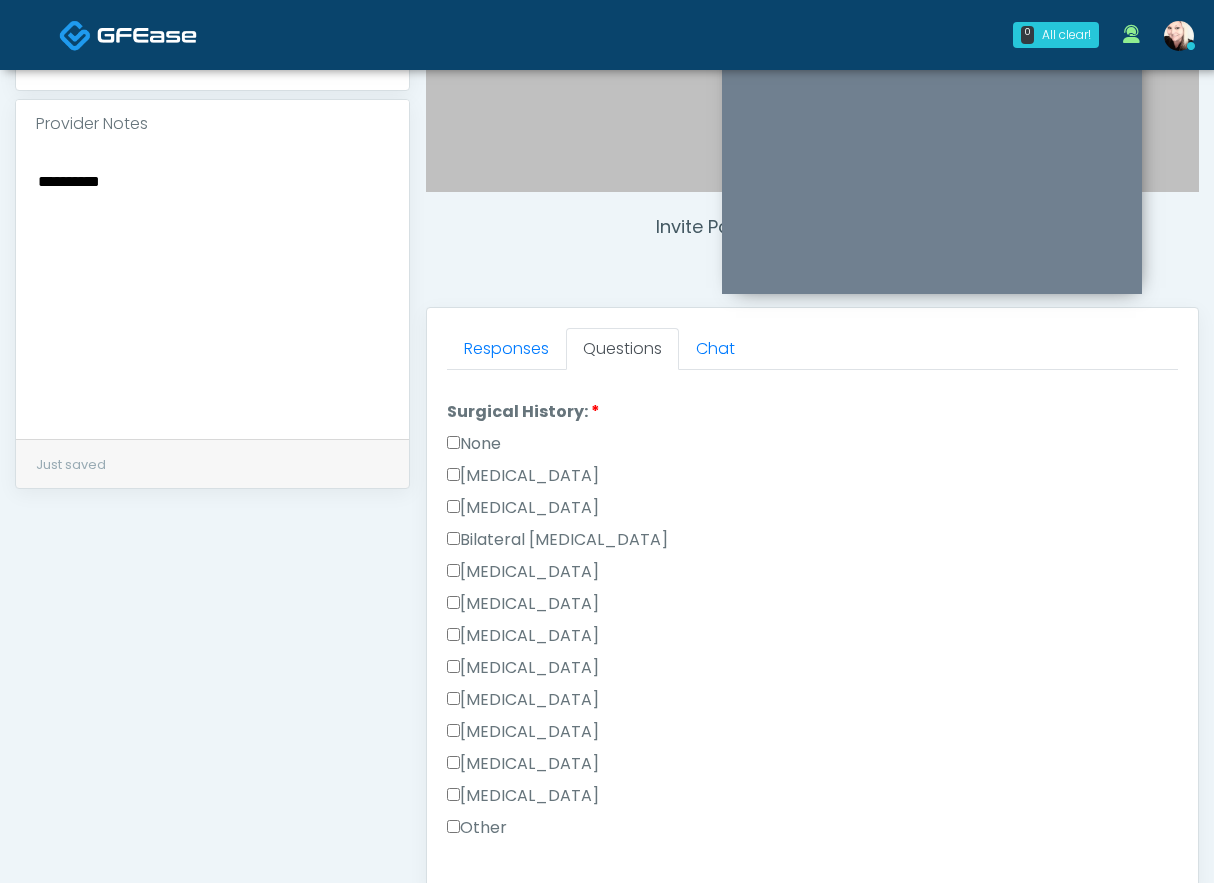 scroll, scrollTop: 1115, scrollLeft: 0, axis: vertical 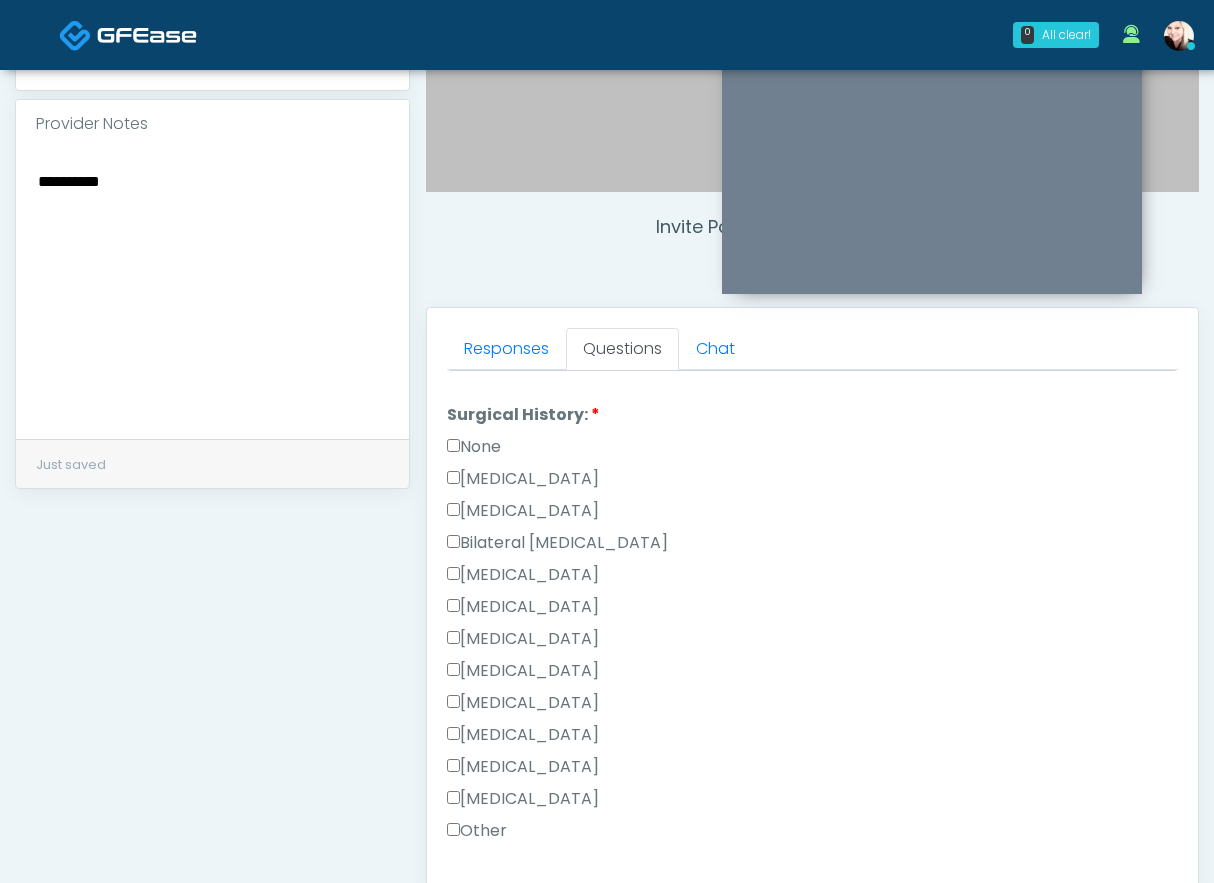 click on "None" at bounding box center [474, 447] 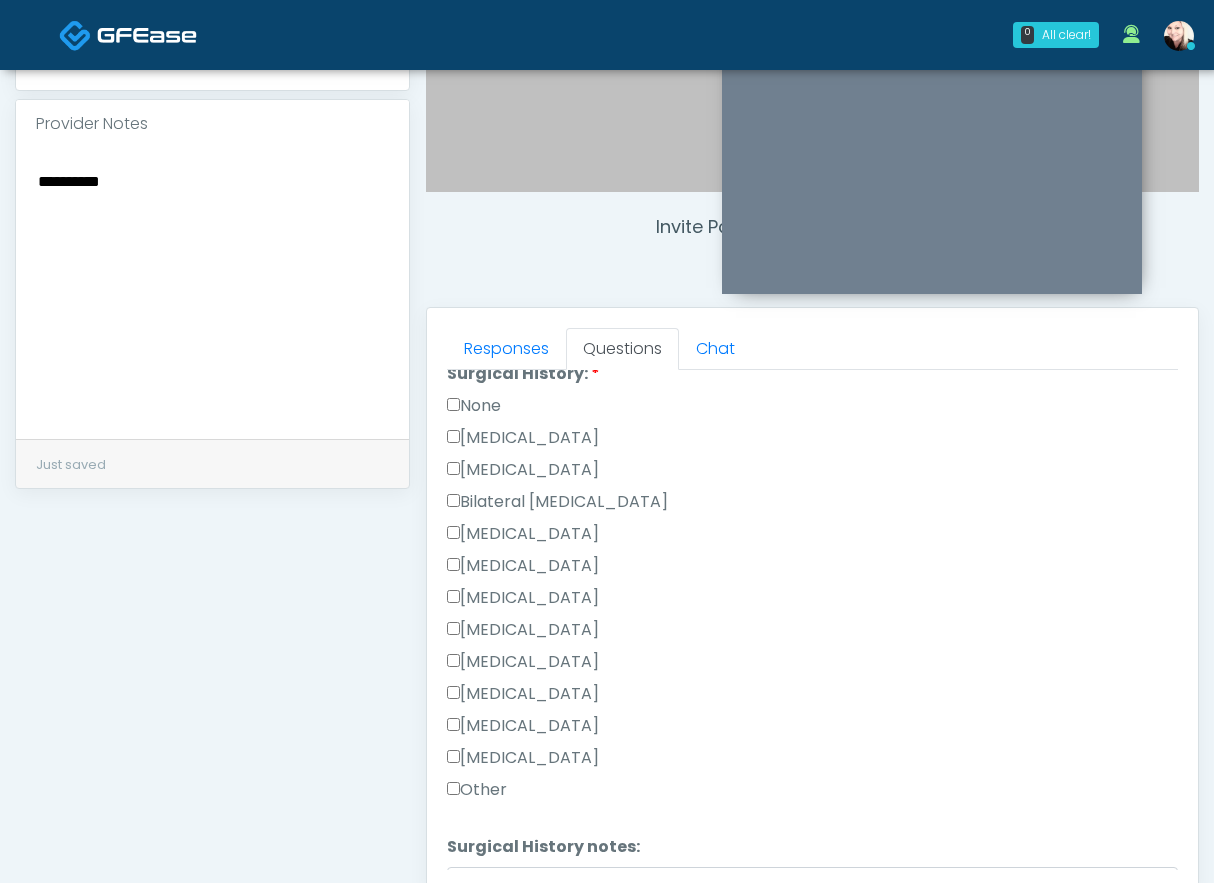 scroll, scrollTop: 1158, scrollLeft: 0, axis: vertical 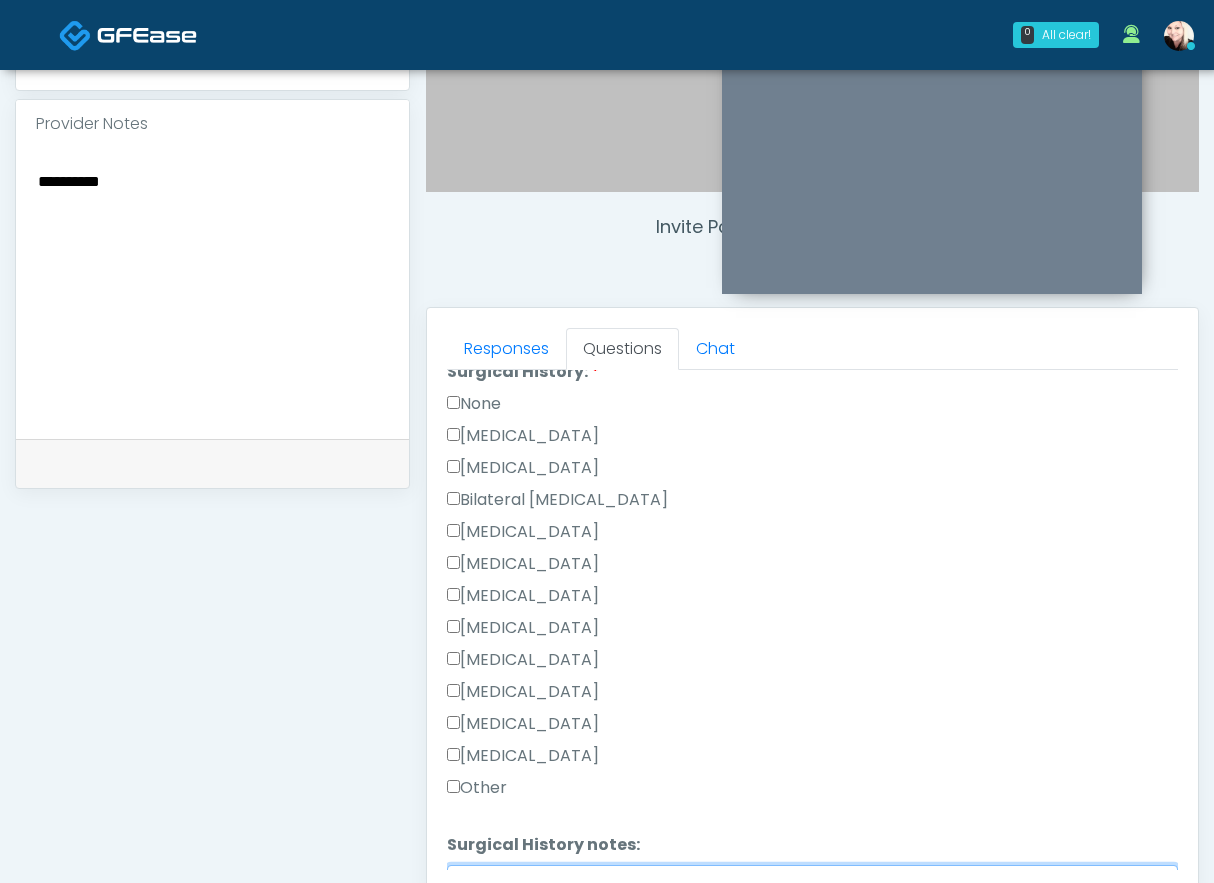 click on "Surgical History notes:" at bounding box center (812, 908) 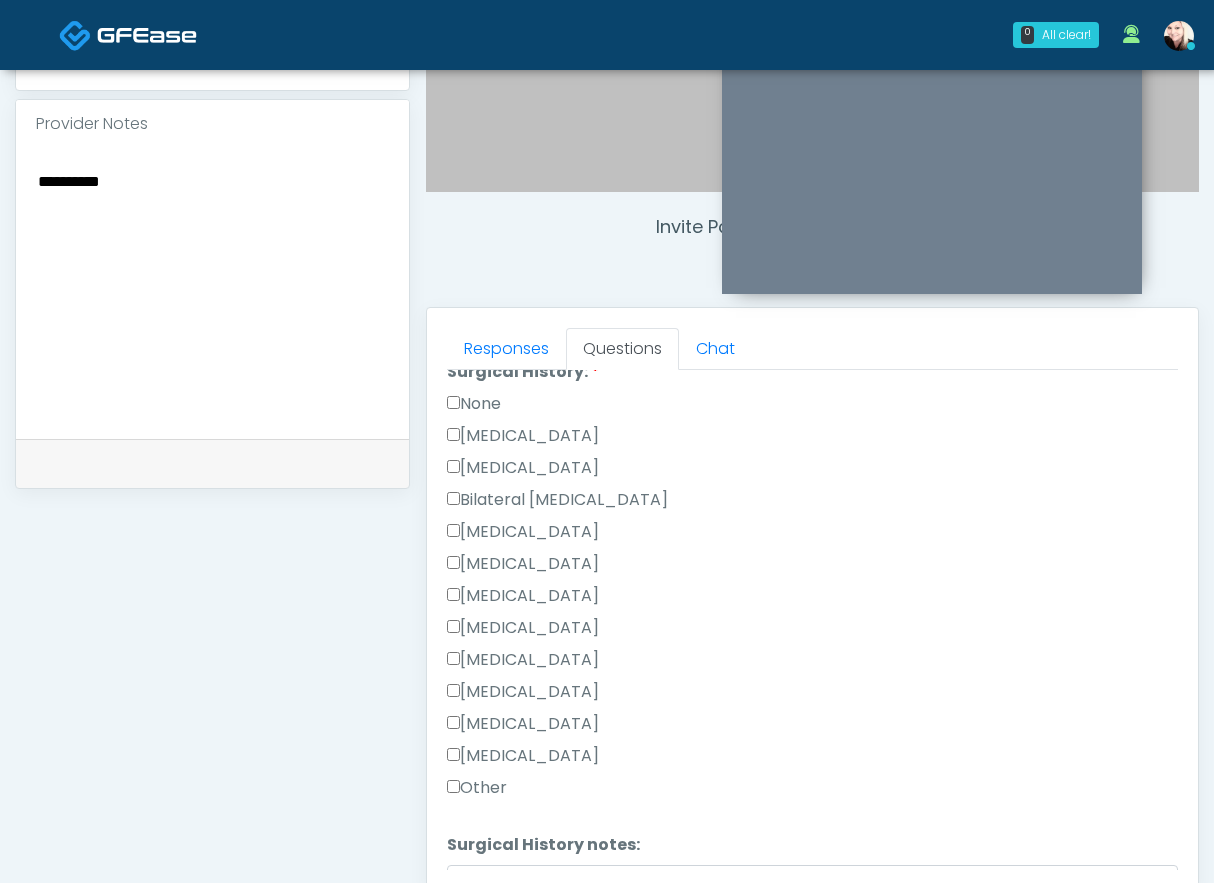 click on "Hysterectomy" at bounding box center [523, 468] 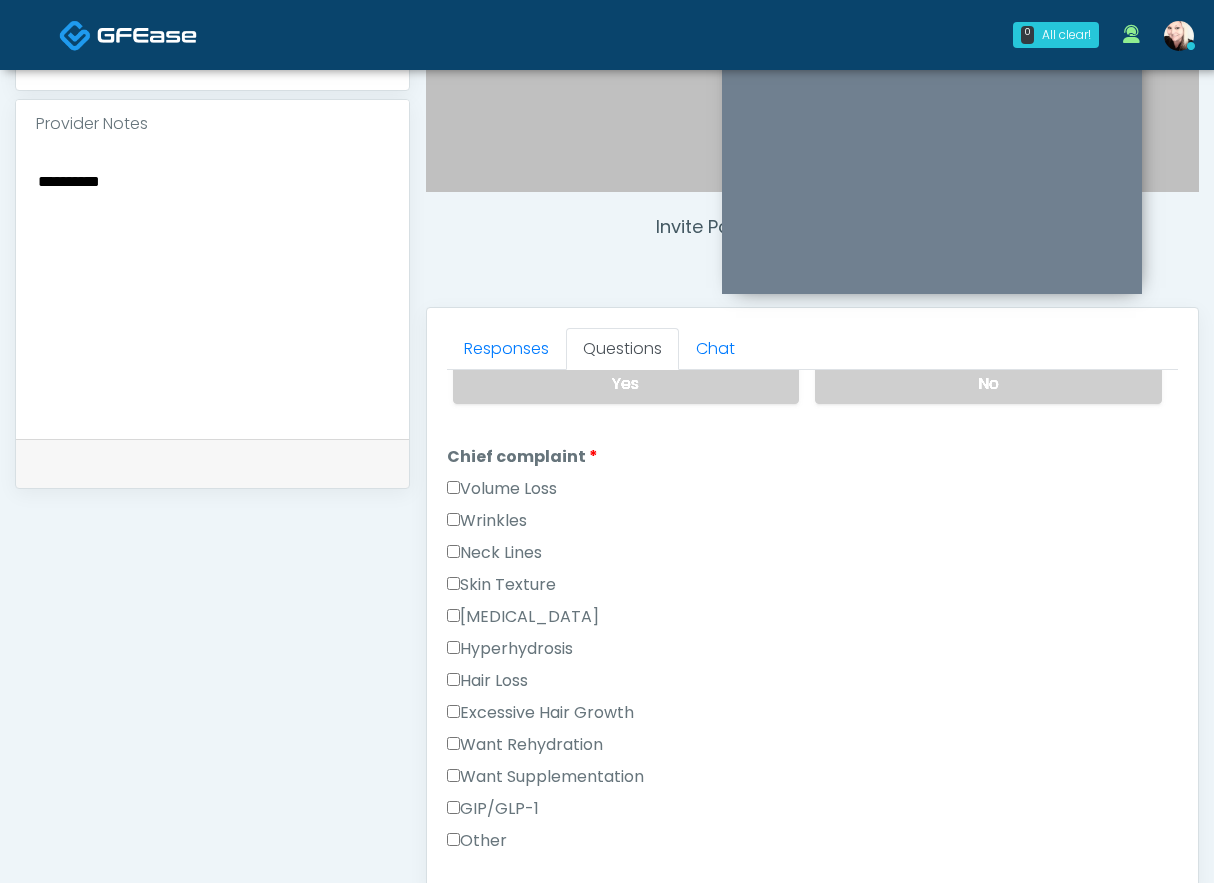 scroll, scrollTop: 454, scrollLeft: 0, axis: vertical 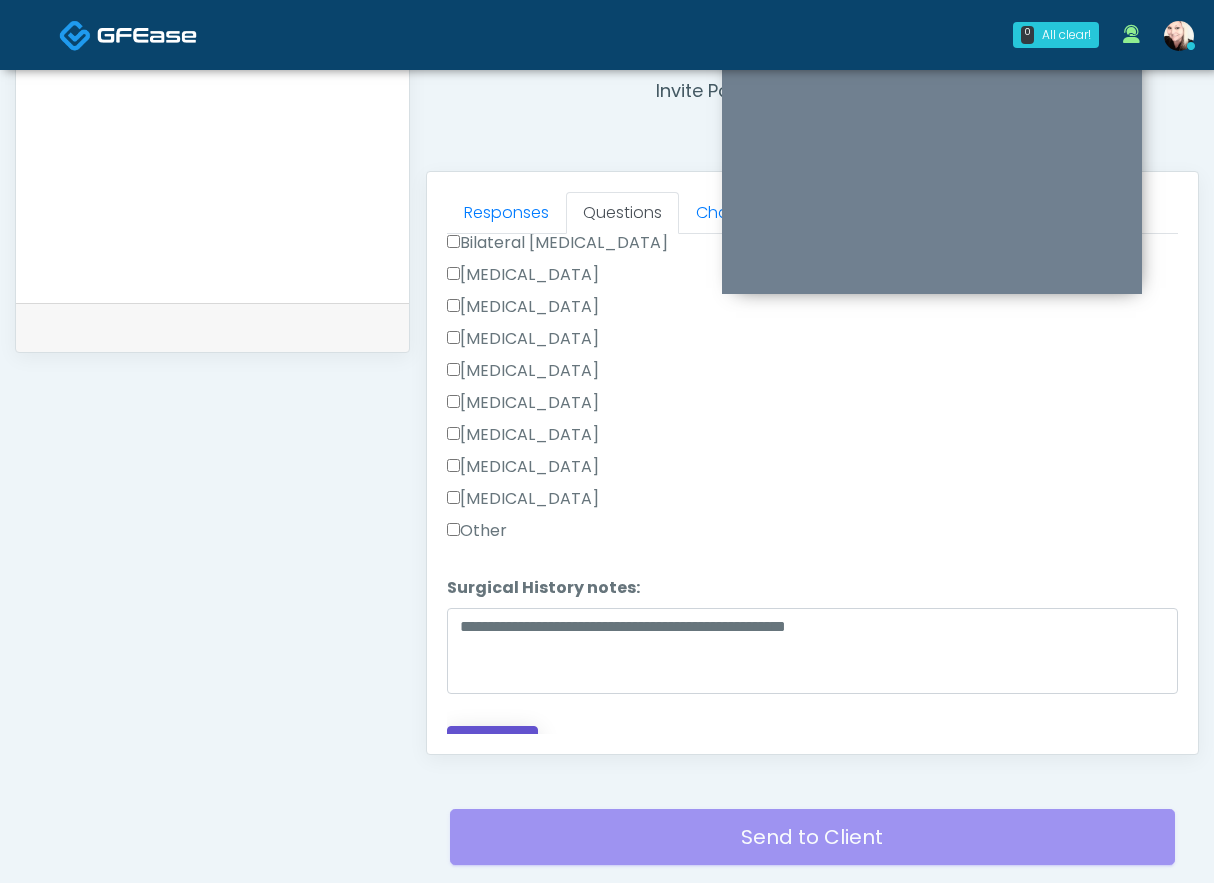 click on "Continue" at bounding box center (492, 744) 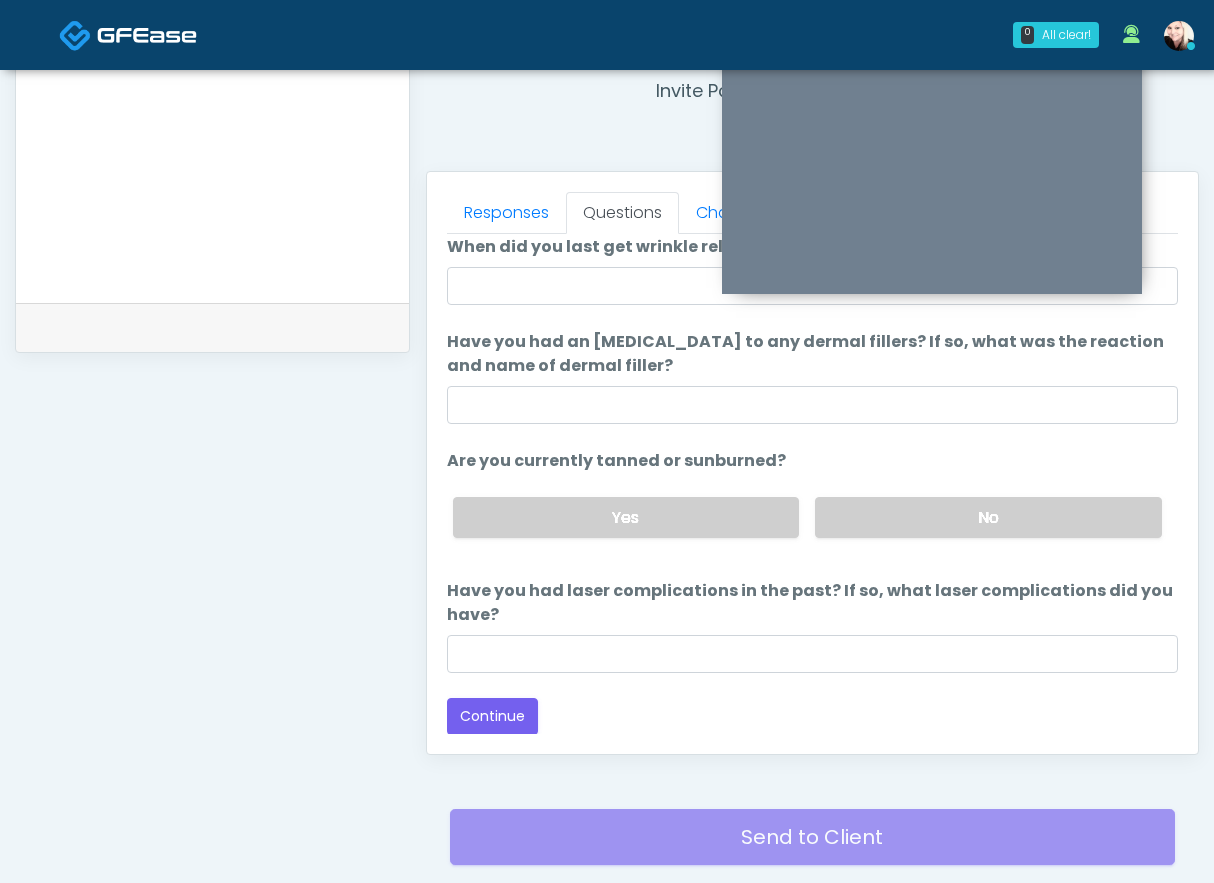 scroll, scrollTop: 0, scrollLeft: 0, axis: both 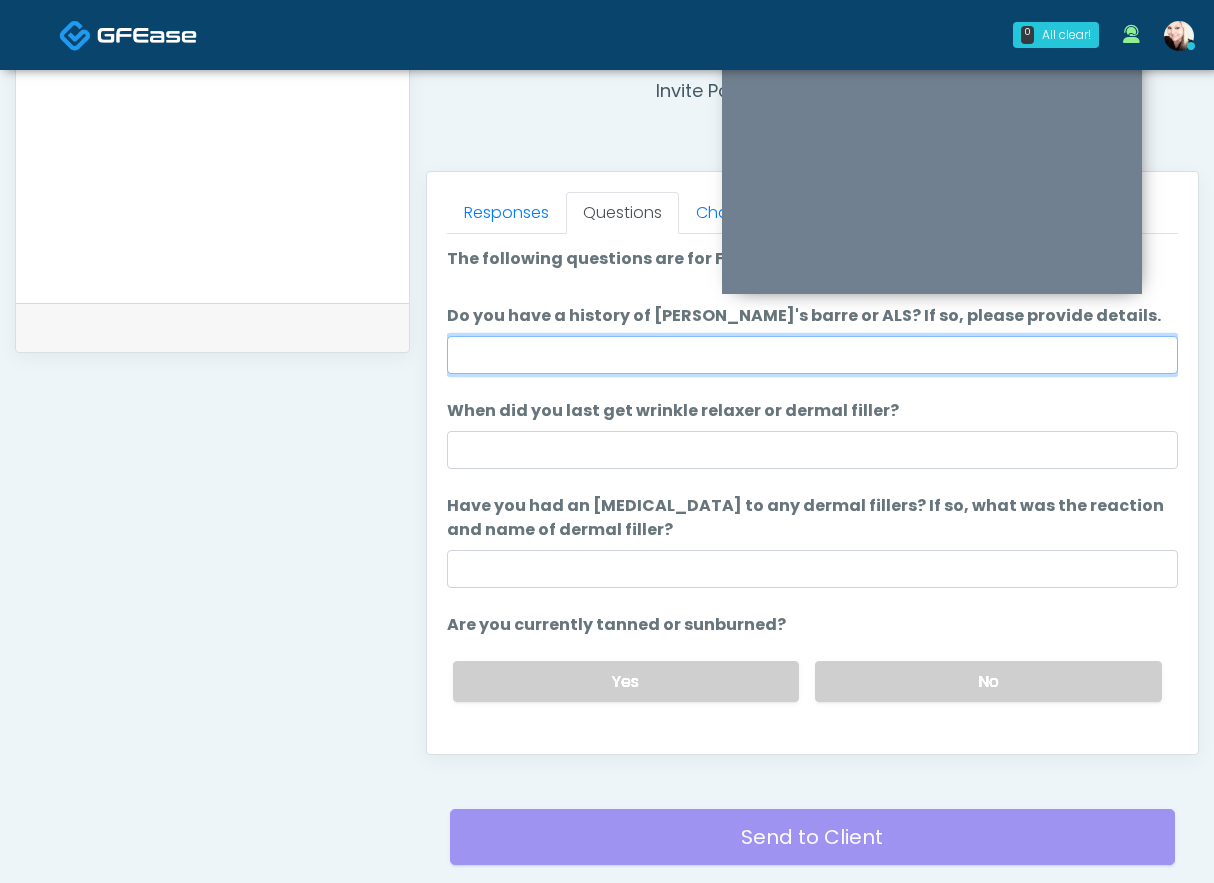 click on "Do you have a history of Guillain's barre or ALS? If so, please provide details." at bounding box center [812, 355] 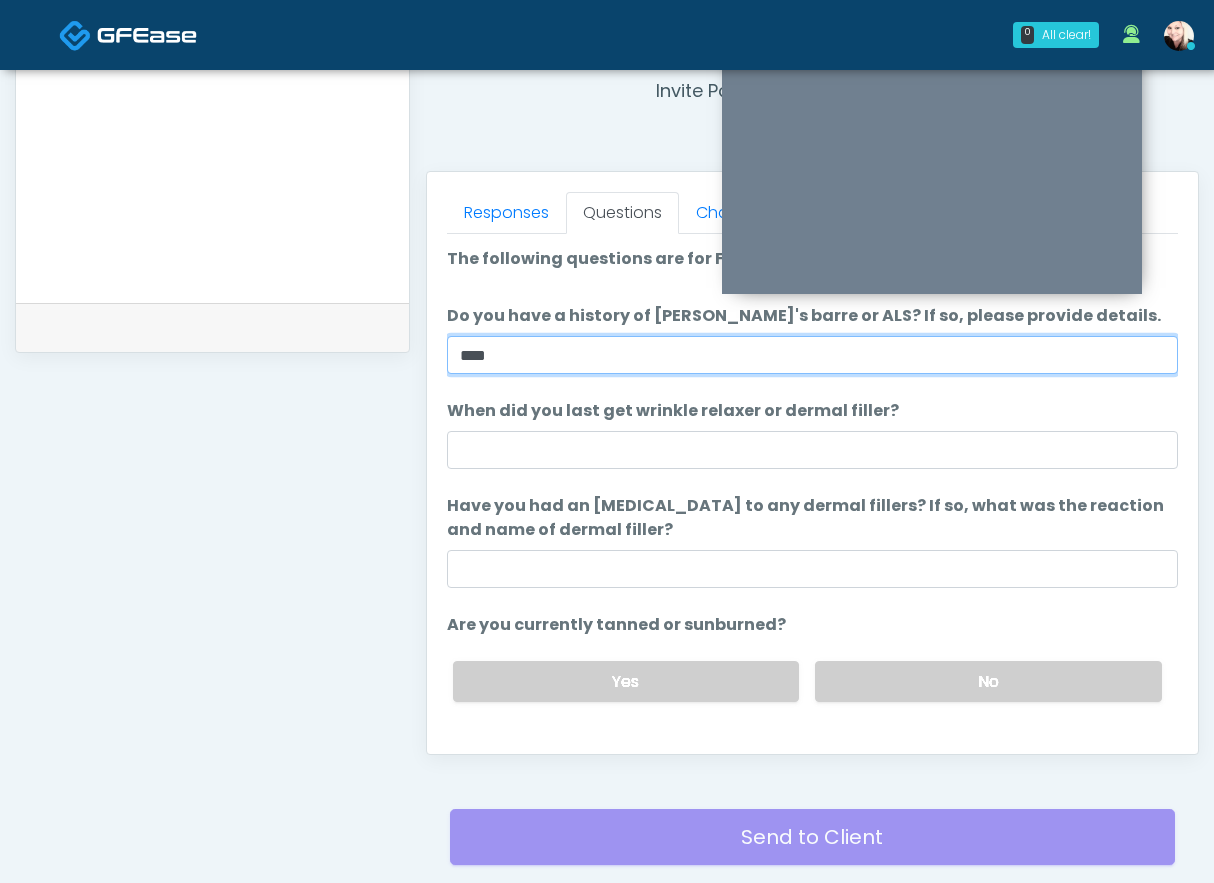 type on "****" 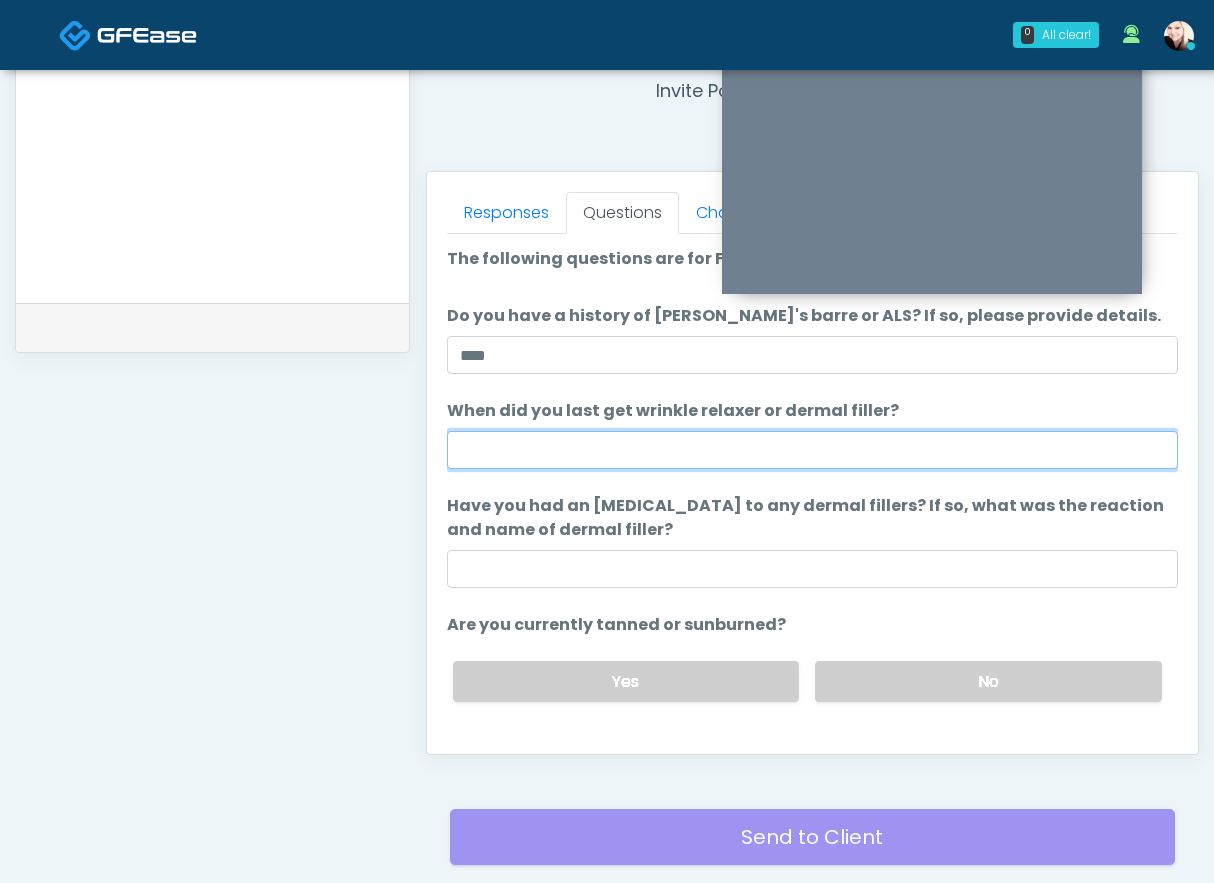 click on "When did you last get wrinkle relaxer or dermal filler?" at bounding box center [812, 450] 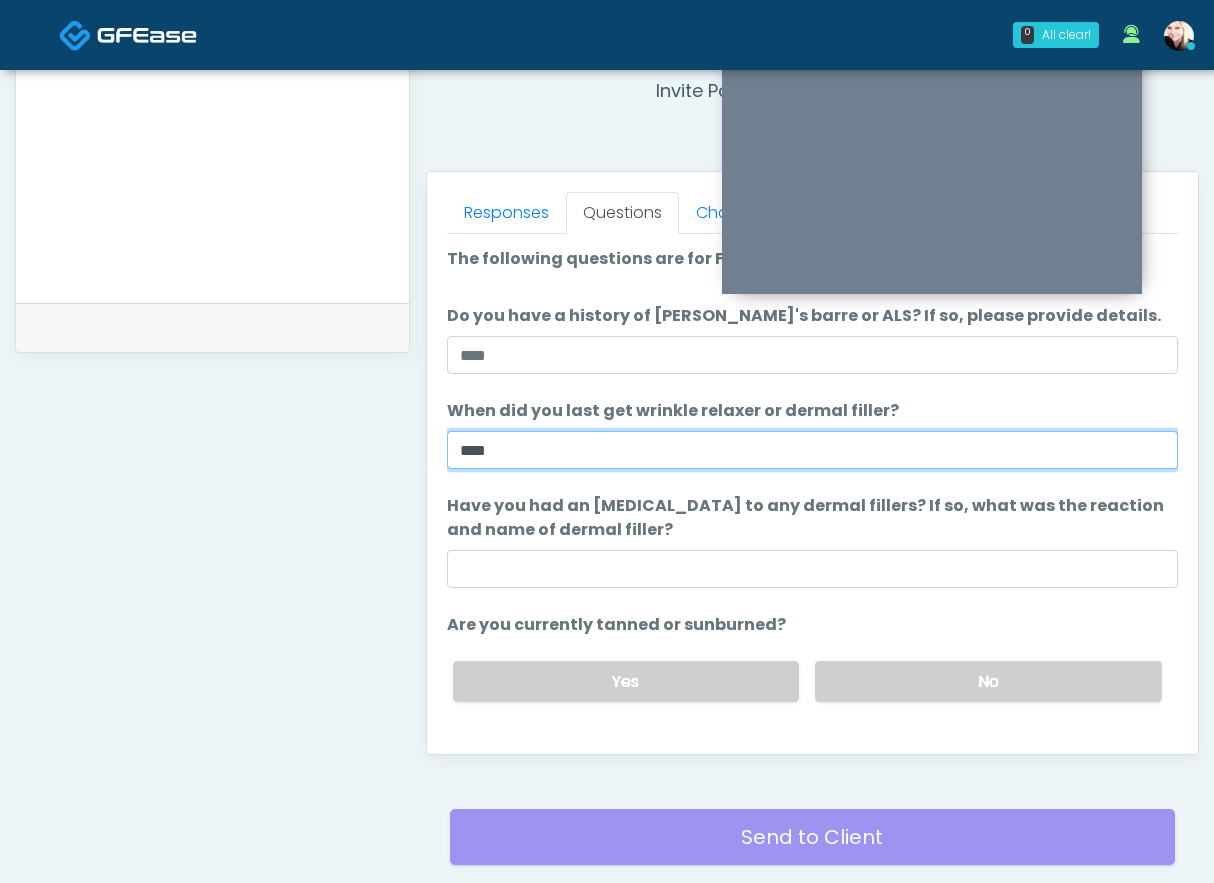 type on "****" 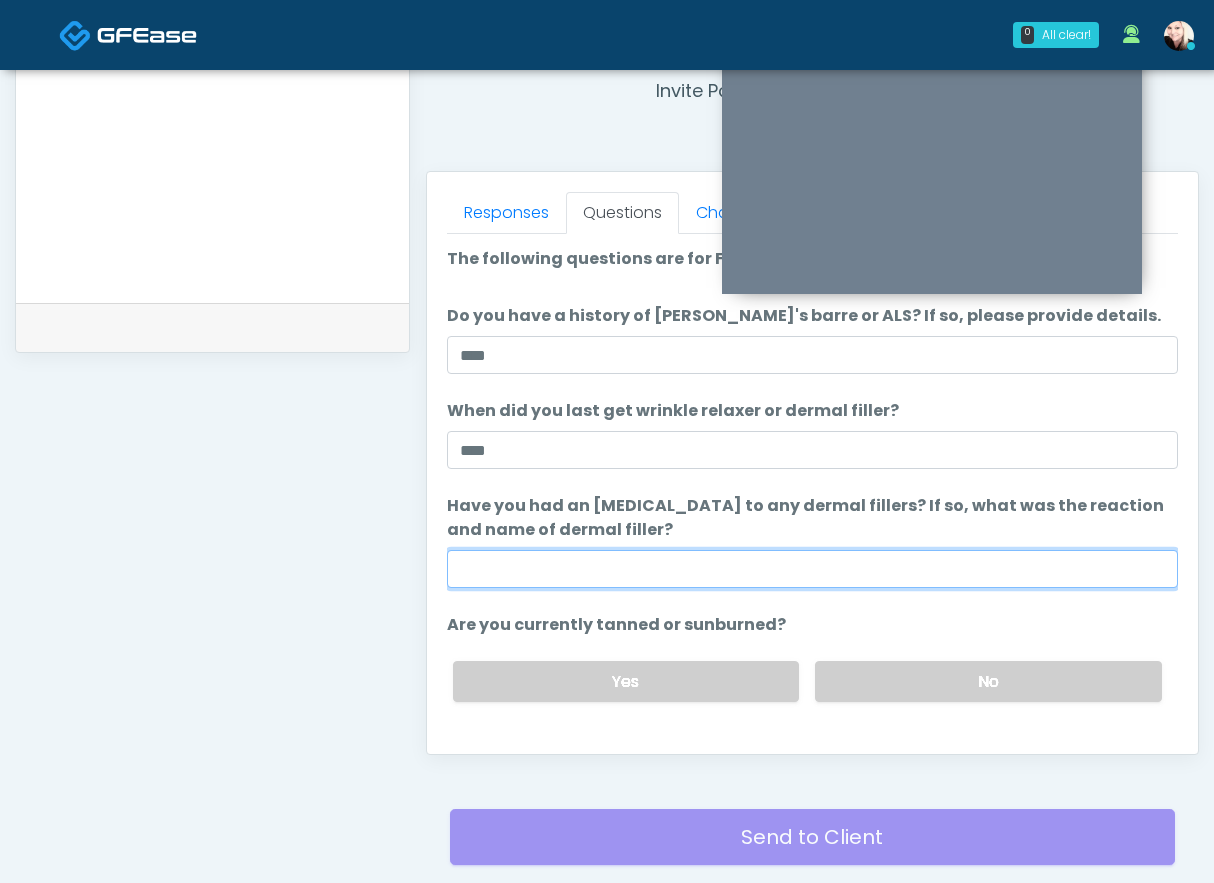 click on "Have you had an allergic response to any dermal fillers? If so, what was the reaction and name of dermal filler?" at bounding box center (812, 569) 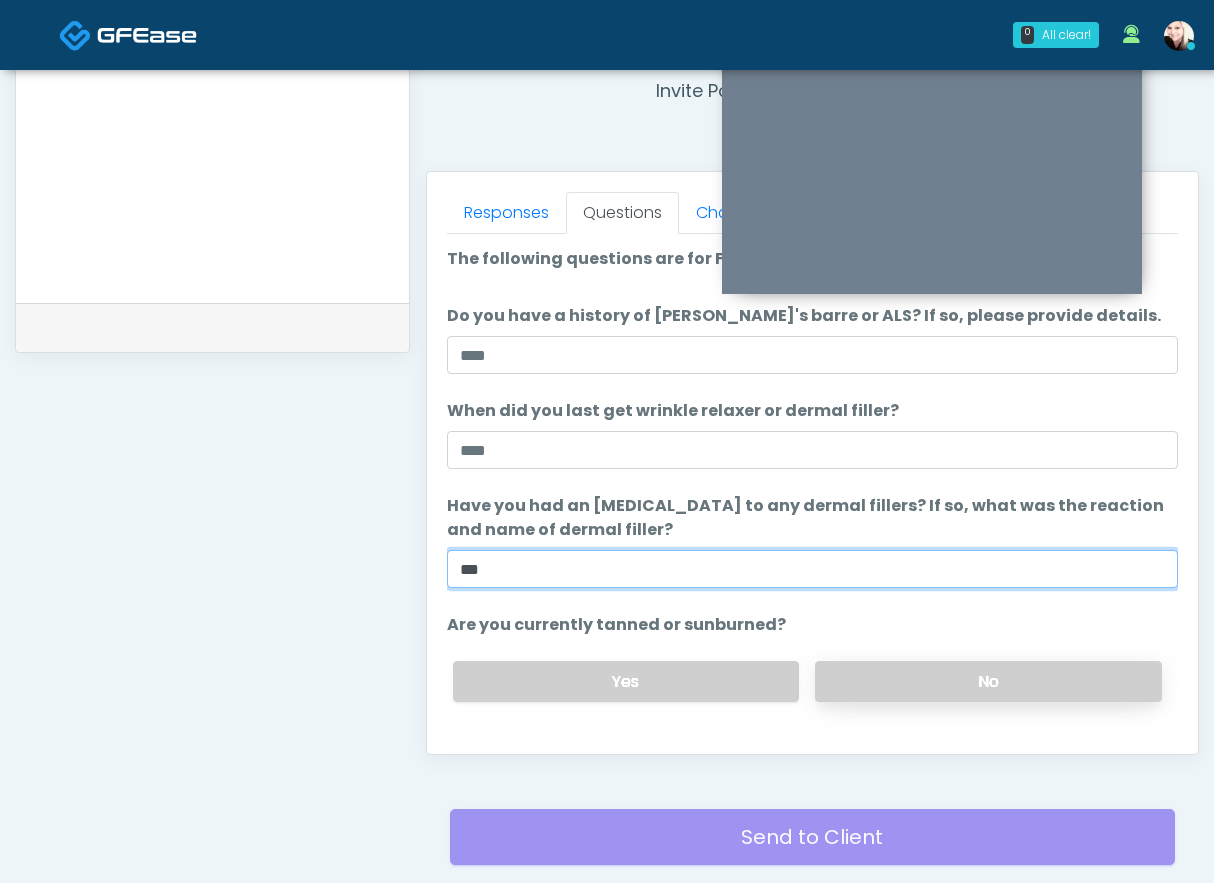type on "***" 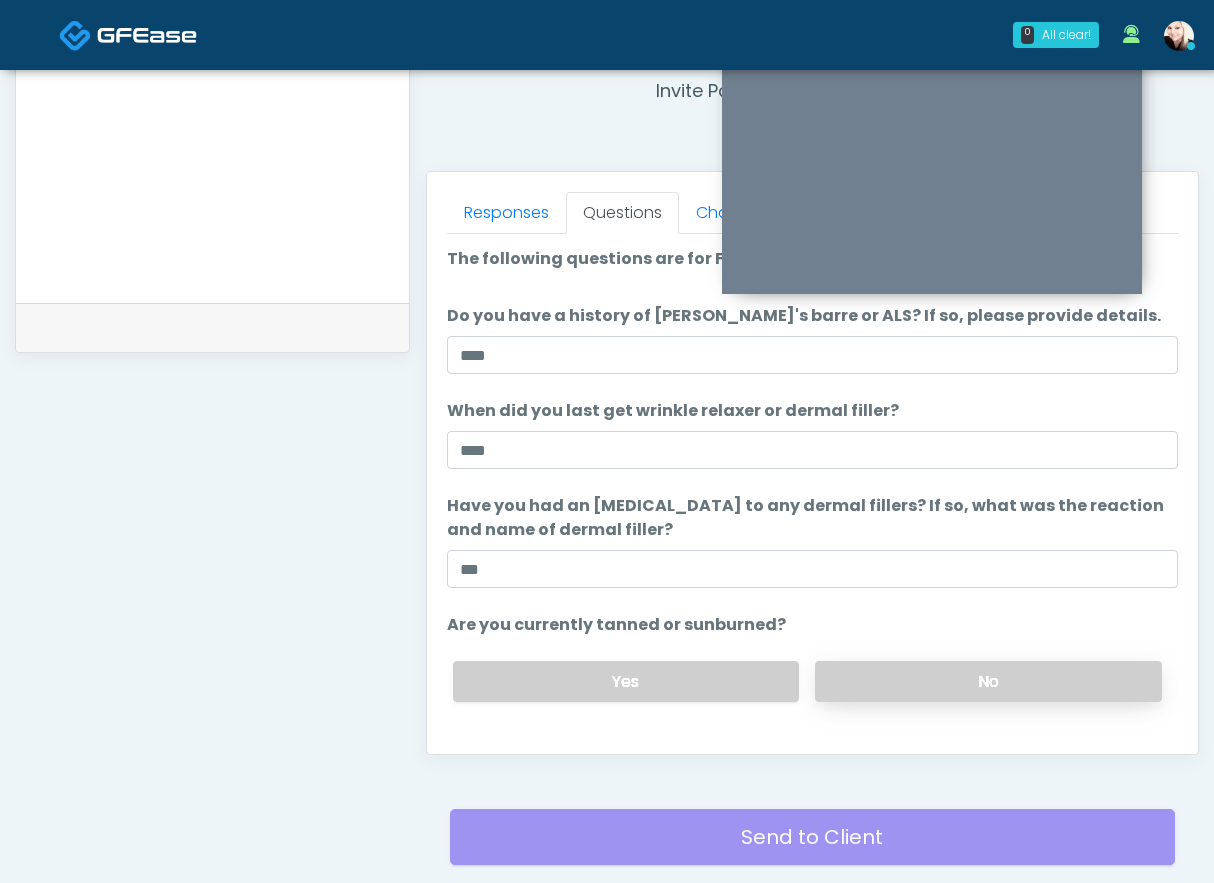 click on "No" at bounding box center (988, 681) 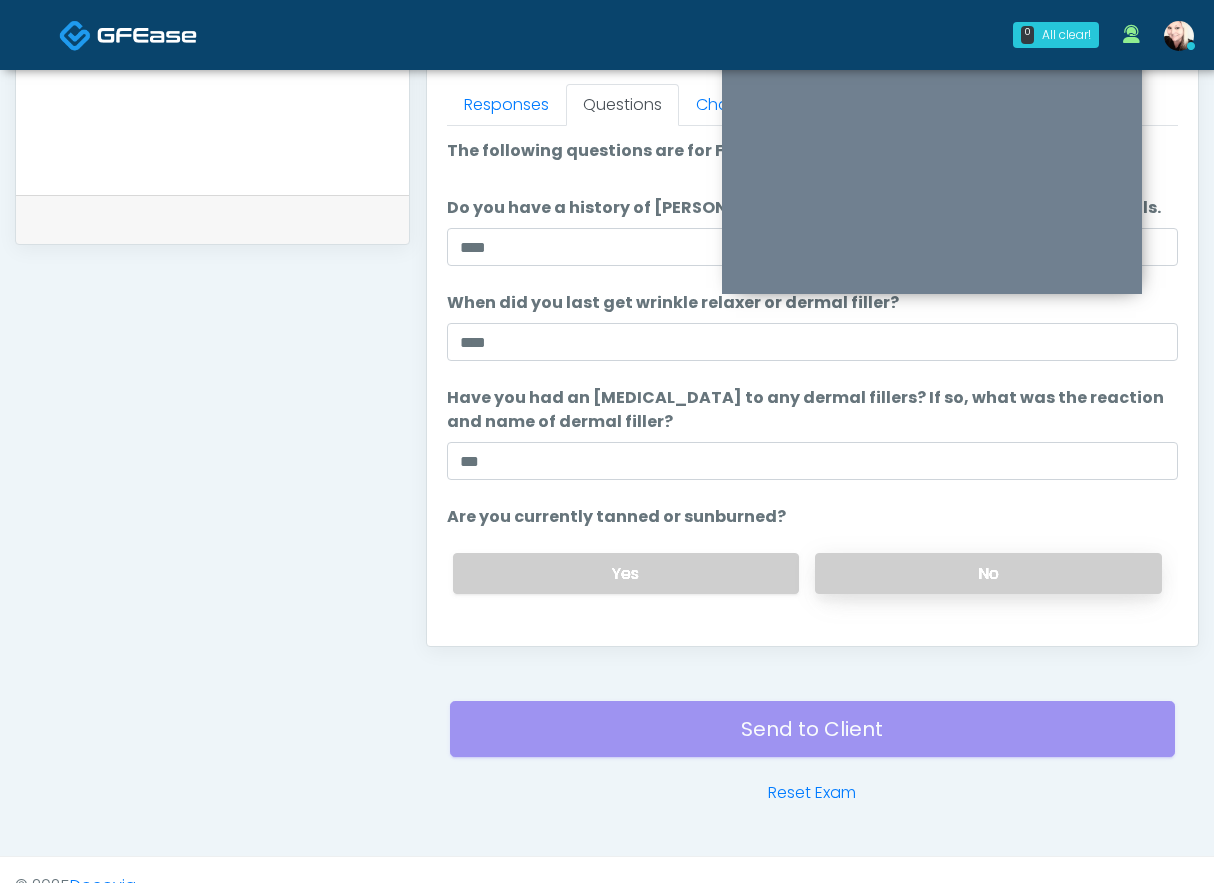 scroll, scrollTop: 912, scrollLeft: 0, axis: vertical 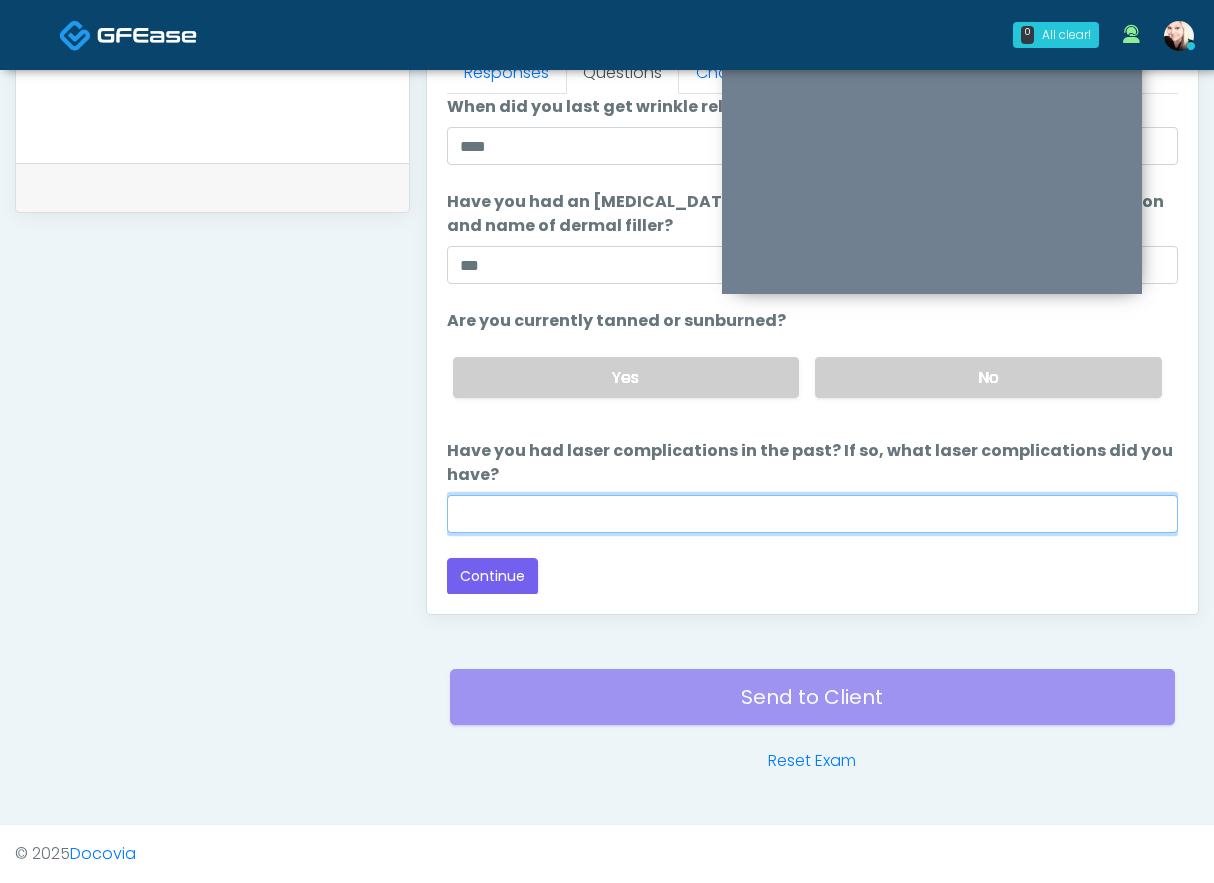 click on "Have you had laser complications in the past? If so, what laser complications did you have?" at bounding box center (812, 514) 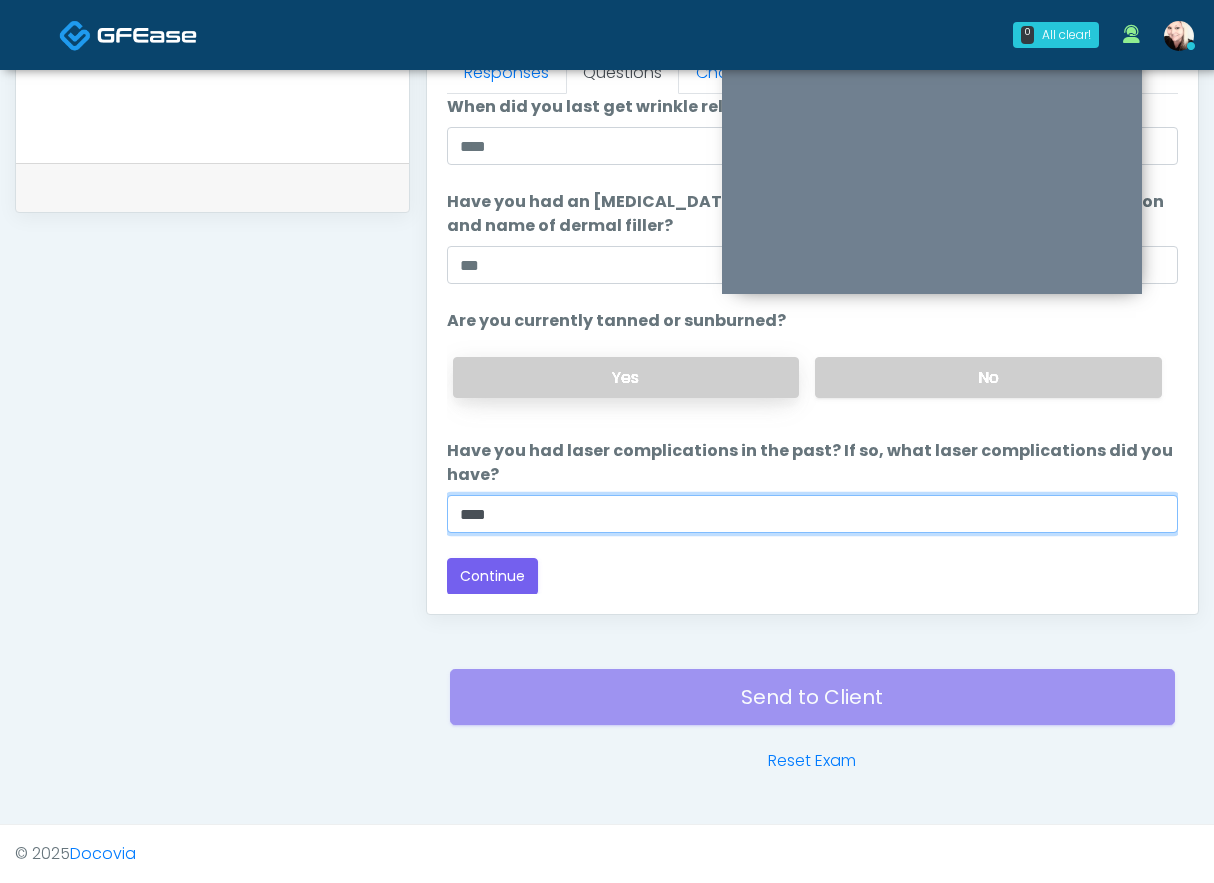 type on "****" 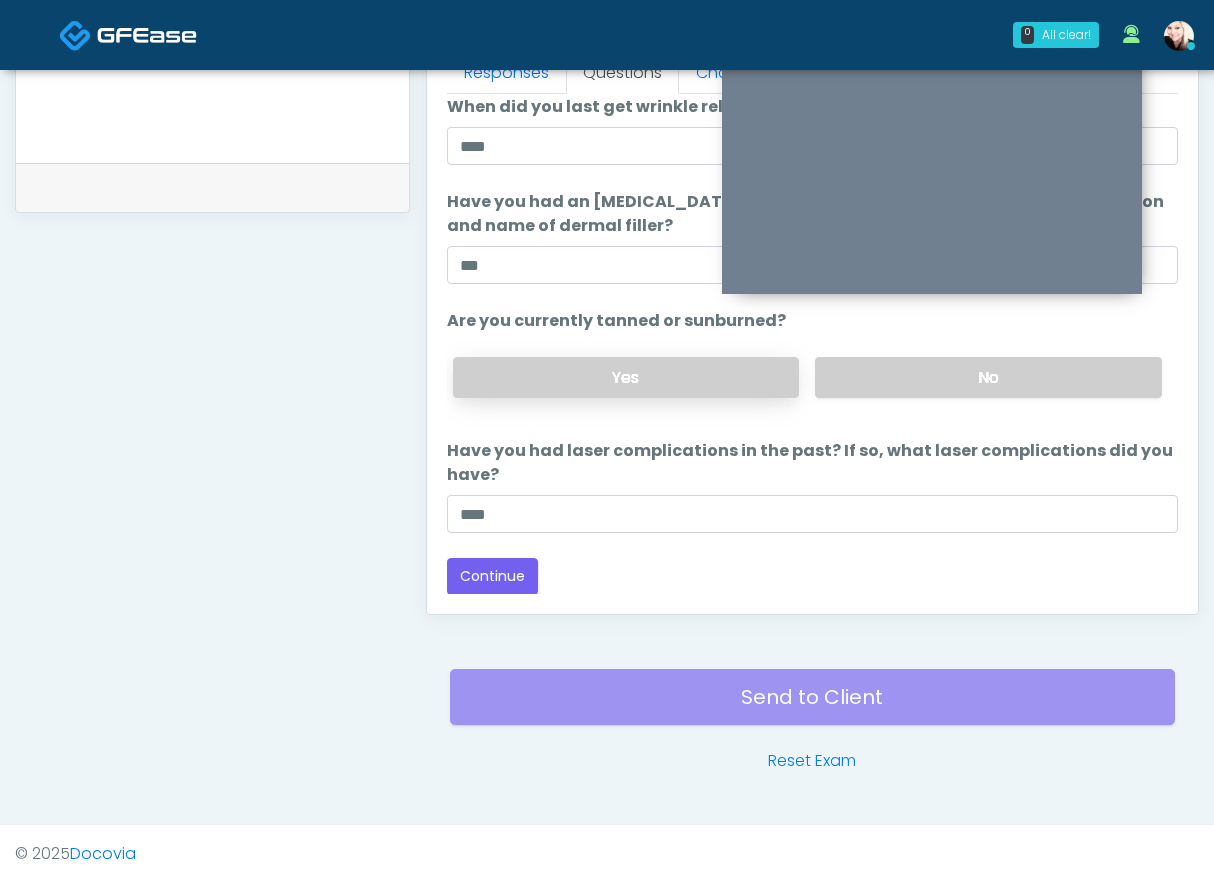 click on "Yes" at bounding box center (626, 377) 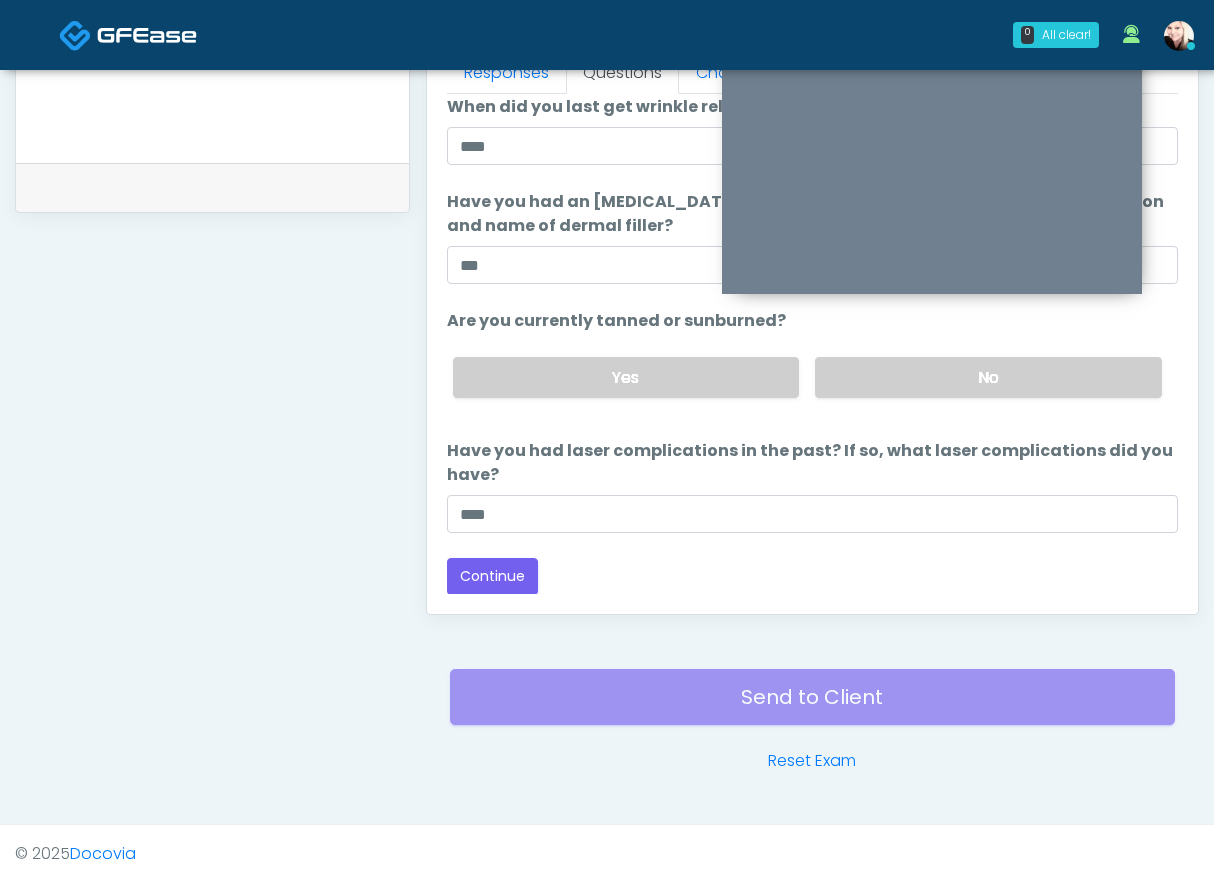 click on "Yes
No" at bounding box center (807, 377) 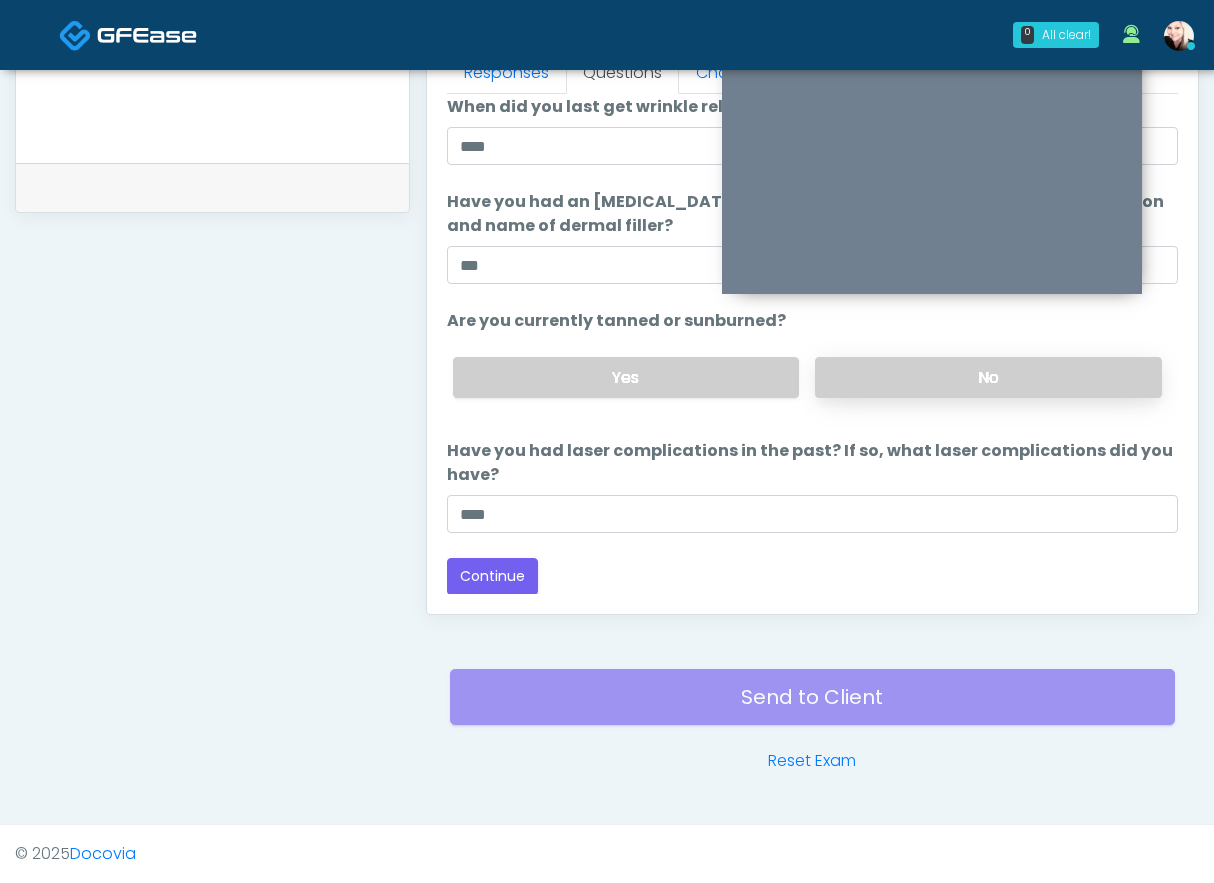 click on "No" at bounding box center [988, 377] 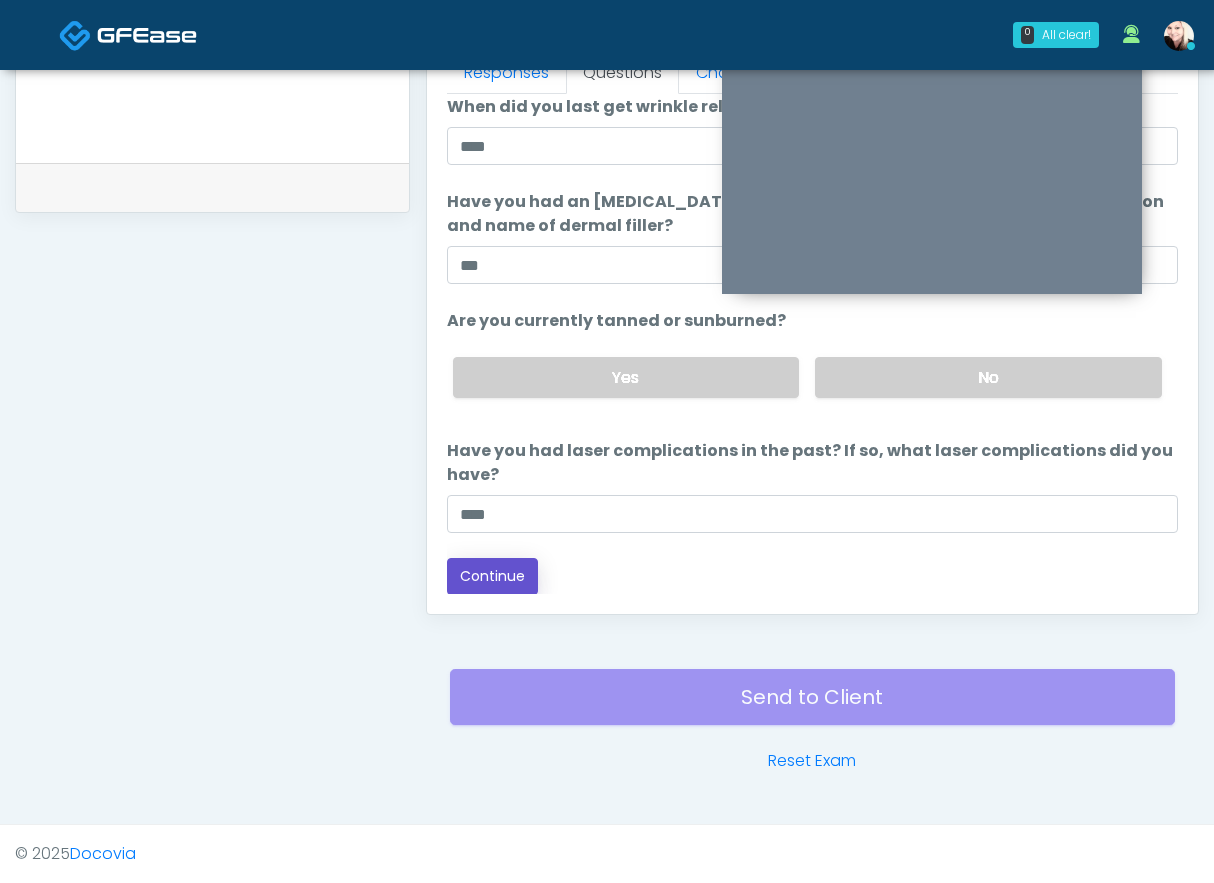 click on "Continue" at bounding box center (492, 576) 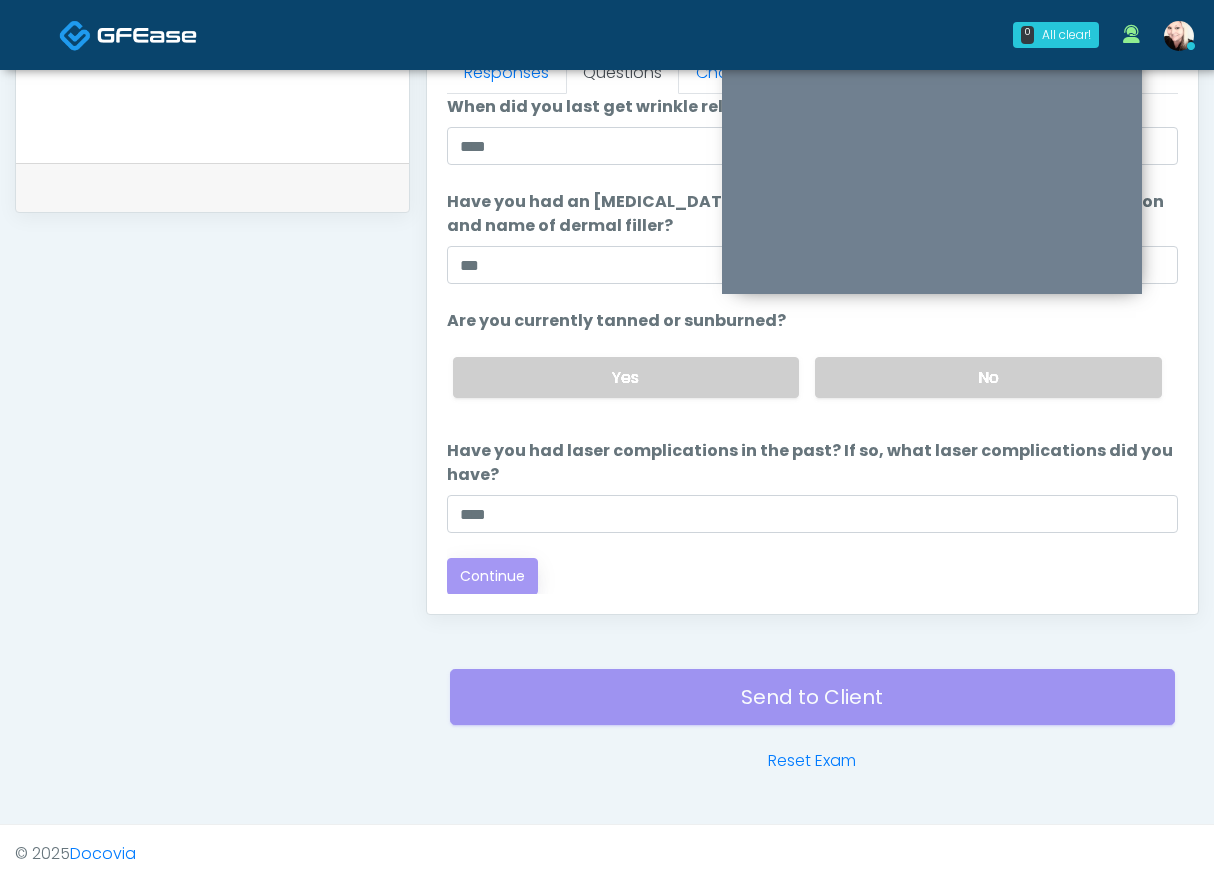 scroll, scrollTop: 0, scrollLeft: 0, axis: both 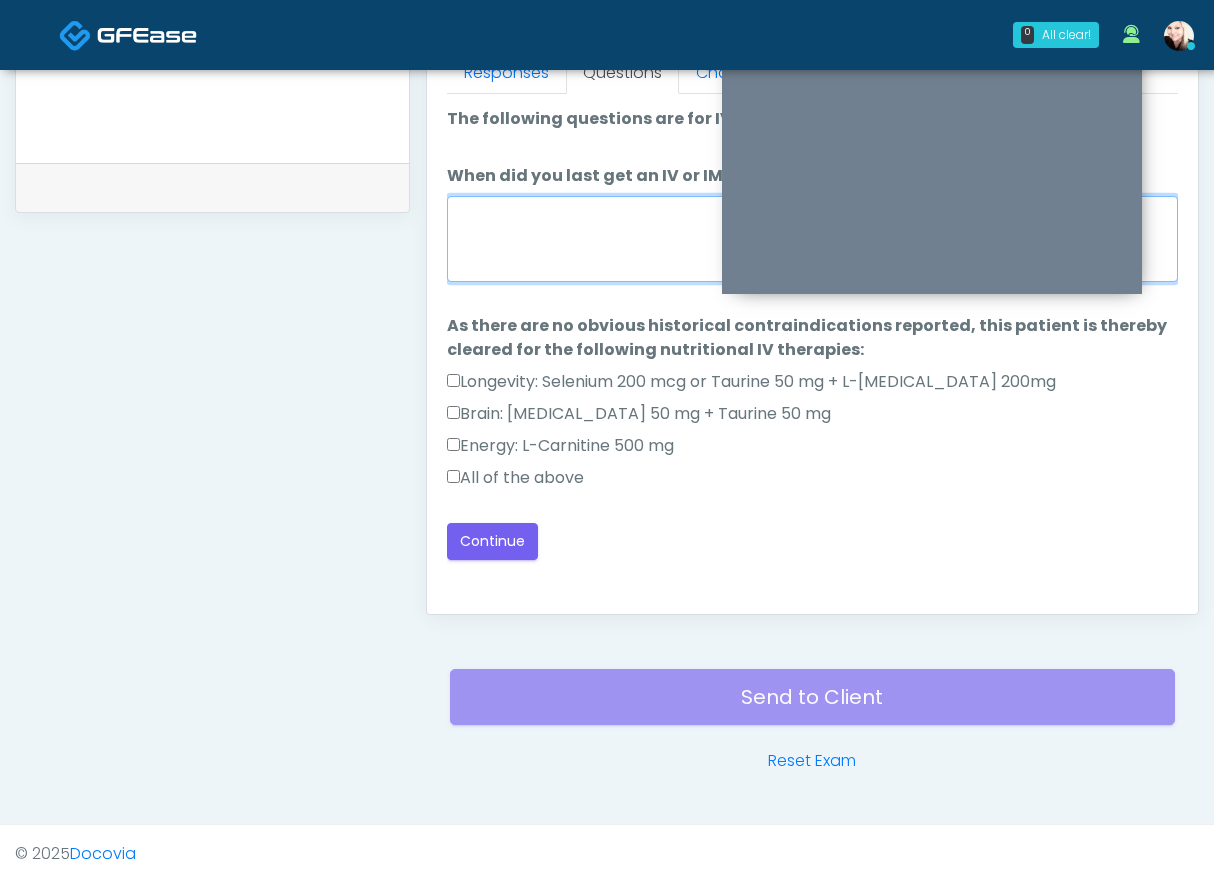 click on "When did you last get an IV or IM?" at bounding box center [812, 239] 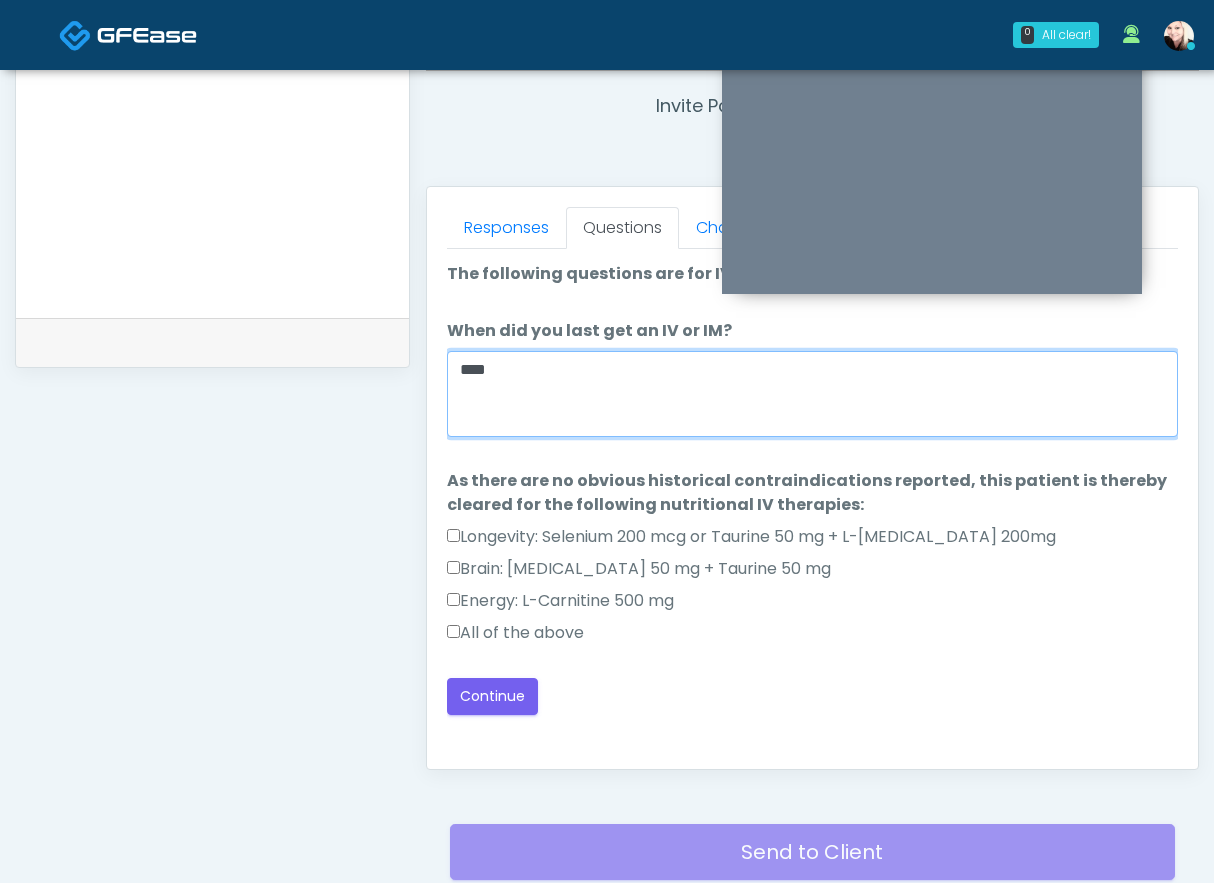 scroll, scrollTop: 825, scrollLeft: 0, axis: vertical 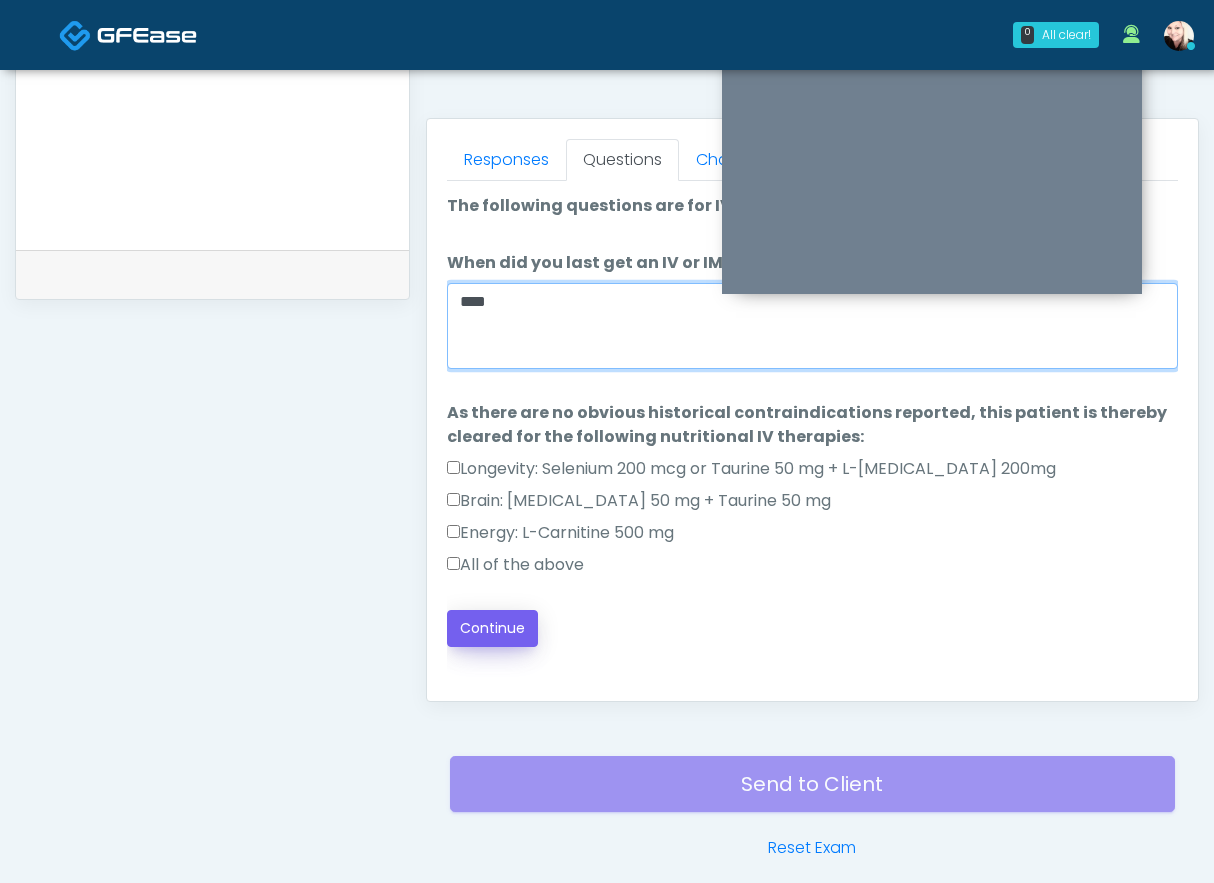 type on "****" 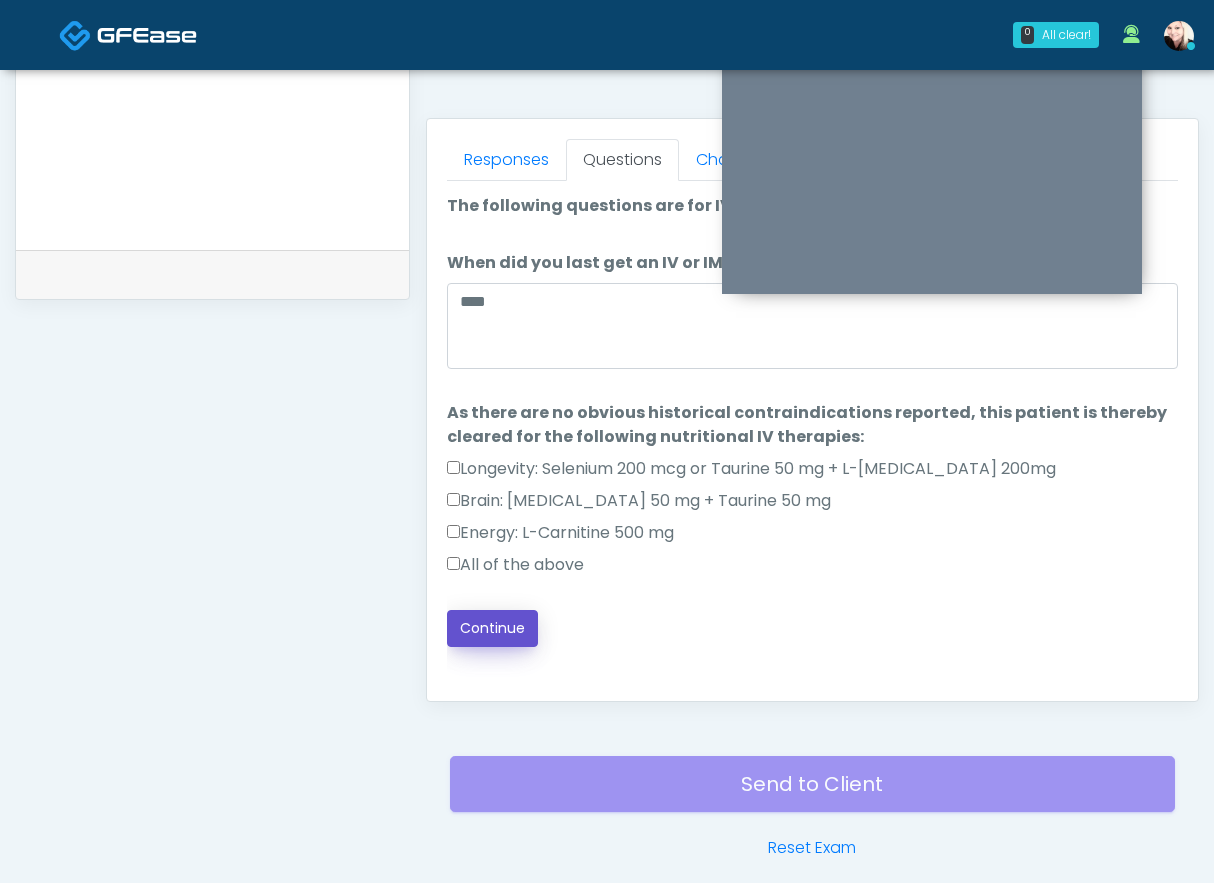 click on "Continue" at bounding box center (492, 628) 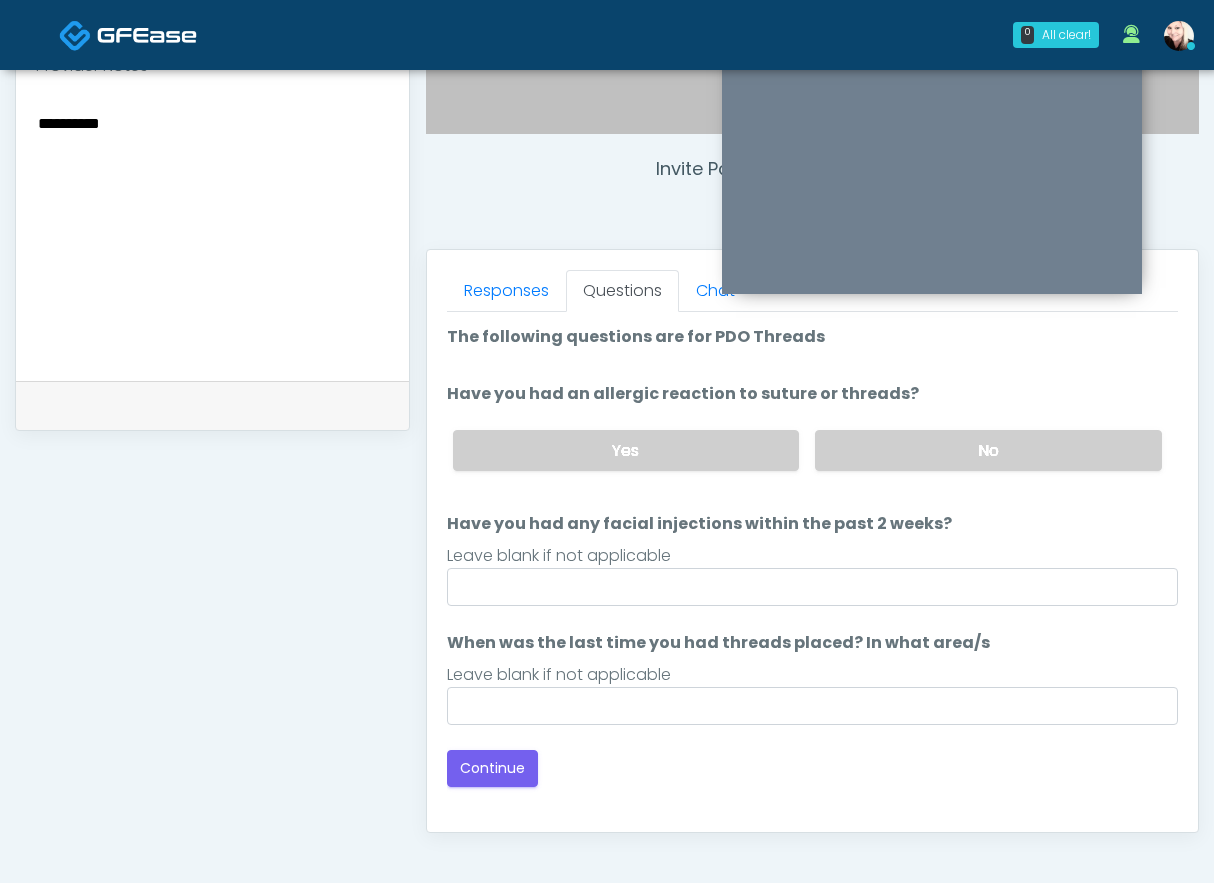 scroll, scrollTop: 693, scrollLeft: 0, axis: vertical 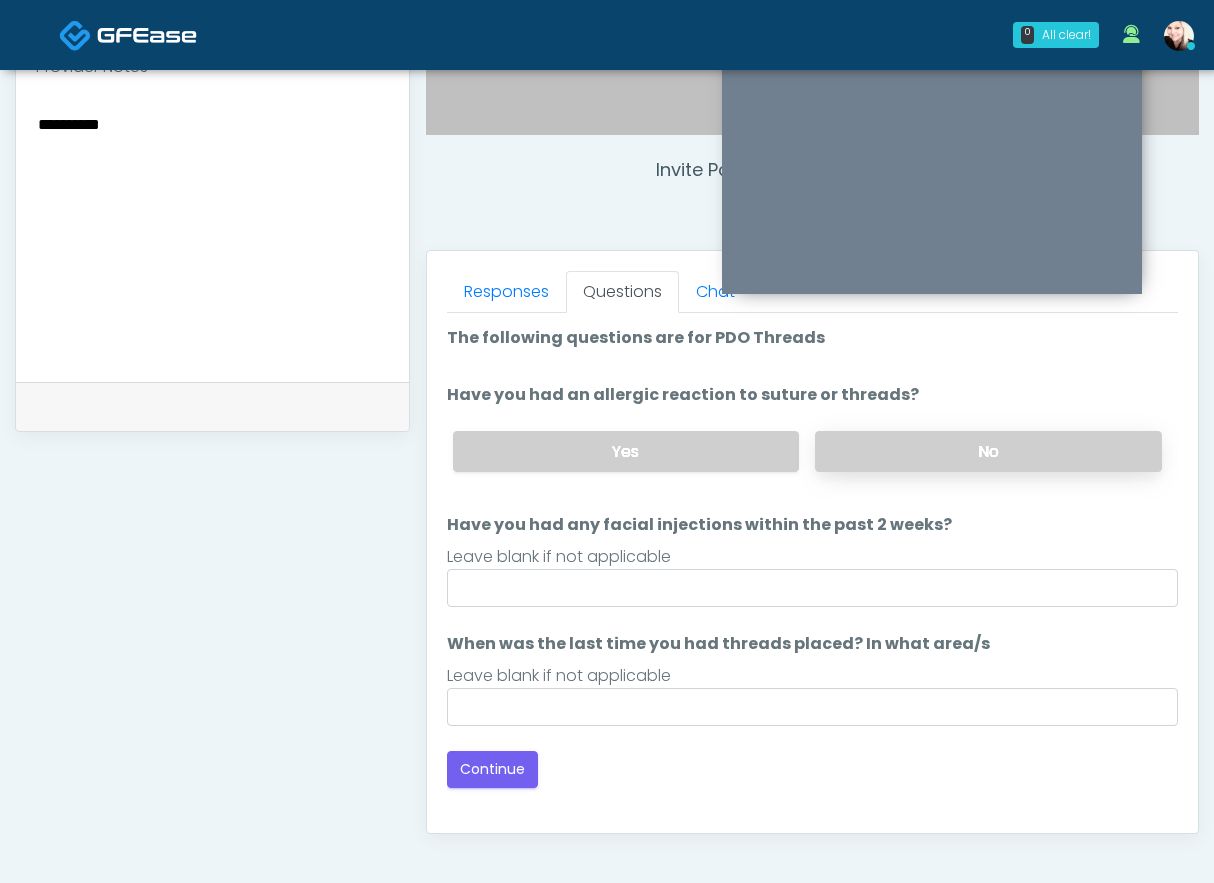 click on "No" at bounding box center [988, 451] 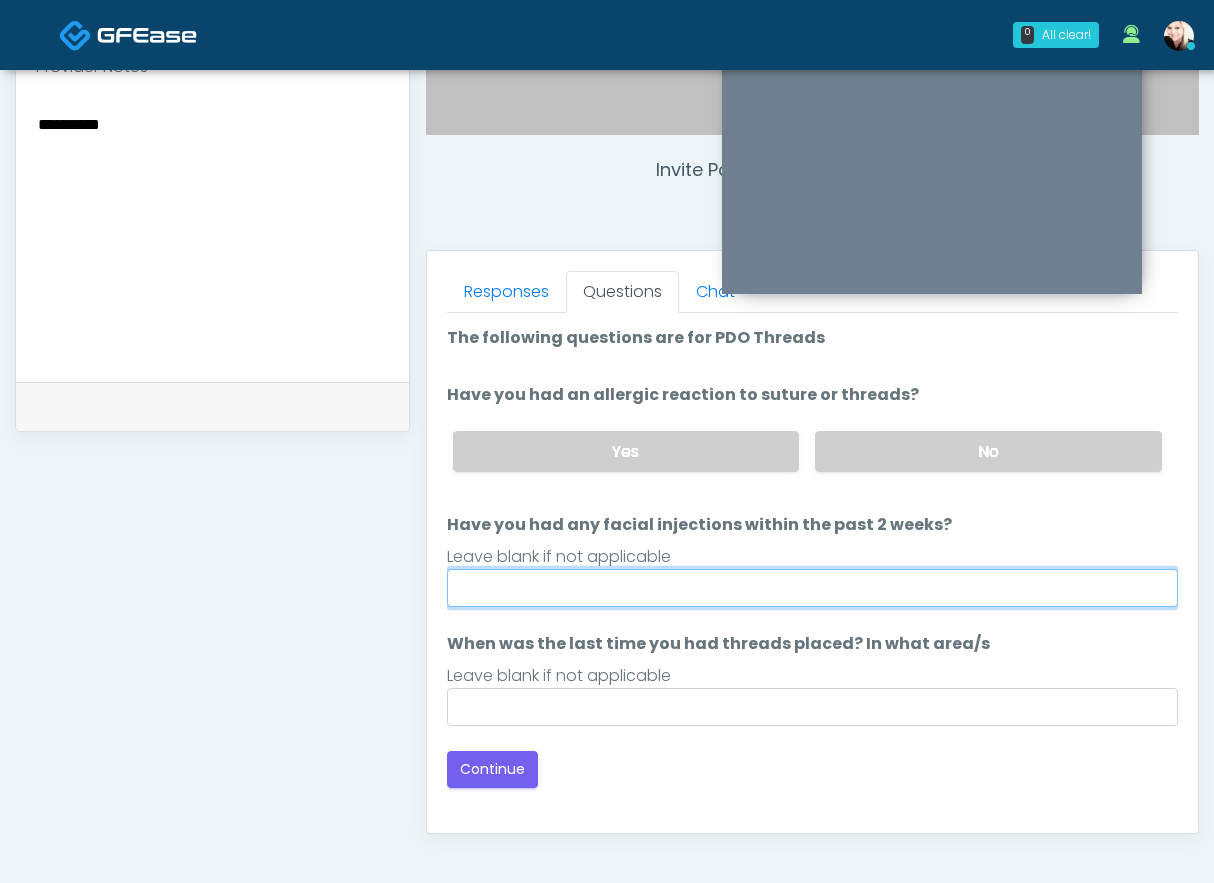 click on "Have you had any facial injections within the past 2 weeks?" at bounding box center (812, 588) 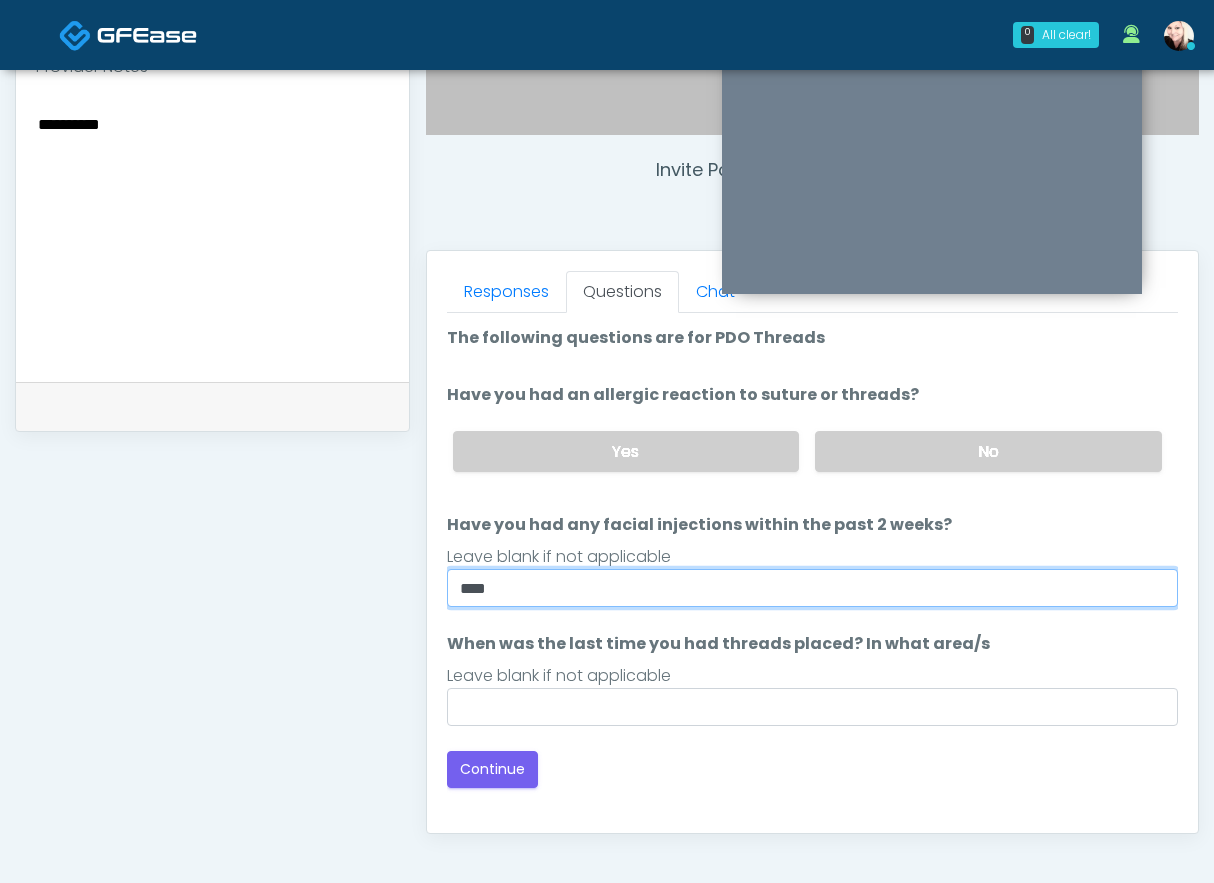 type on "****" 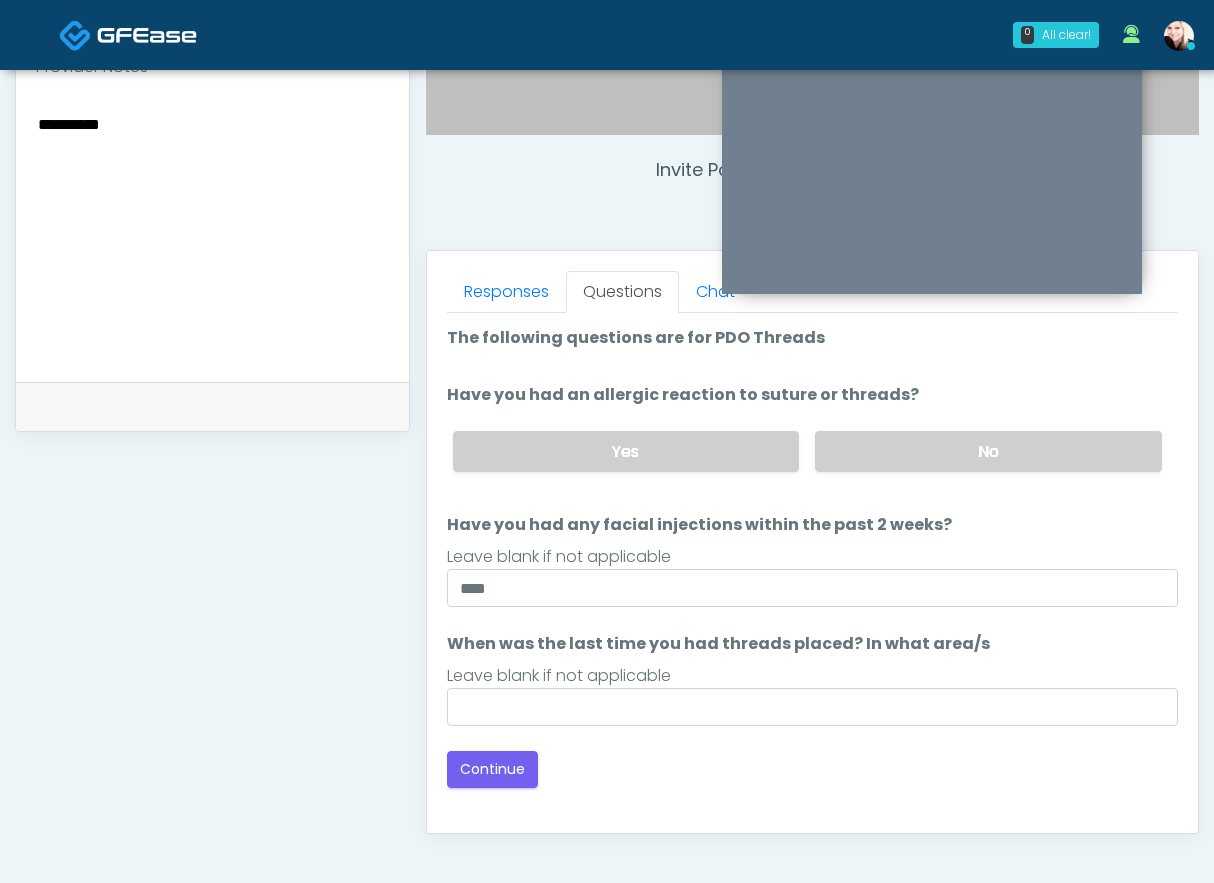 click on "Leave blank if not applicable" at bounding box center (812, 676) 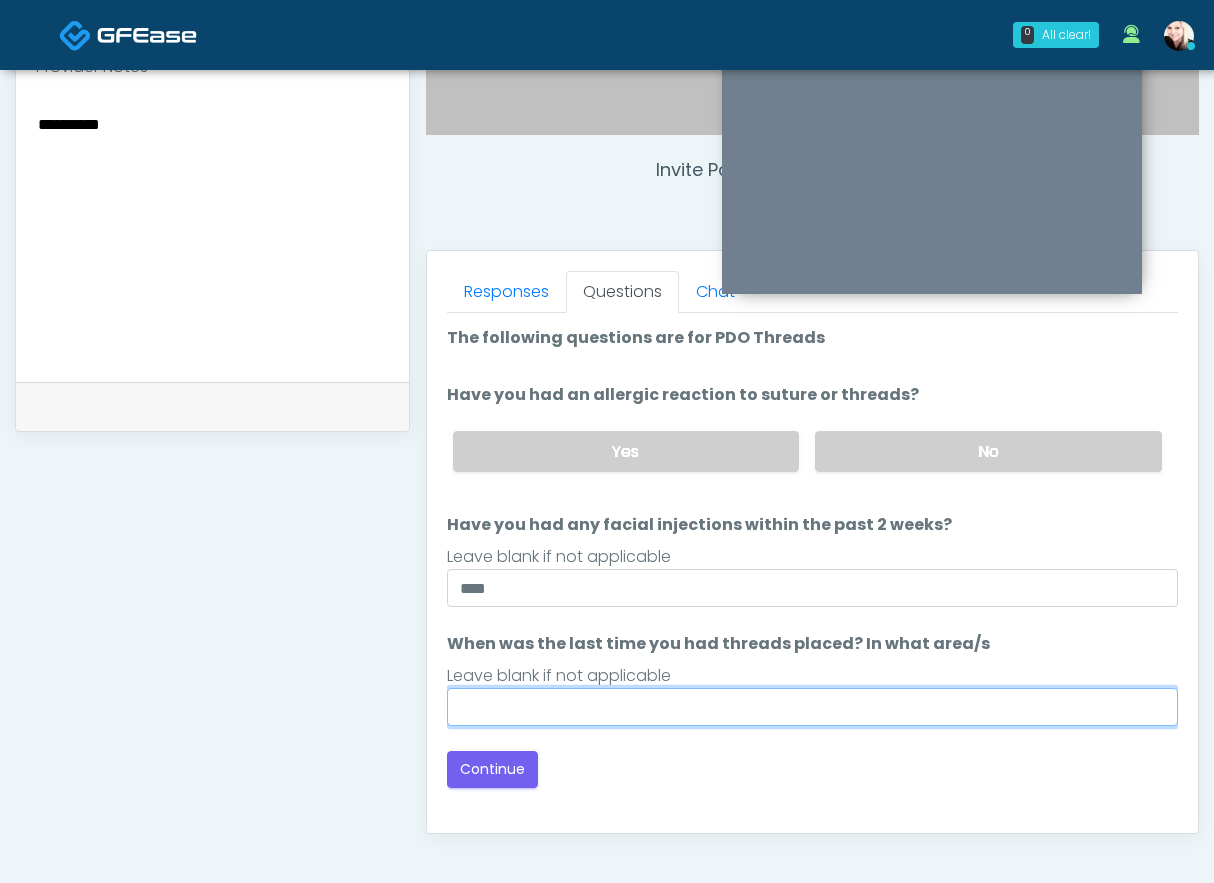click on "When was the last time you had threads placed? In what area/s" at bounding box center [812, 707] 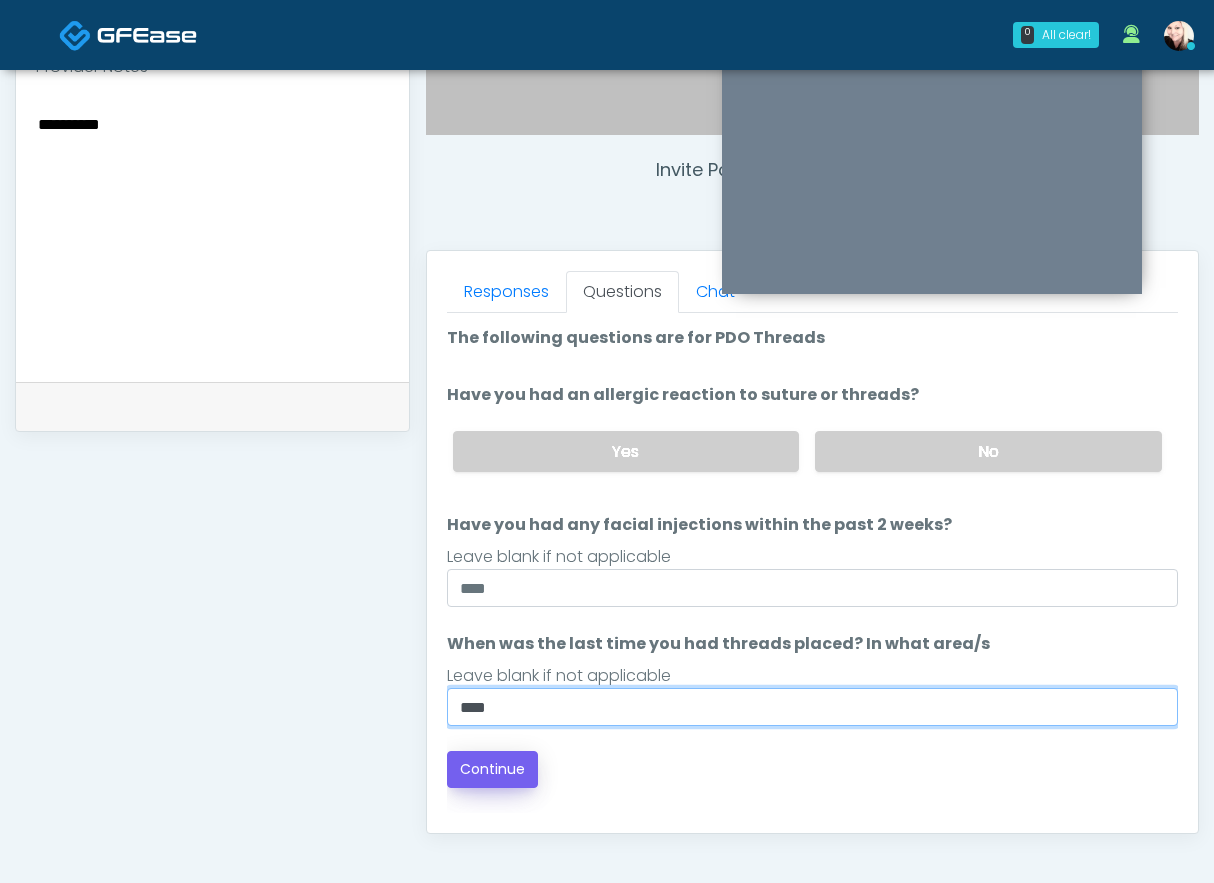 type on "****" 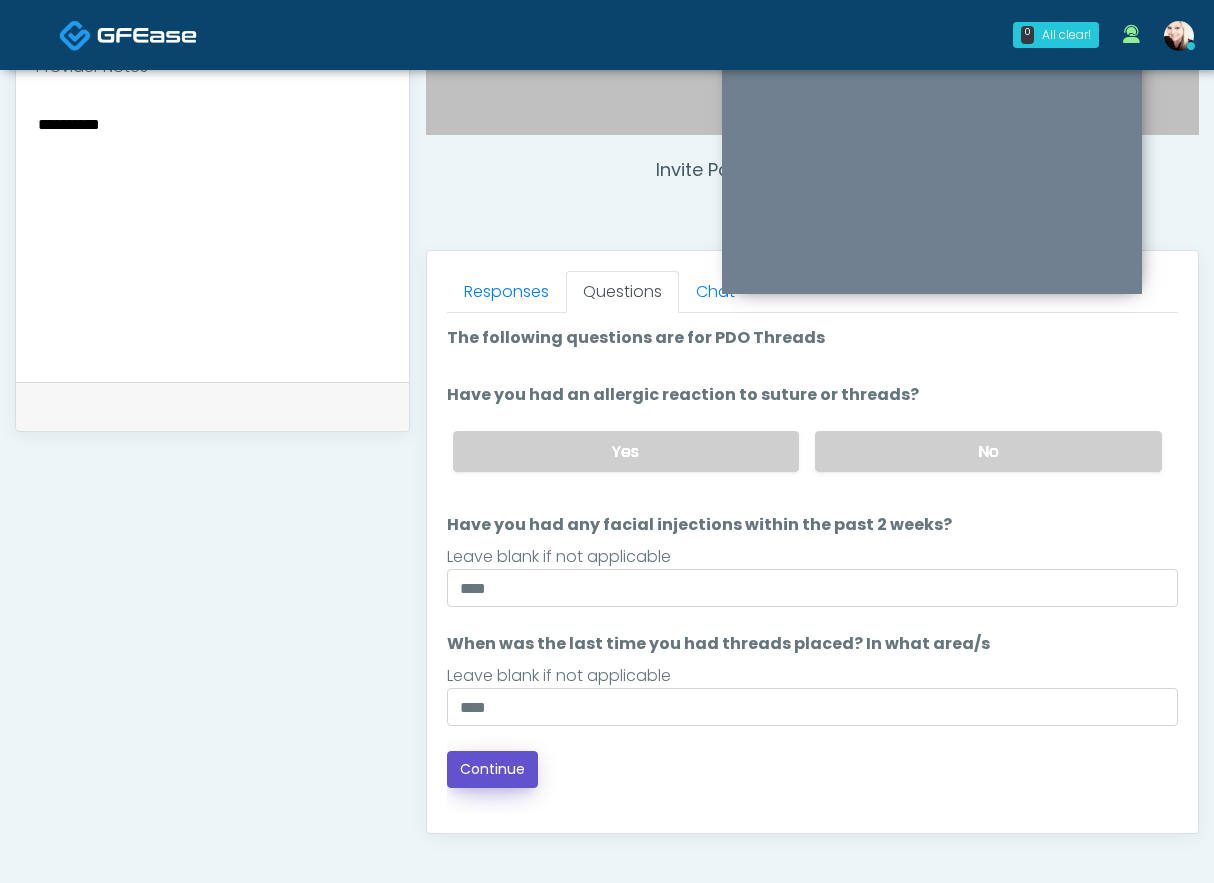 click on "Continue" at bounding box center [492, 769] 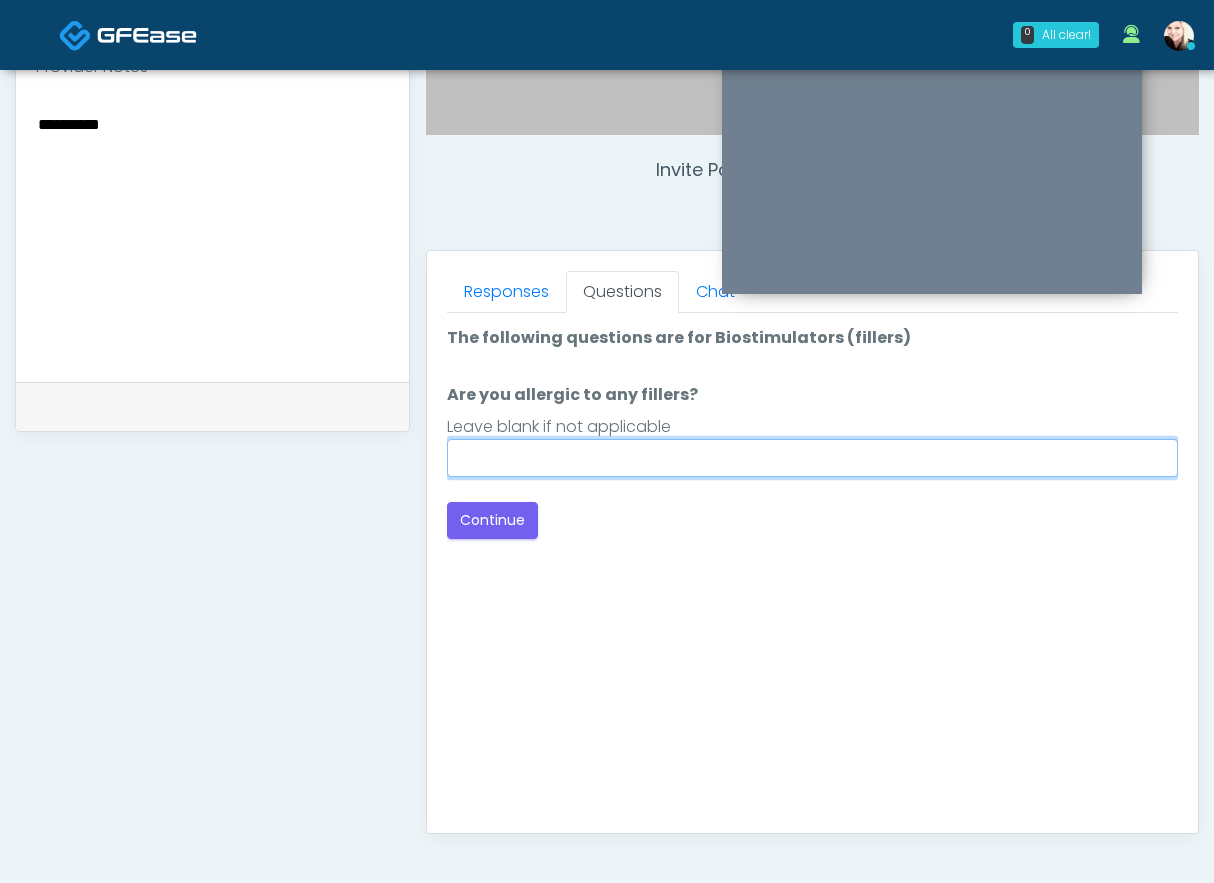click on "Are you allergic to any fillers?" at bounding box center [812, 458] 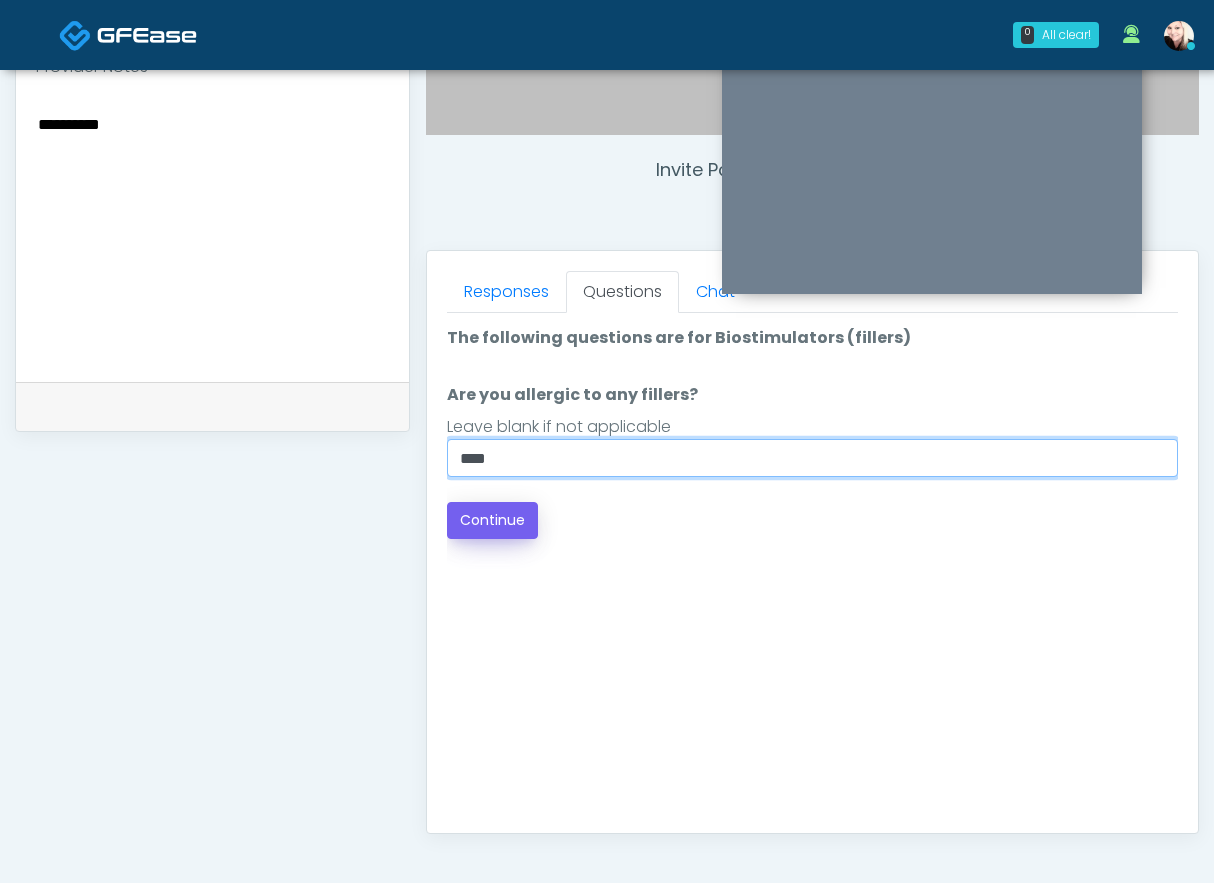 type on "****" 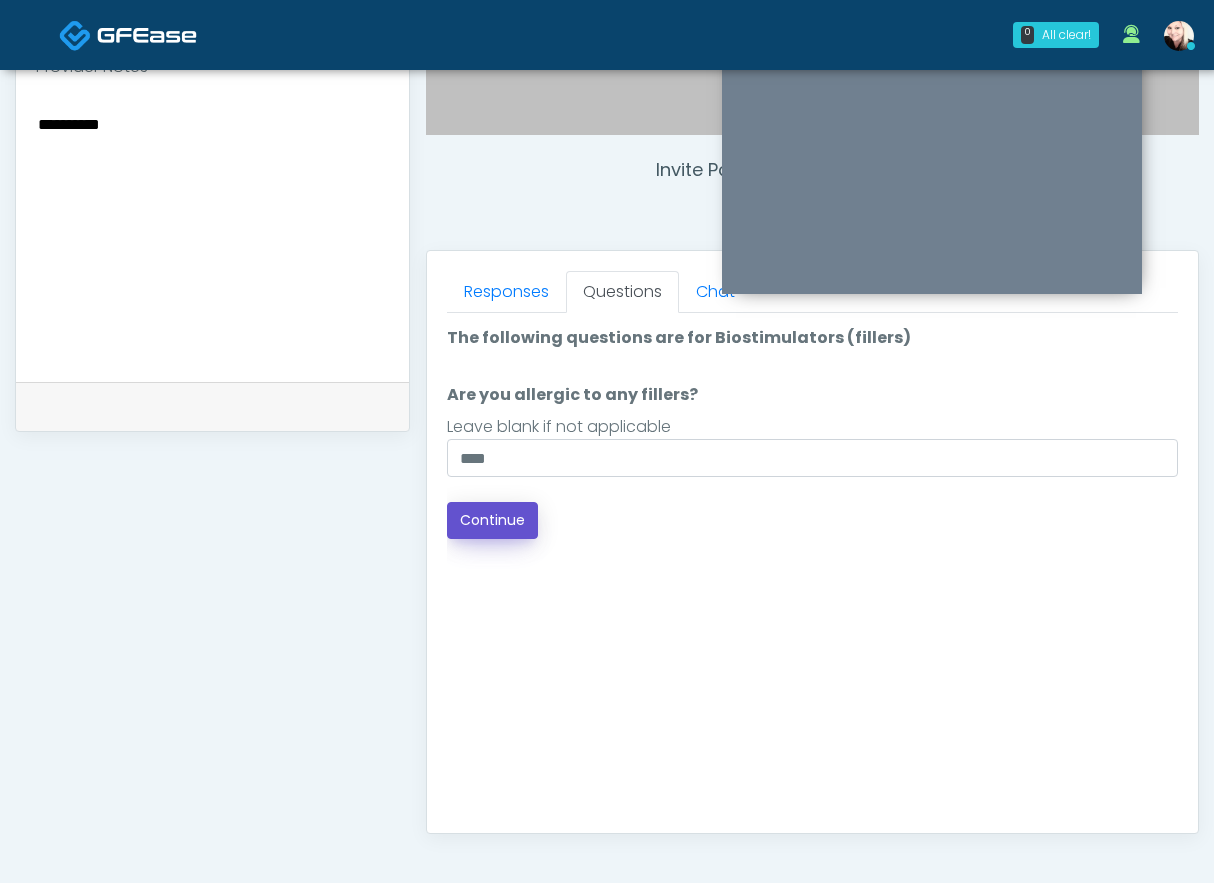 click on "Continue" at bounding box center (492, 520) 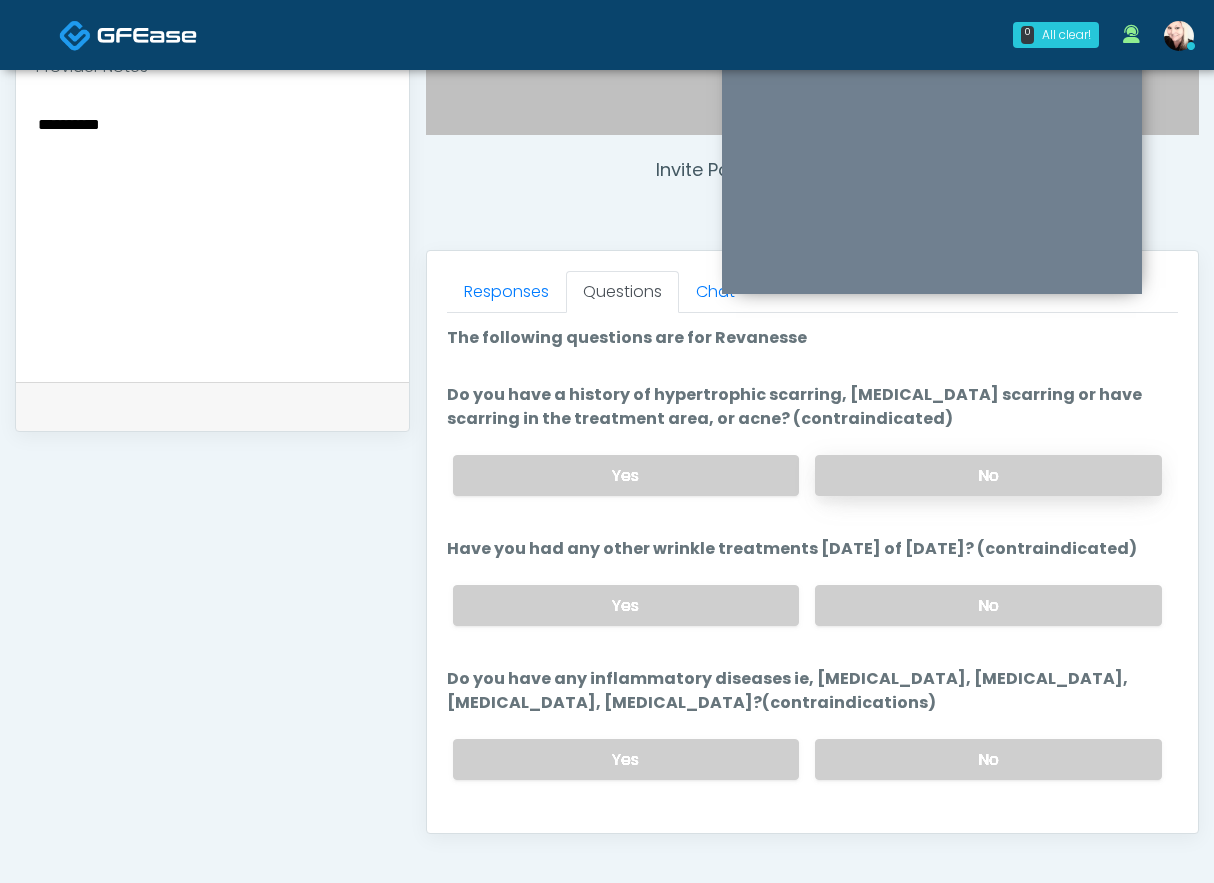 click on "No" at bounding box center (988, 475) 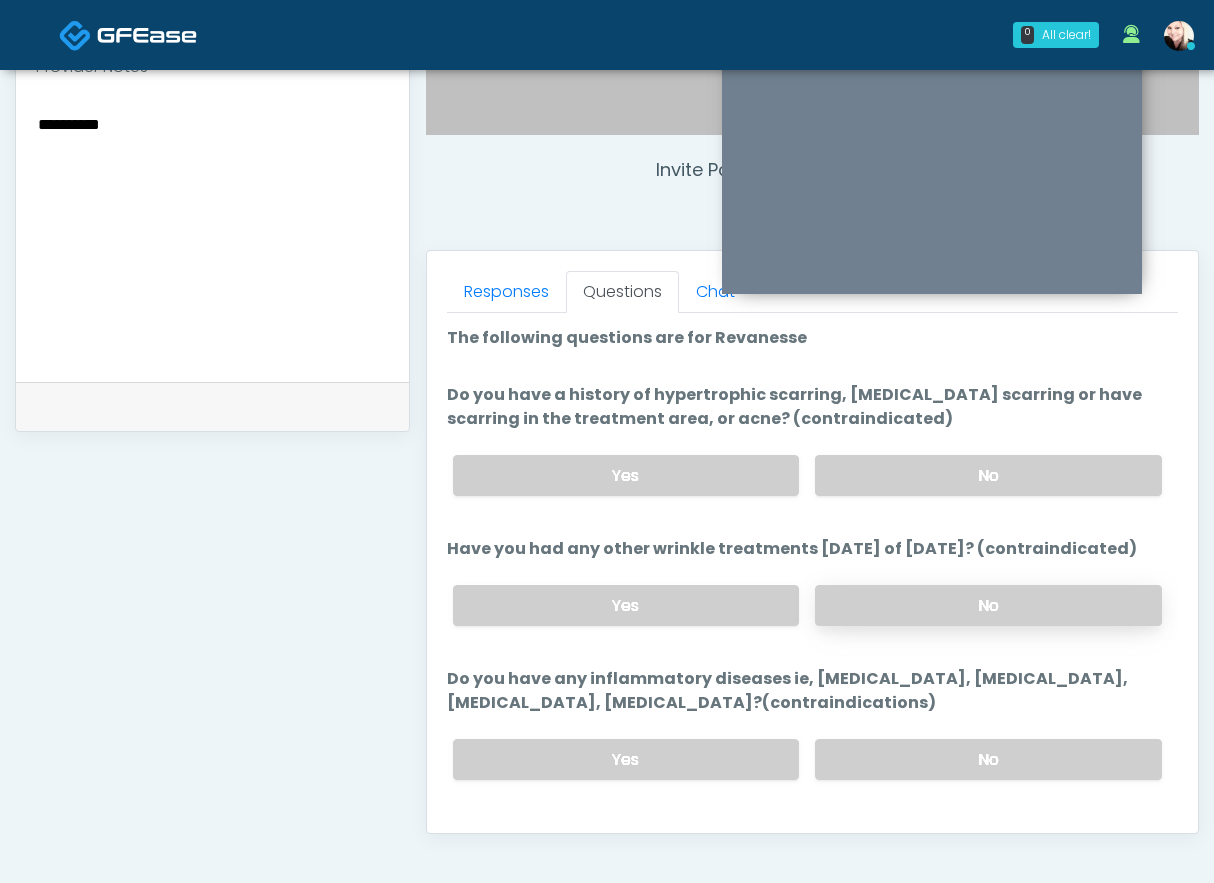 click on "No" at bounding box center (988, 605) 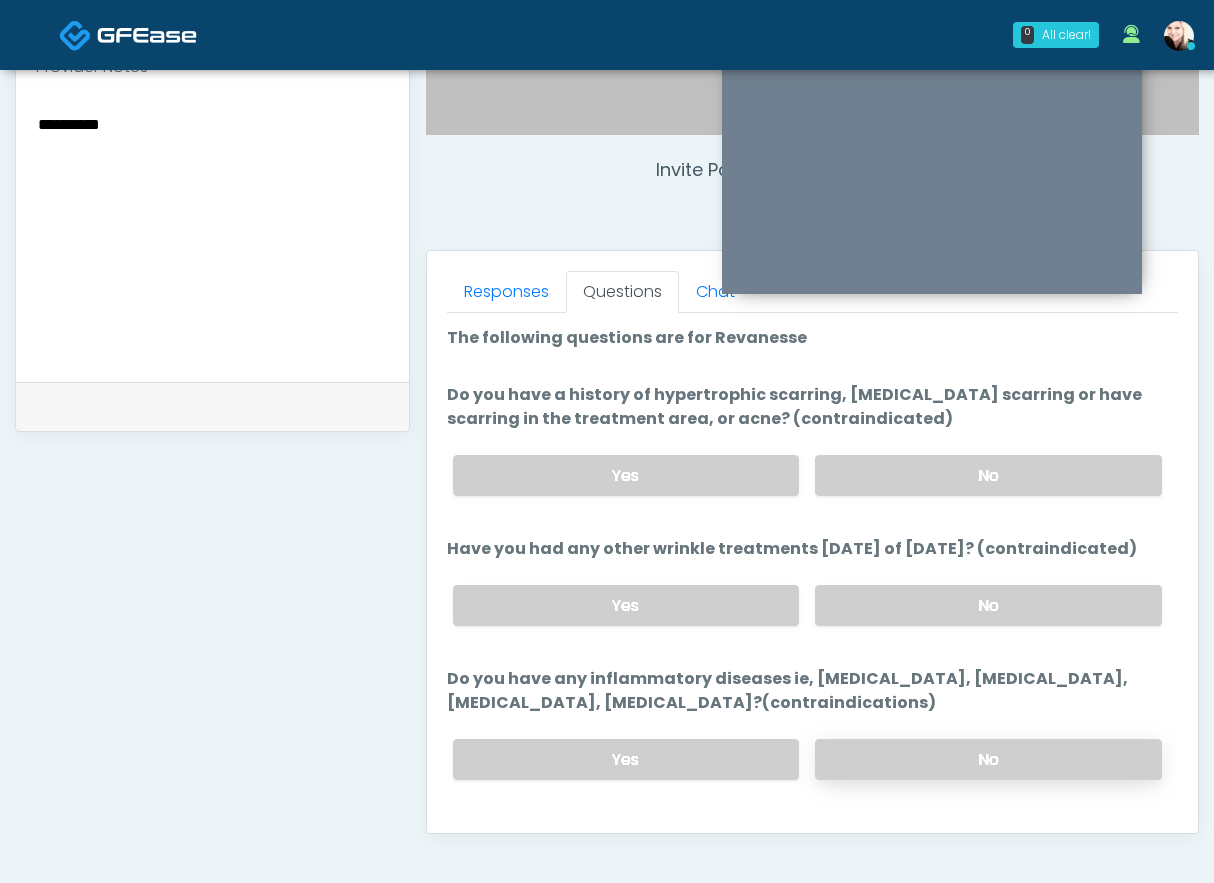 click on "No" at bounding box center (988, 759) 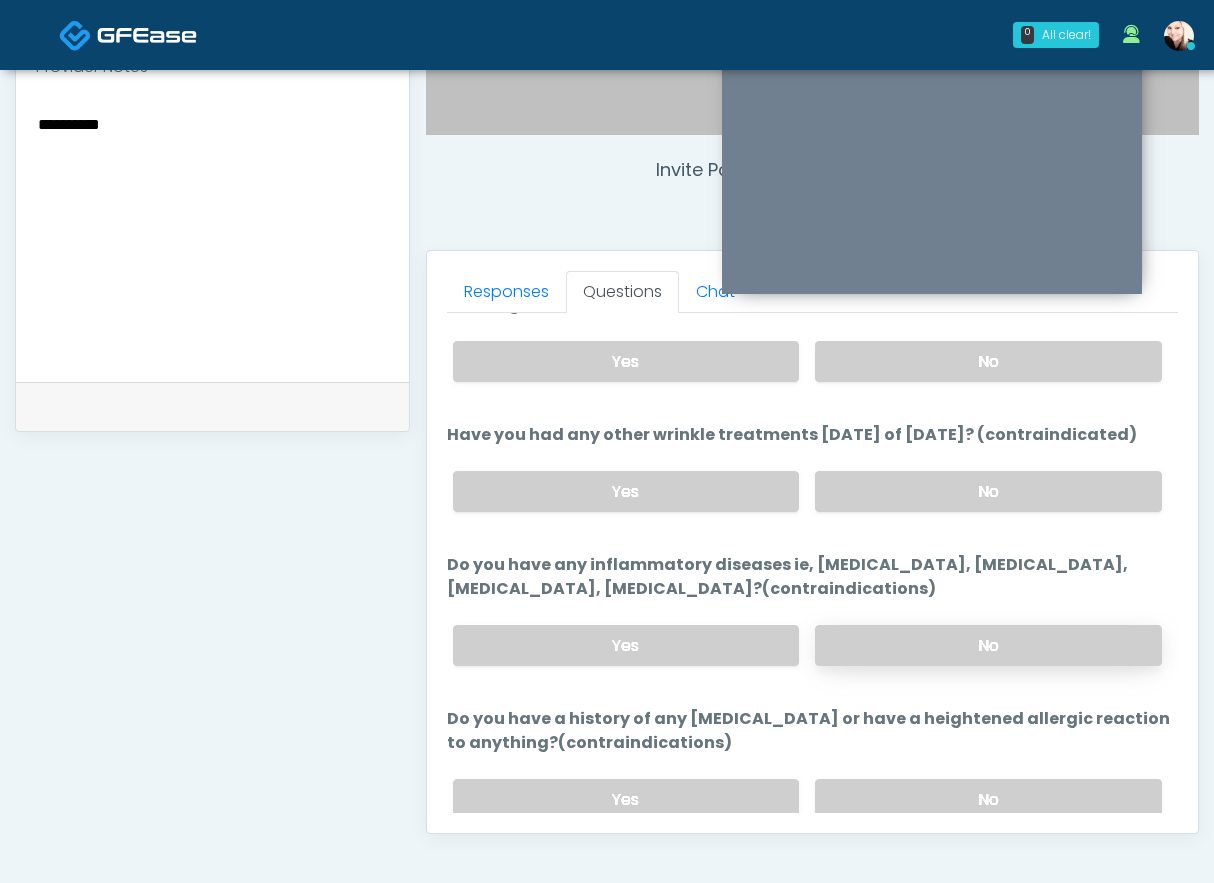 scroll, scrollTop: 119, scrollLeft: 0, axis: vertical 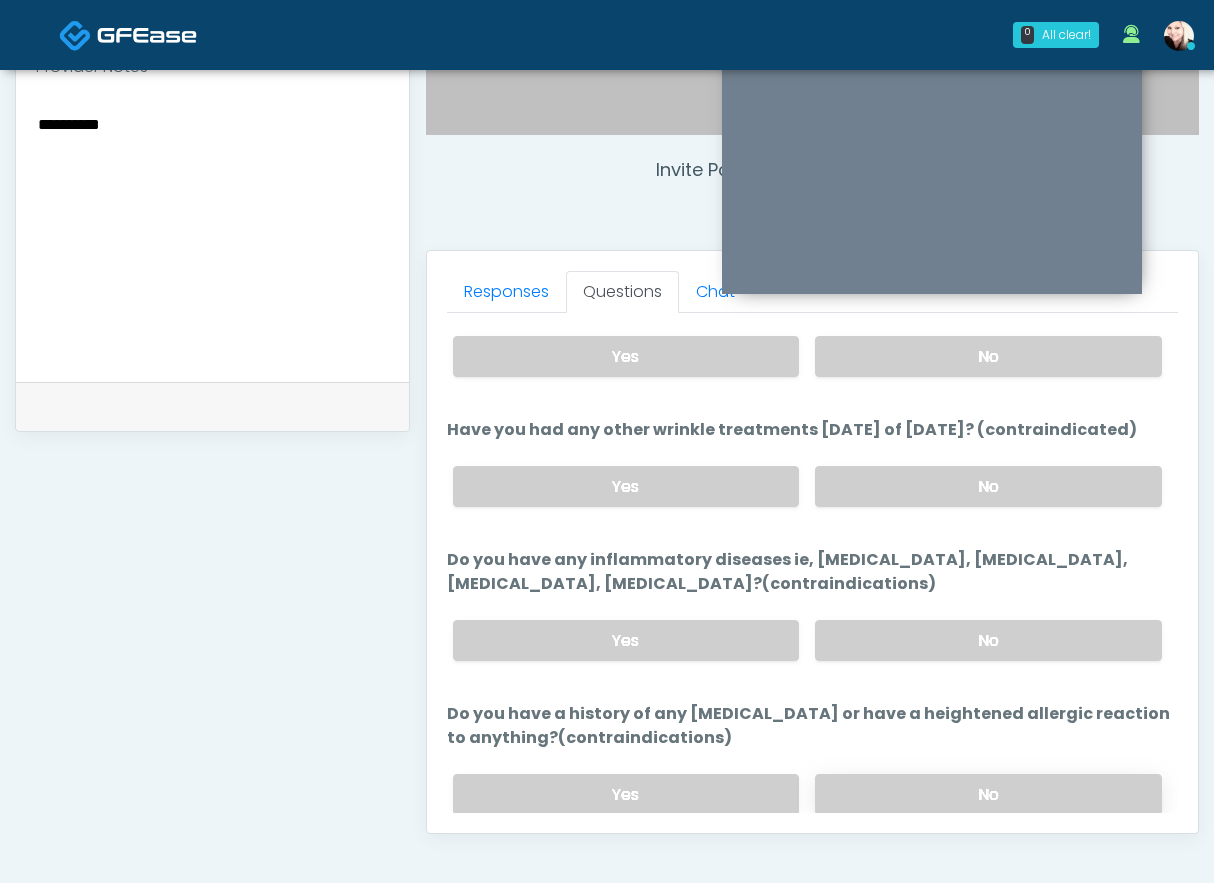 click on "No" at bounding box center (988, 794) 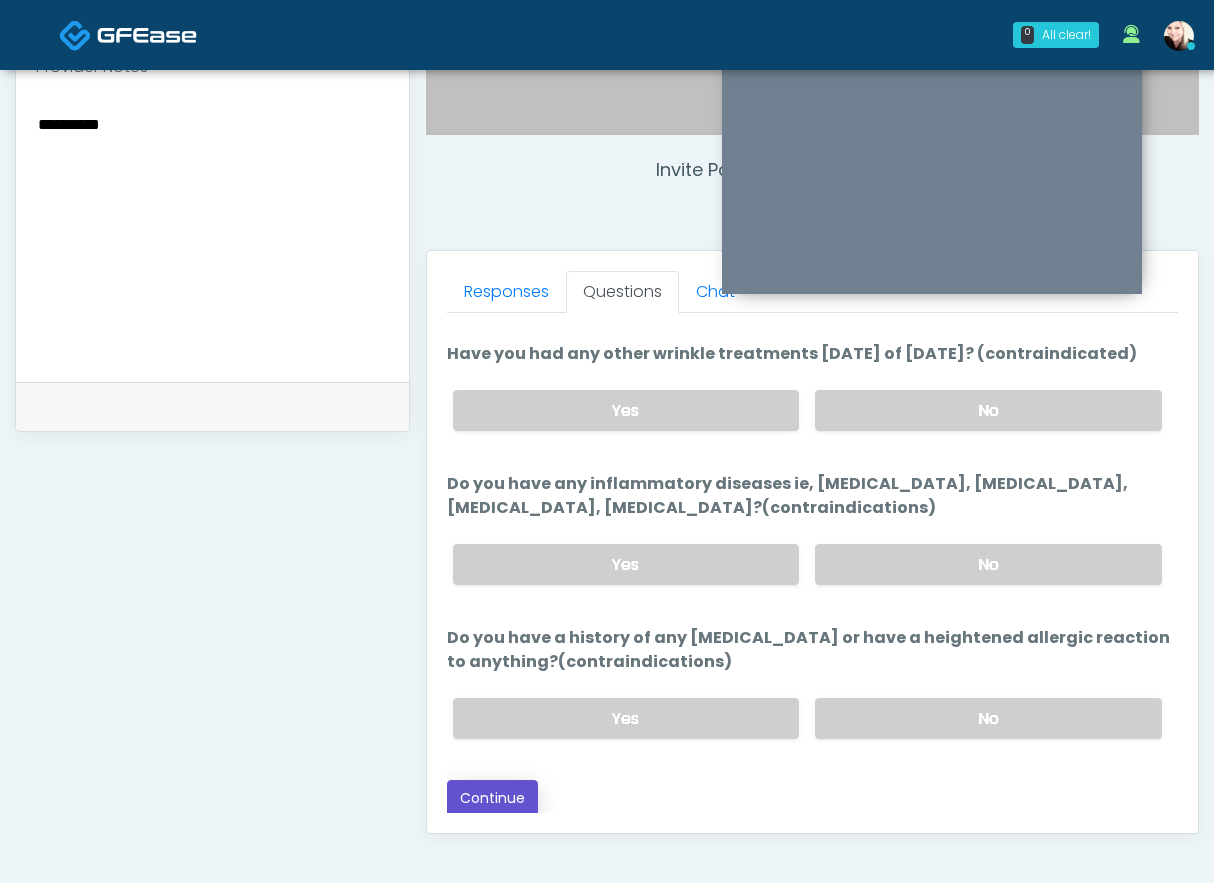 click on "Continue" at bounding box center (492, 798) 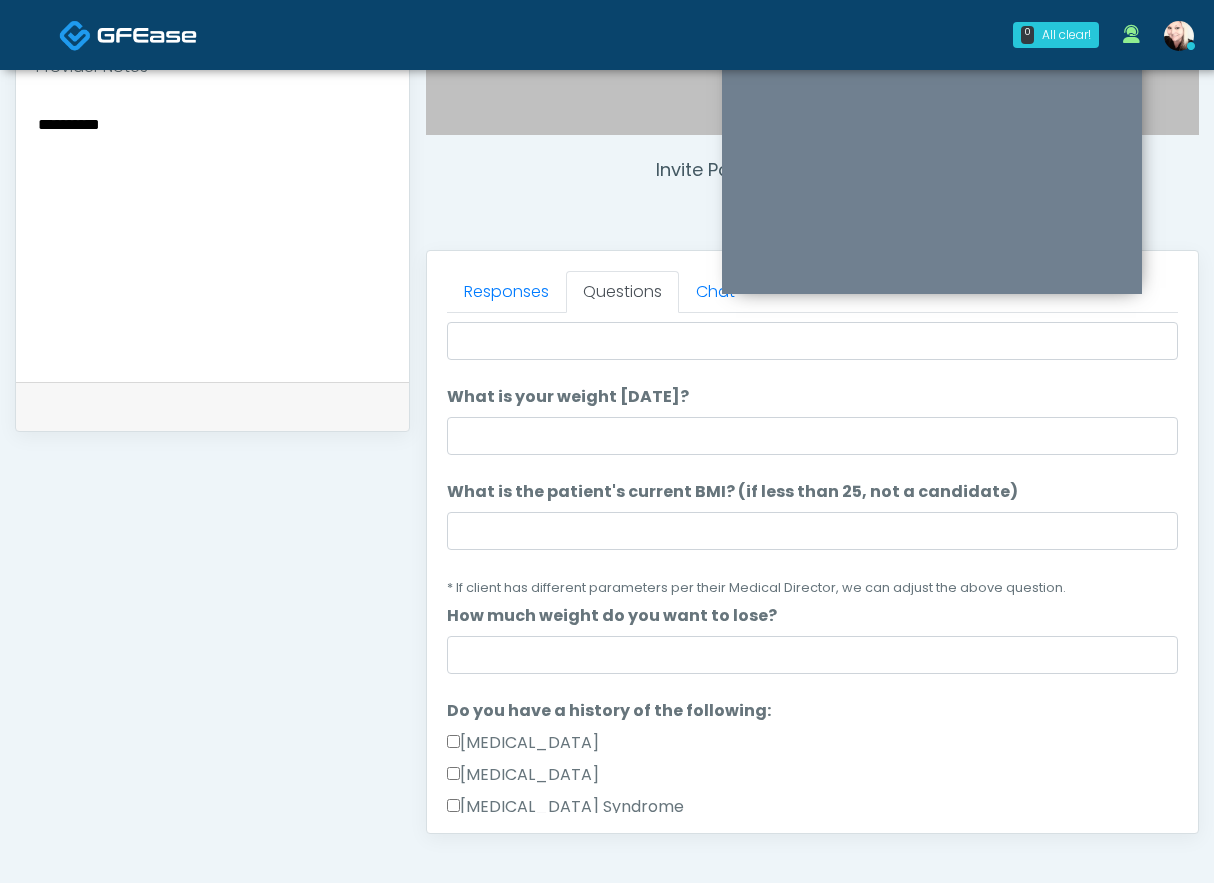 scroll, scrollTop: 0, scrollLeft: 0, axis: both 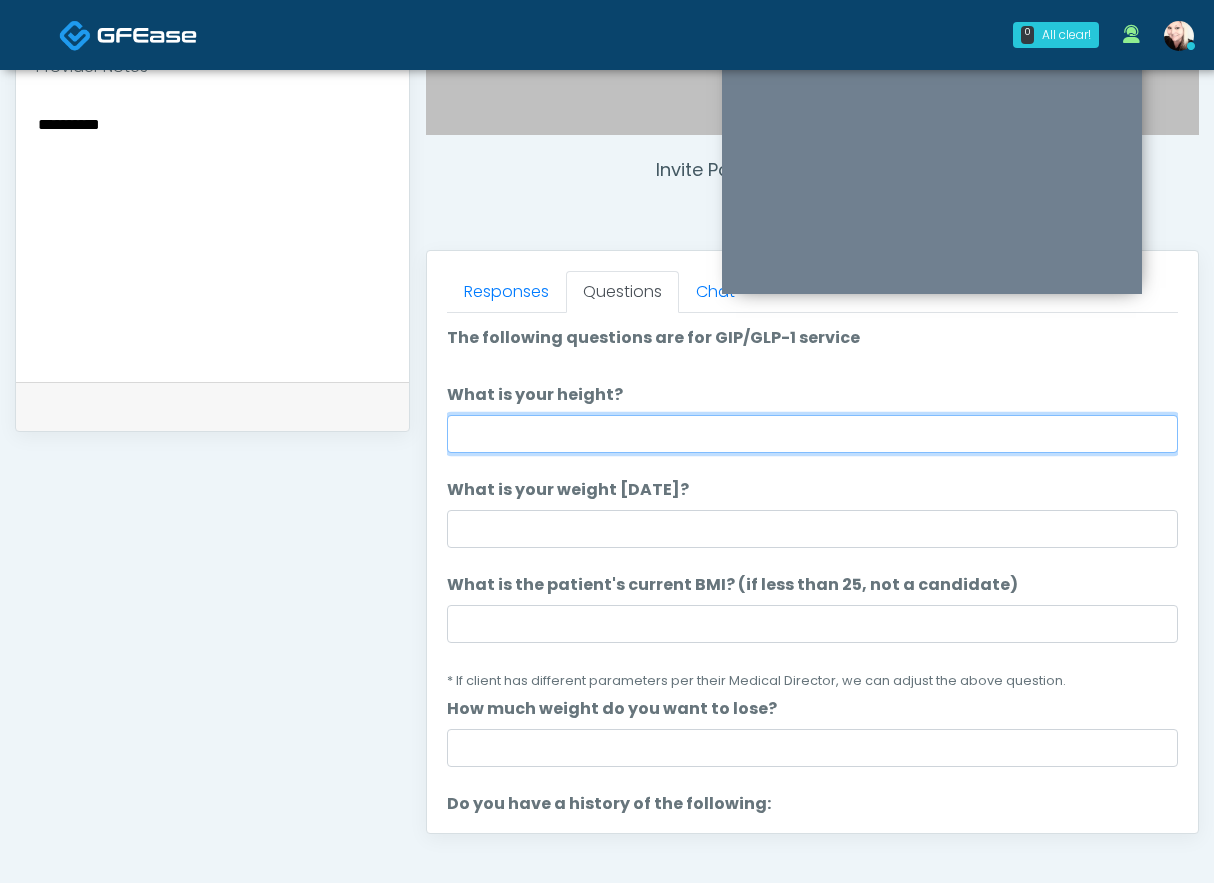 click on "What is your height?" at bounding box center (812, 434) 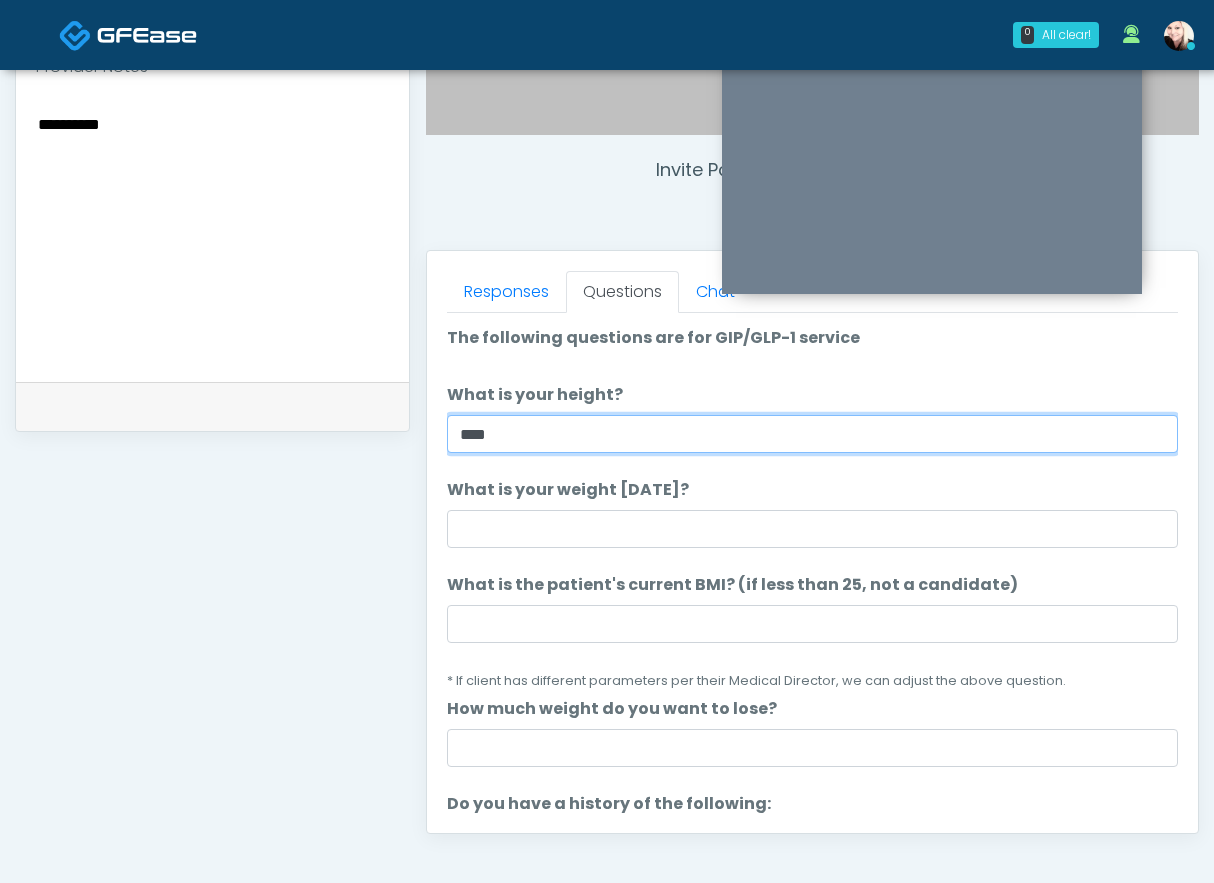 type on "****" 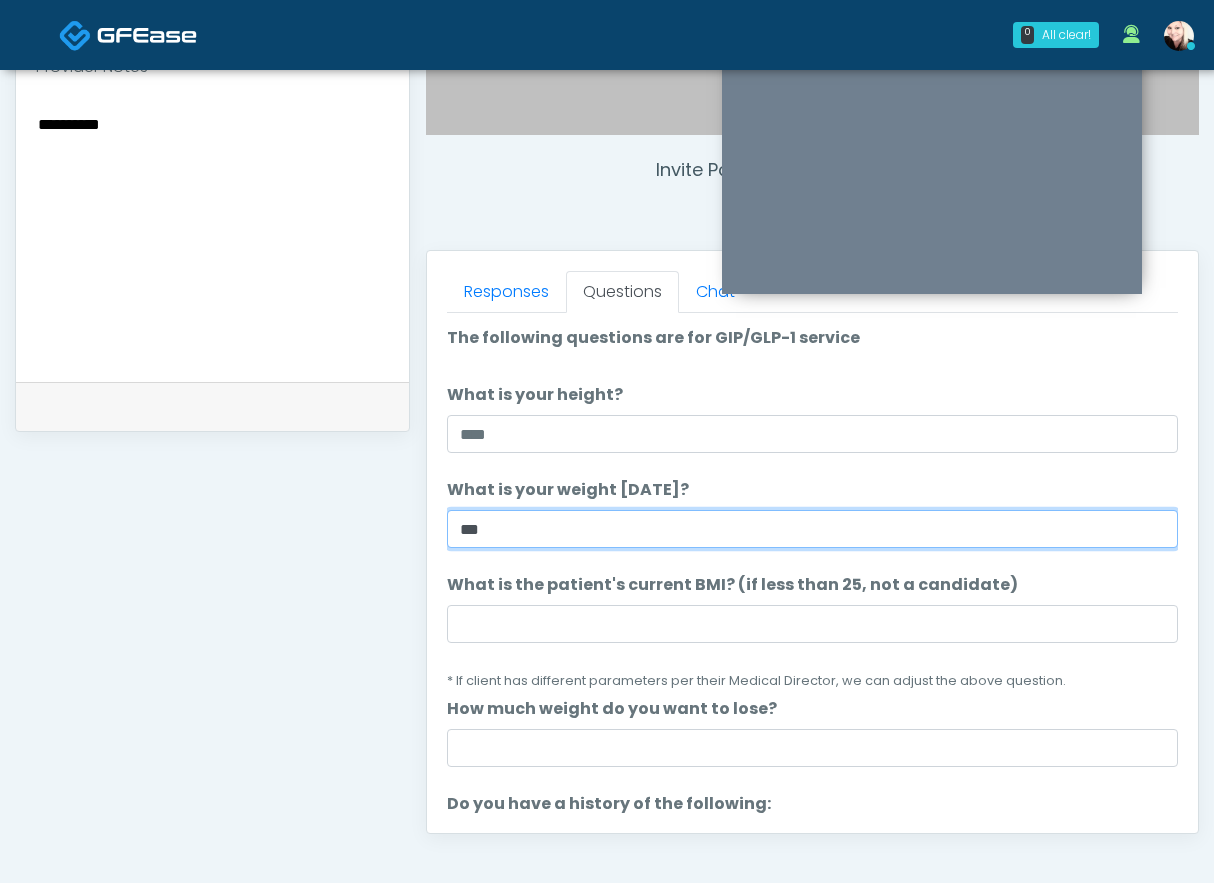 type on "***" 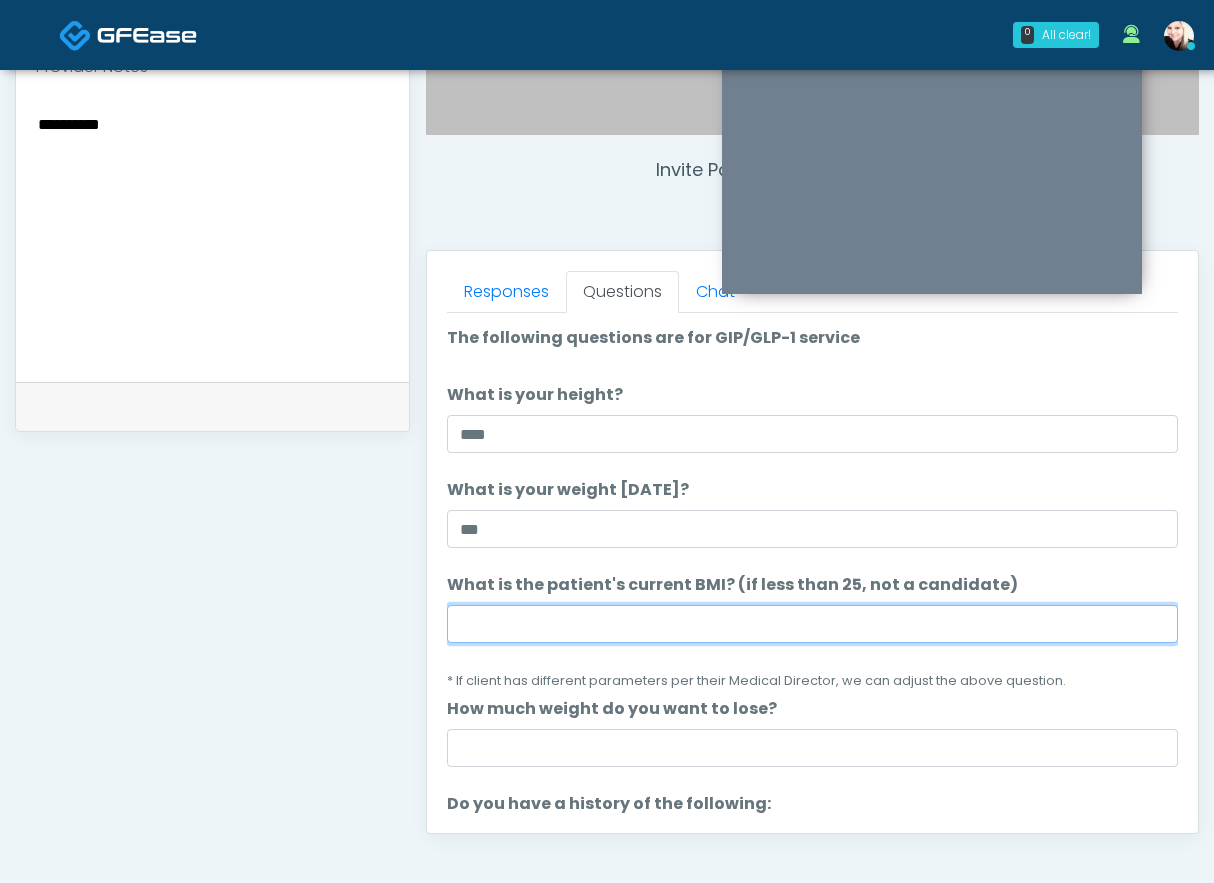 click on "What is the patient's current BMI? (if less than 25, not a candidate)" at bounding box center (812, 624) 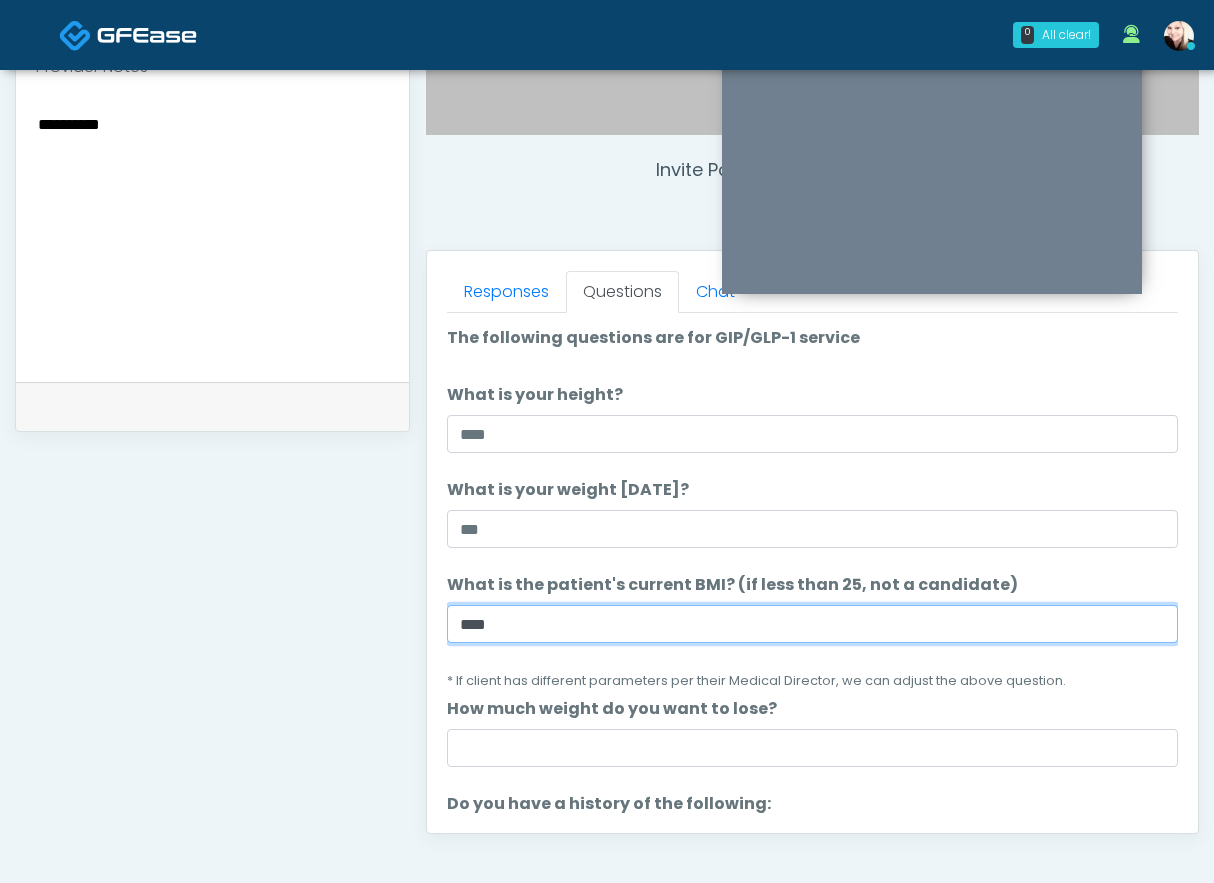 type on "****" 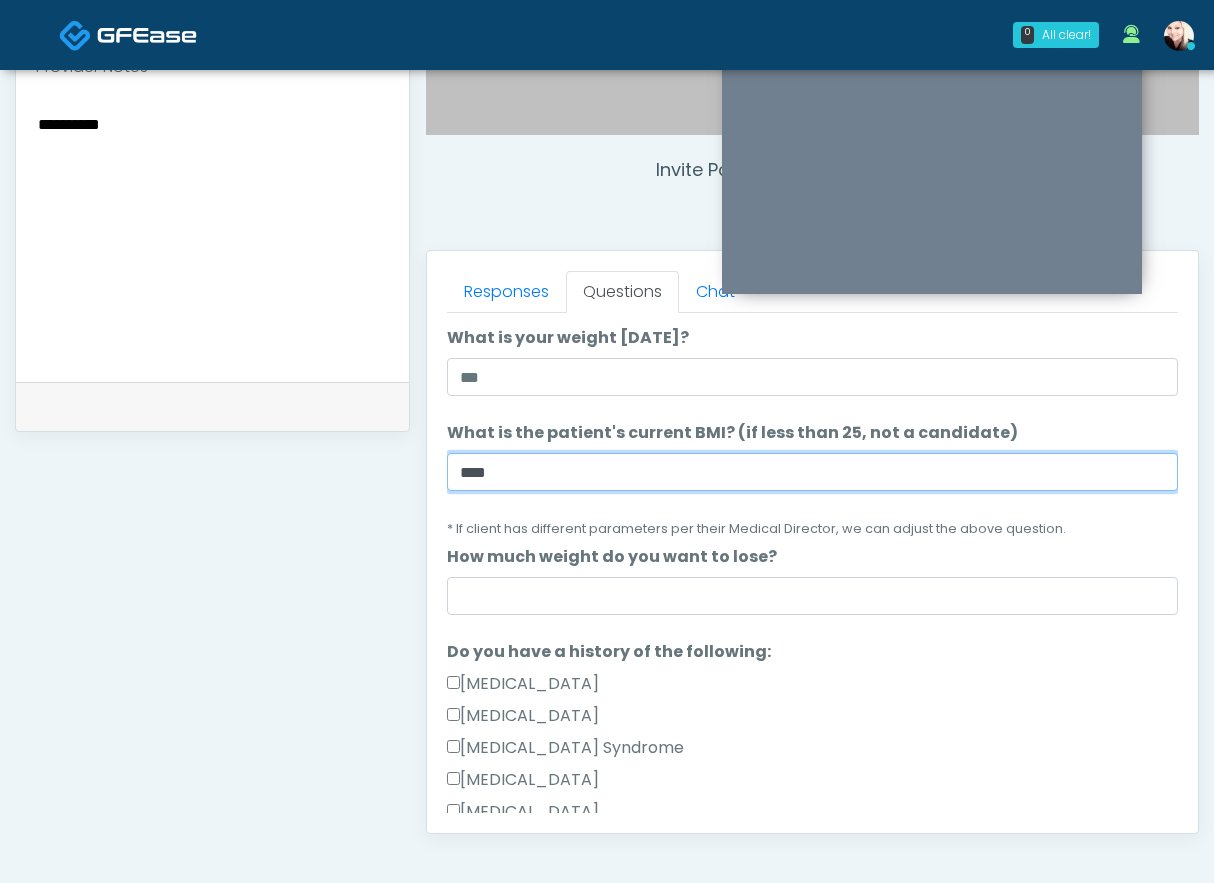 scroll, scrollTop: 156, scrollLeft: 0, axis: vertical 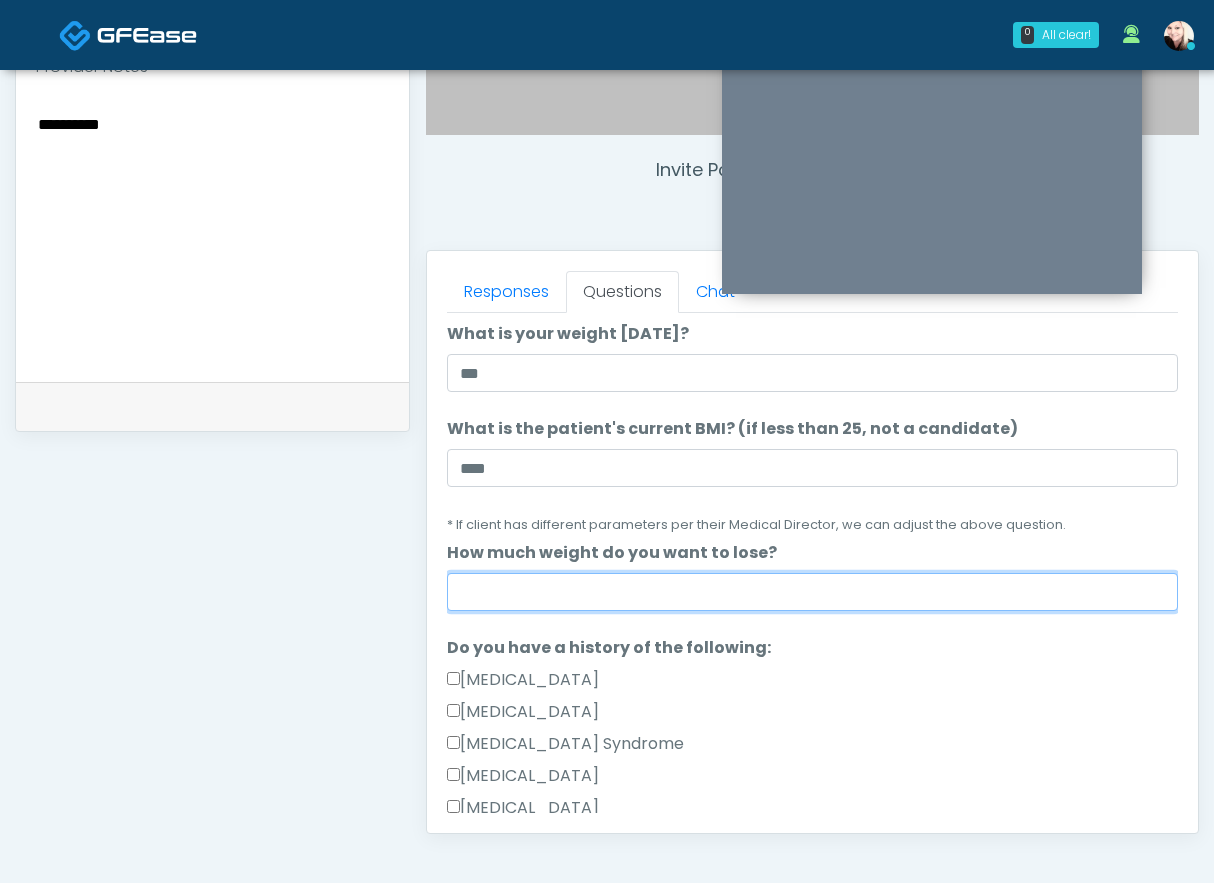 click on "How much weight do you want to lose?" at bounding box center [812, 592] 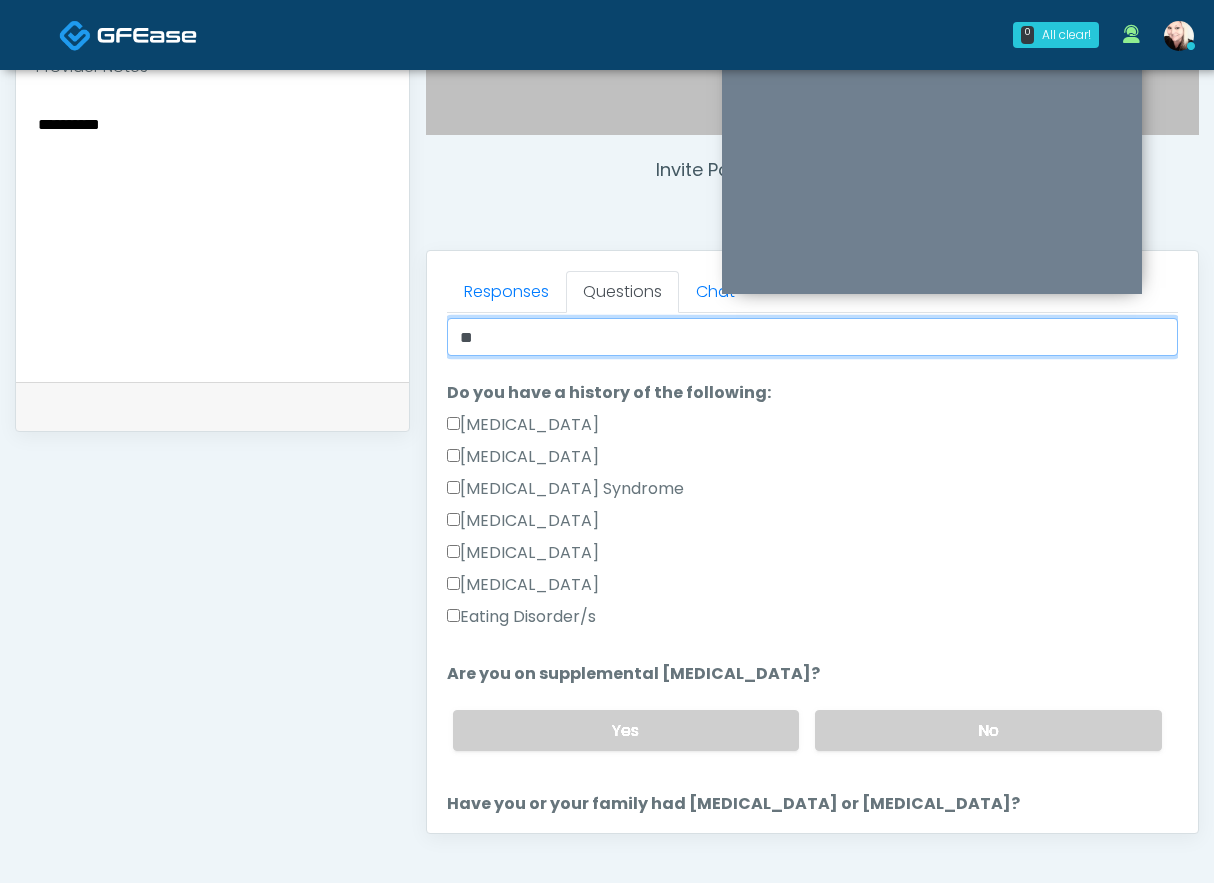 scroll, scrollTop: 426, scrollLeft: 0, axis: vertical 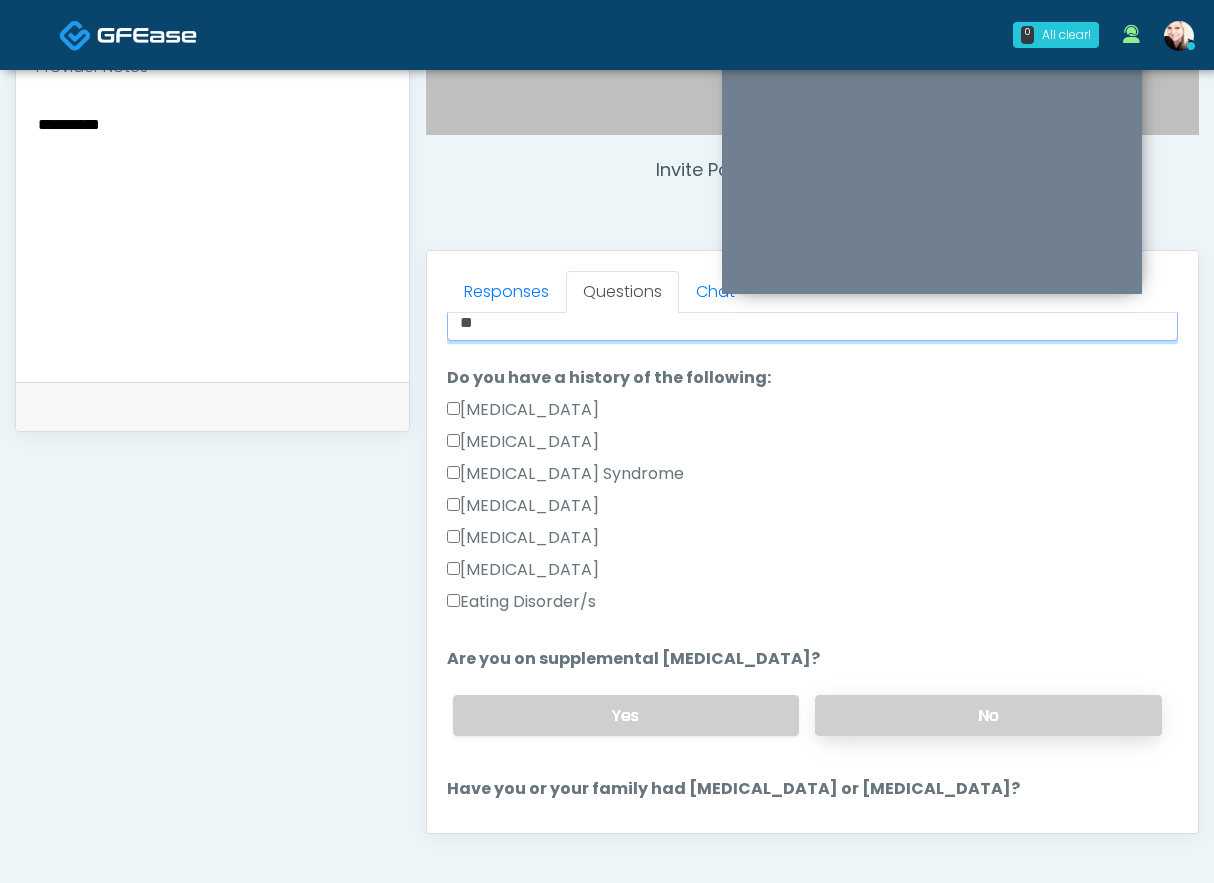 type on "**" 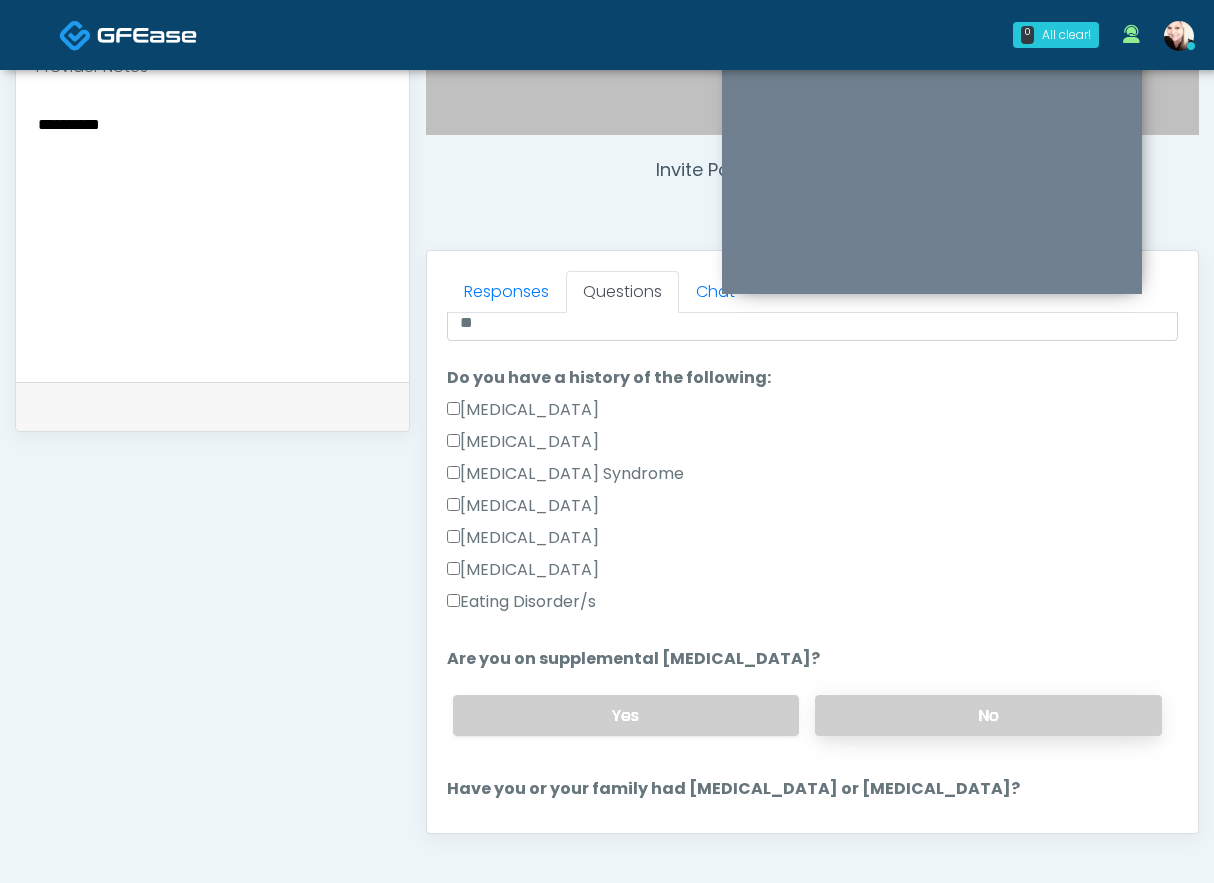 click on "No" at bounding box center [988, 715] 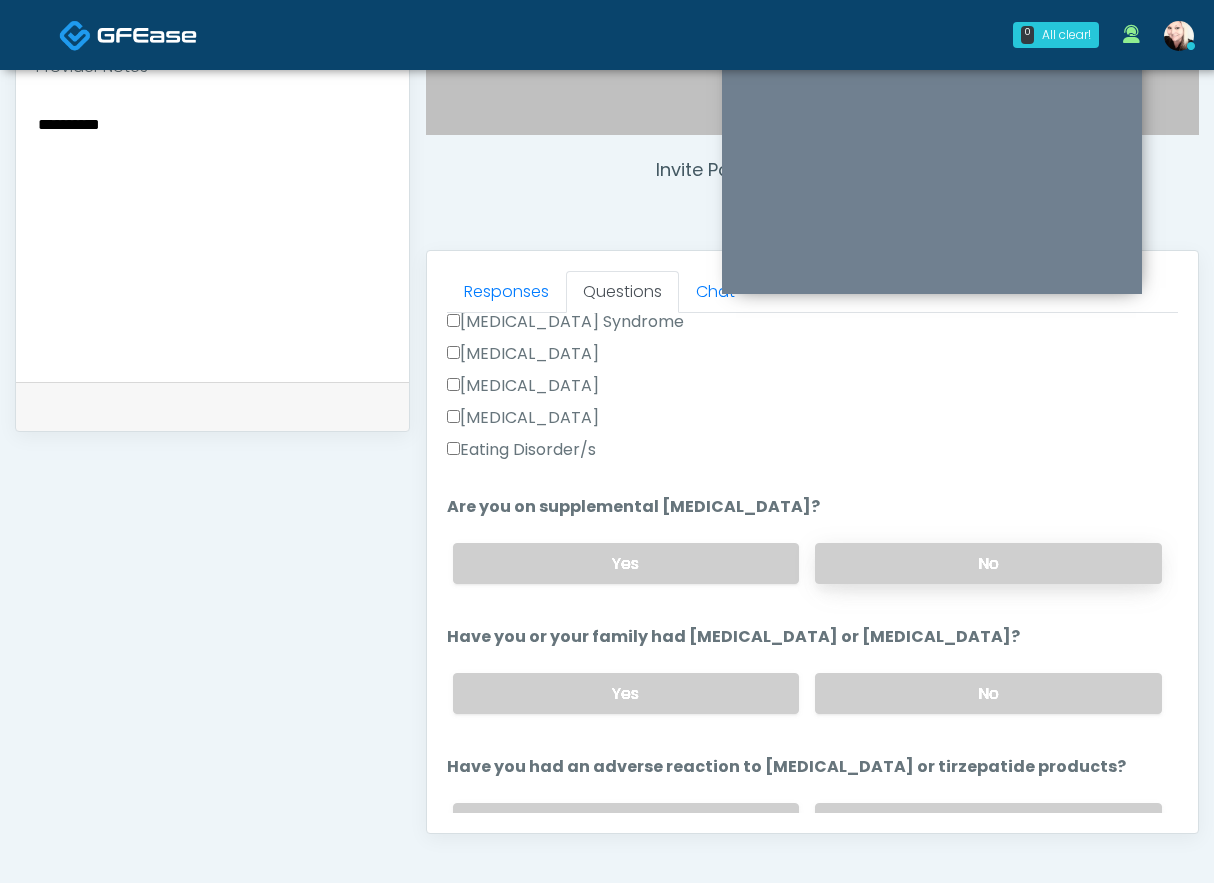 scroll, scrollTop: 580, scrollLeft: 0, axis: vertical 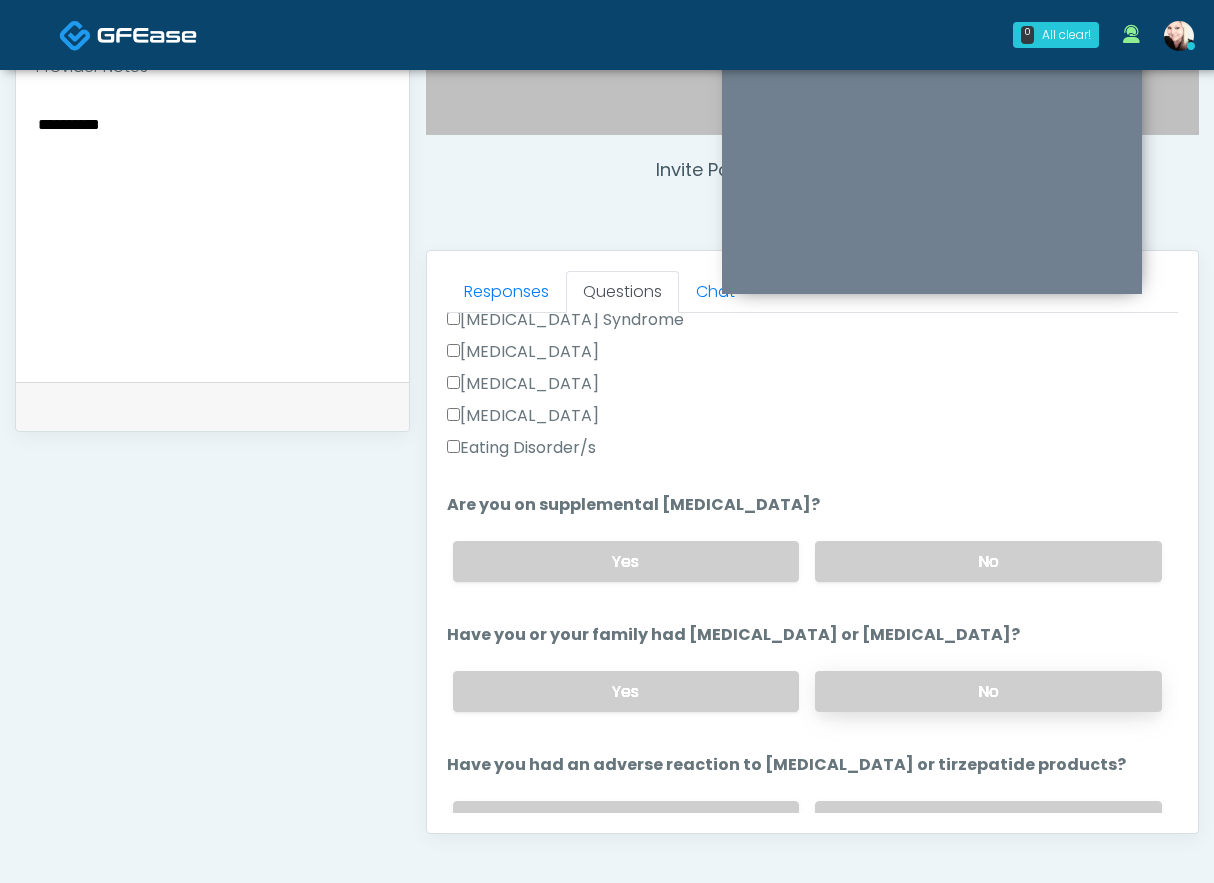 click on "No" at bounding box center (988, 691) 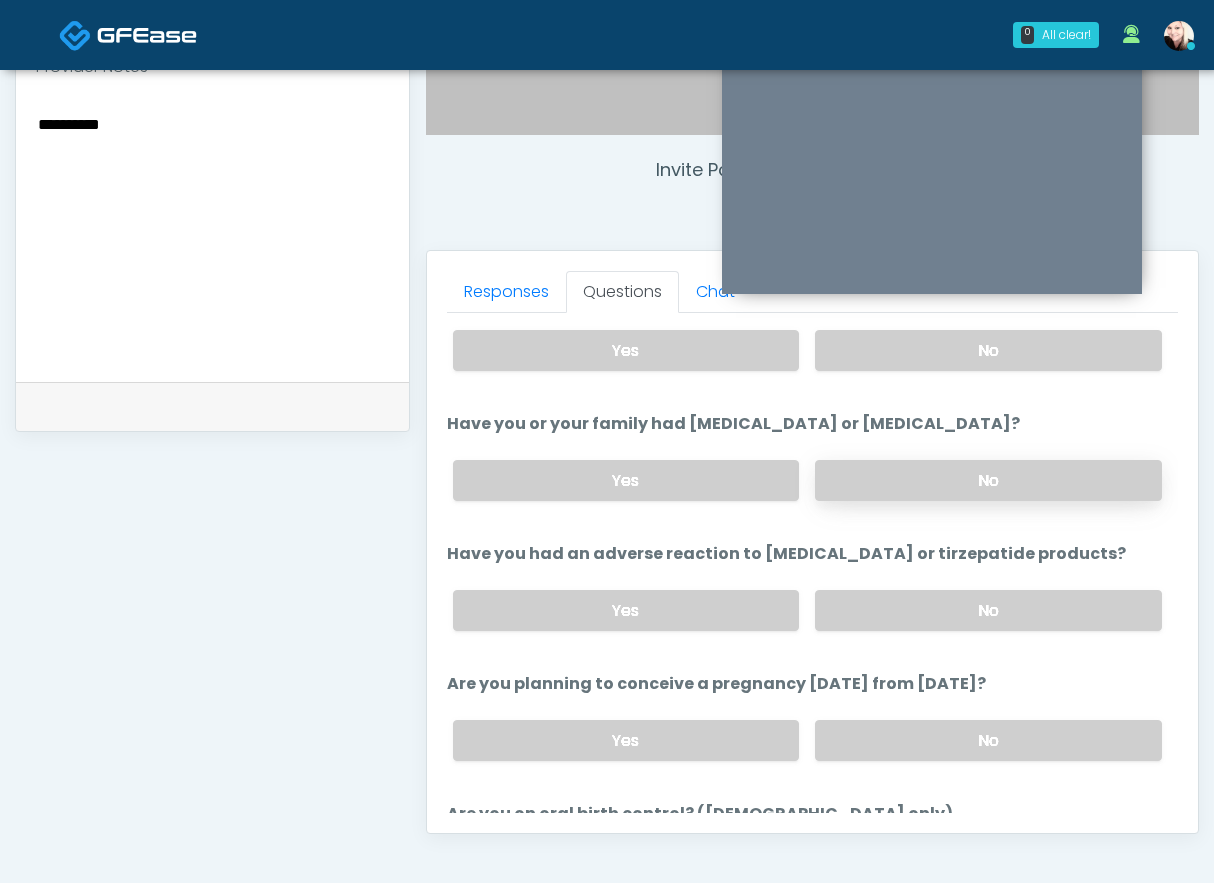 scroll, scrollTop: 834, scrollLeft: 0, axis: vertical 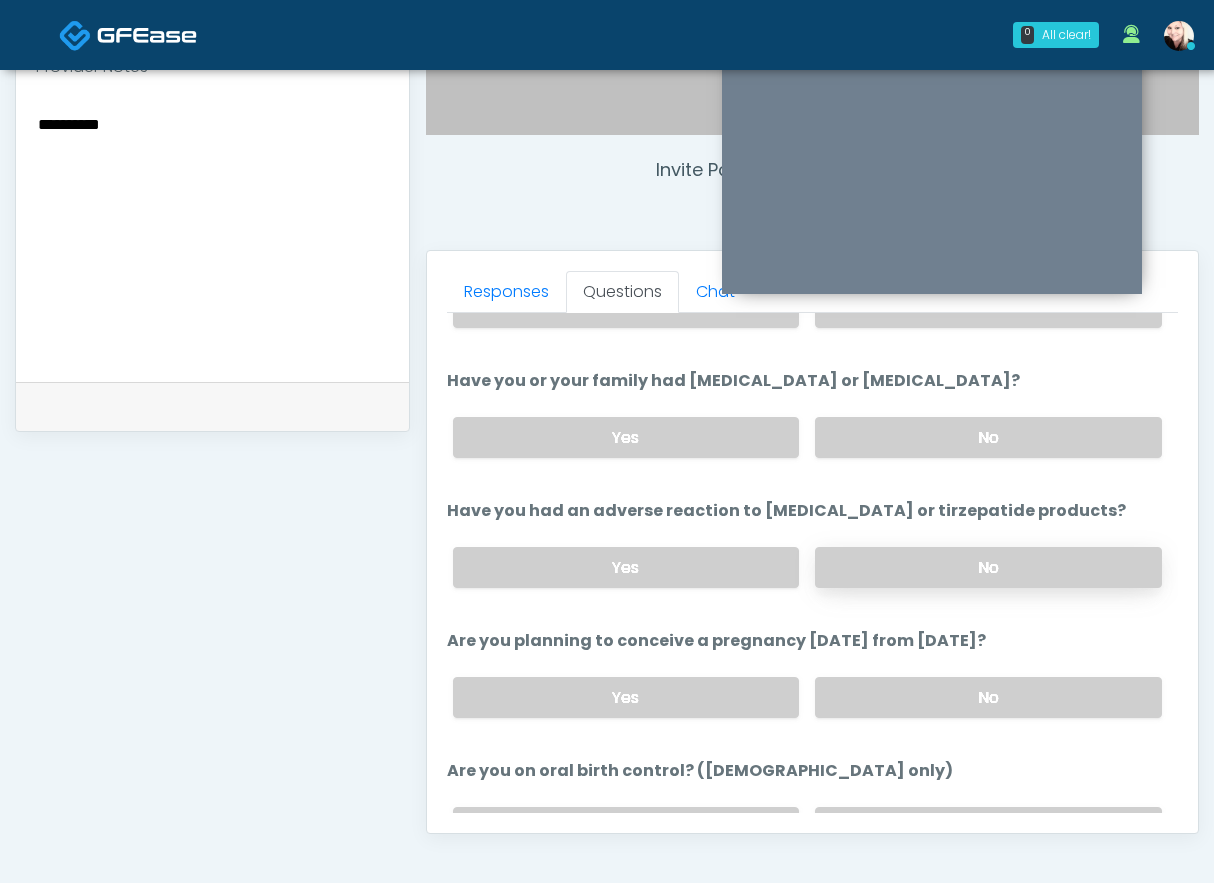 click on "No" at bounding box center (988, 567) 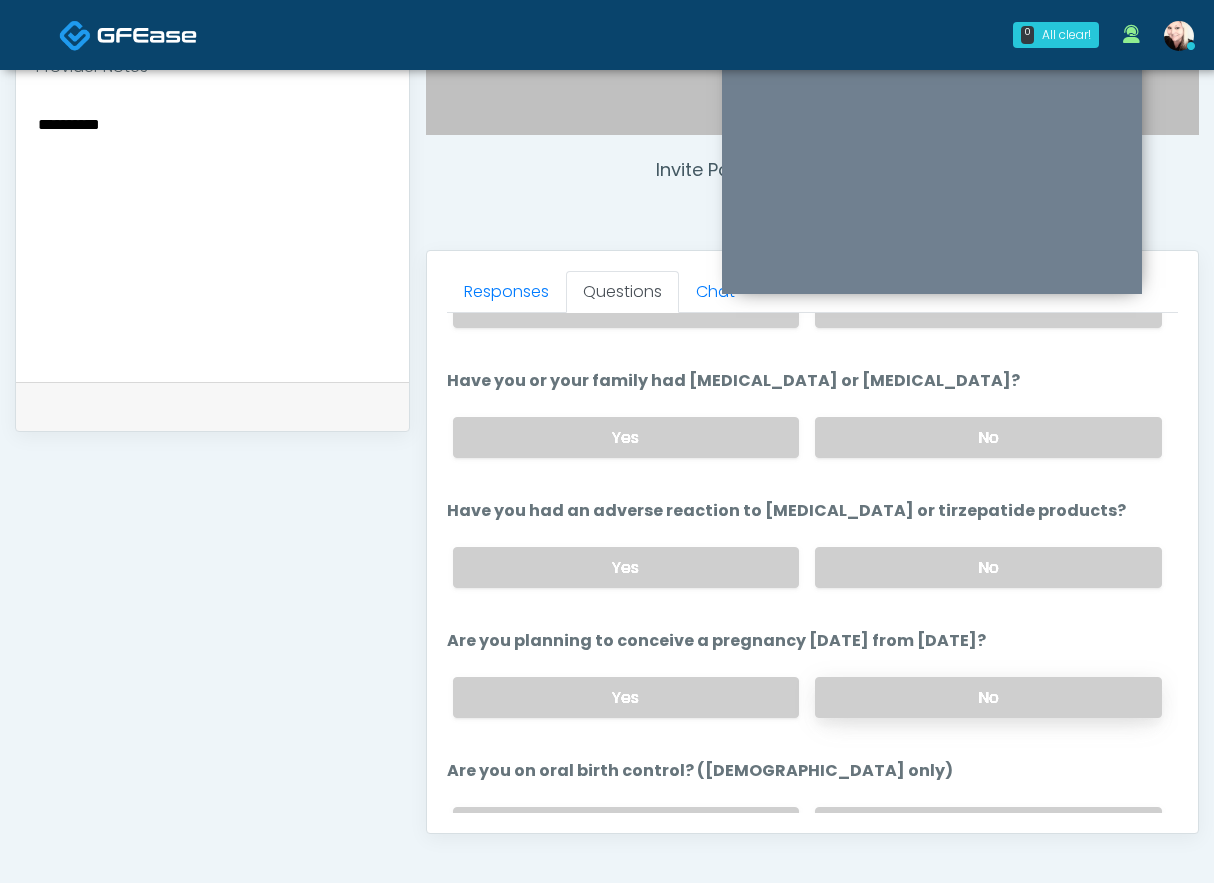 click on "No" at bounding box center [988, 697] 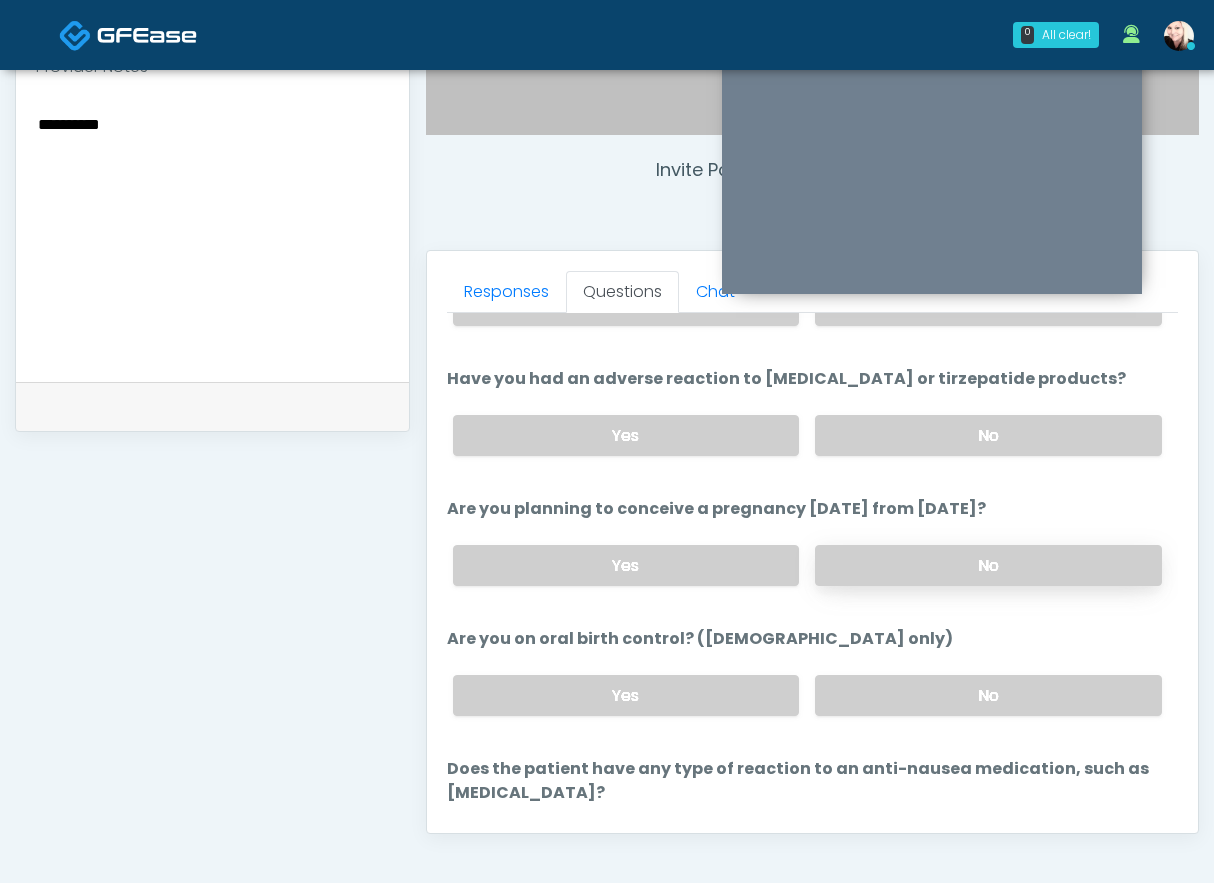 scroll, scrollTop: 989, scrollLeft: 0, axis: vertical 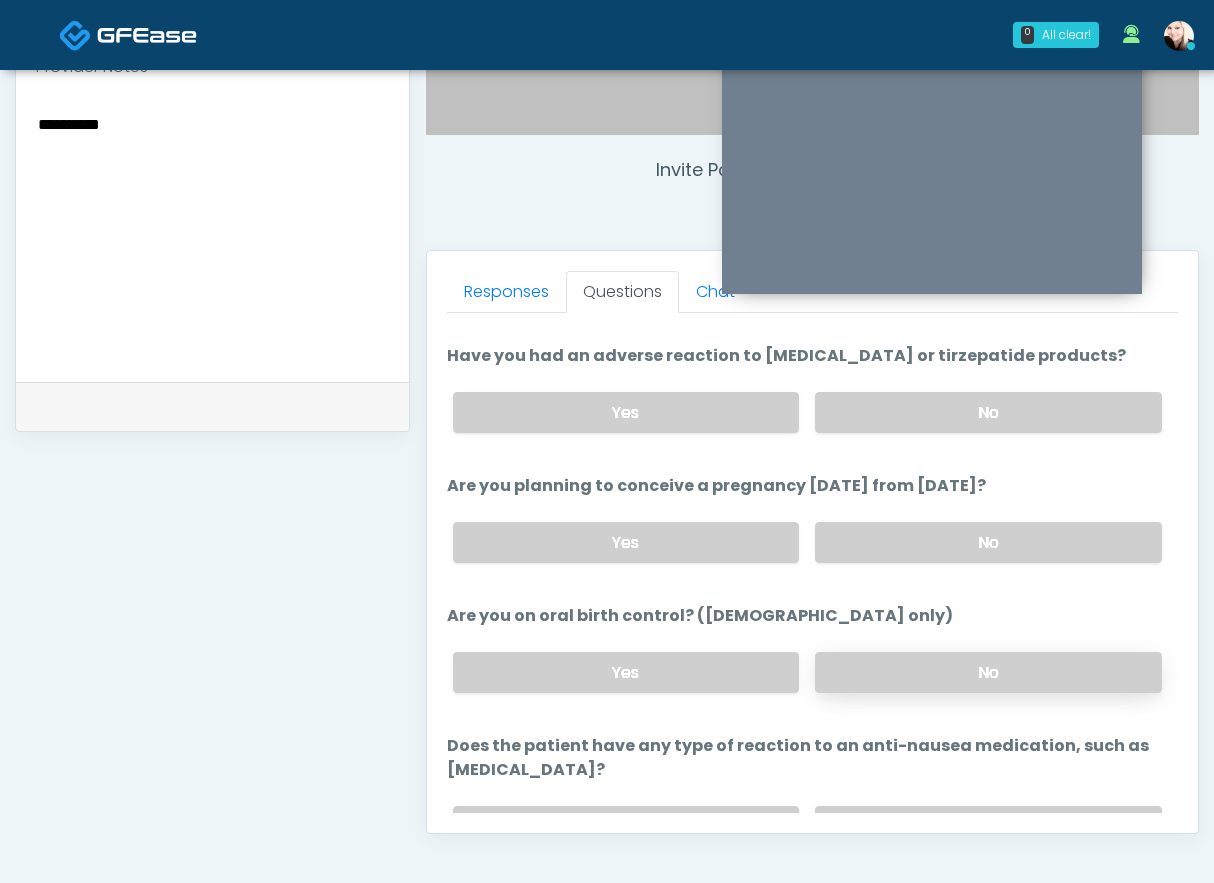 drag, startPoint x: 843, startPoint y: 701, endPoint x: 843, endPoint y: 687, distance: 14 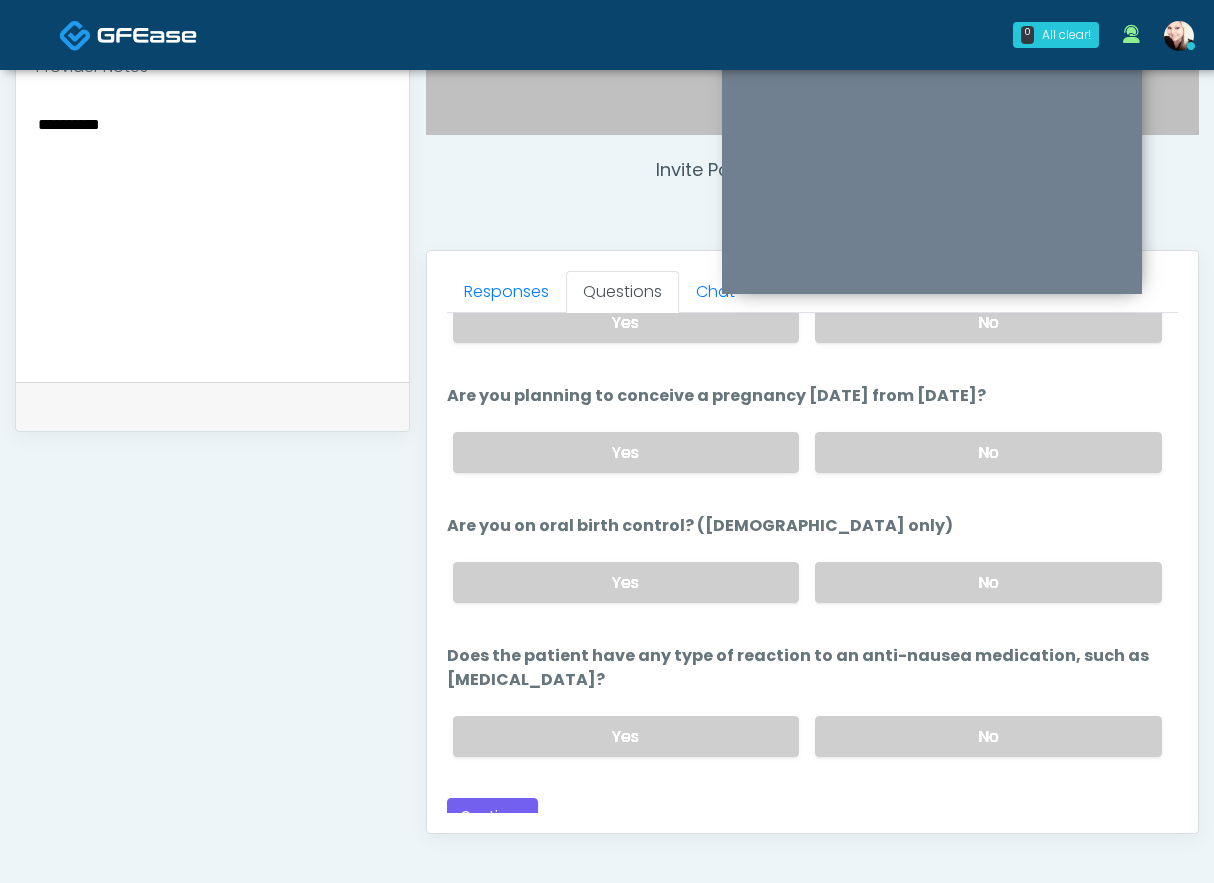 scroll, scrollTop: 1082, scrollLeft: 0, axis: vertical 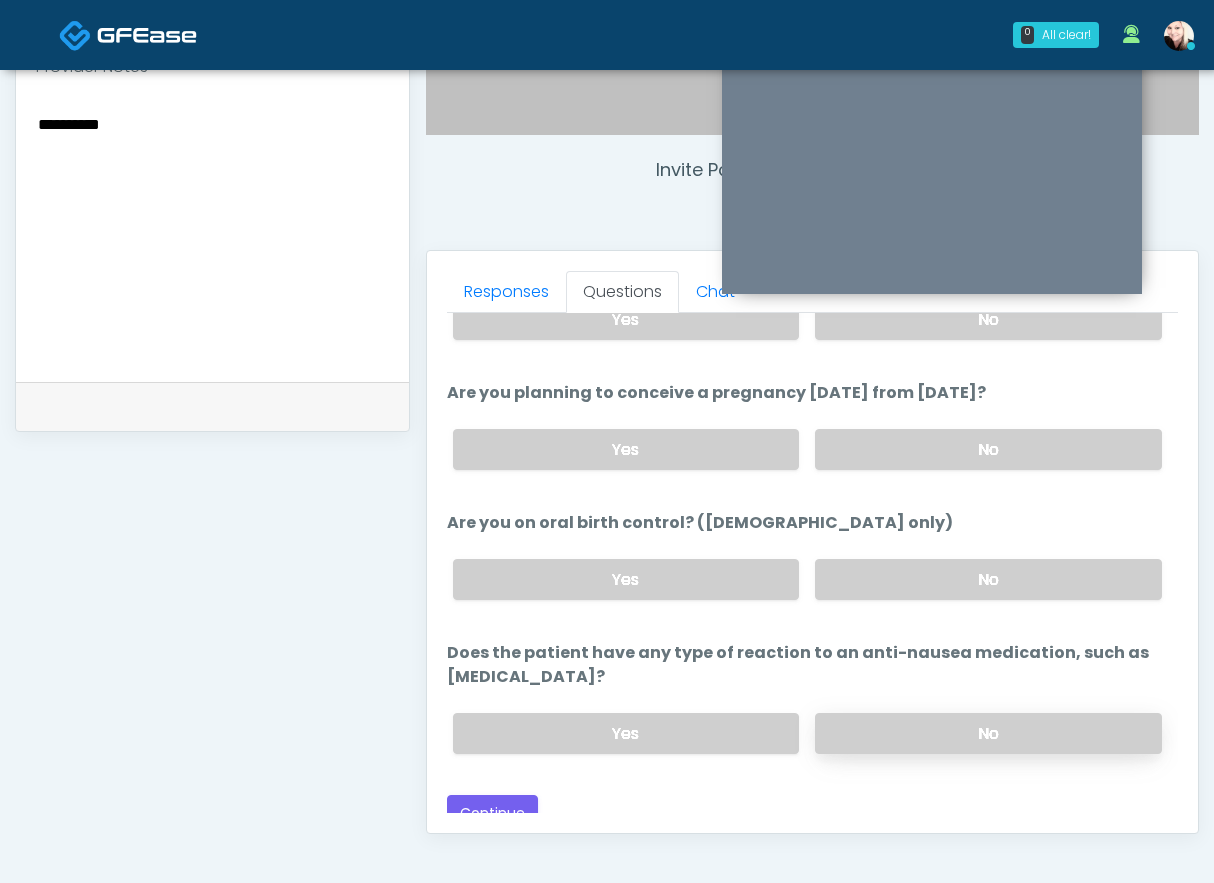 click on "No" at bounding box center (988, 733) 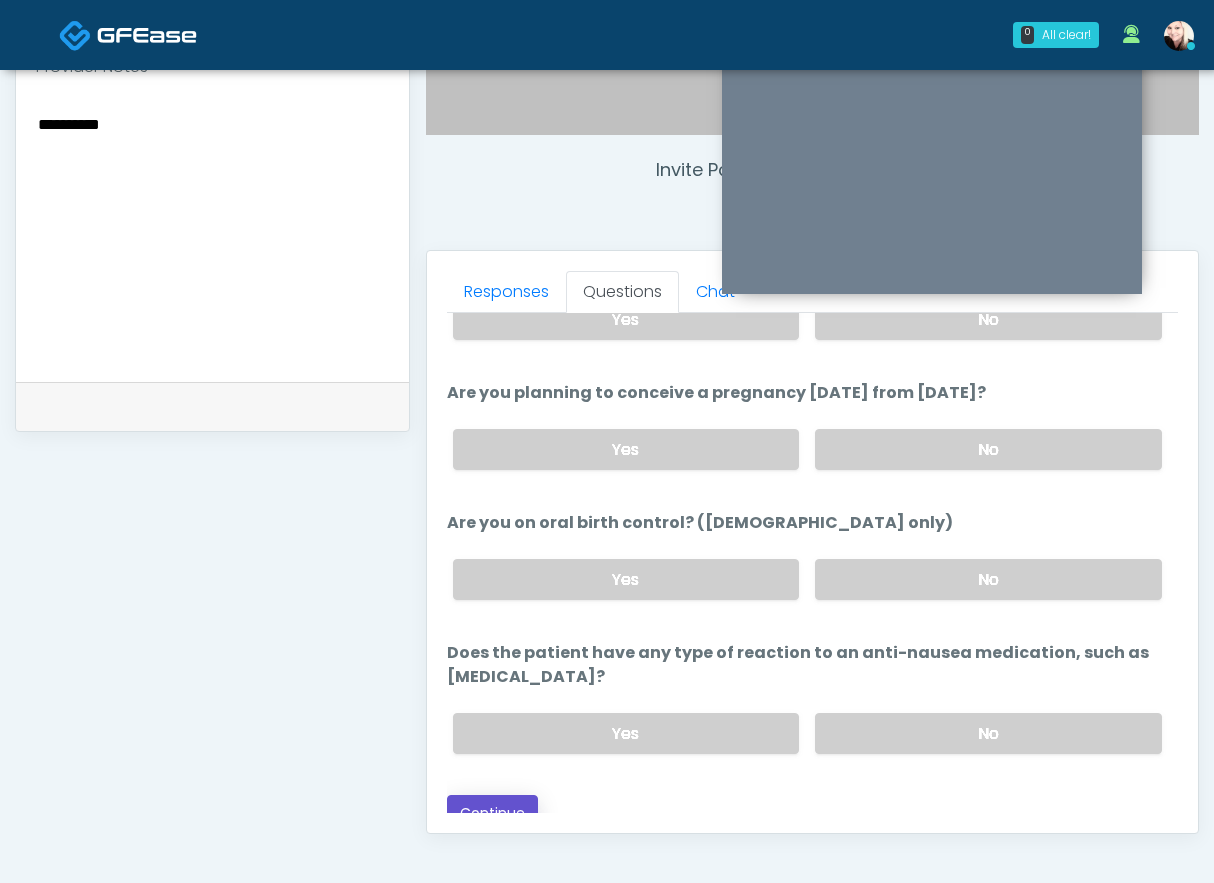 click on "Continue" at bounding box center (492, 813) 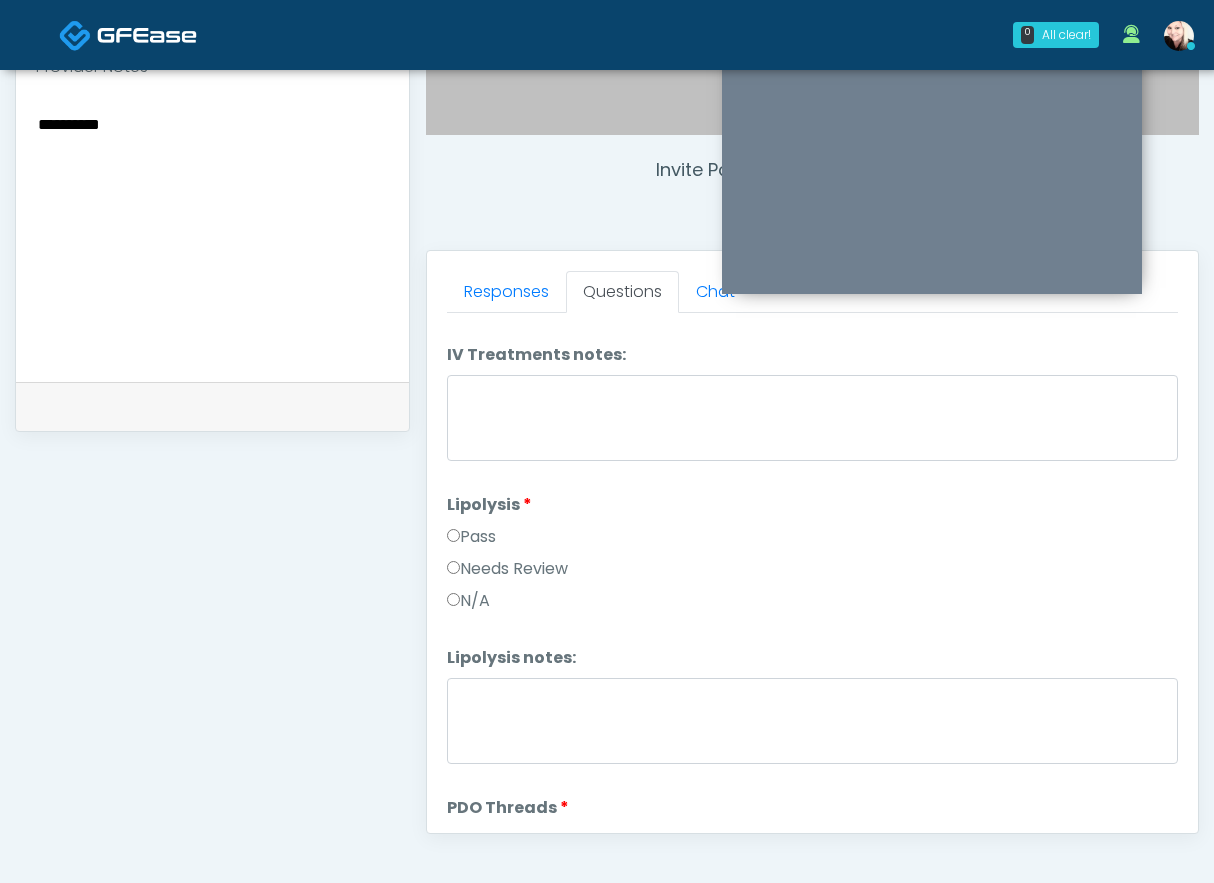 scroll, scrollTop: 0, scrollLeft: 0, axis: both 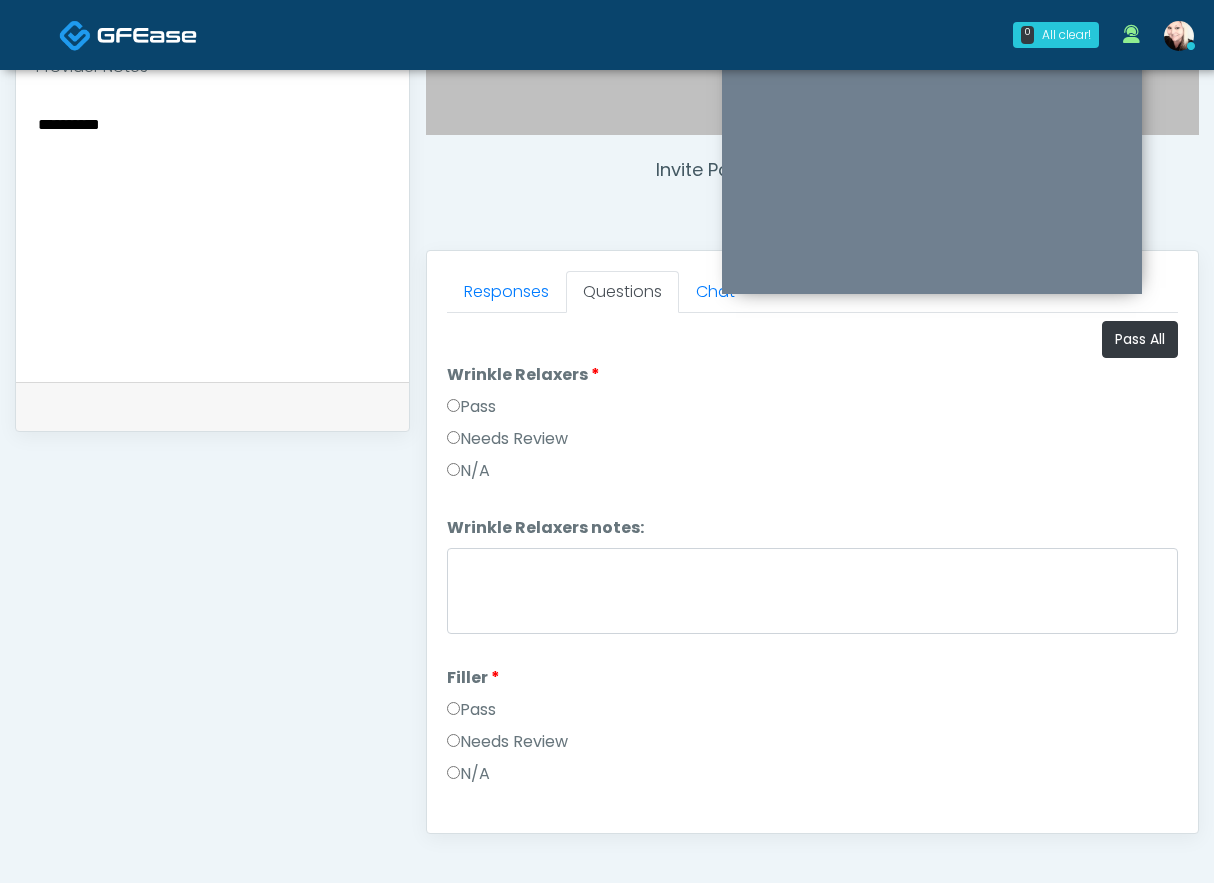 click on "Pass" at bounding box center [471, 407] 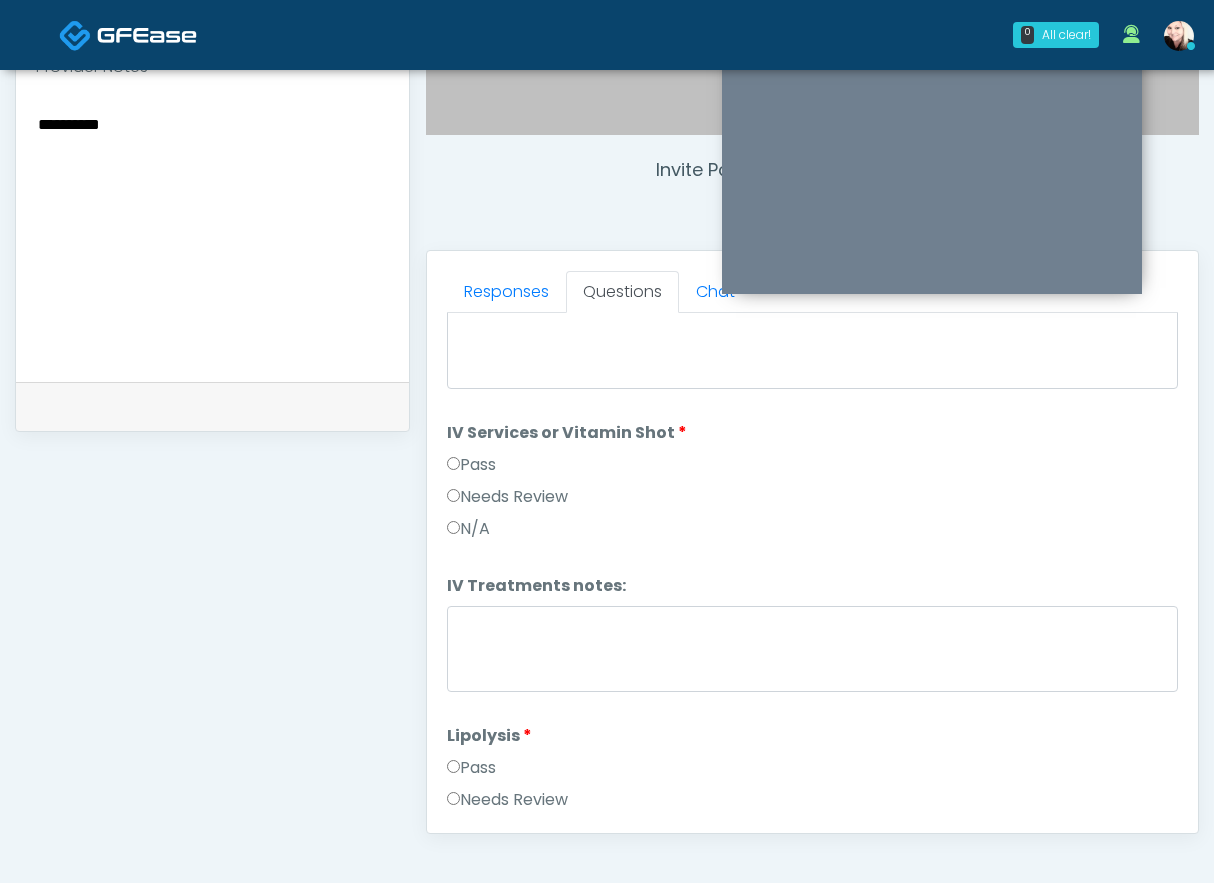 scroll, scrollTop: 872, scrollLeft: 0, axis: vertical 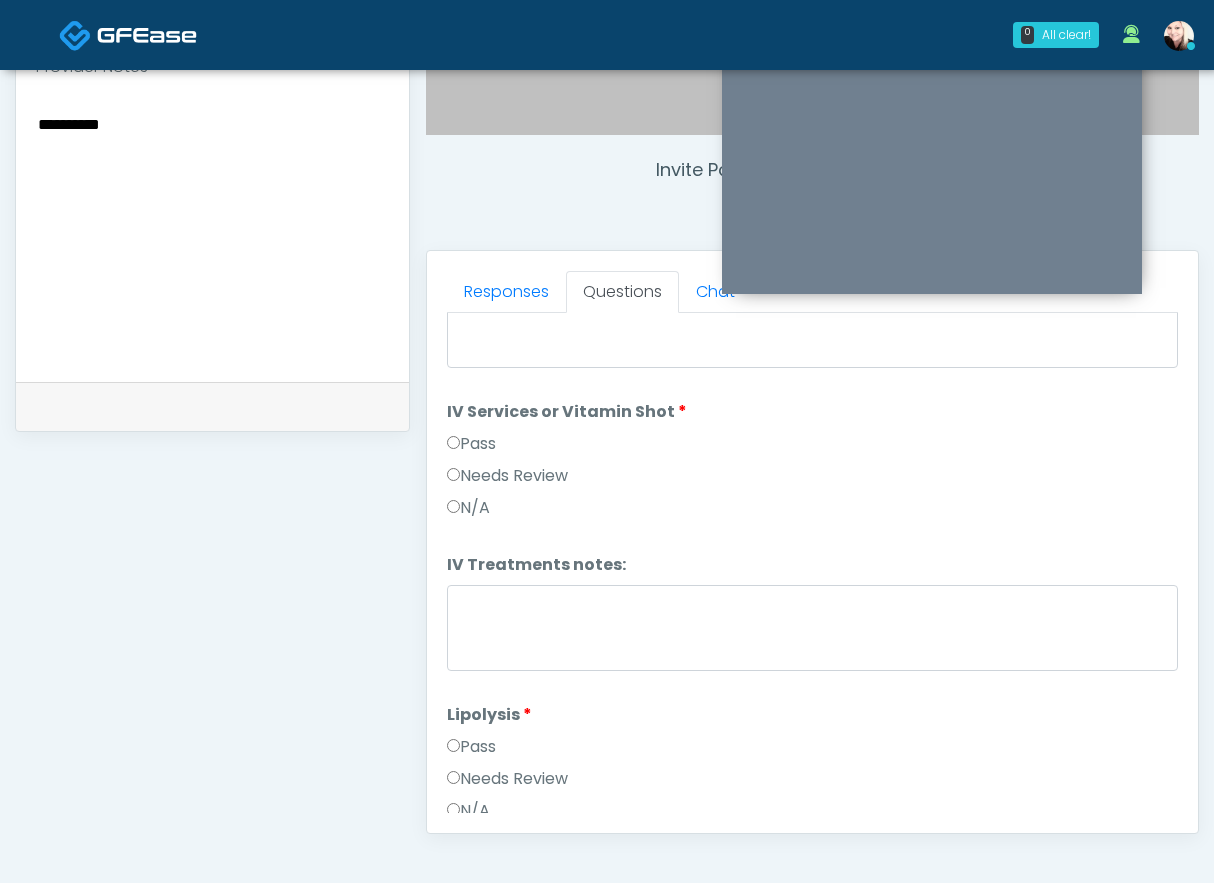 click on "Pass" at bounding box center [812, 448] 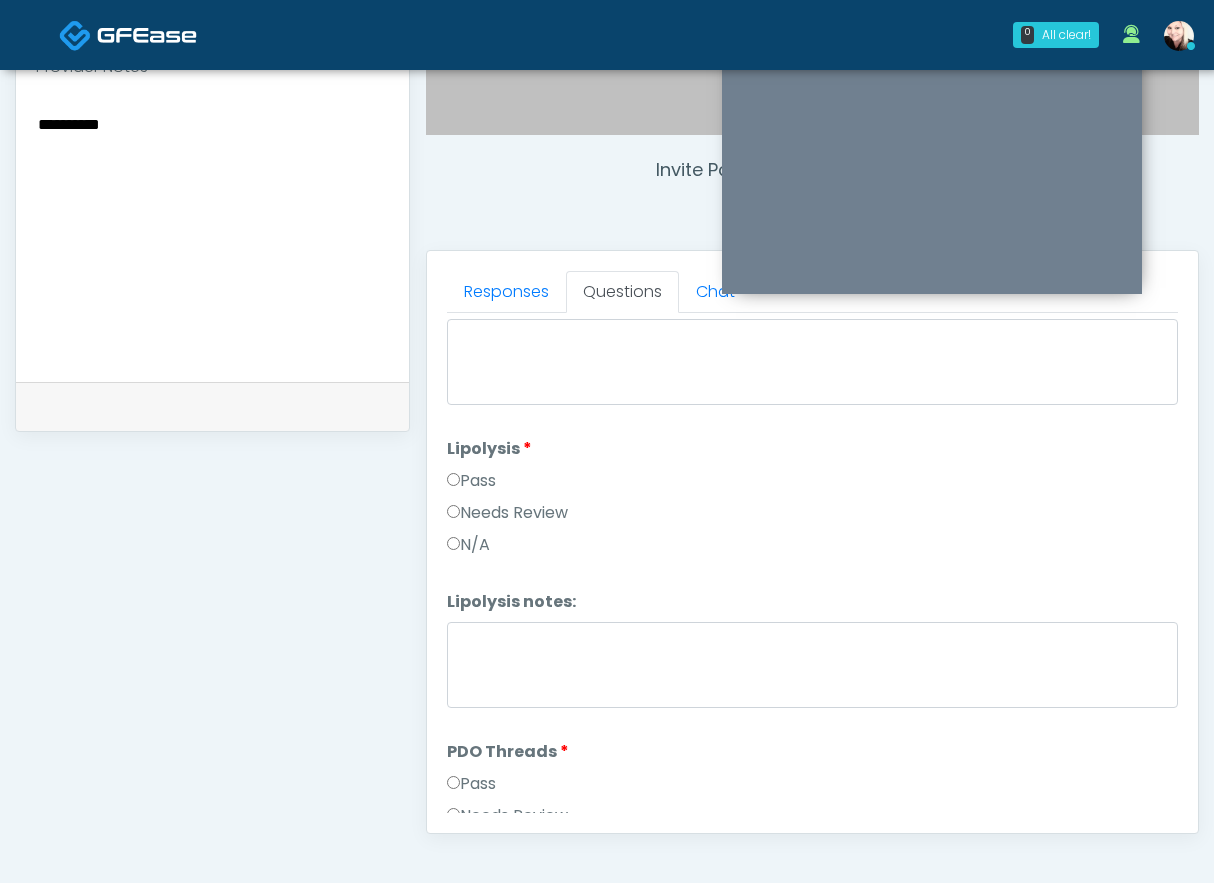 scroll, scrollTop: 1139, scrollLeft: 0, axis: vertical 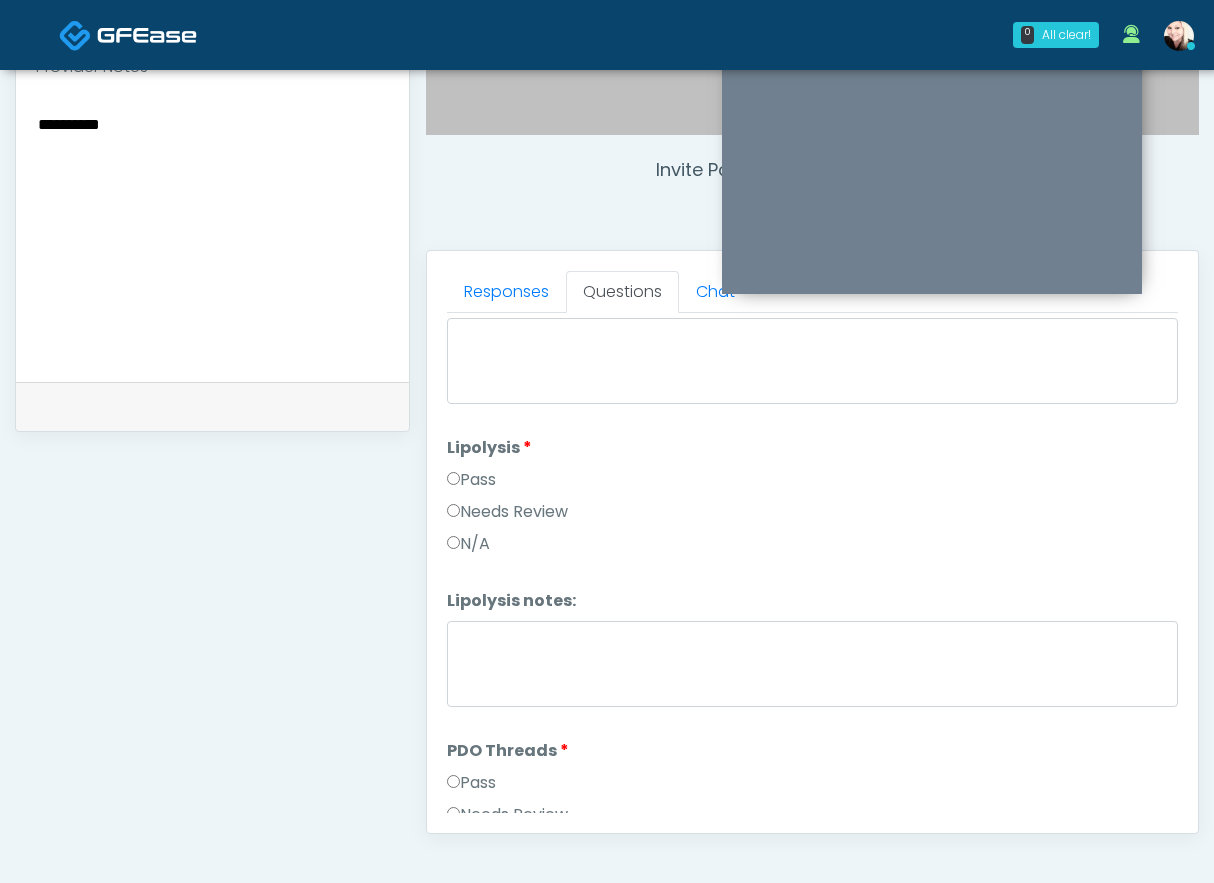 click on "Pass" at bounding box center [471, 480] 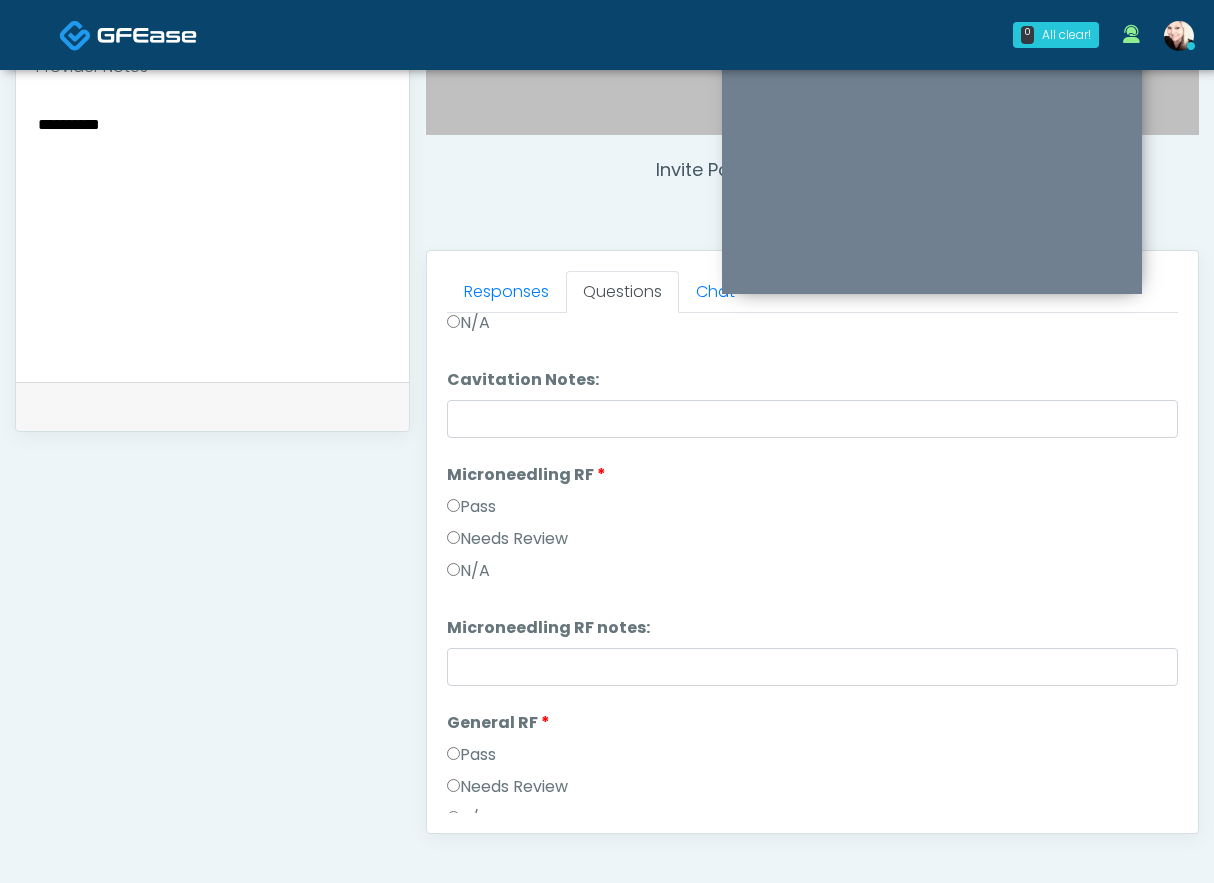 click on "Pass" at bounding box center (471, 507) 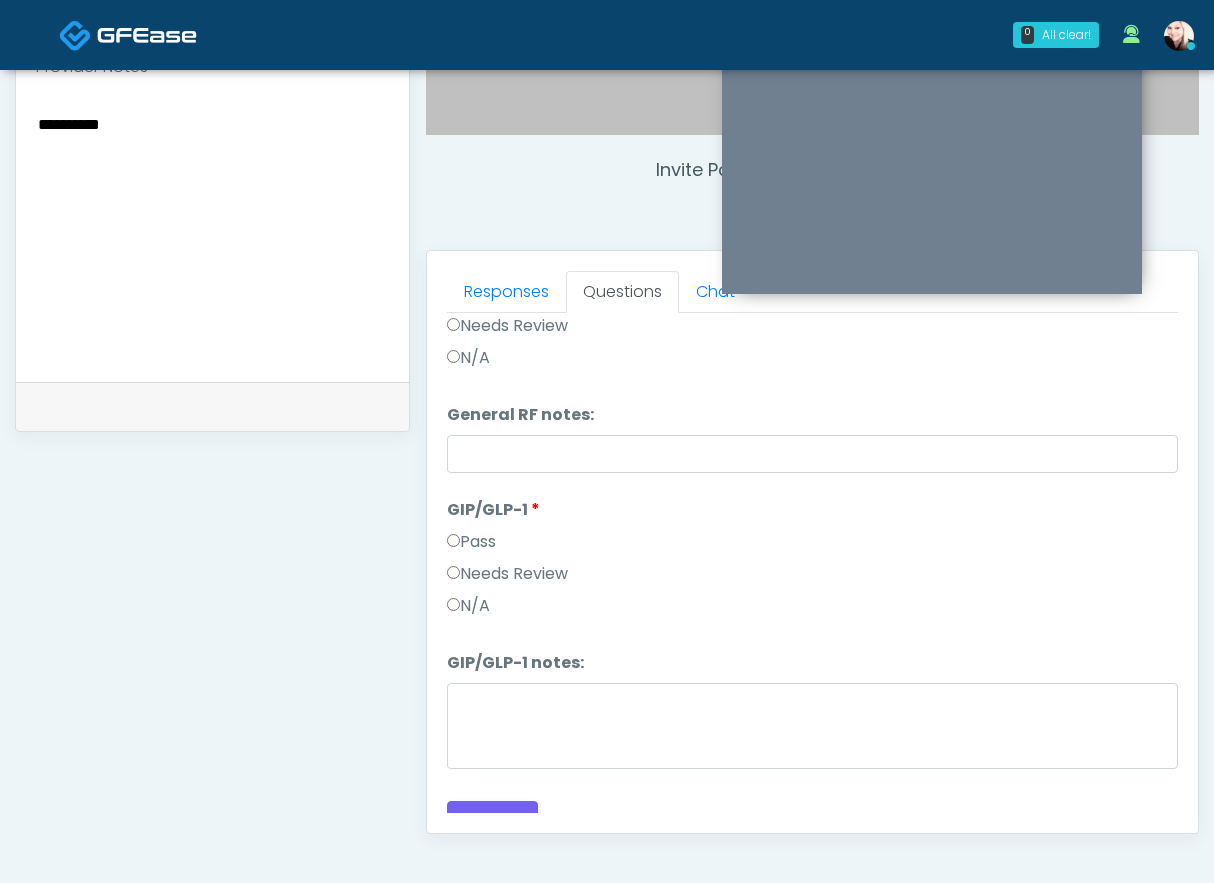 scroll, scrollTop: 3138, scrollLeft: 0, axis: vertical 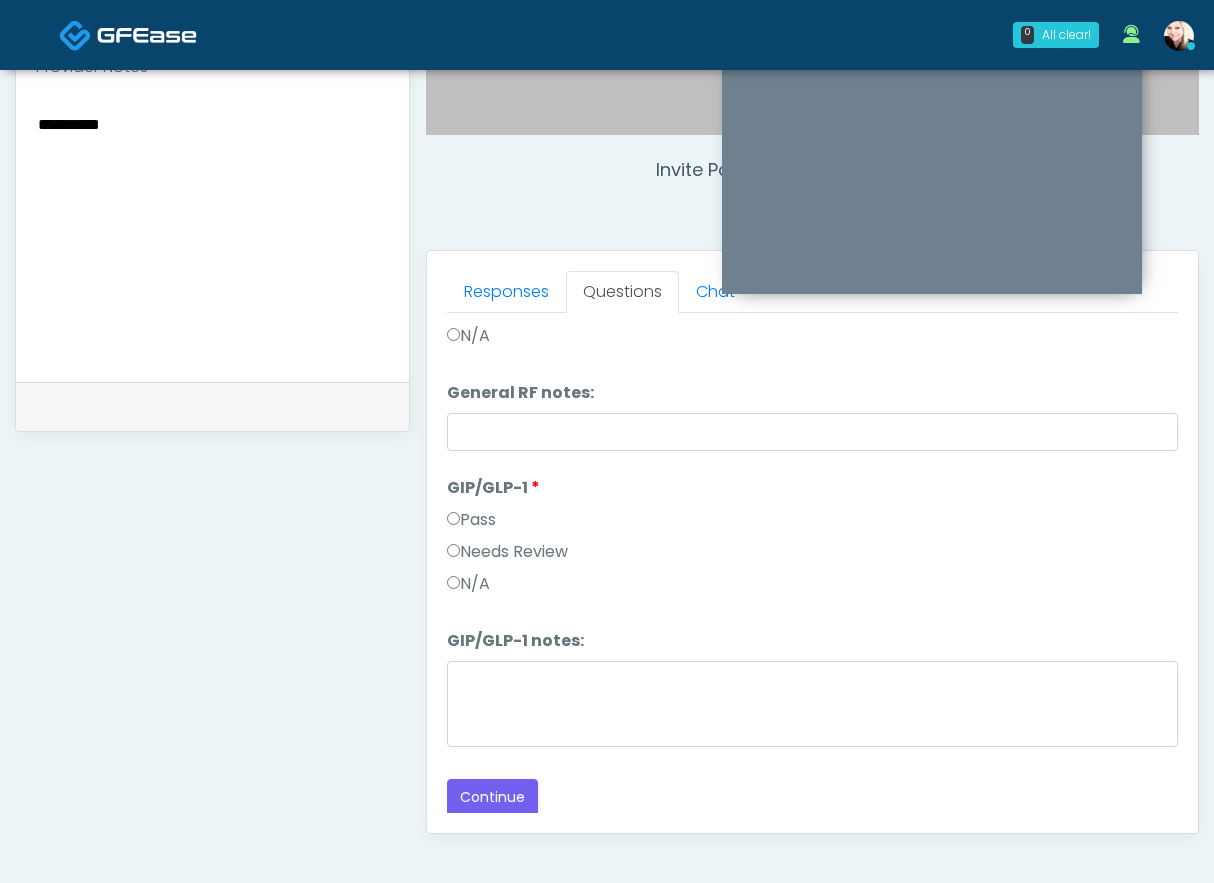 click on "Pass" at bounding box center [471, 520] 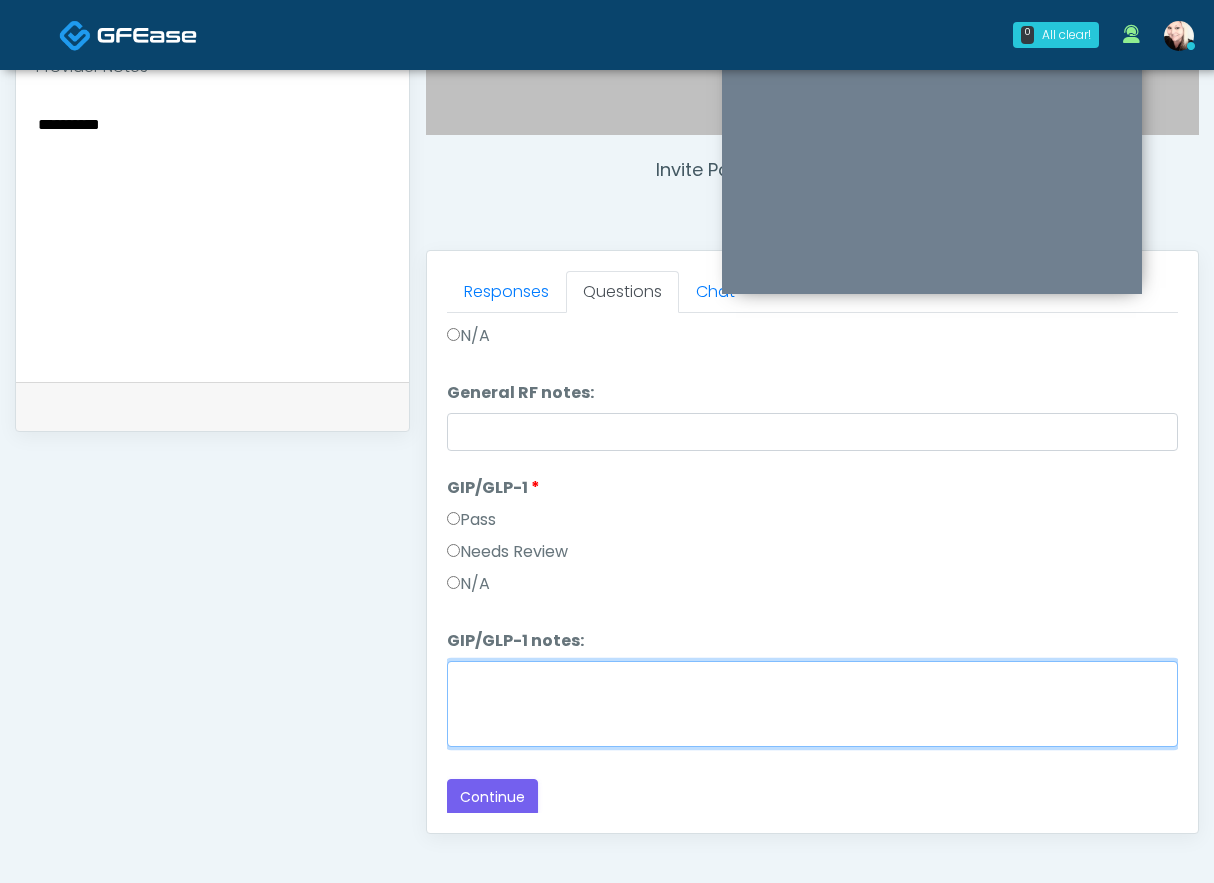 click on "GIP/GLP-1 notes:" at bounding box center (812, 704) 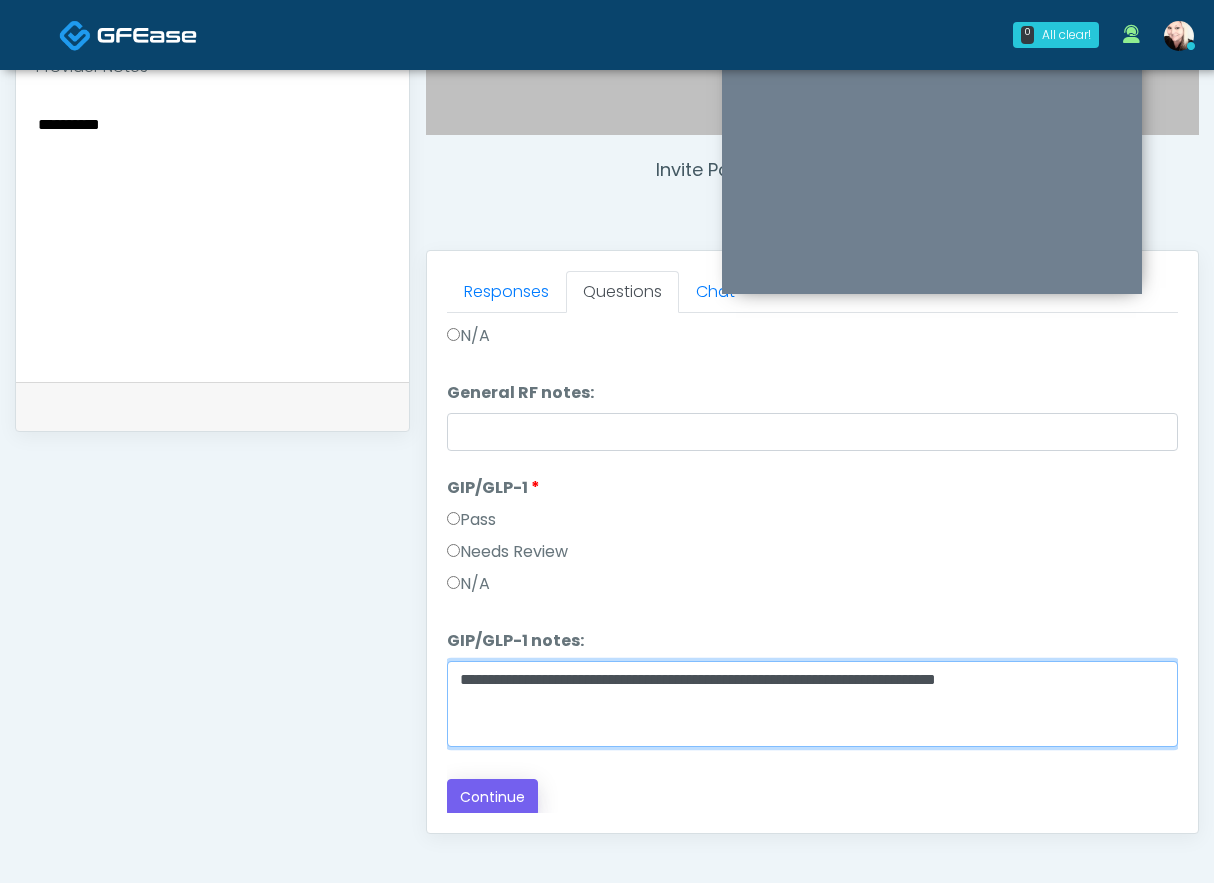 type on "**********" 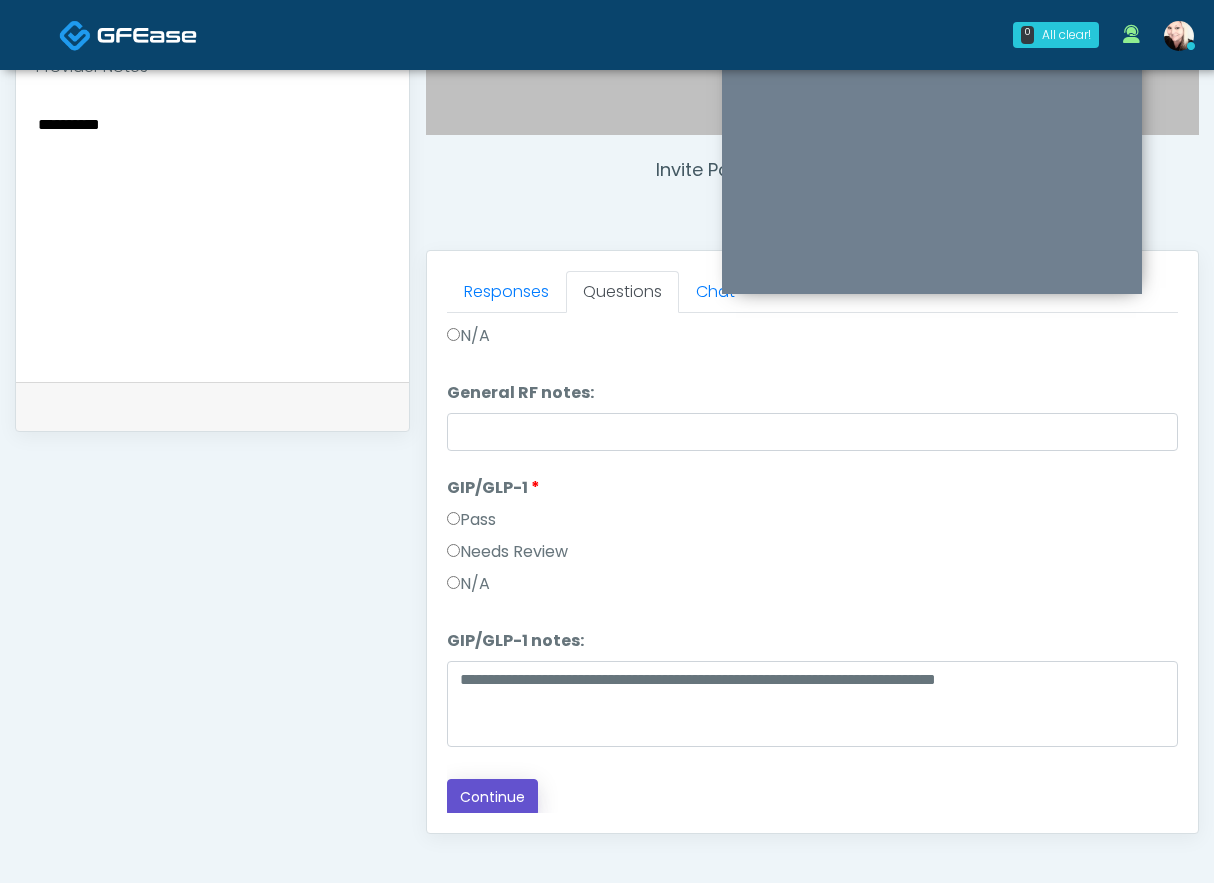 click on "Continue" at bounding box center (492, 797) 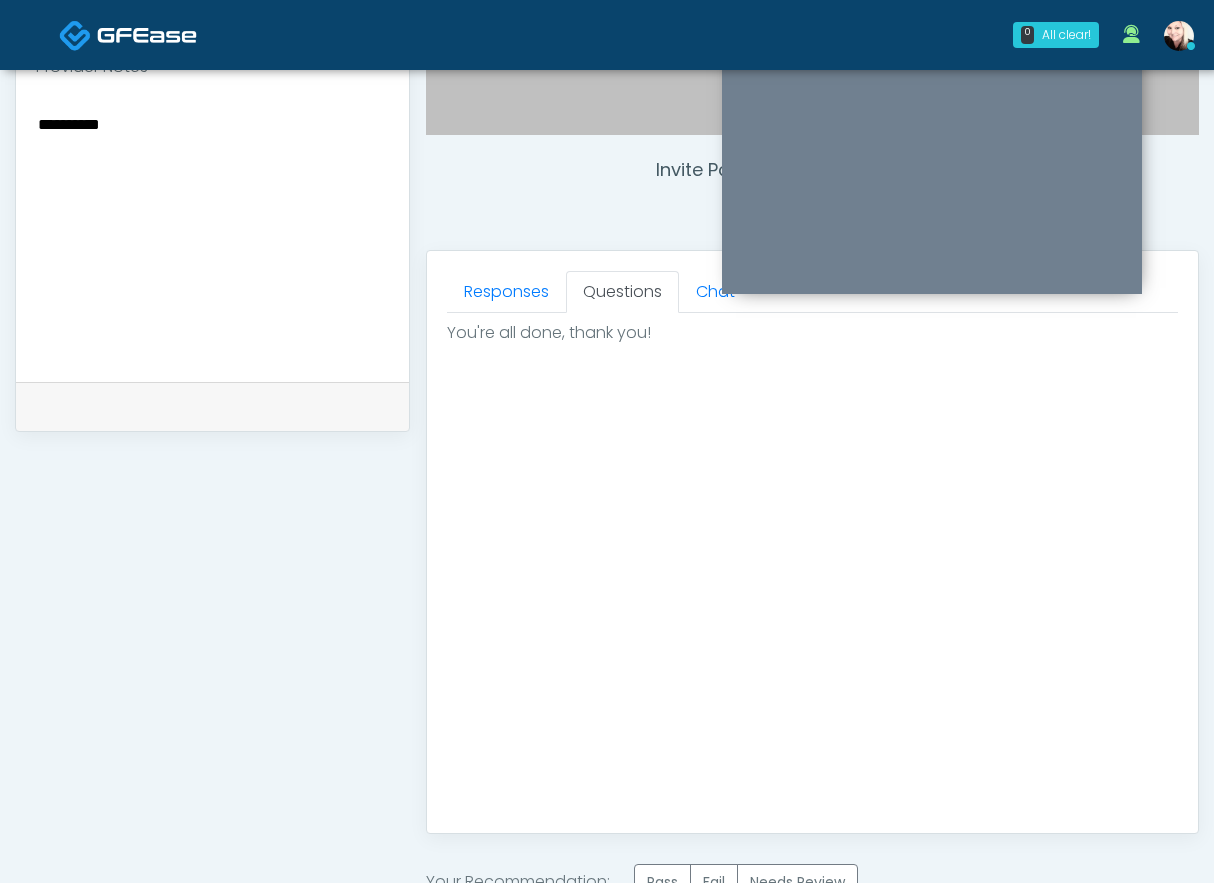 scroll, scrollTop: 0, scrollLeft: 0, axis: both 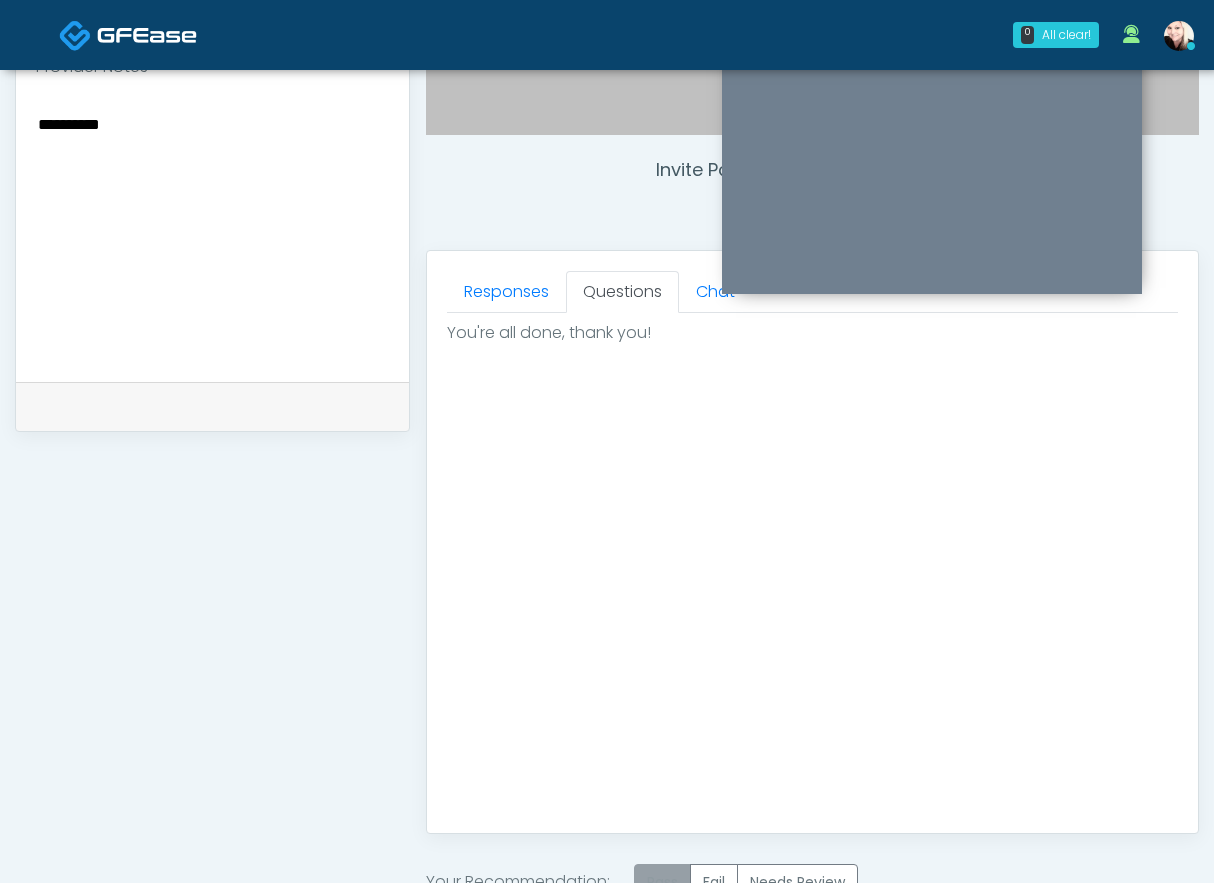 click on "Pass" at bounding box center (662, 882) 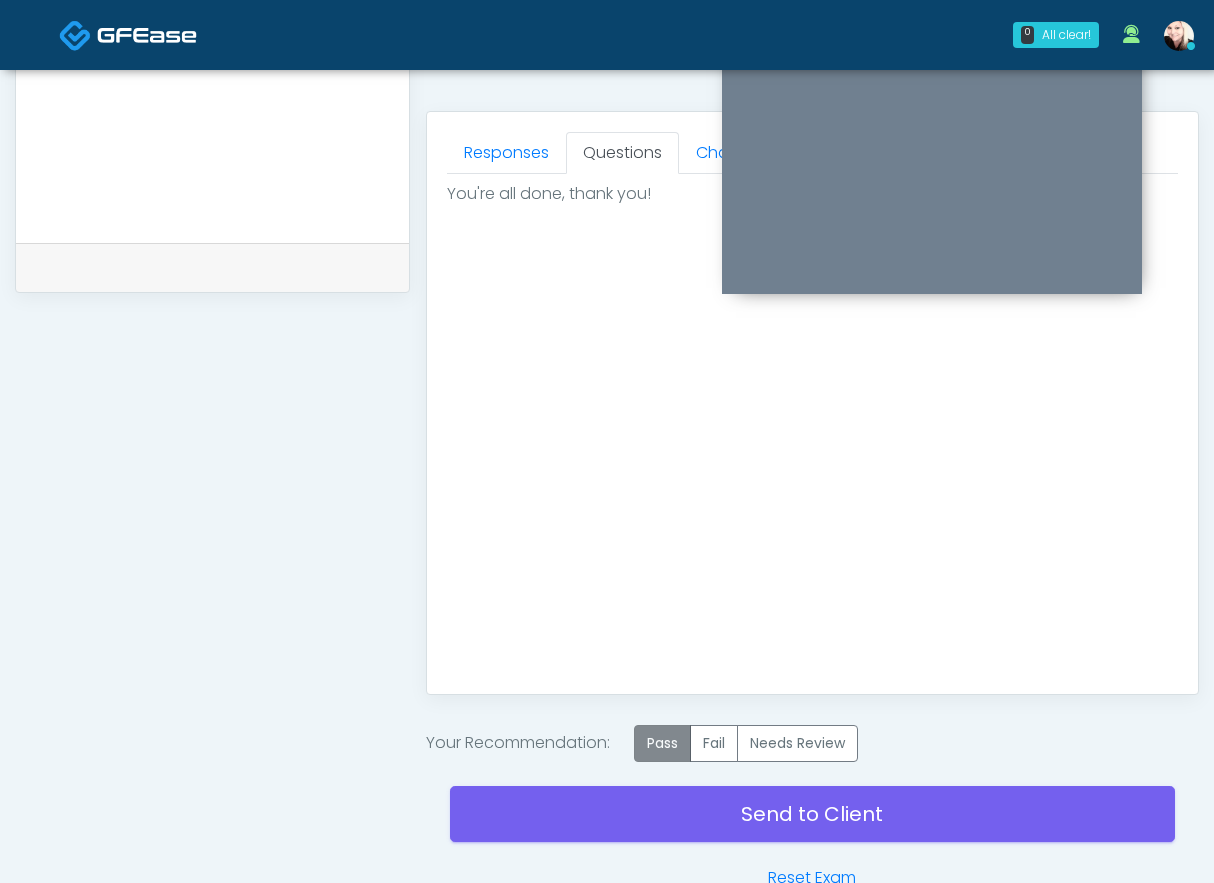 scroll, scrollTop: 848, scrollLeft: 0, axis: vertical 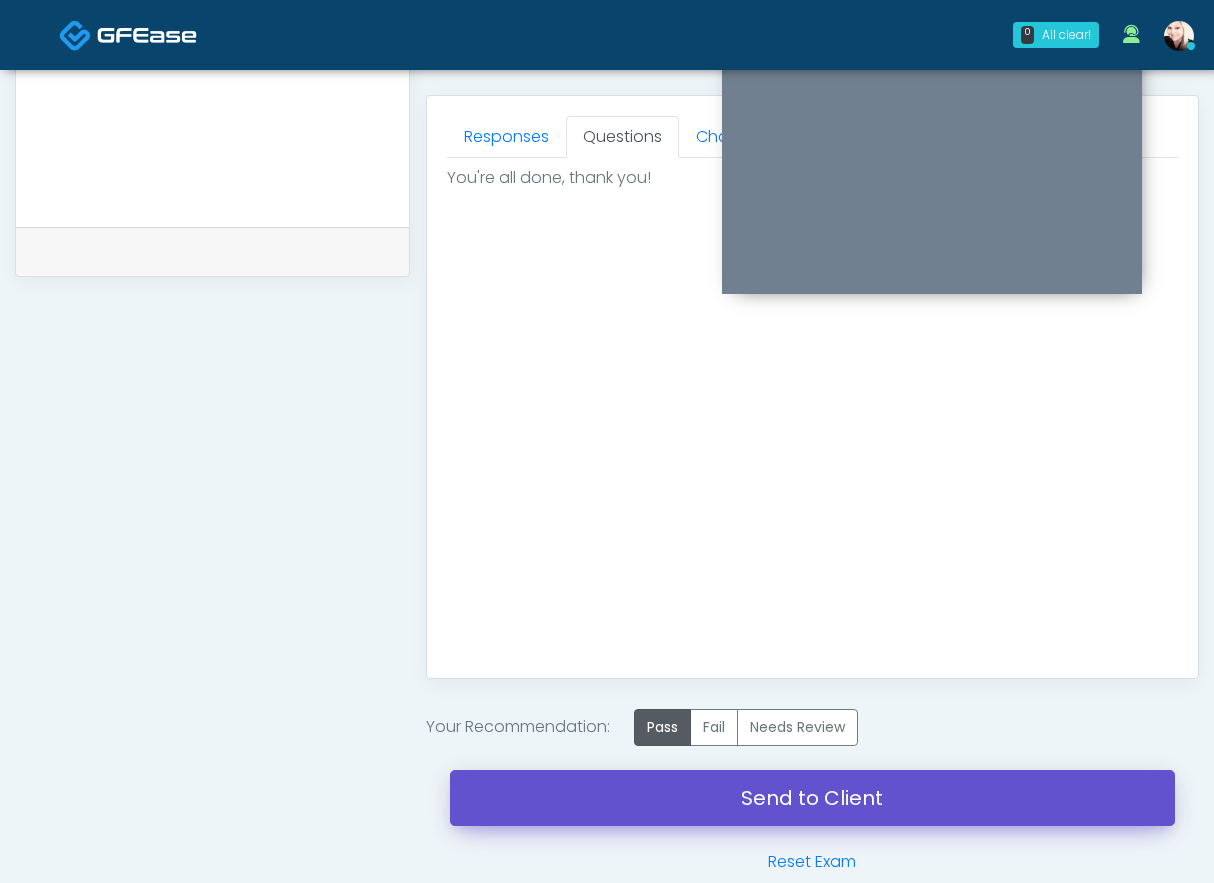 click on "Send to Client" at bounding box center [812, 798] 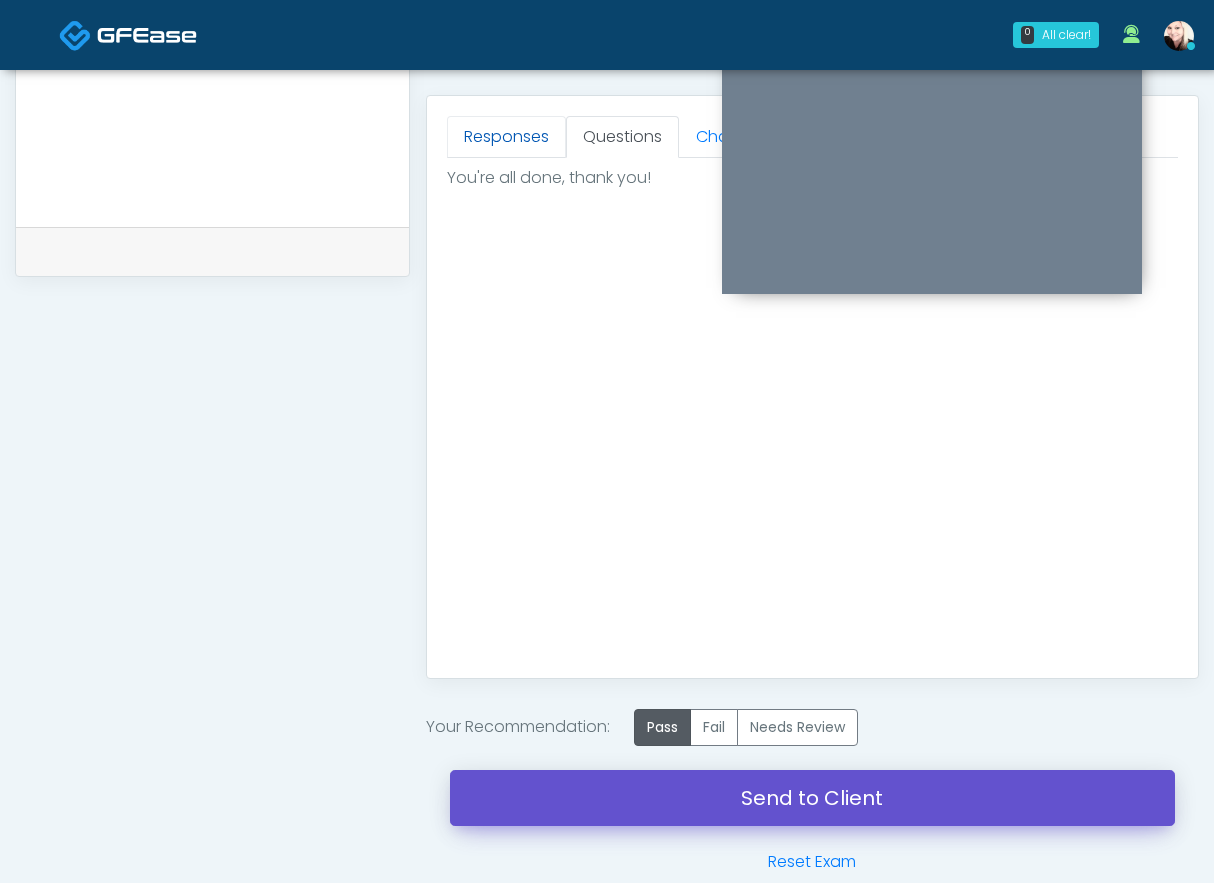 scroll, scrollTop: 0, scrollLeft: 0, axis: both 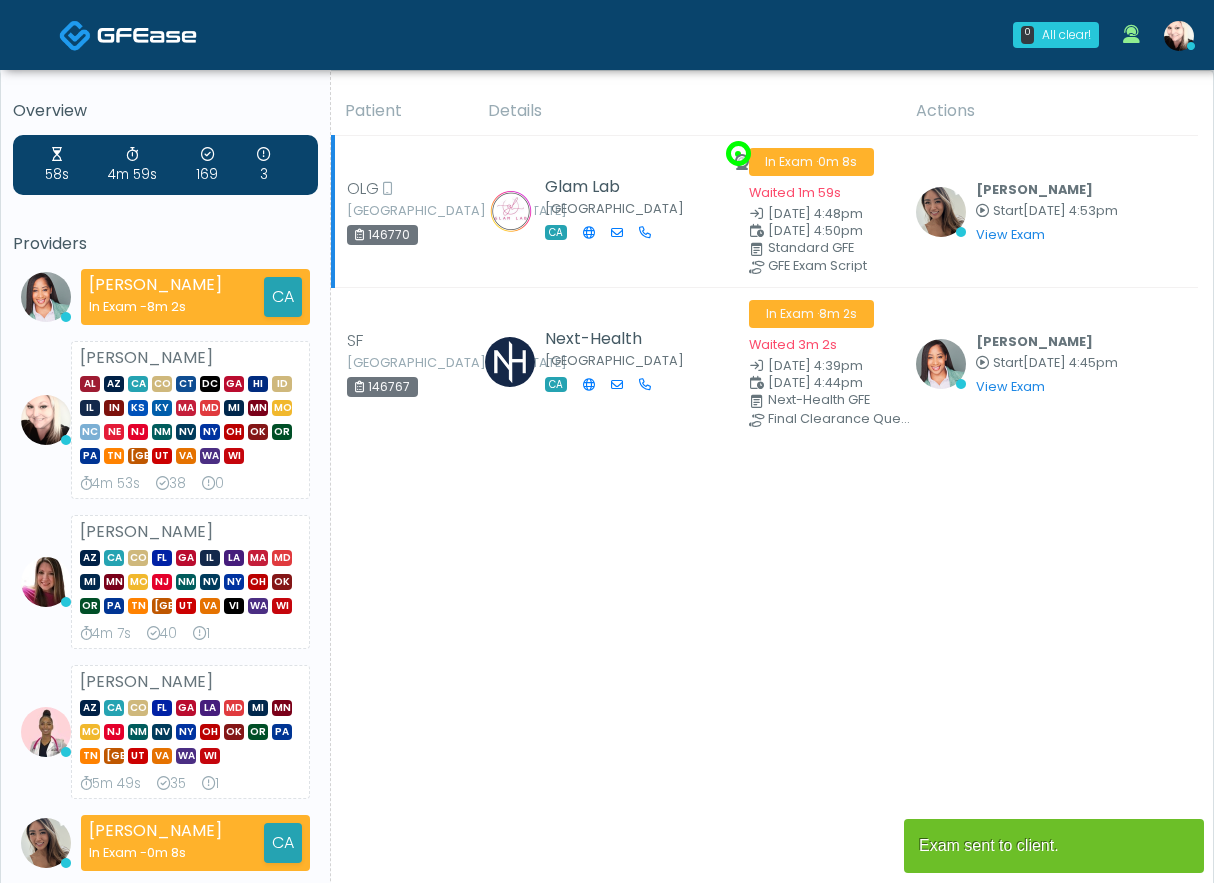 click on "Samantha Ly
Start  Jul 10, 4:53pm
View Exam
|
Unreview" at bounding box center (1051, 211) 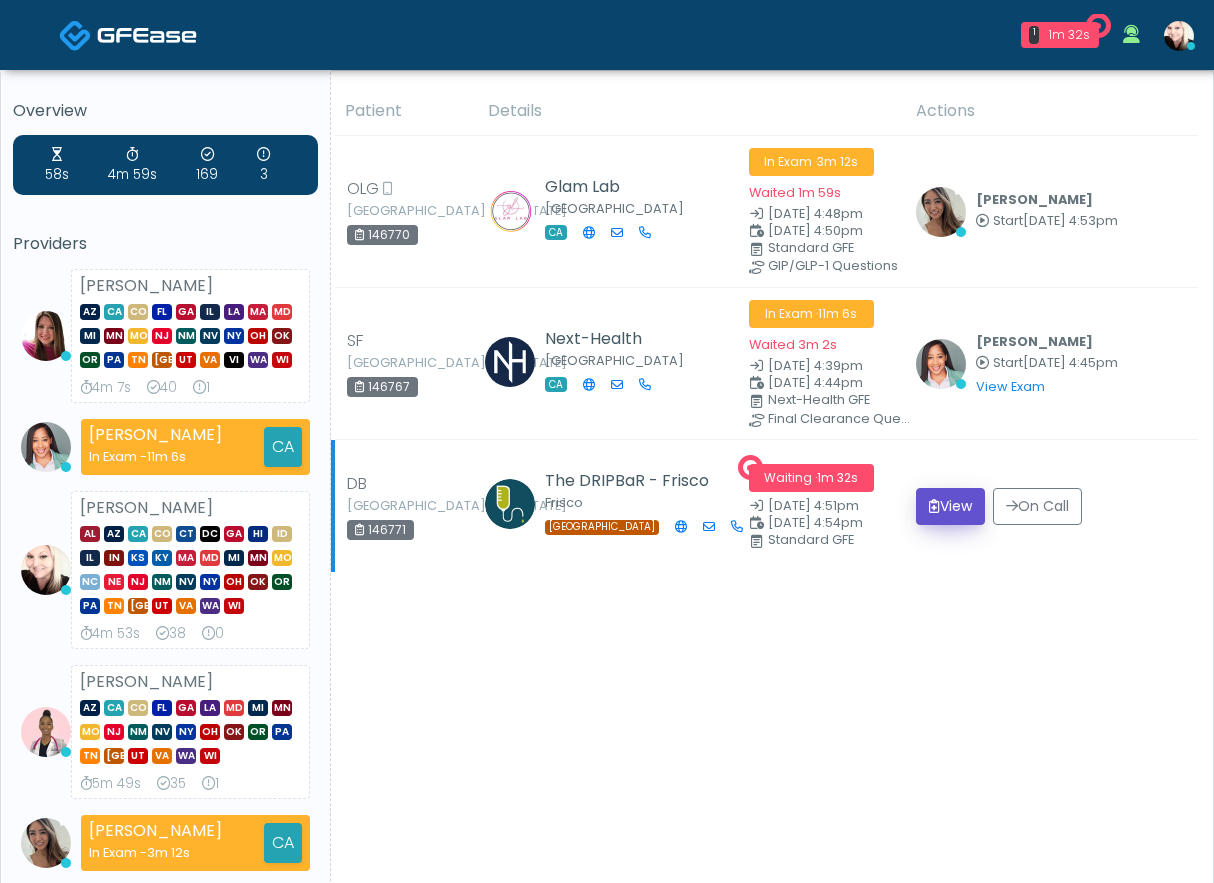 click on "View" at bounding box center [950, 506] 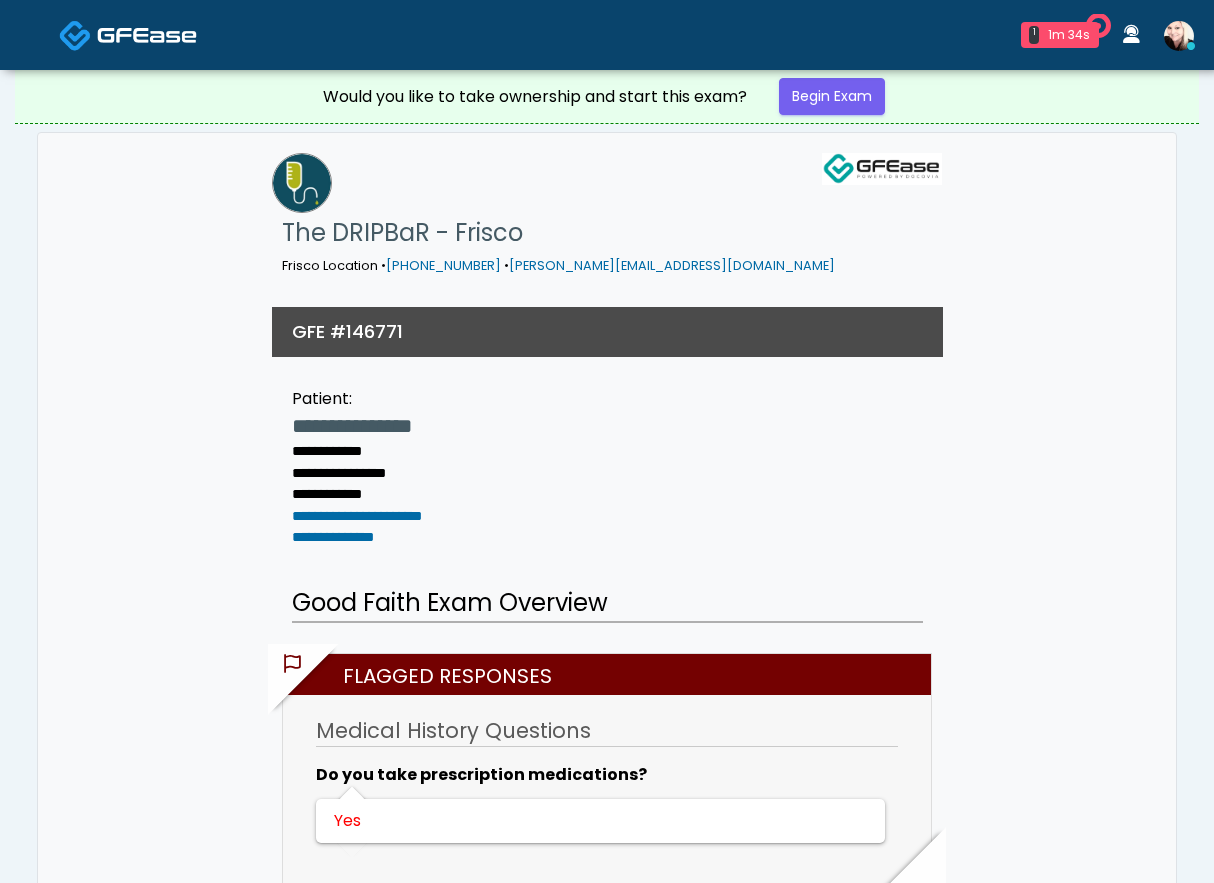 scroll, scrollTop: 0, scrollLeft: 0, axis: both 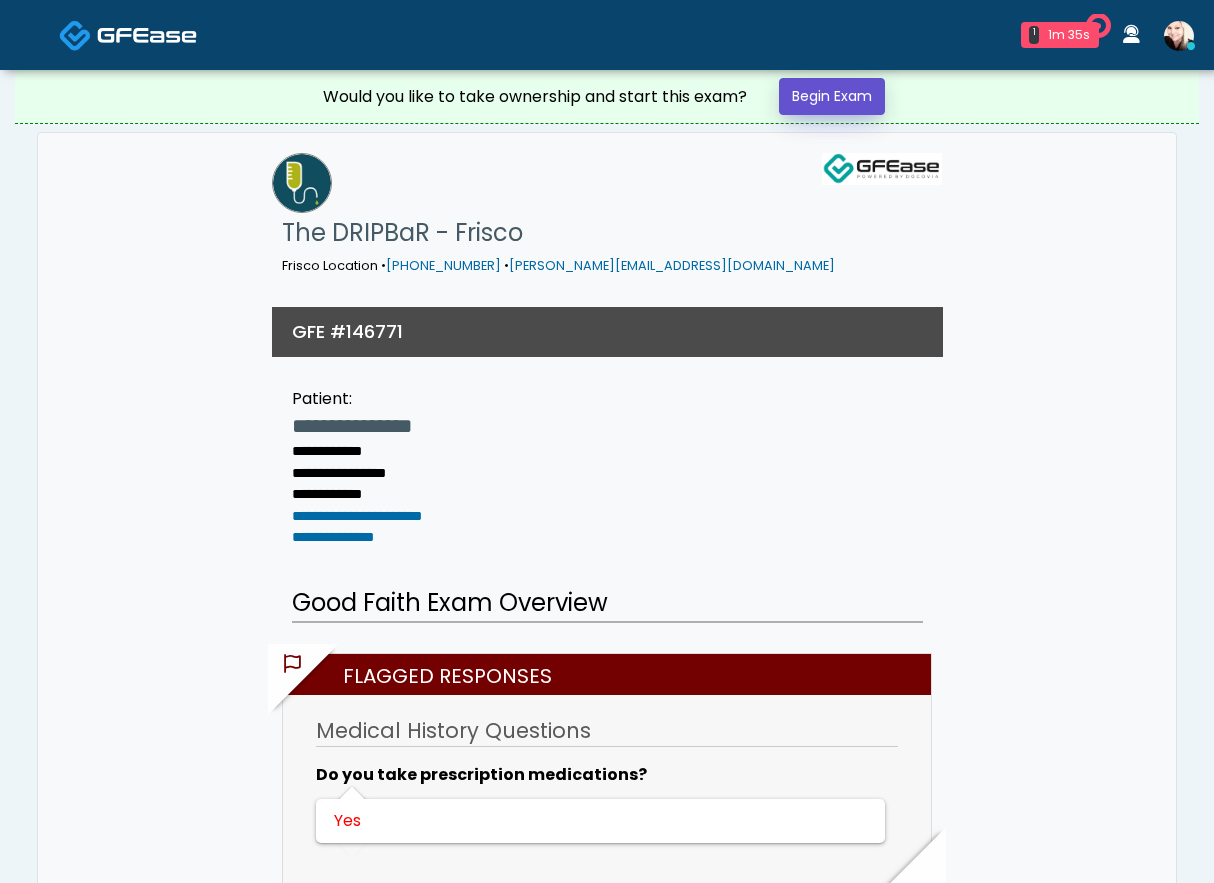 click on "Begin Exam" at bounding box center (832, 96) 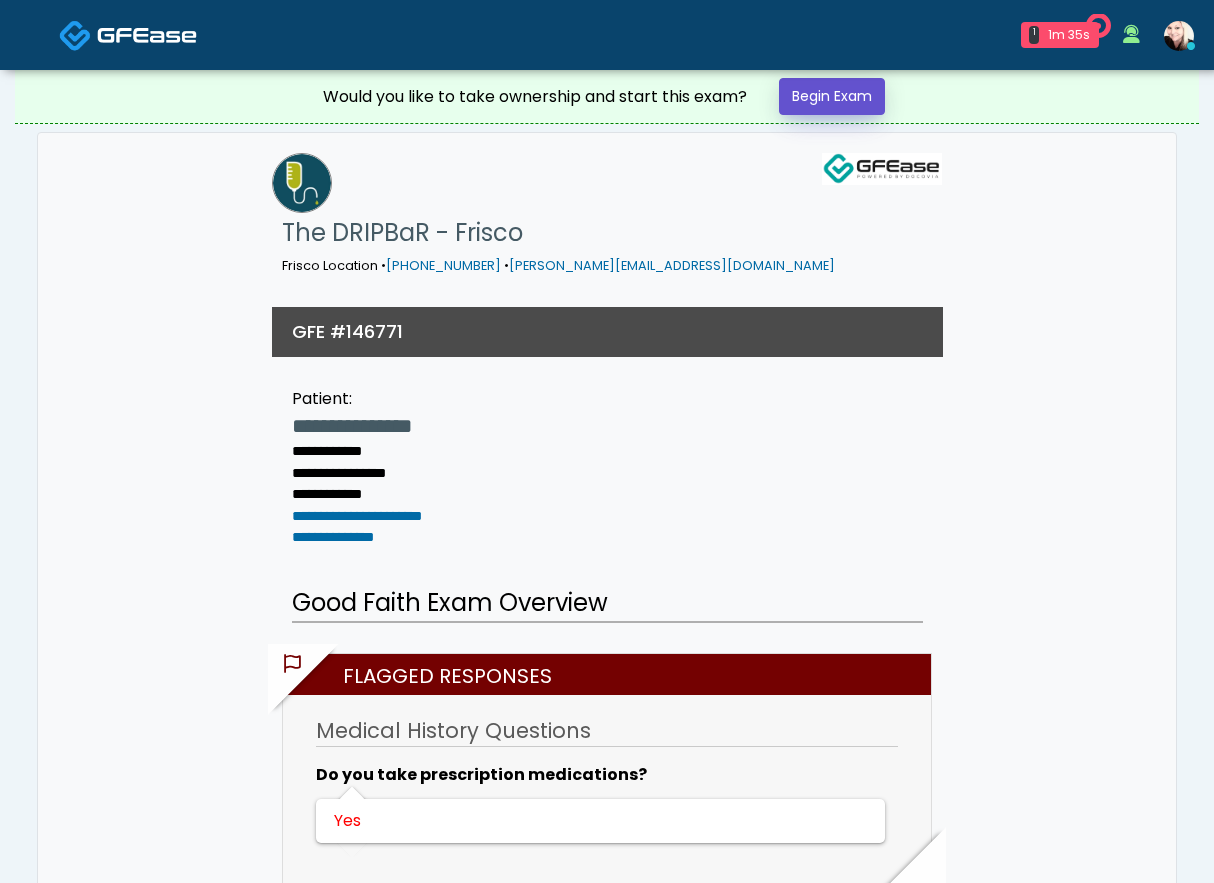 scroll, scrollTop: 0, scrollLeft: 0, axis: both 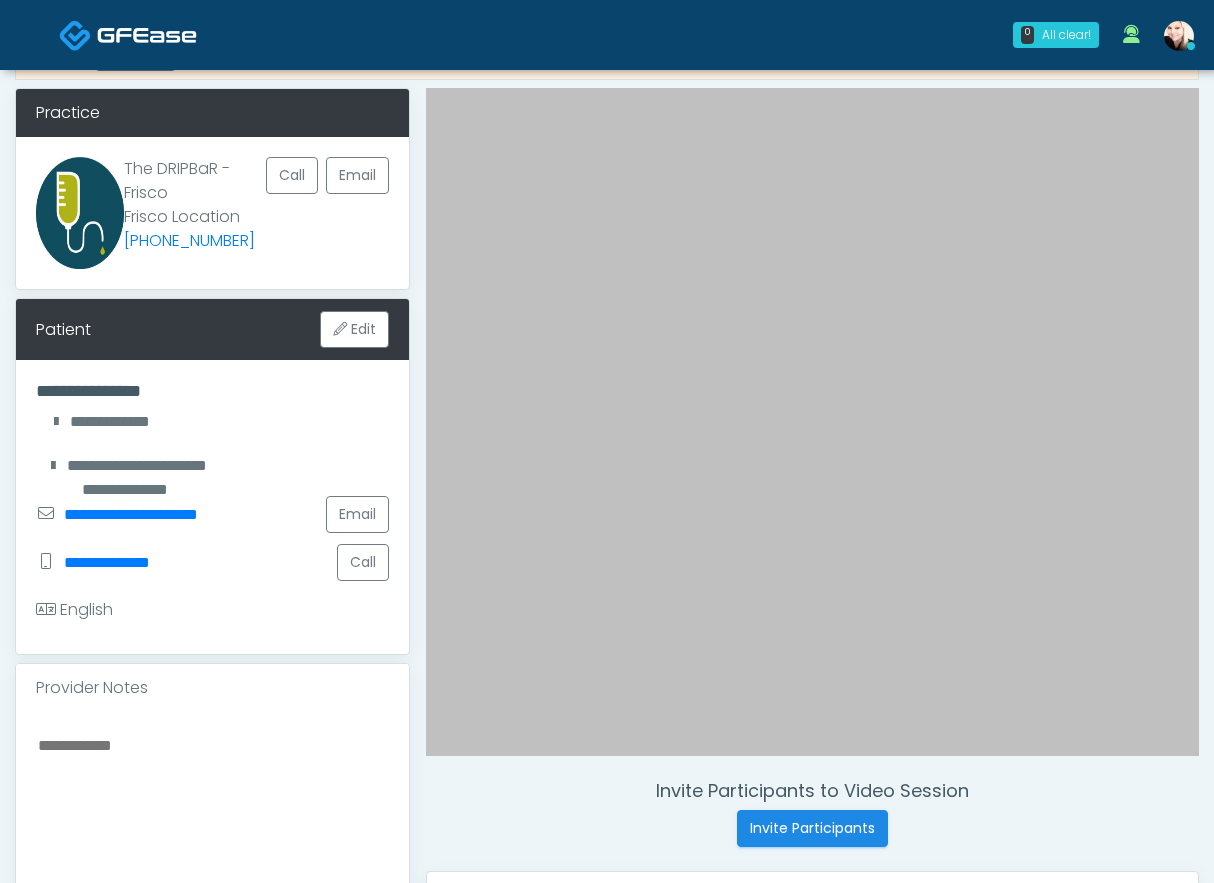 click at bounding box center (812, 429) 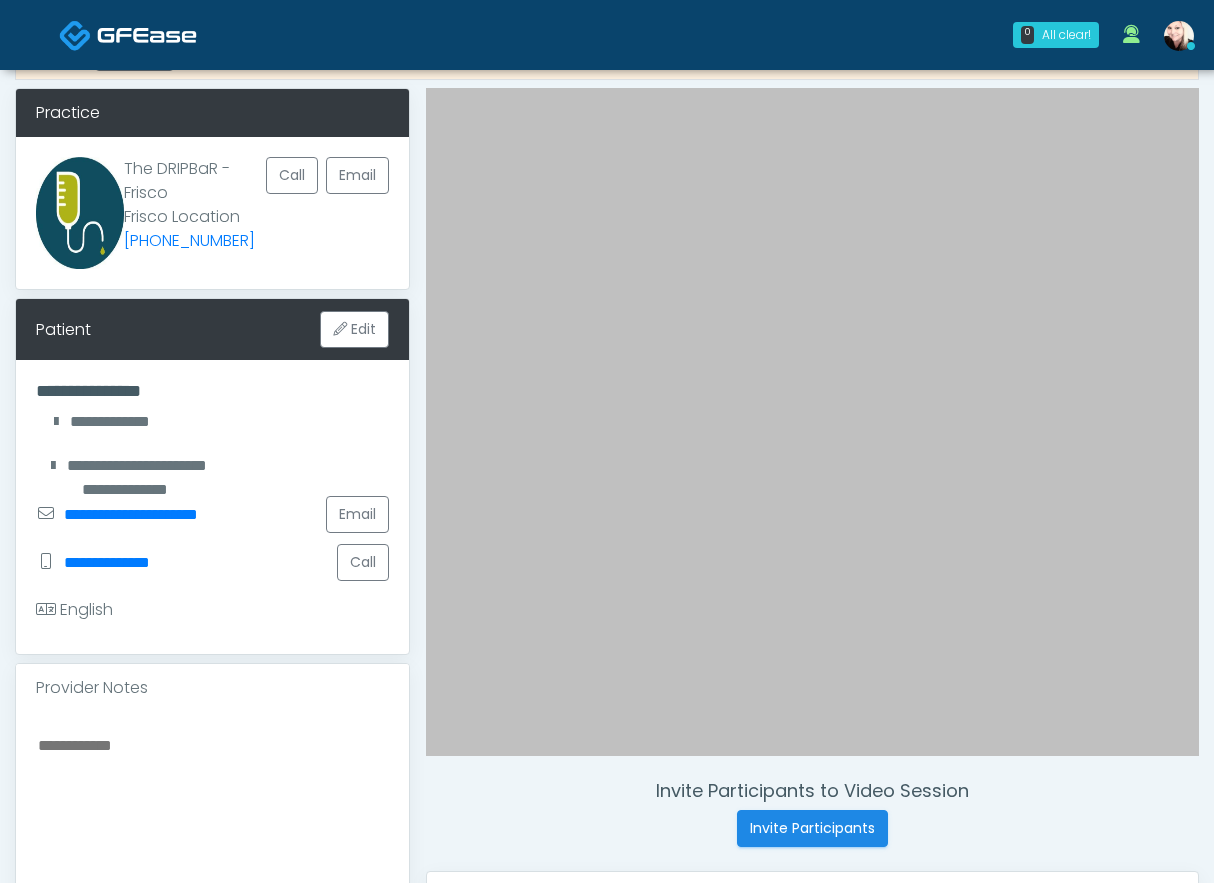 scroll, scrollTop: 0, scrollLeft: 0, axis: both 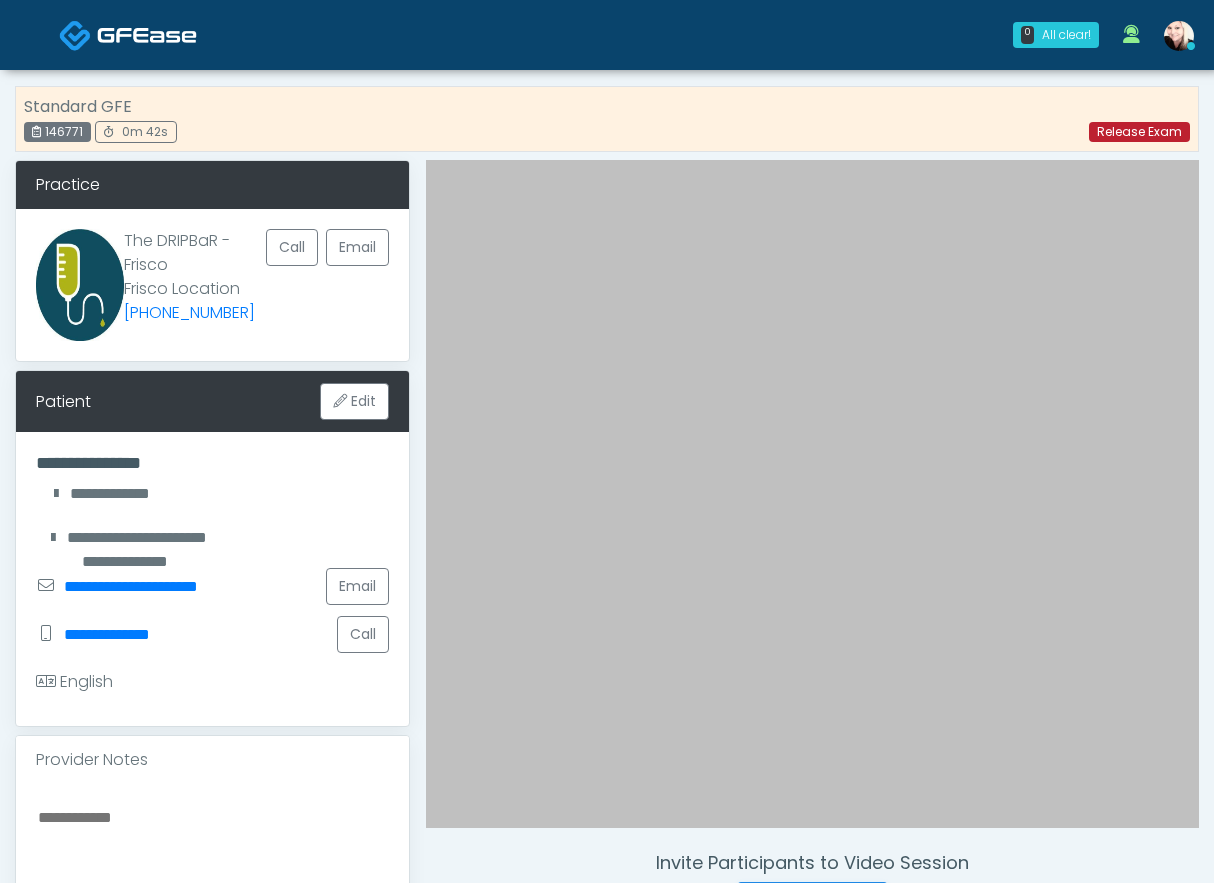 click on "Release Exam" at bounding box center [1139, 132] 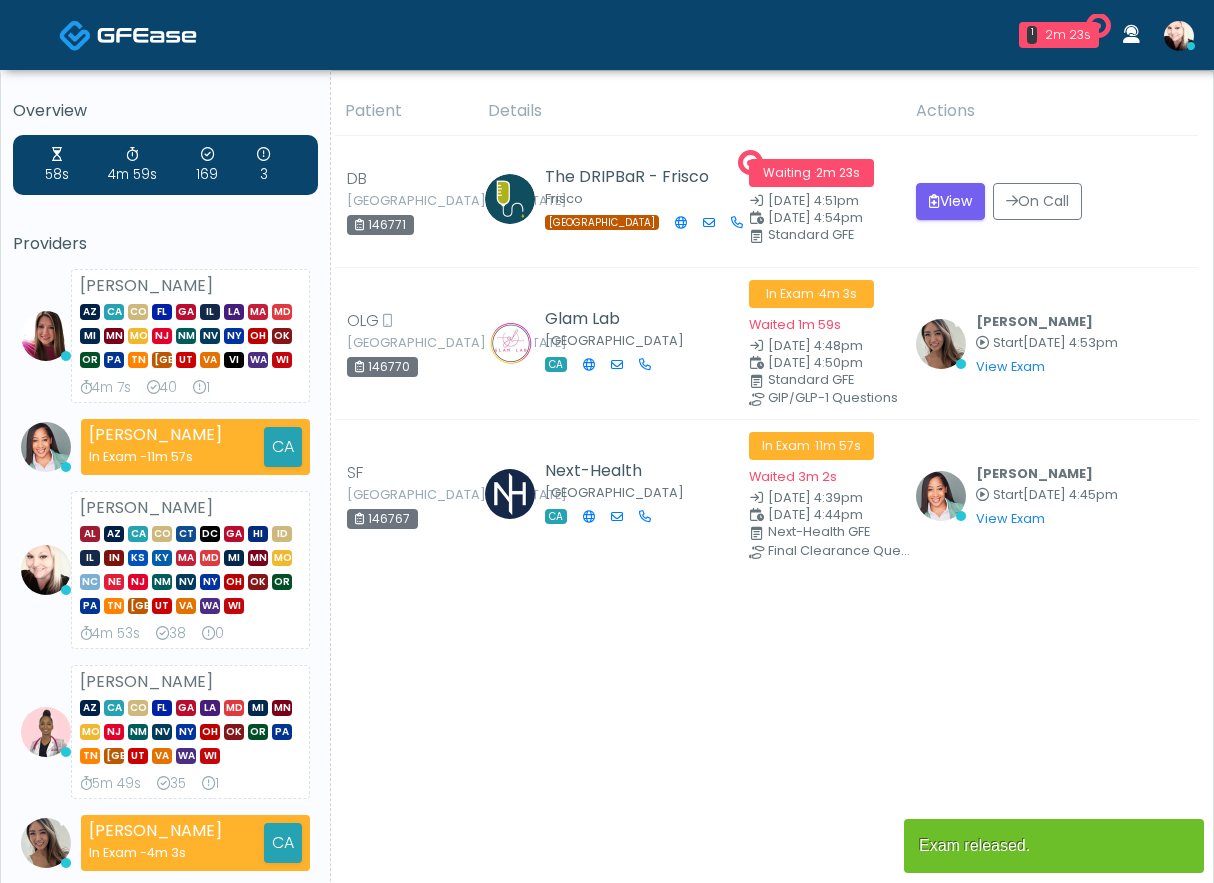 scroll, scrollTop: 0, scrollLeft: 0, axis: both 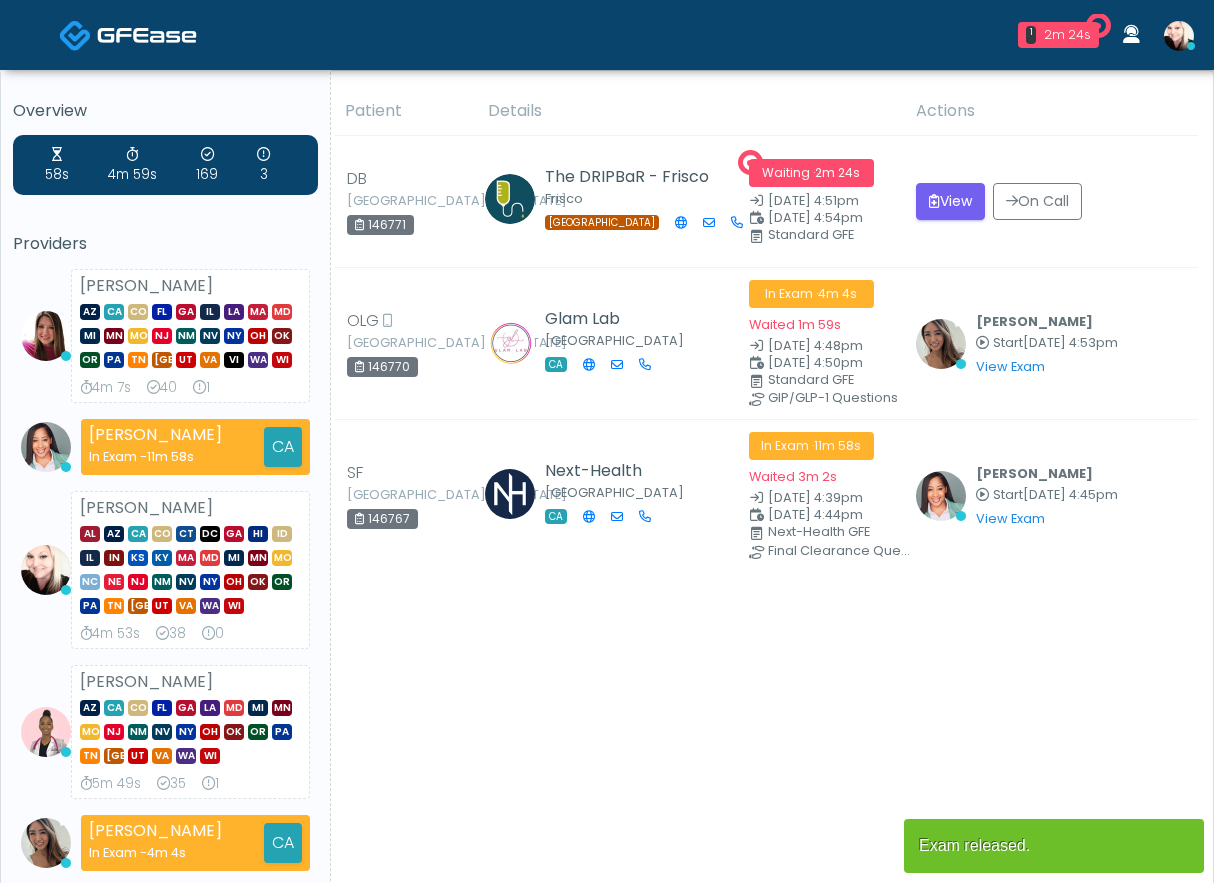 click on "Patient
Details
Actions" at bounding box center [764, 704] 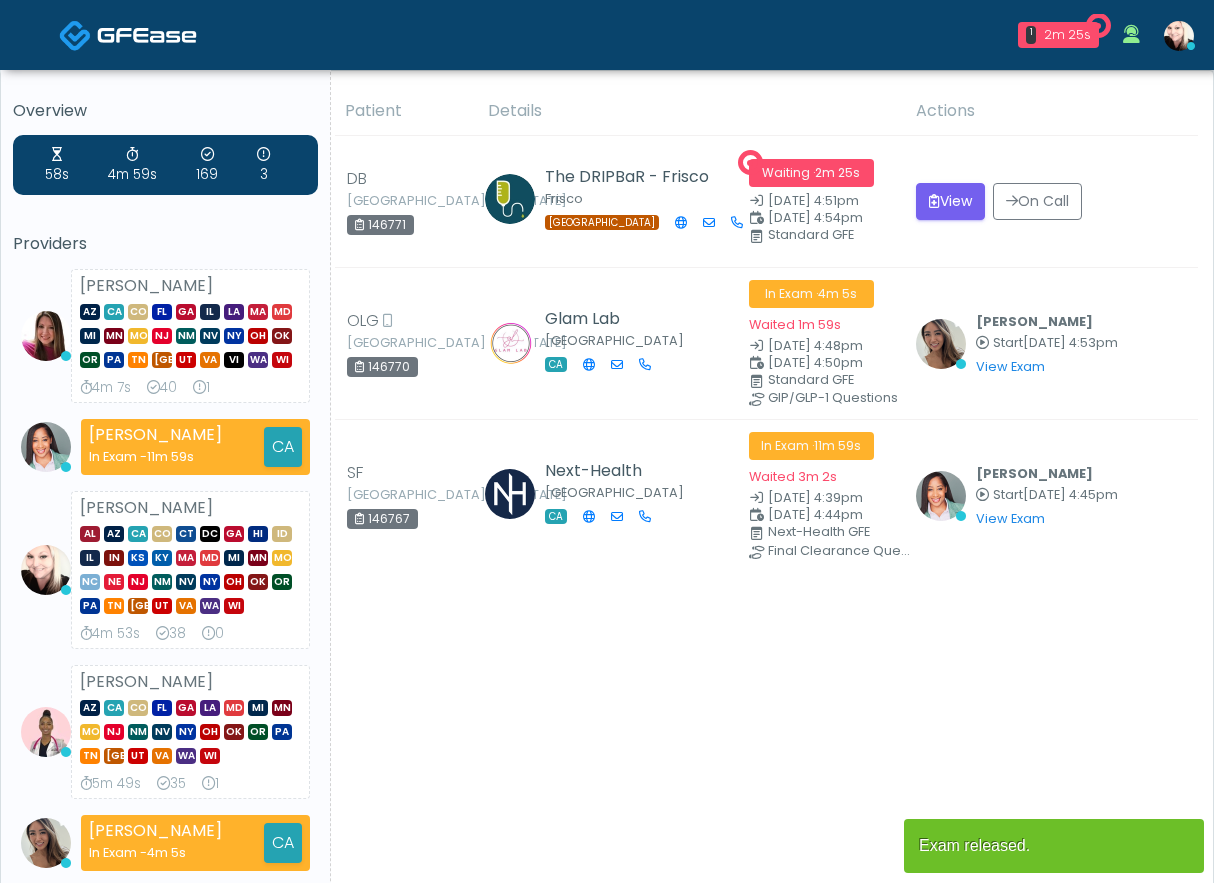 scroll, scrollTop: 0, scrollLeft: 0, axis: both 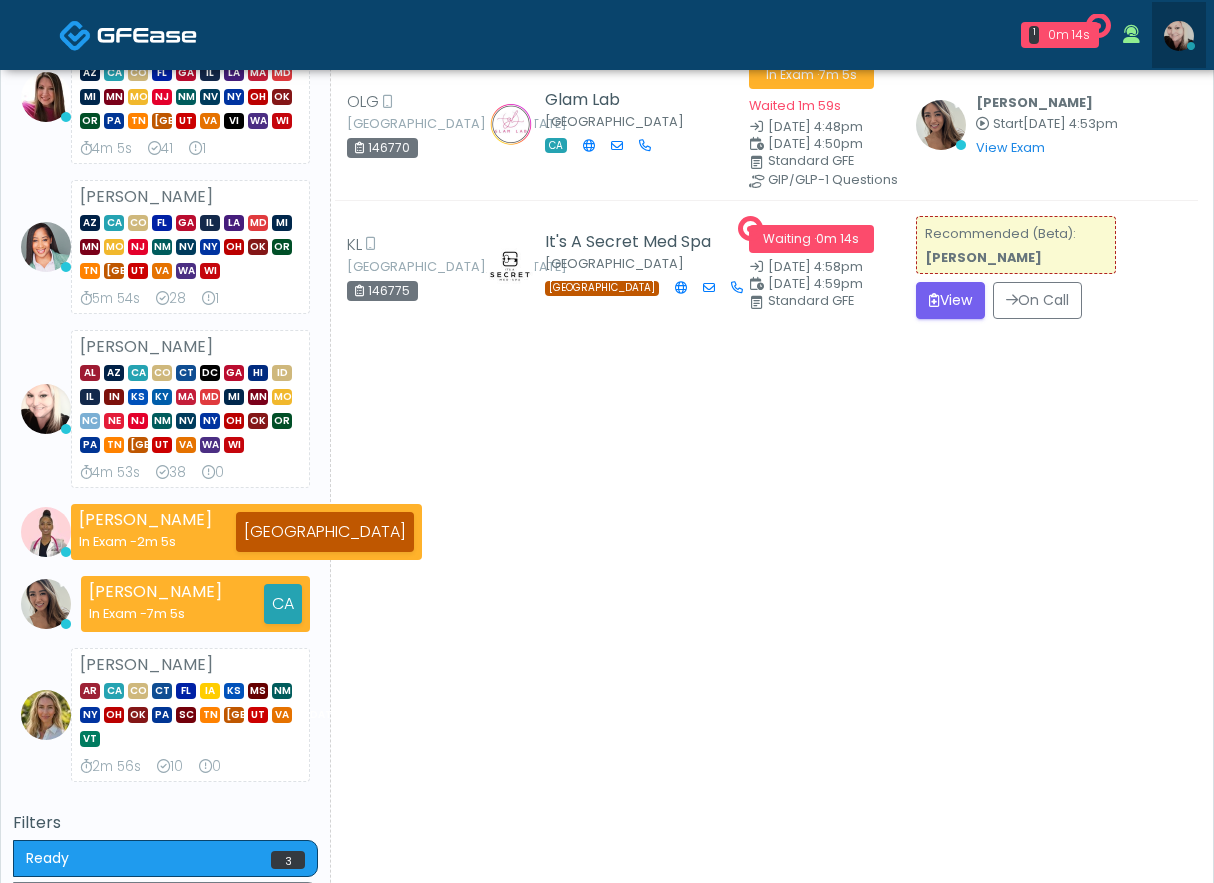 click at bounding box center (1179, 36) 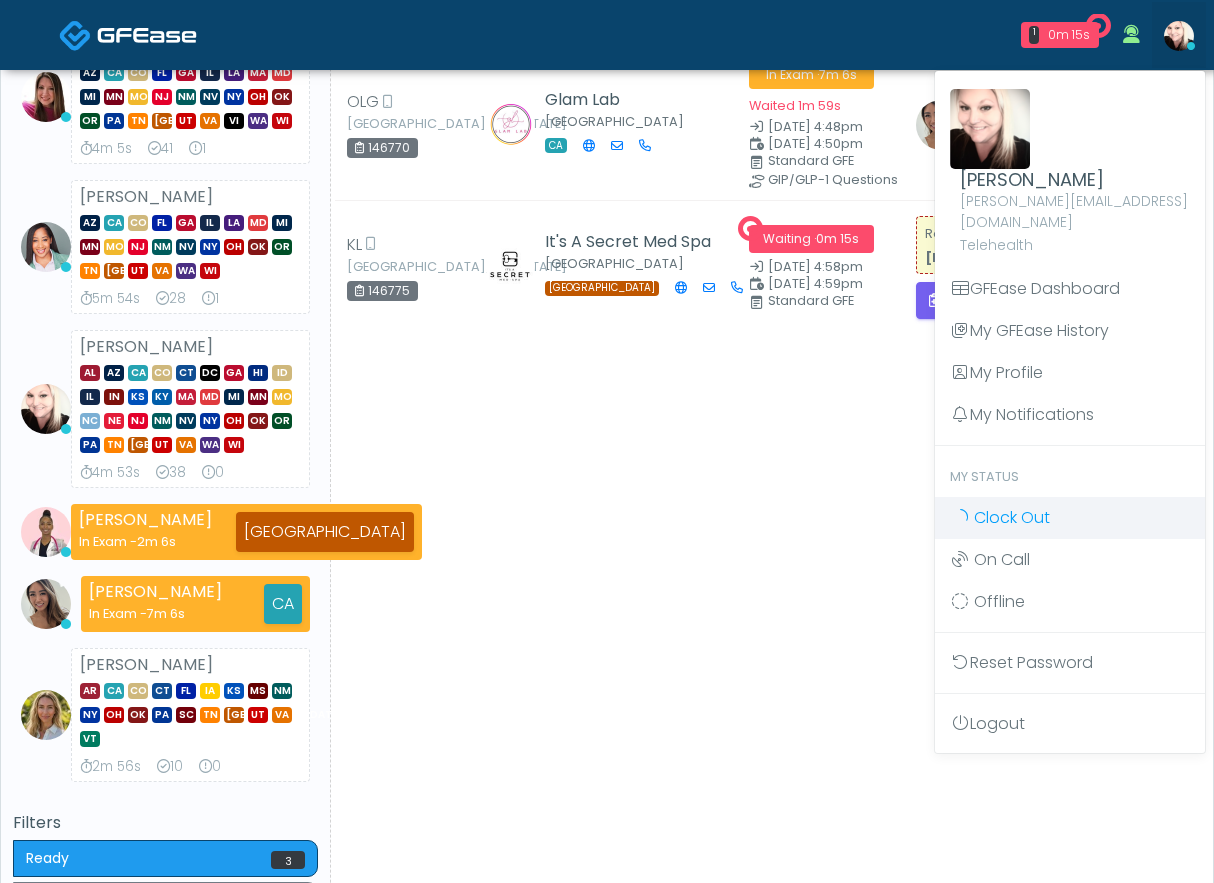 click on "Clock Out" at bounding box center (1012, 517) 